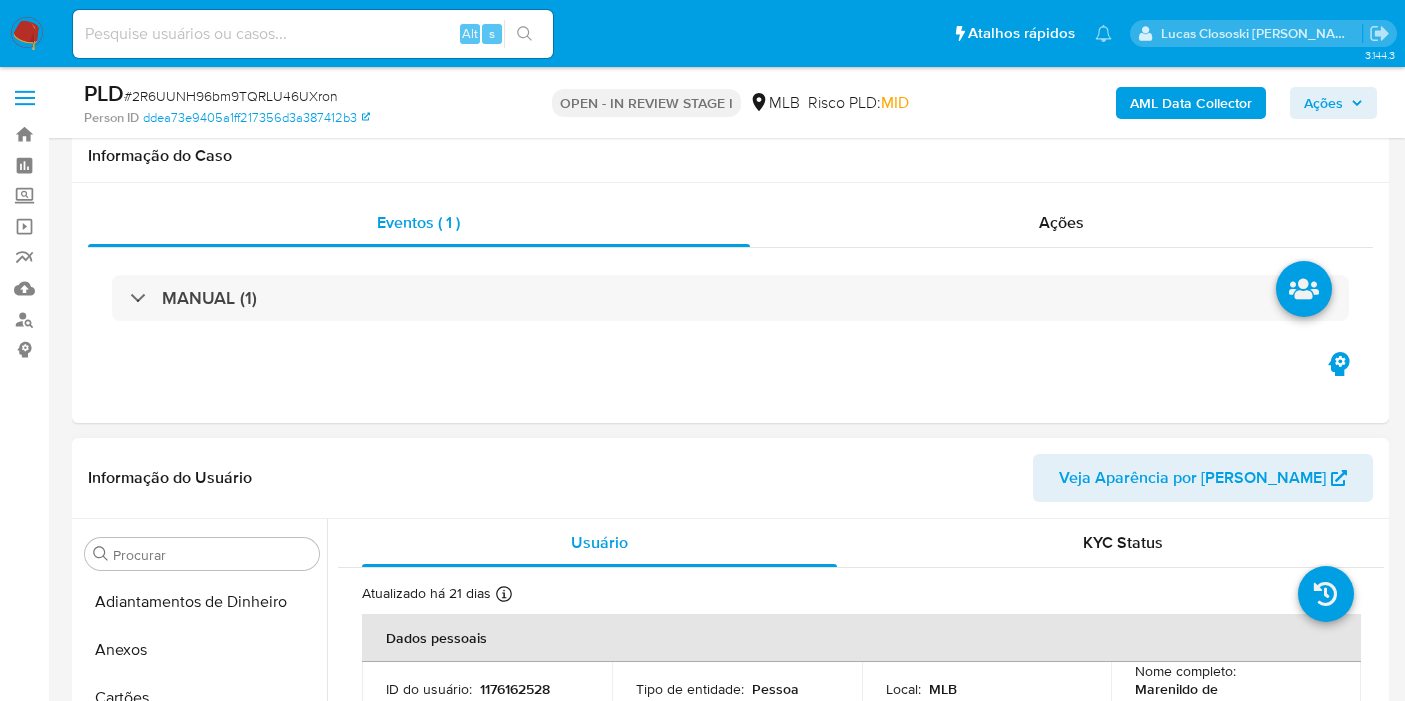 scroll, scrollTop: 222, scrollLeft: 0, axis: vertical 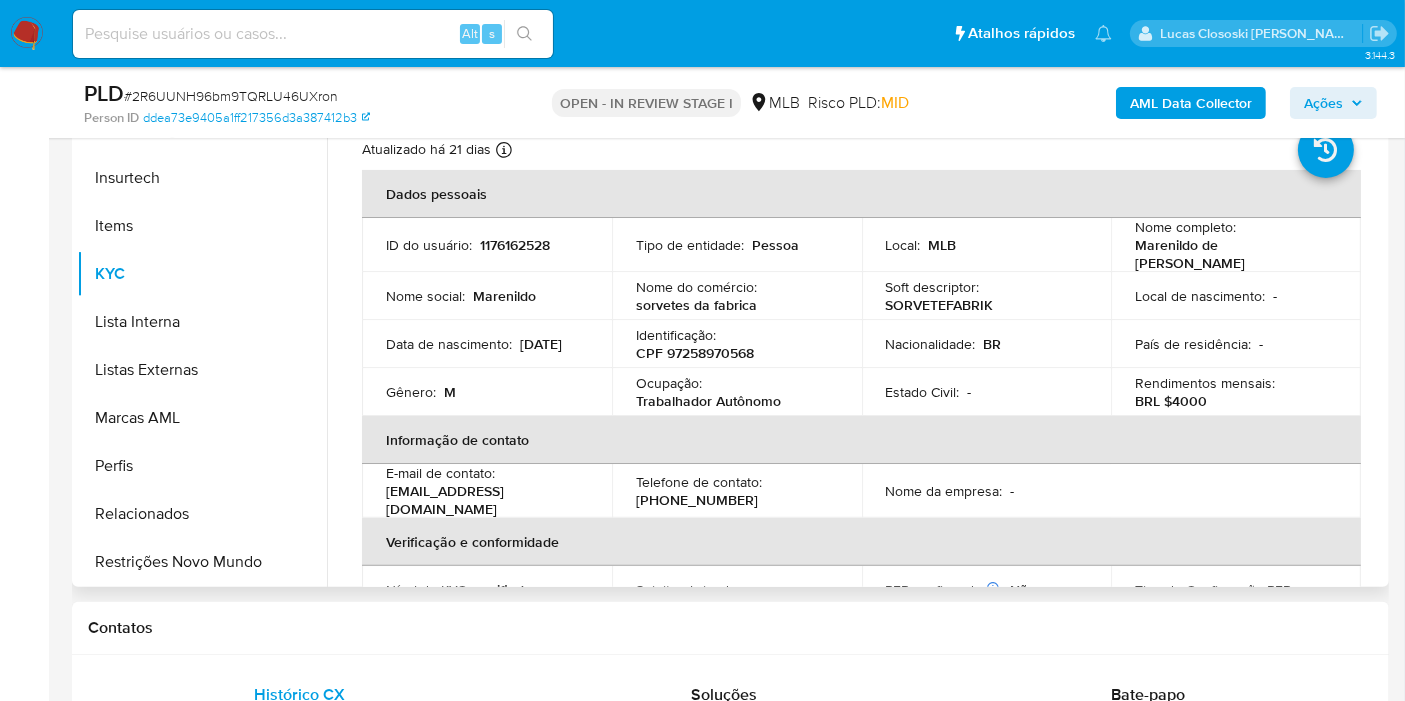 click on "Identificação :    CPF 97258970568" at bounding box center (737, 344) 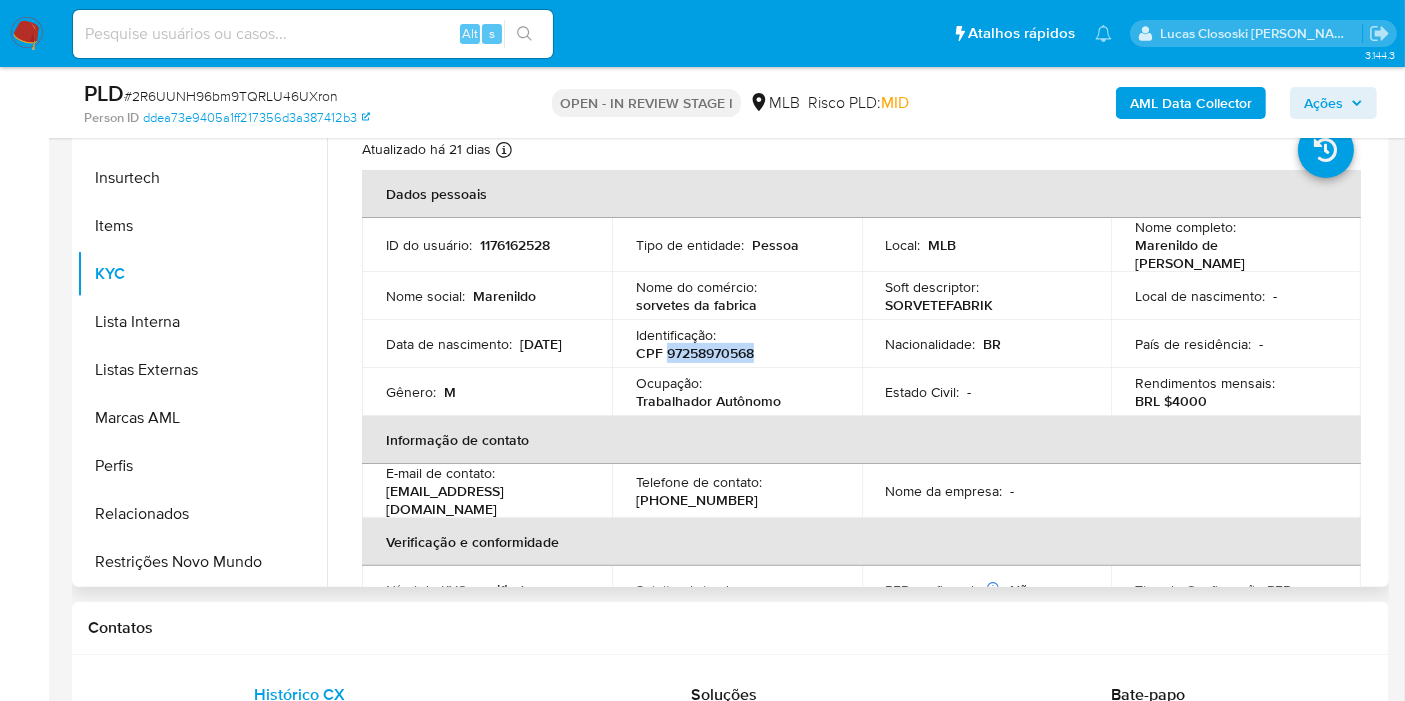 click on "CPF 97258970568" at bounding box center (695, 353) 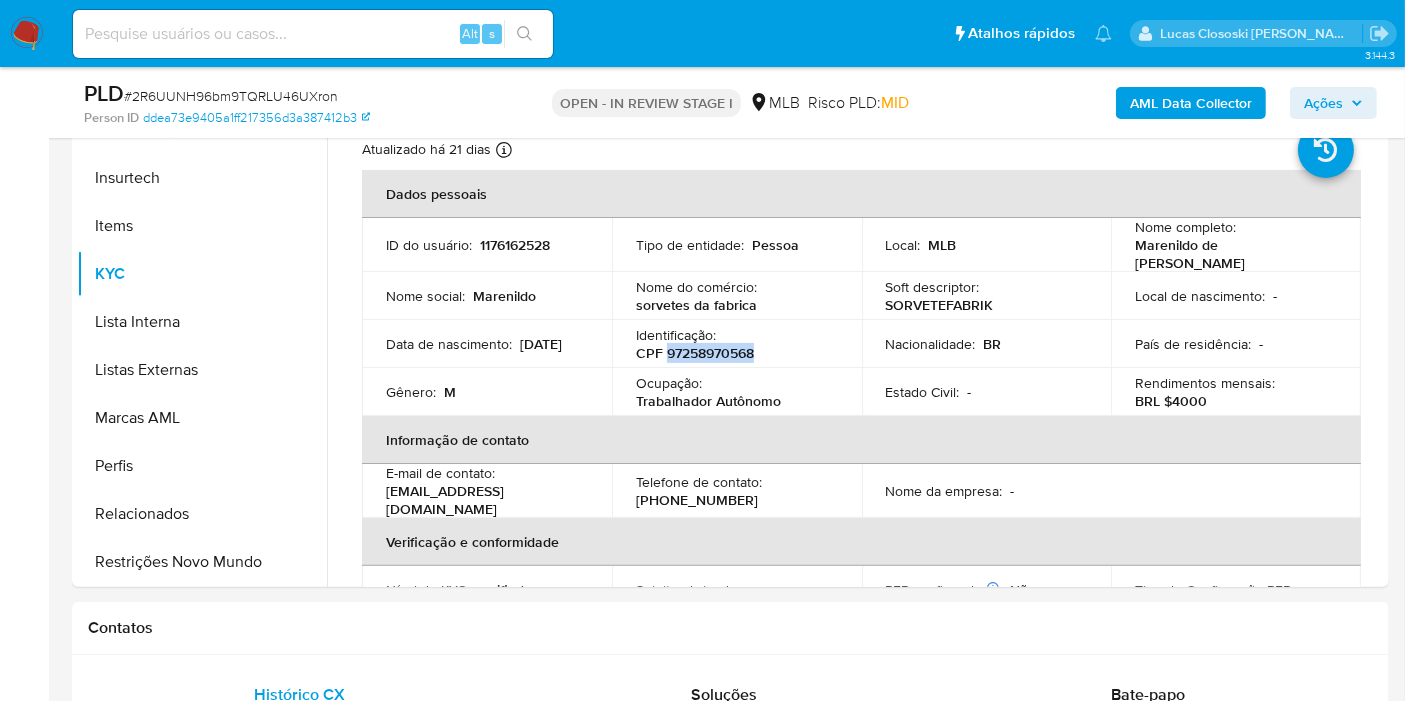 scroll, scrollTop: 333, scrollLeft: 0, axis: vertical 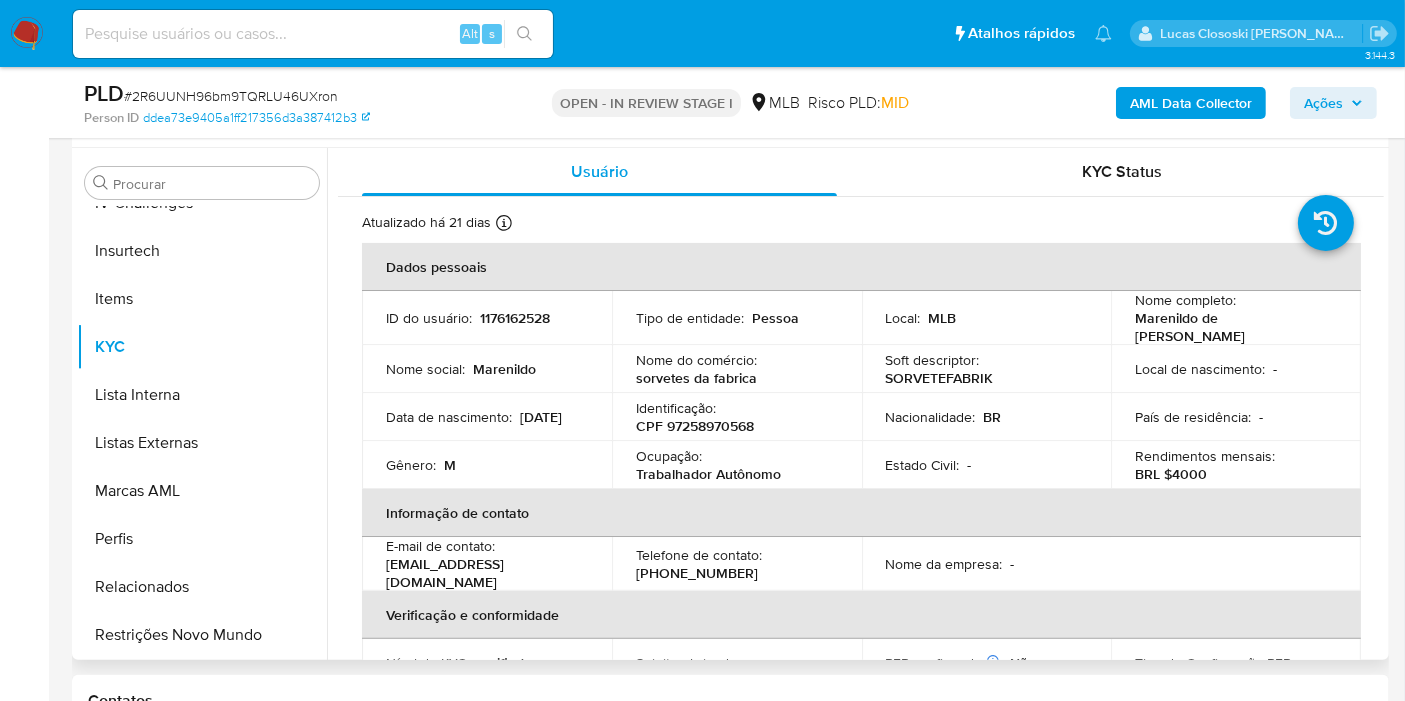 click on "Local :    MLB" at bounding box center (987, 318) 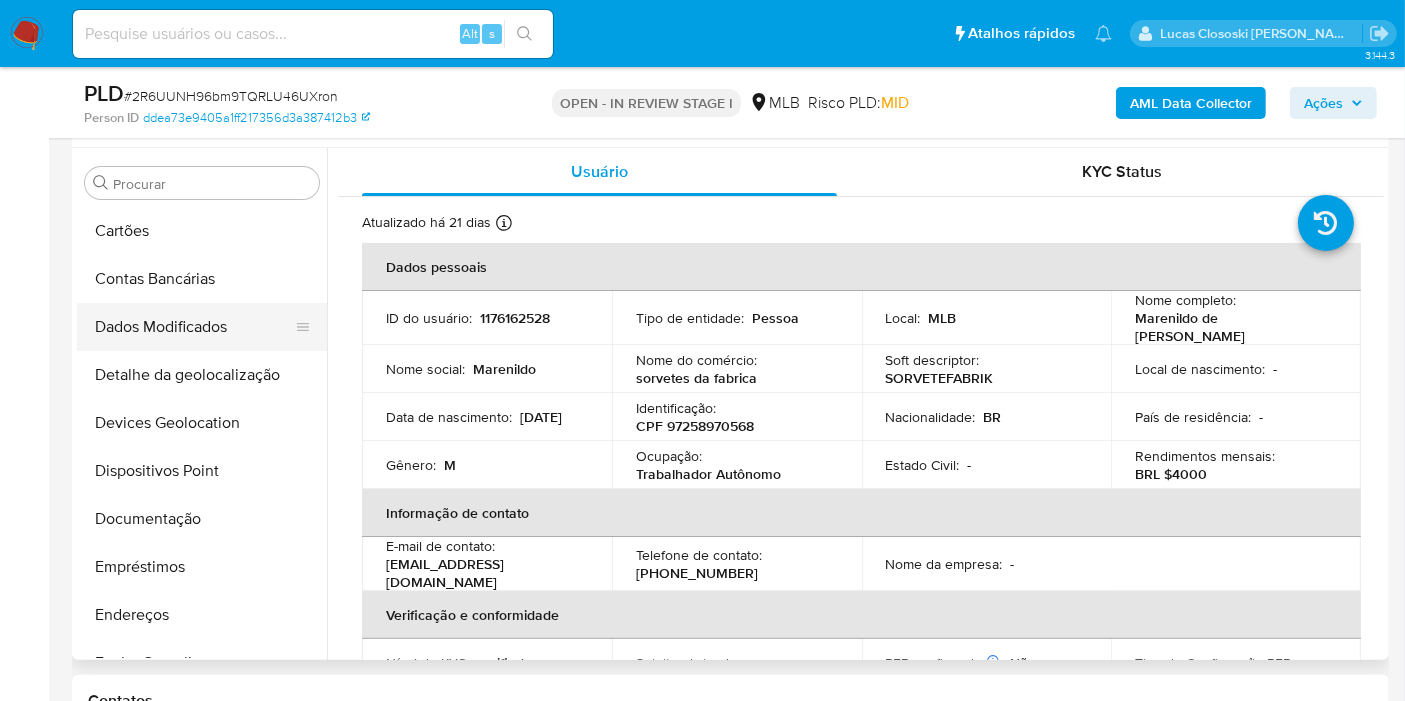 scroll, scrollTop: 66, scrollLeft: 0, axis: vertical 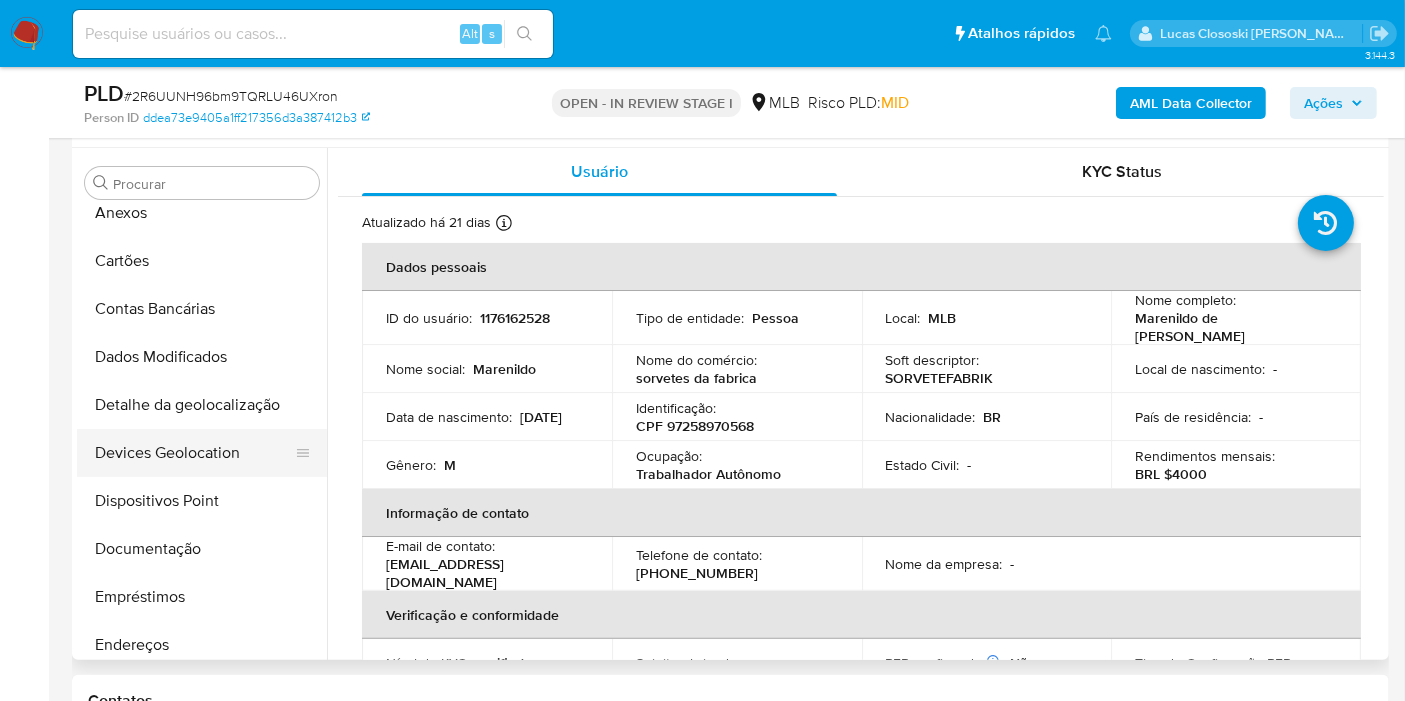 click on "Devices Geolocation" at bounding box center [194, 453] 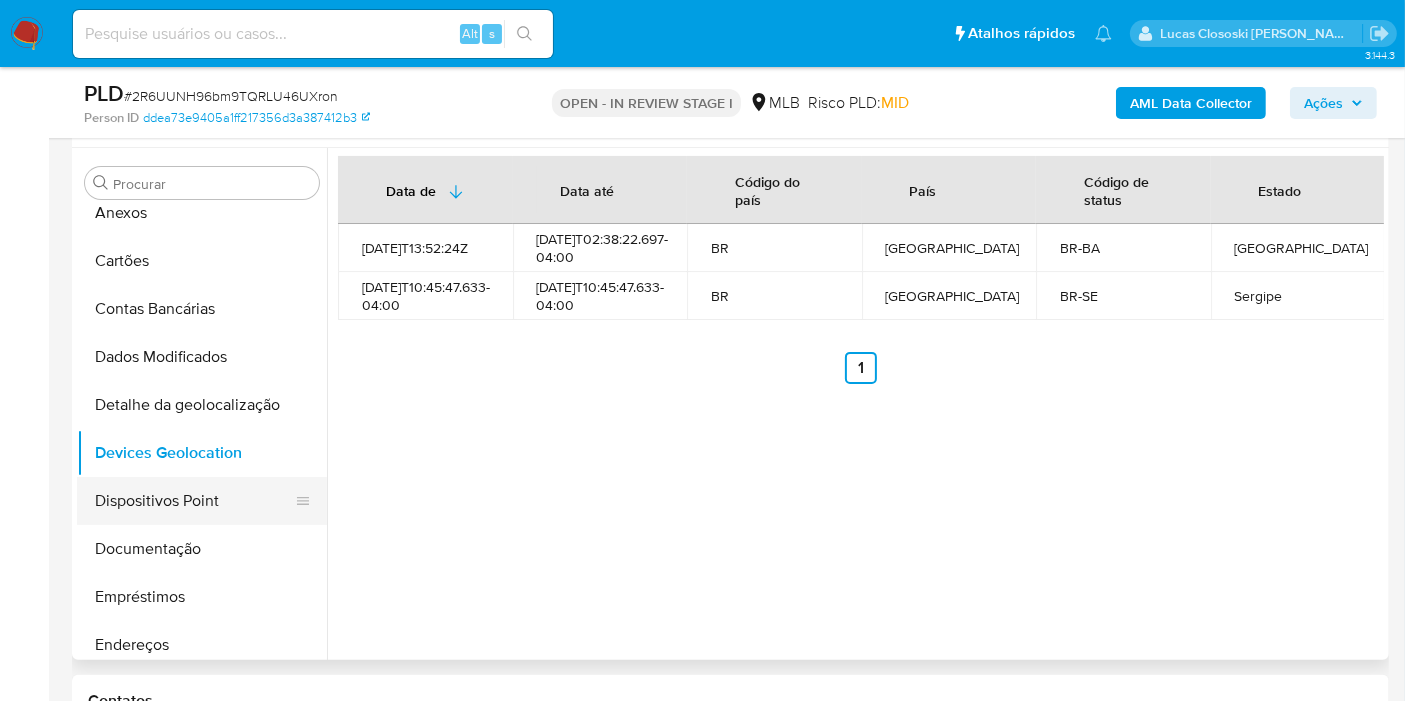 click on "Dispositivos Point" at bounding box center [194, 501] 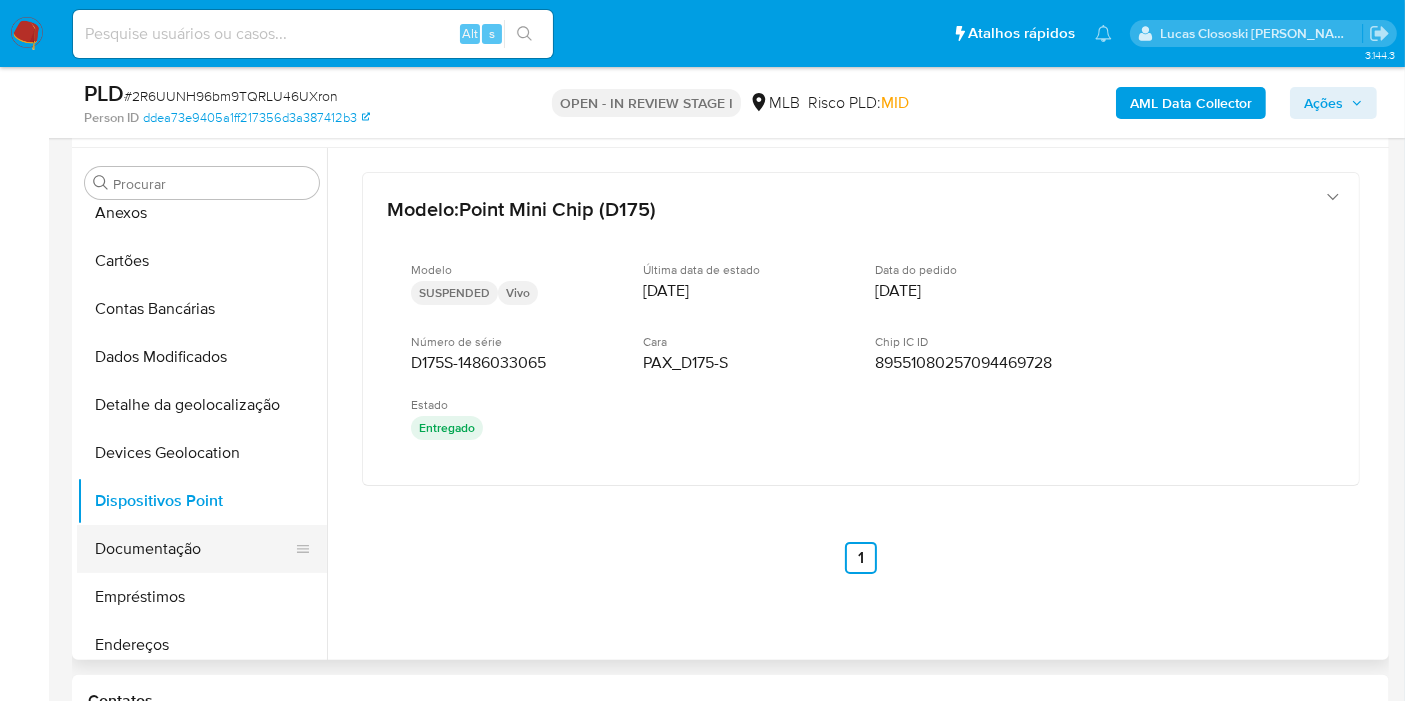 click on "Documentação" at bounding box center (194, 549) 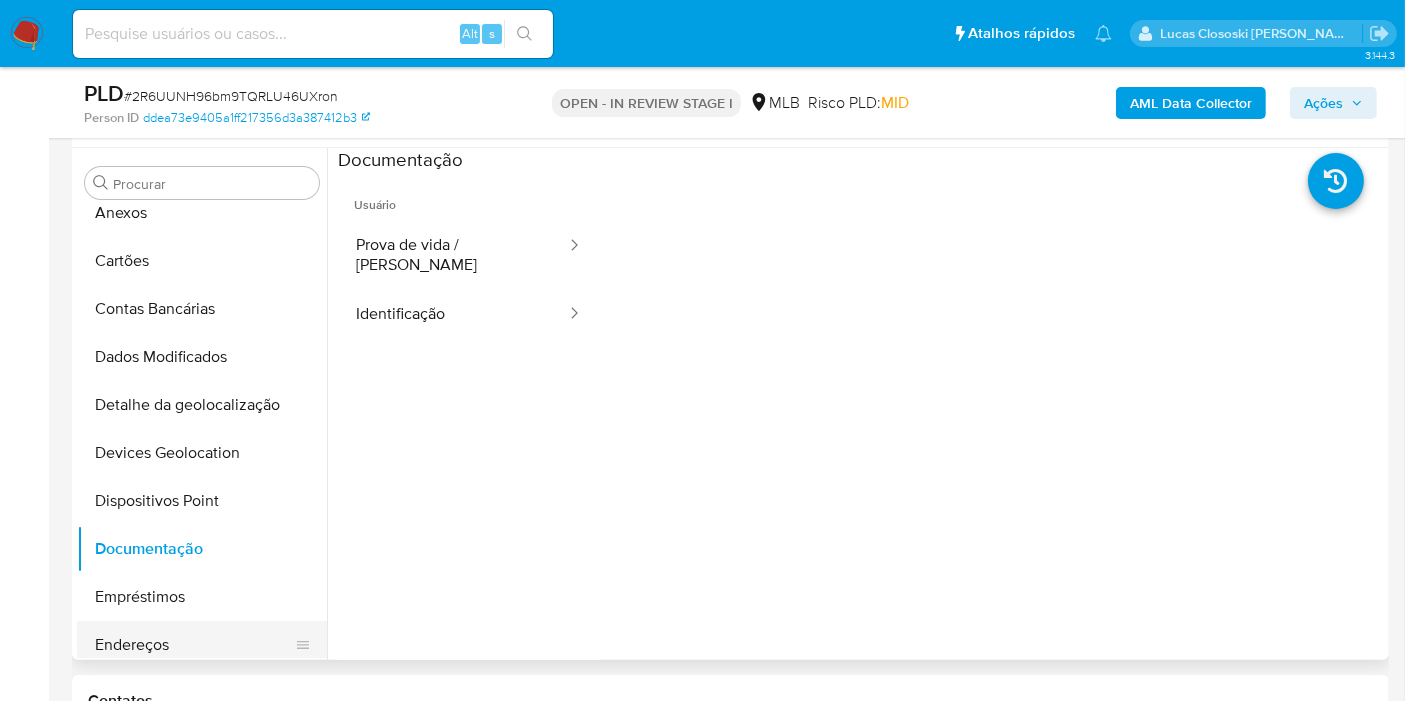 click on "Endereços" at bounding box center [194, 645] 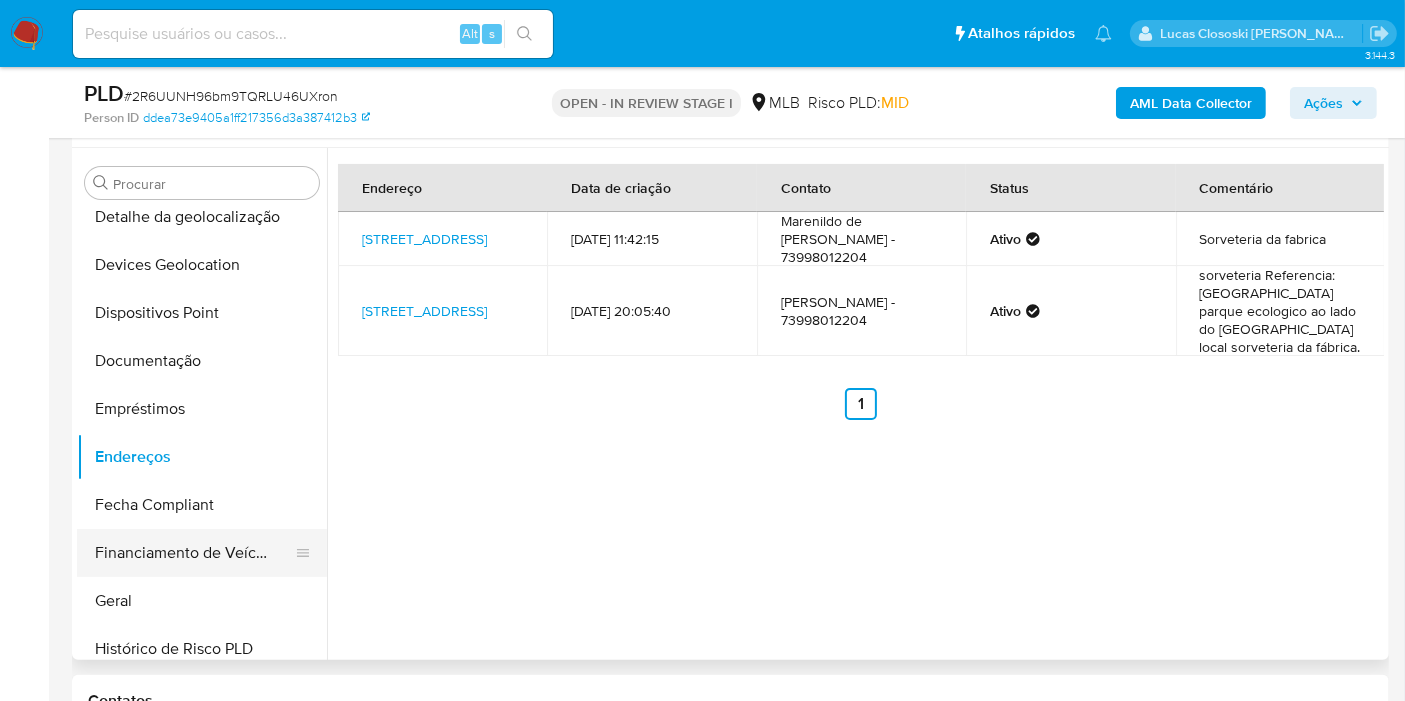 scroll, scrollTop: 288, scrollLeft: 0, axis: vertical 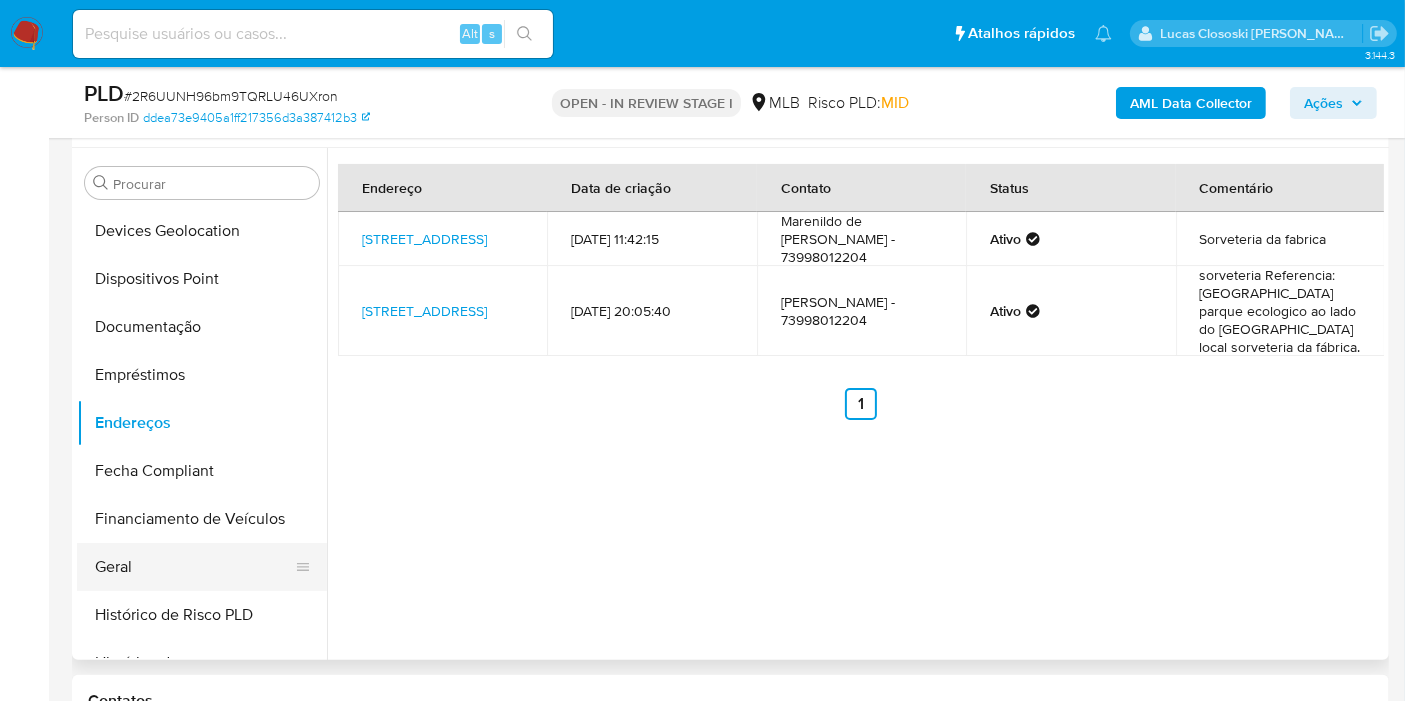 click on "Geral" at bounding box center [194, 567] 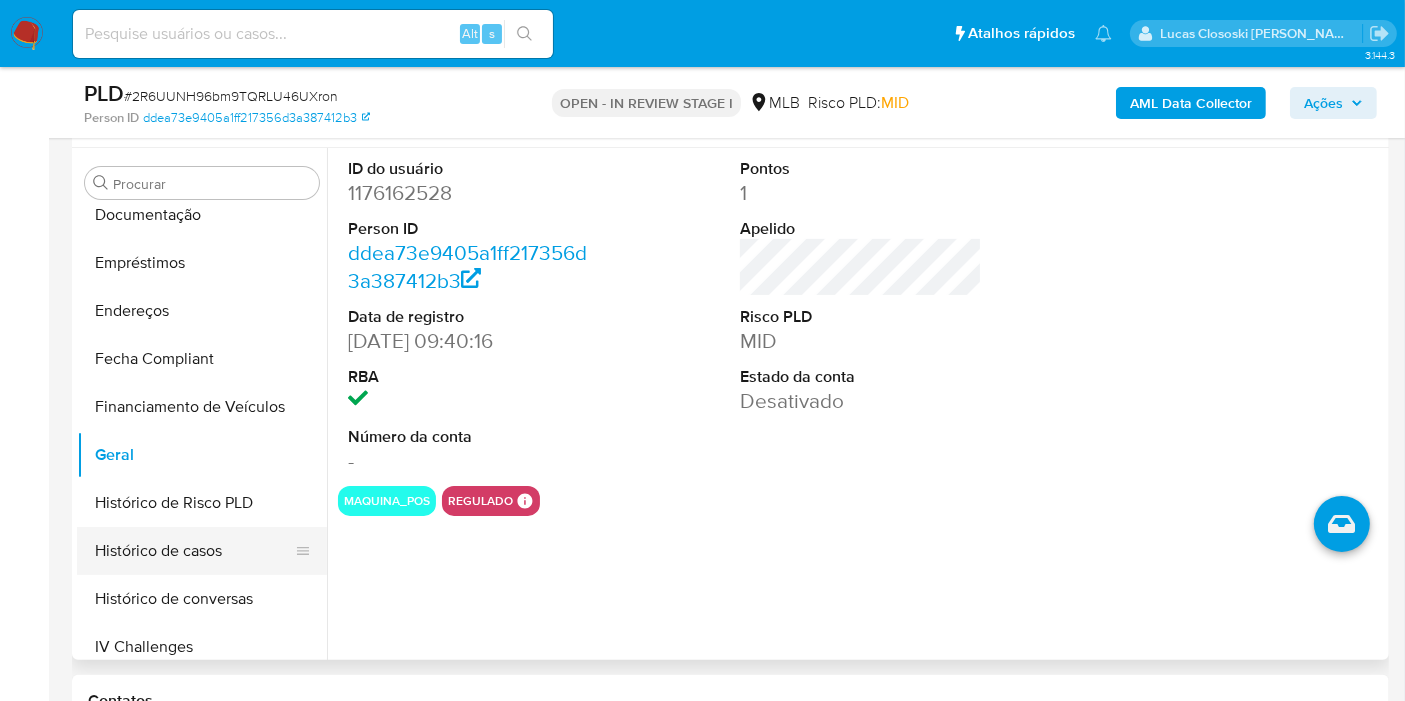 click on "Histórico de casos" at bounding box center [194, 551] 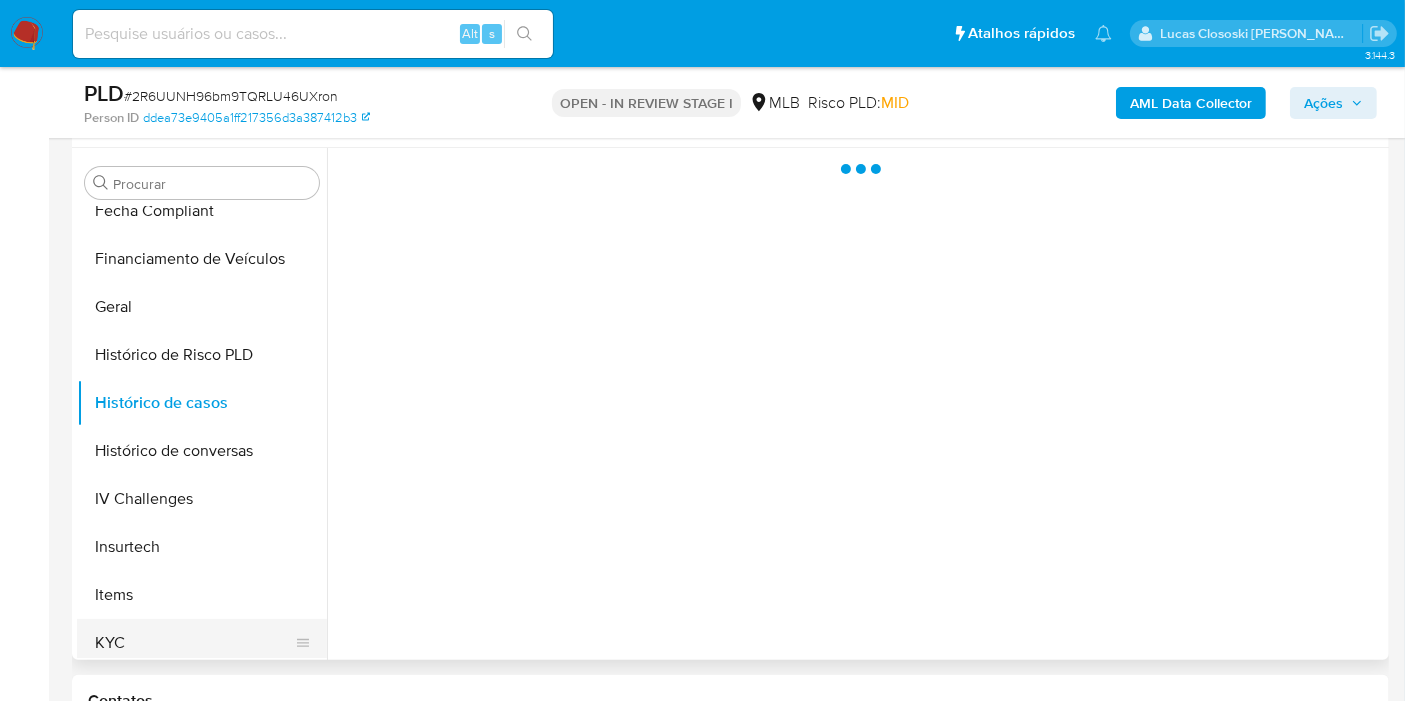 scroll, scrollTop: 622, scrollLeft: 0, axis: vertical 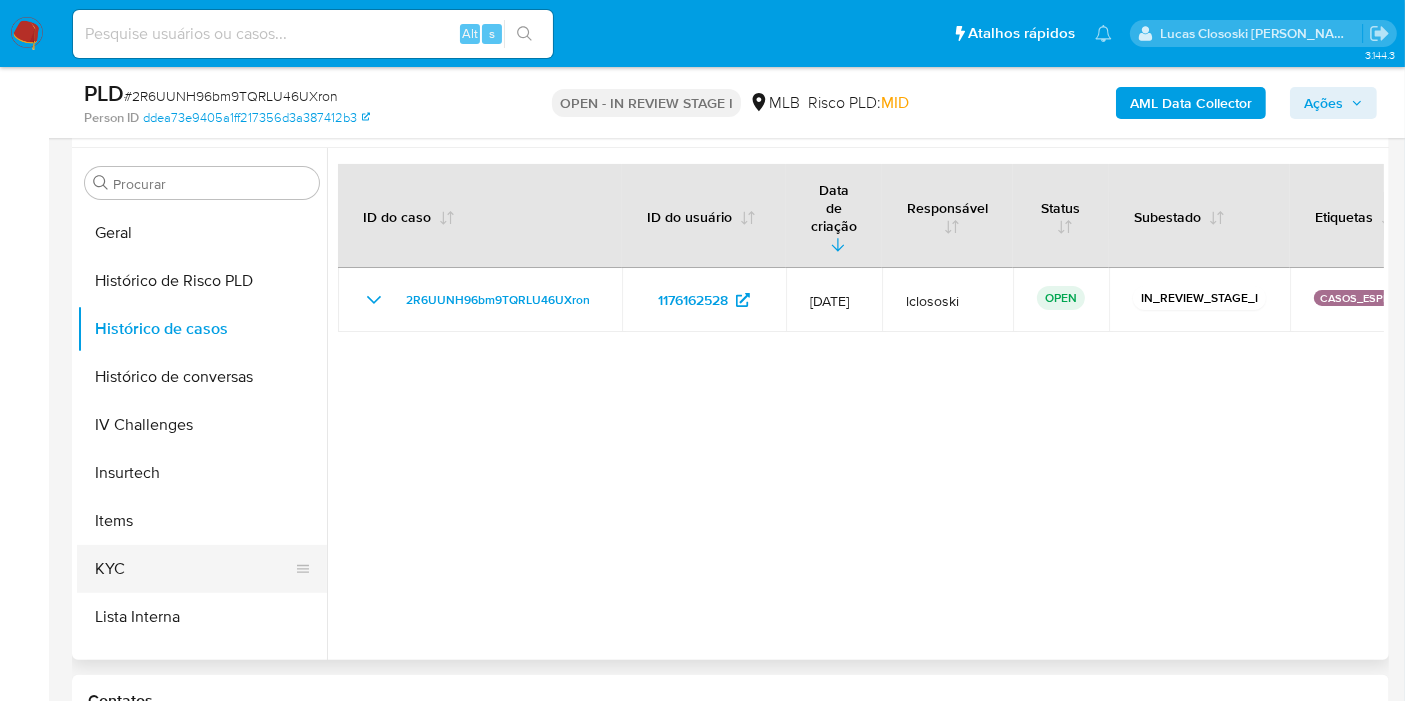 click on "KYC" at bounding box center [194, 569] 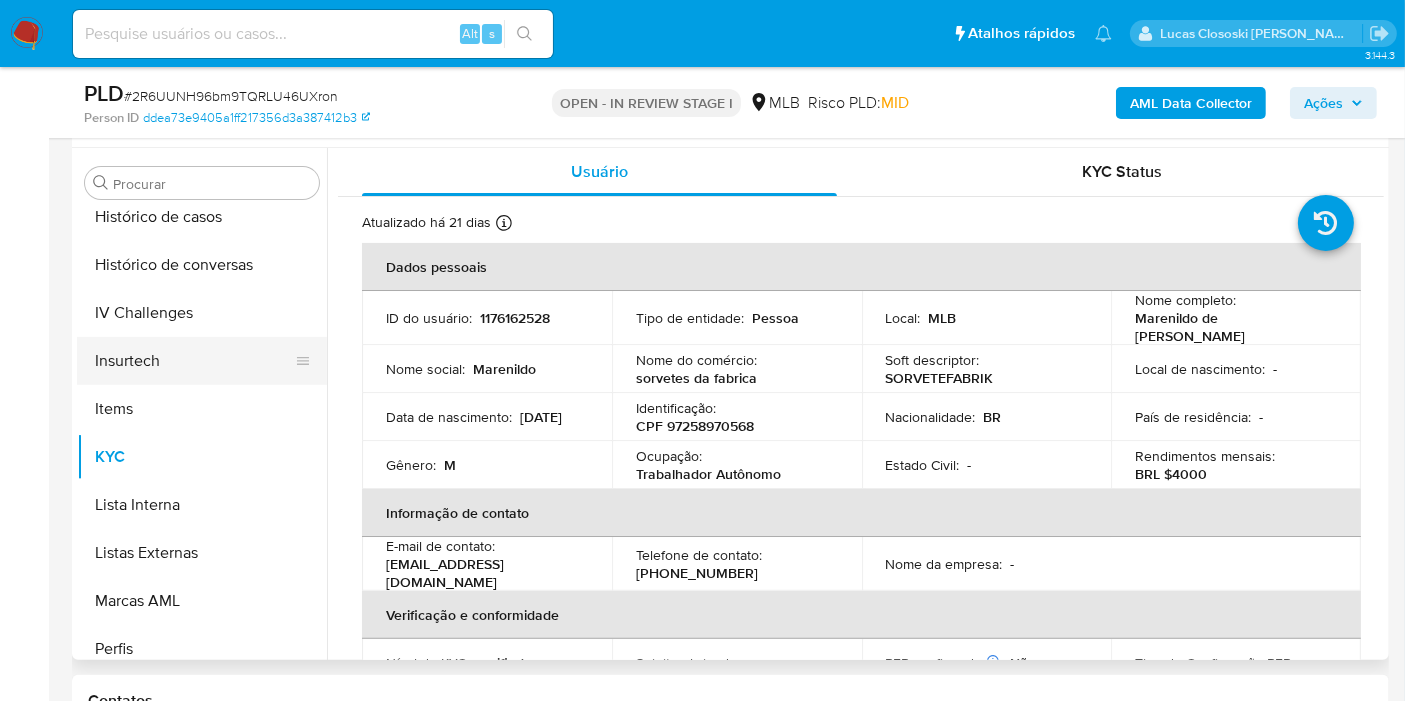 scroll, scrollTop: 844, scrollLeft: 0, axis: vertical 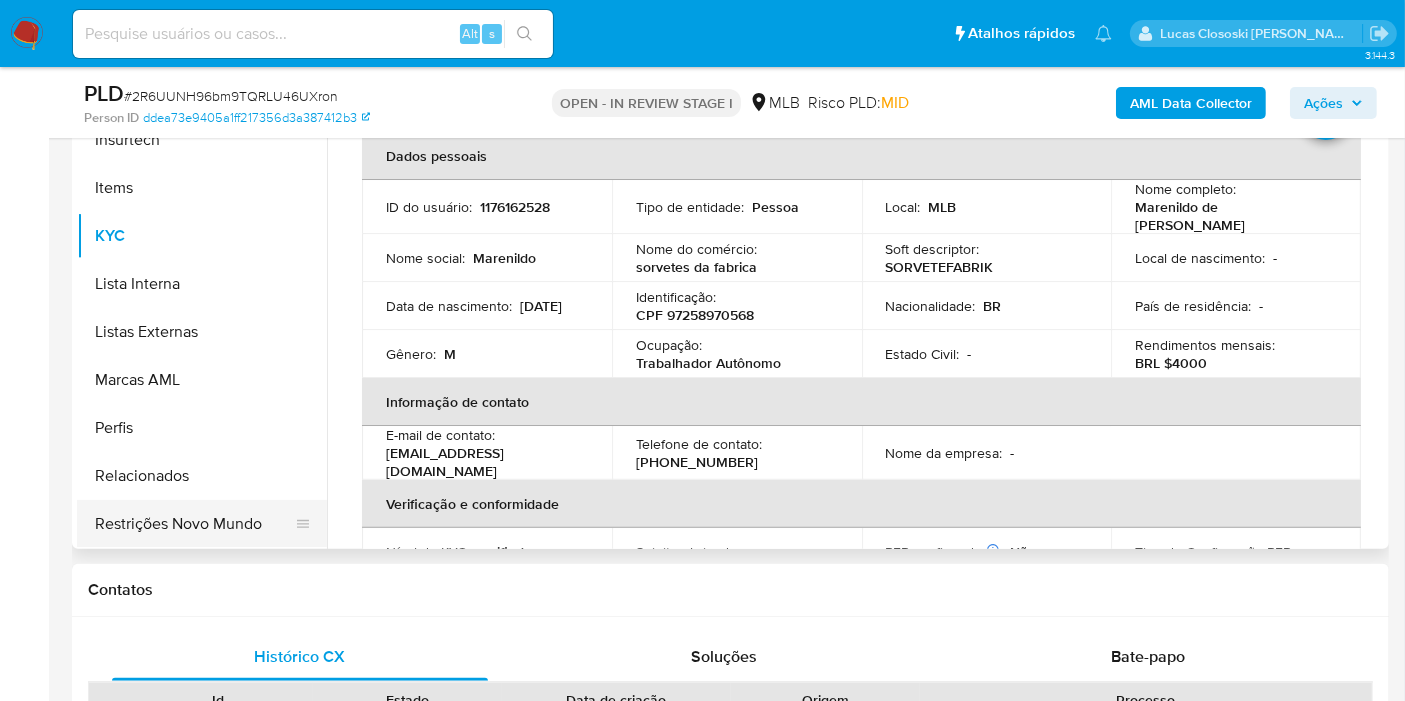 click on "Restrições Novo Mundo" at bounding box center (194, 524) 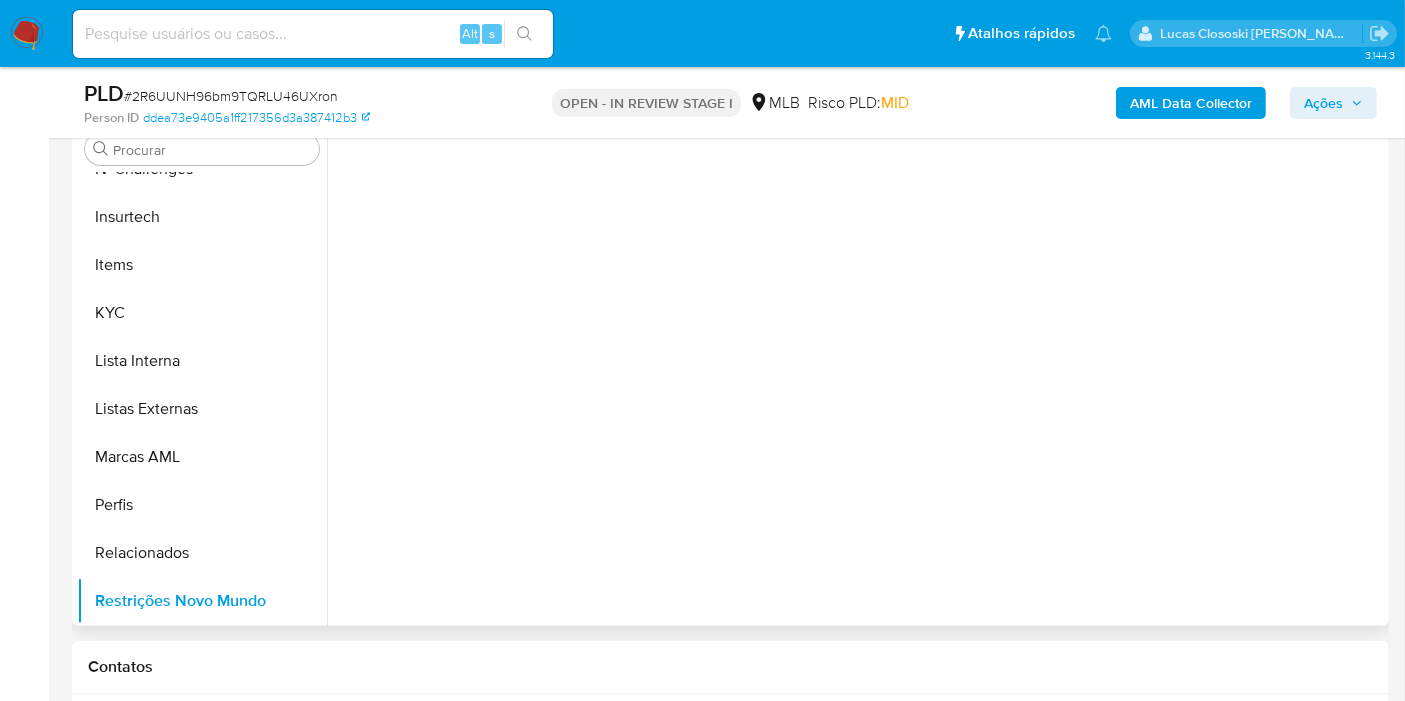 scroll, scrollTop: 371, scrollLeft: 0, axis: vertical 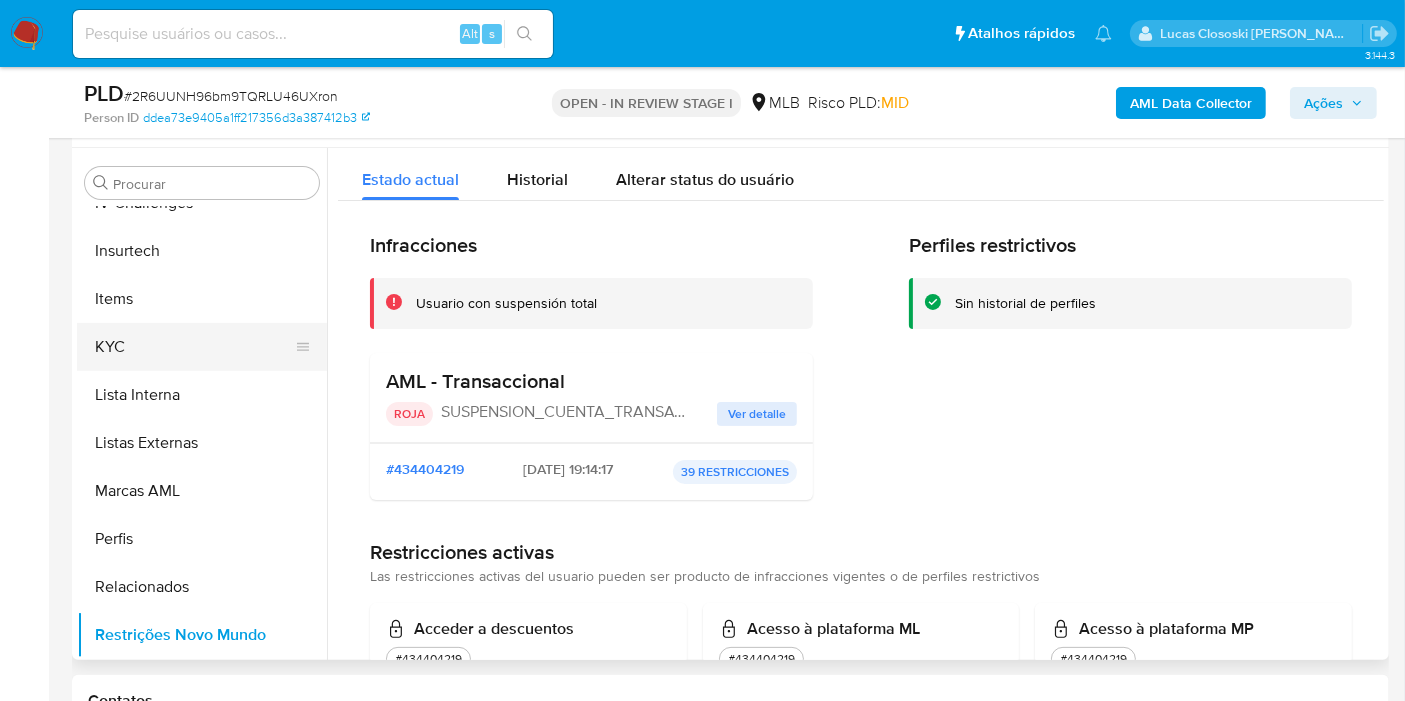 click on "KYC" at bounding box center (194, 347) 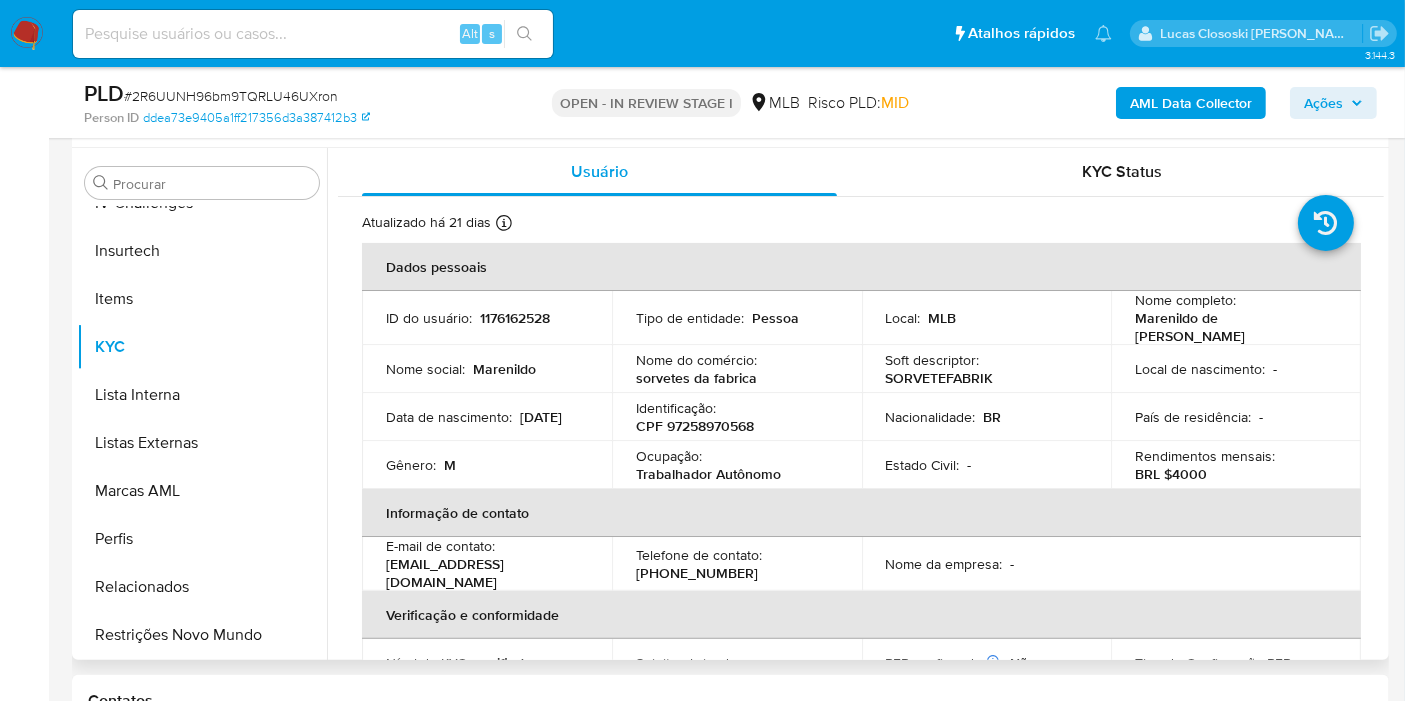 click on "CPF 97258970568" at bounding box center [695, 426] 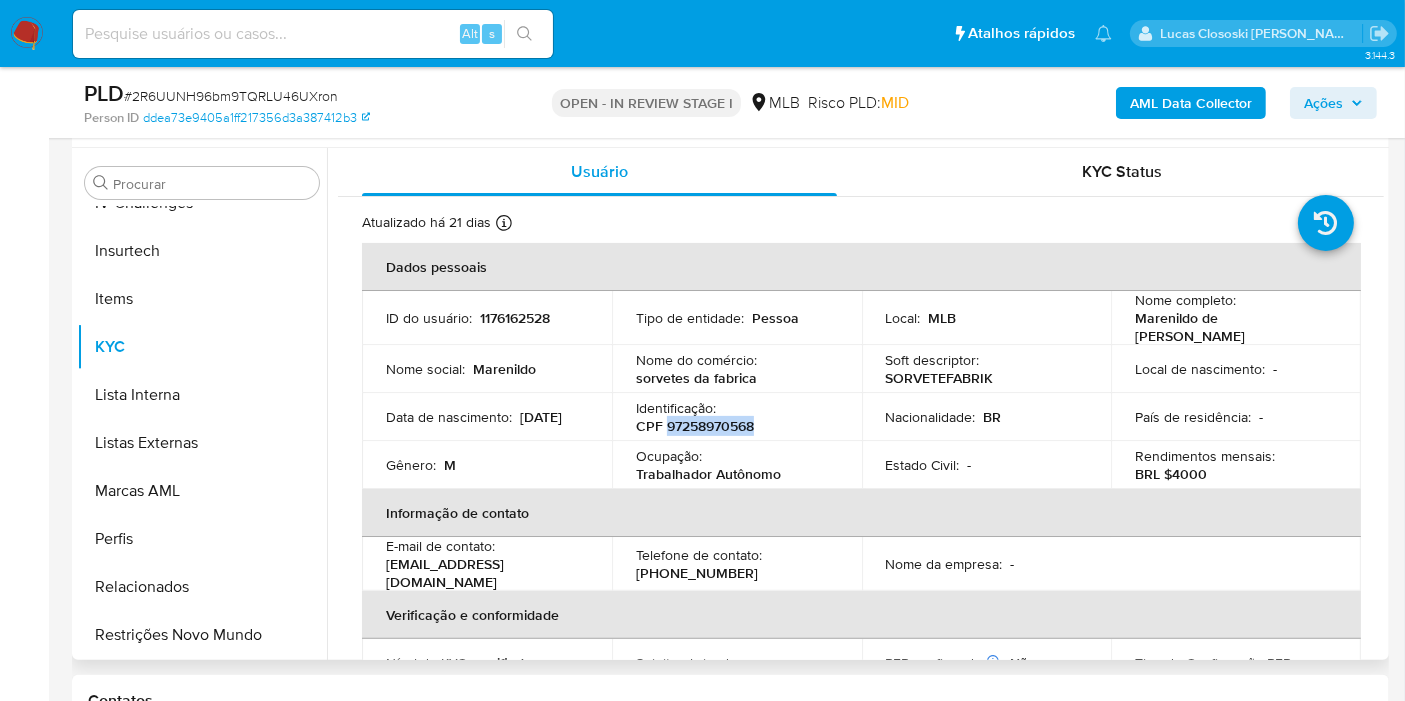 click on "CPF 97258970568" at bounding box center (695, 426) 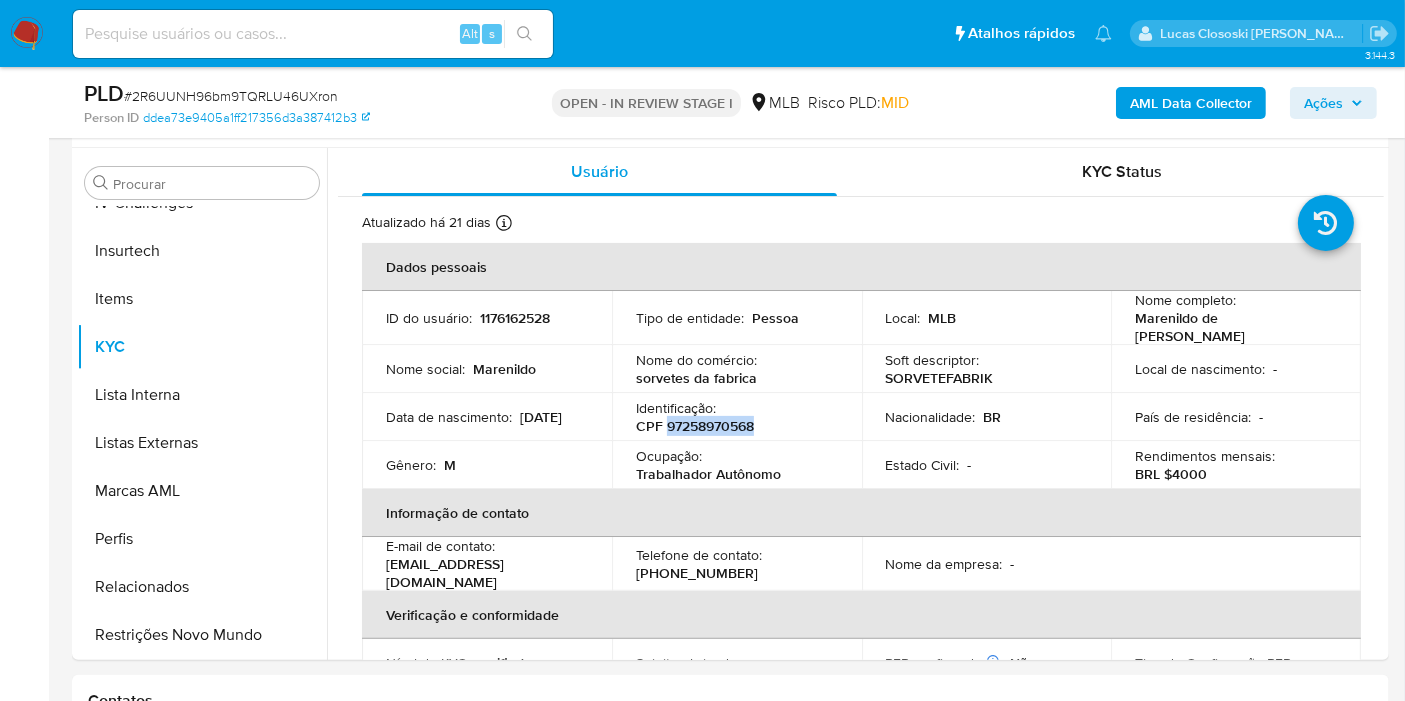 copy on "97258970568" 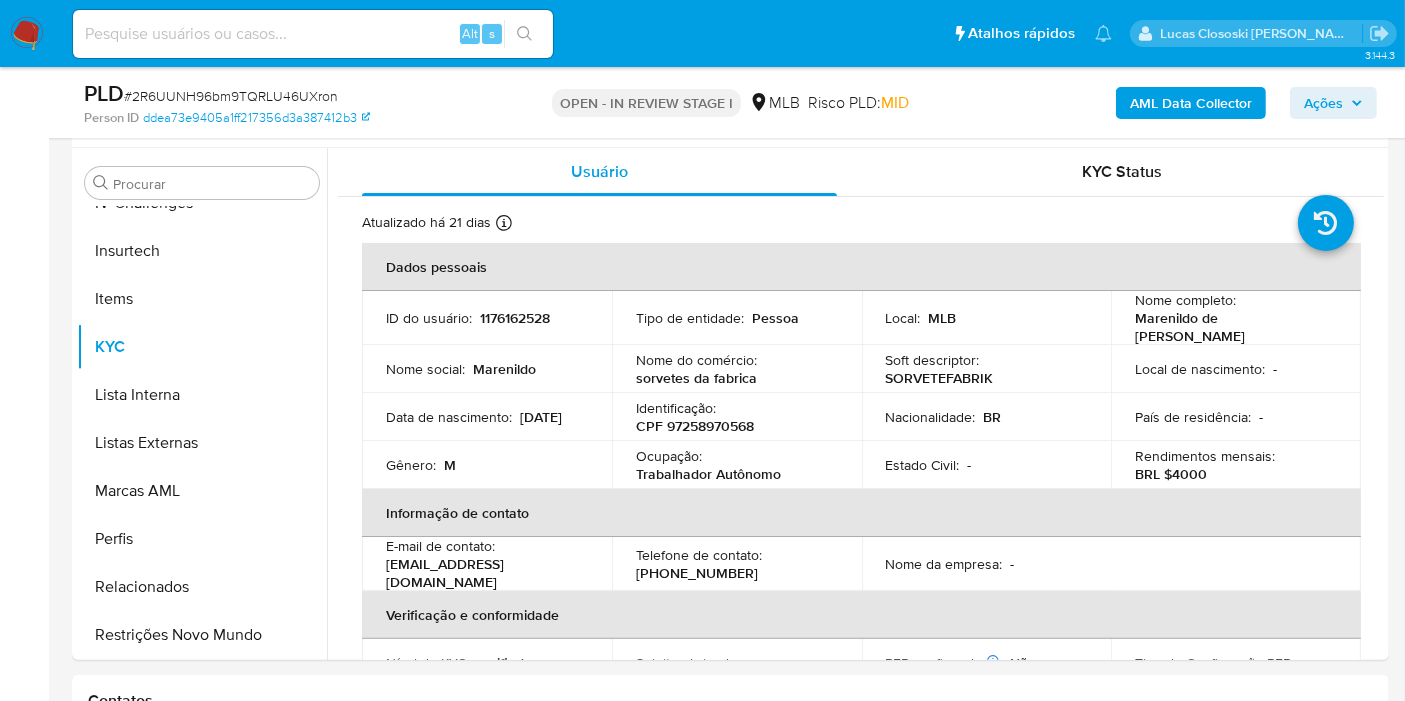 click on "# 2R6UUNH96bm9TQRLU46UXron" at bounding box center (231, 96) 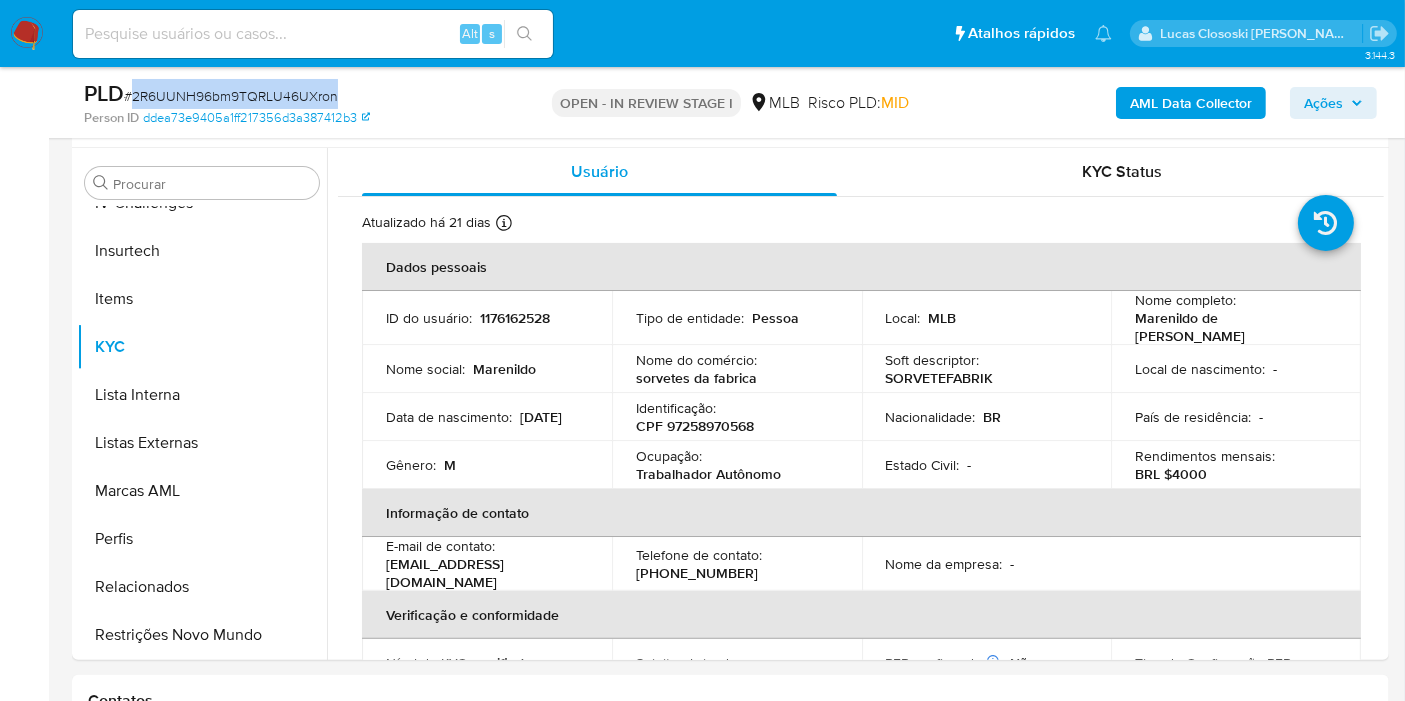 click on "# 2R6UUNH96bm9TQRLU46UXron" at bounding box center (231, 96) 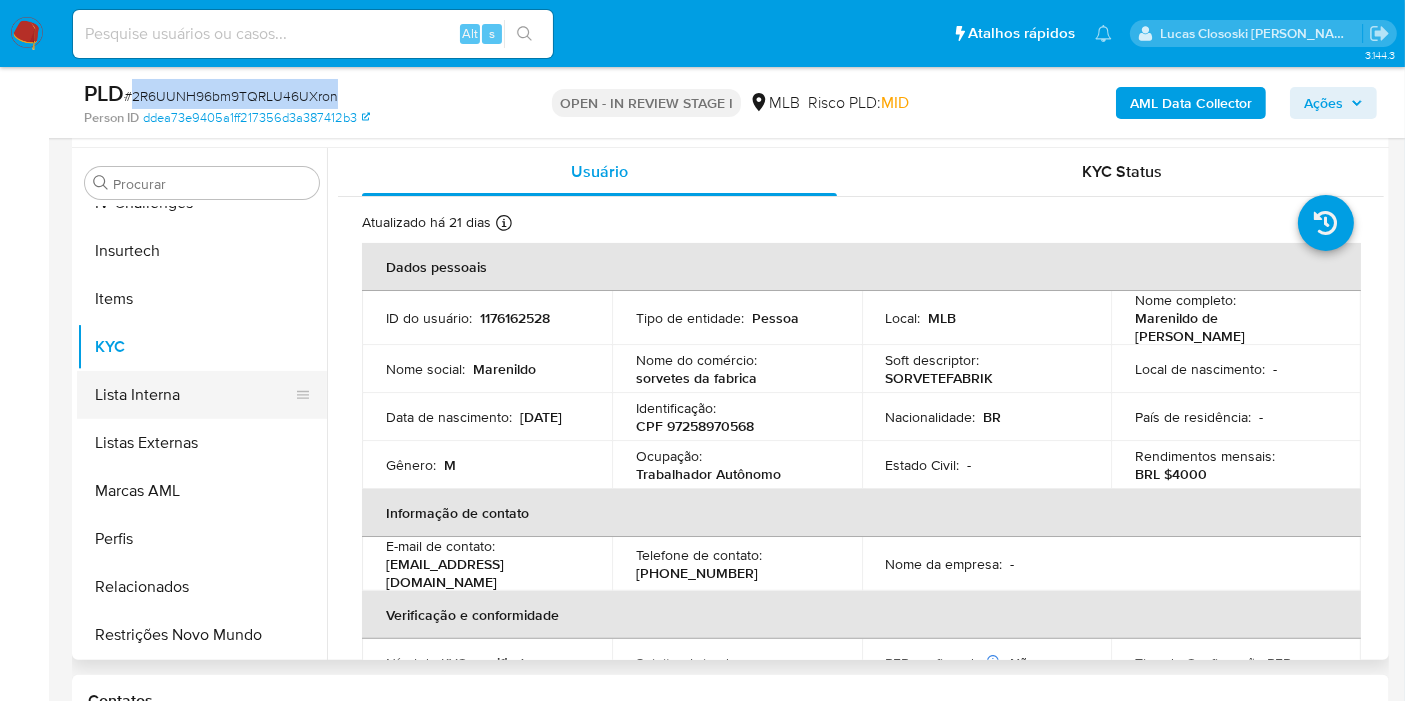 scroll, scrollTop: 511, scrollLeft: 0, axis: vertical 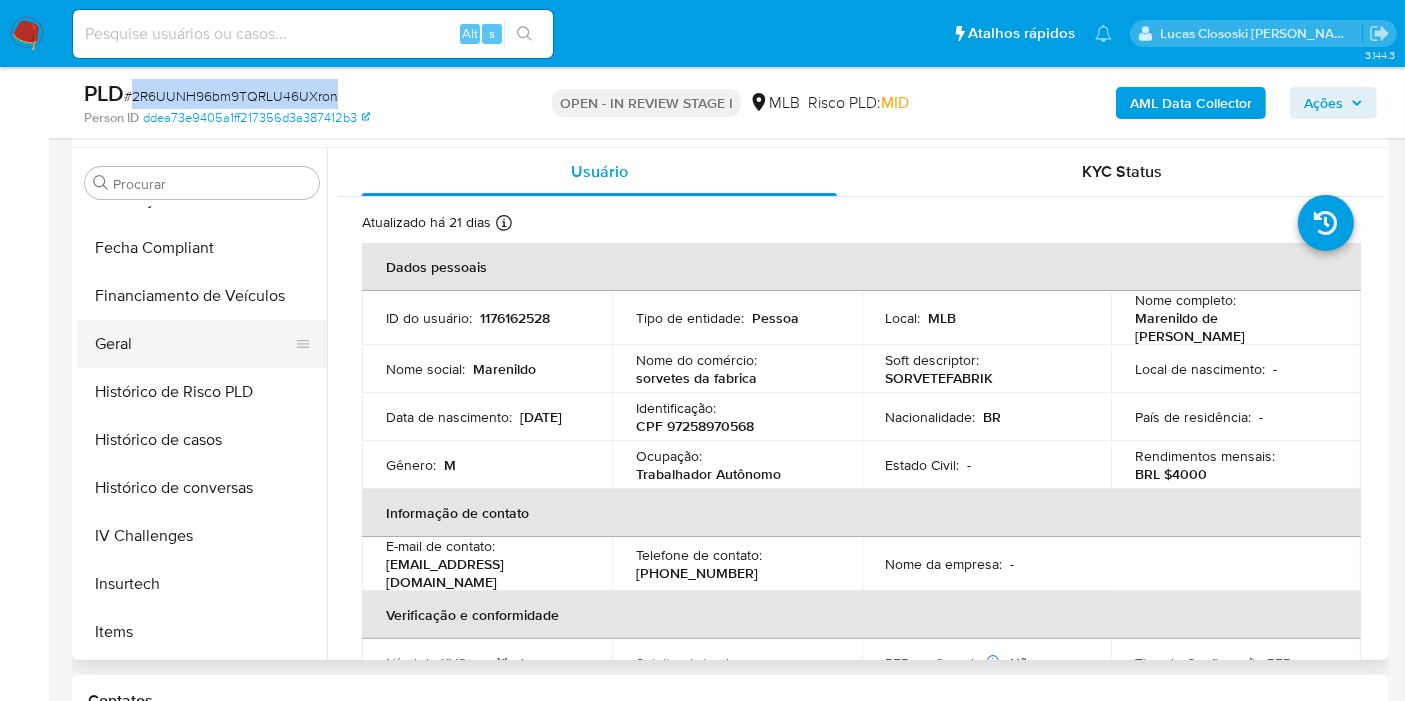 click on "Geral" at bounding box center (194, 344) 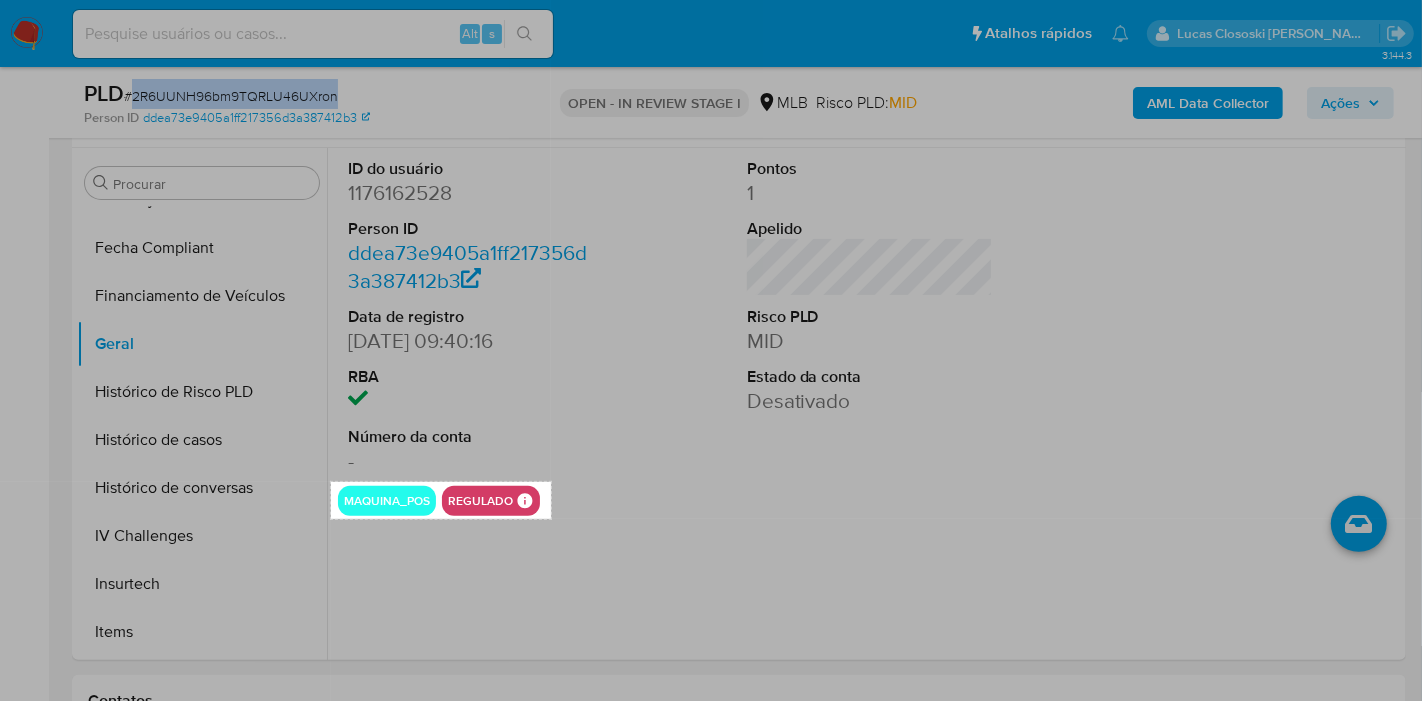 drag, startPoint x: 331, startPoint y: 482, endPoint x: 551, endPoint y: 518, distance: 222.926 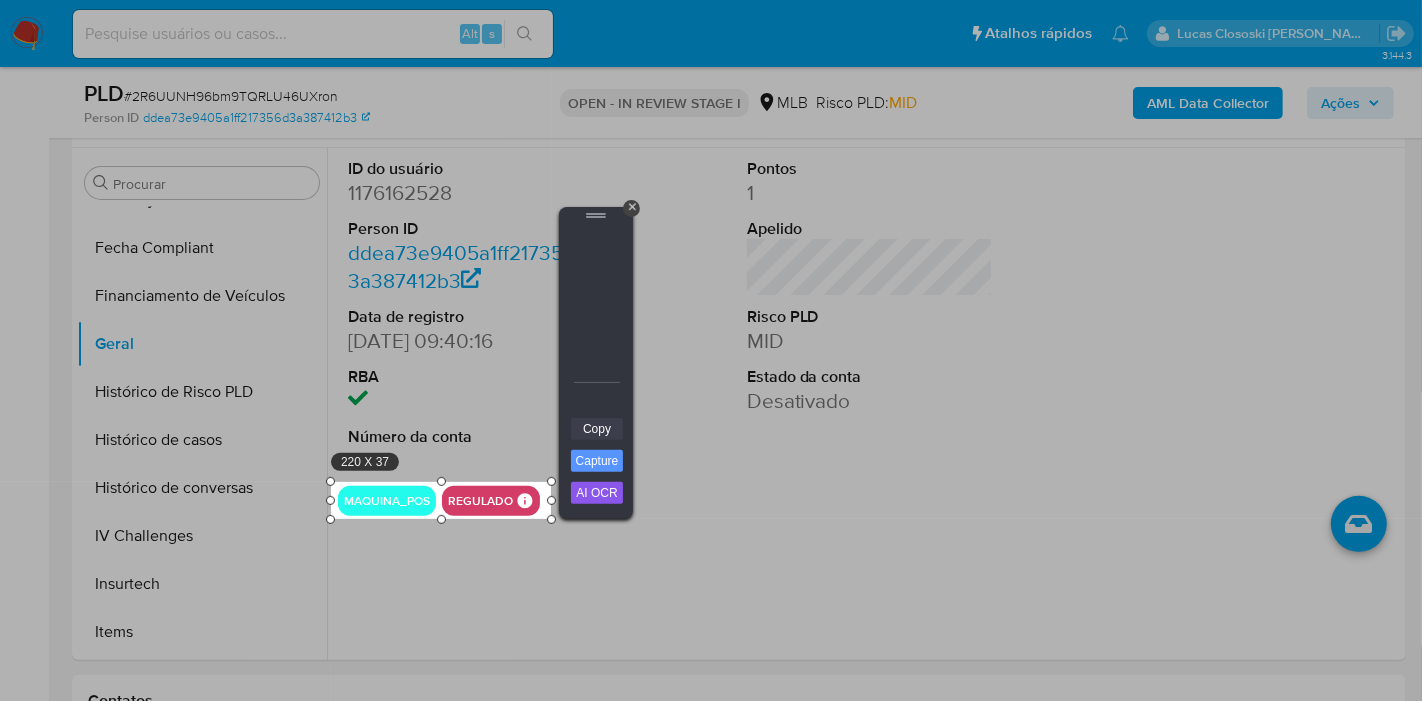 click on "Copy" at bounding box center (597, 429) 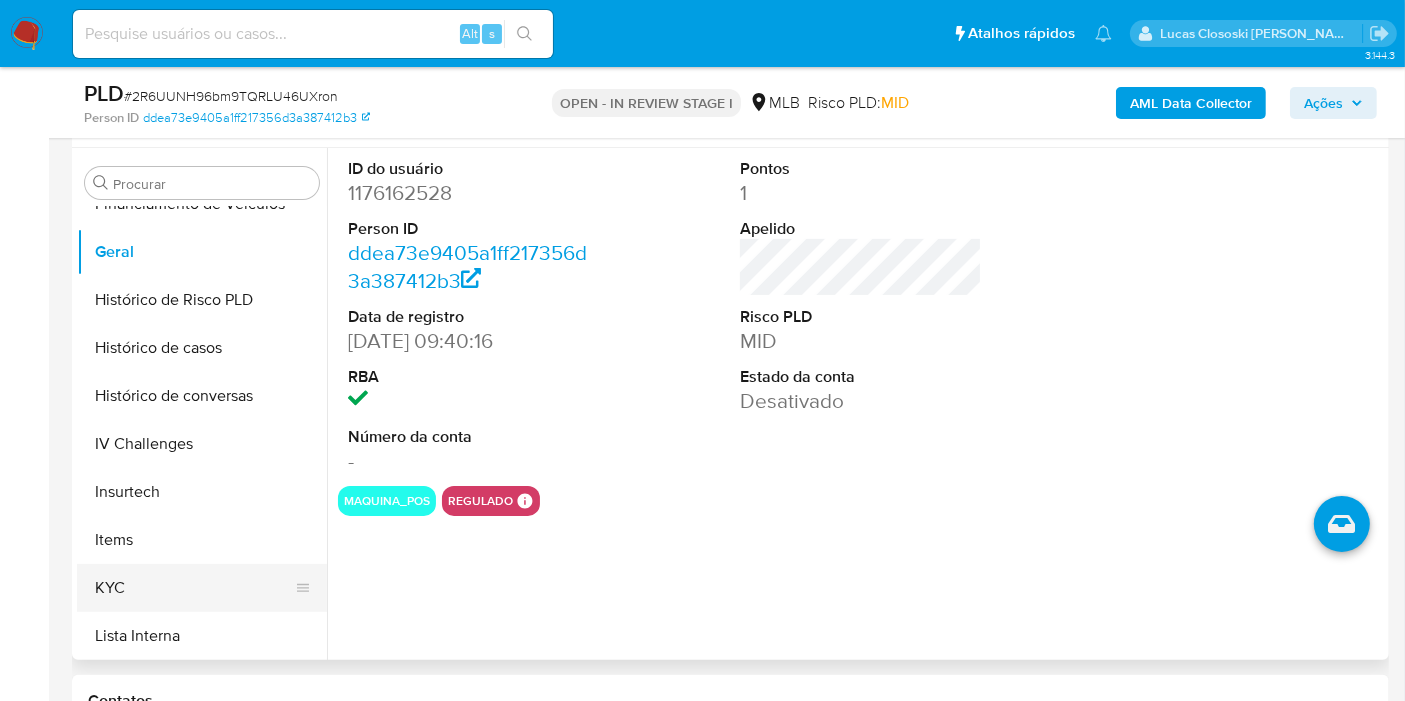 scroll, scrollTop: 733, scrollLeft: 0, axis: vertical 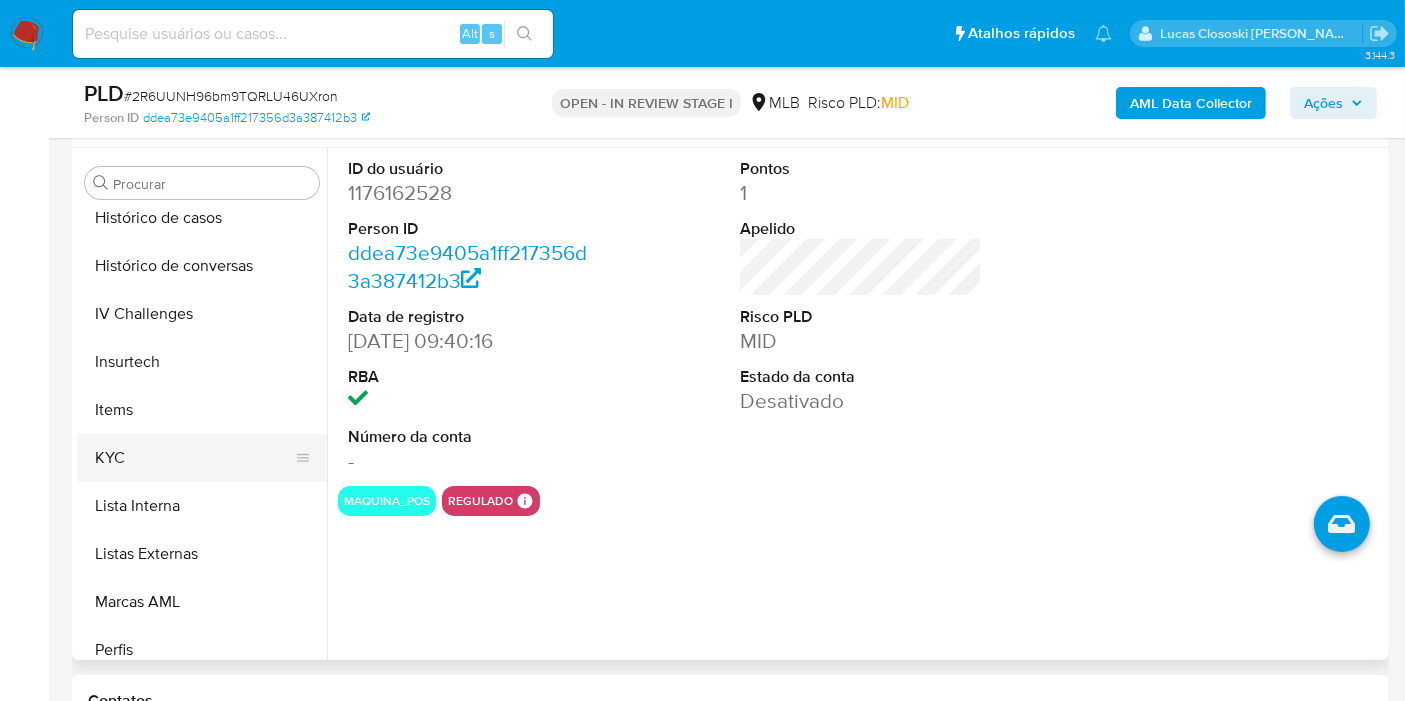 click on "KYC" at bounding box center (194, 458) 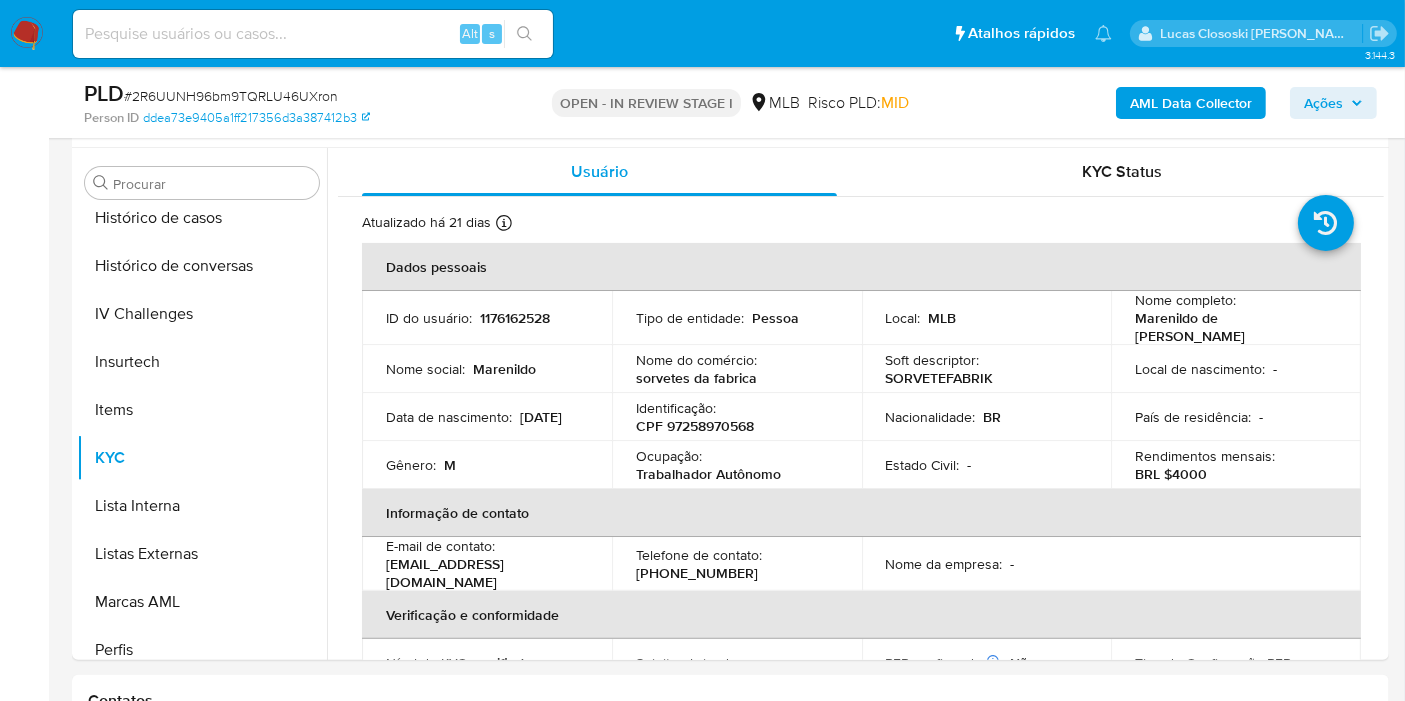 click on "Ações" at bounding box center [1323, 103] 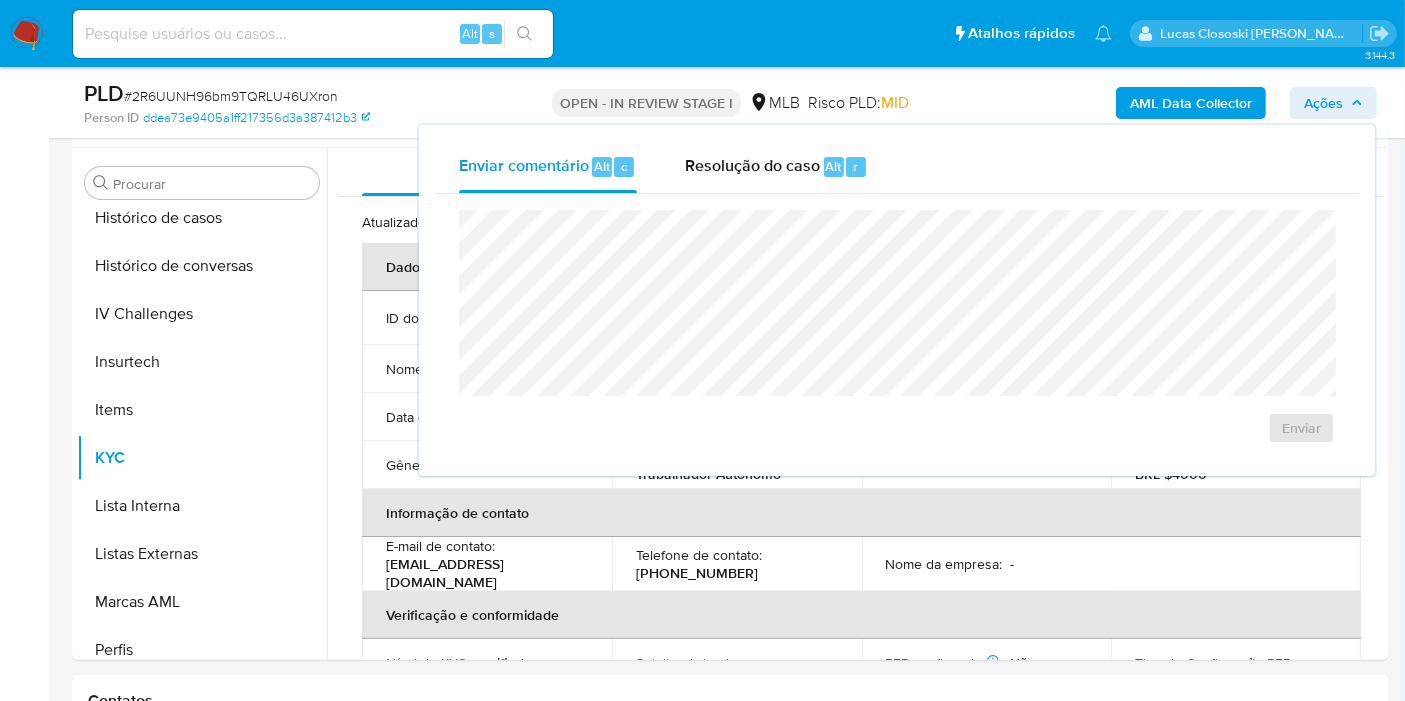 click on "Resolução do caso Alt r" at bounding box center (776, 167) 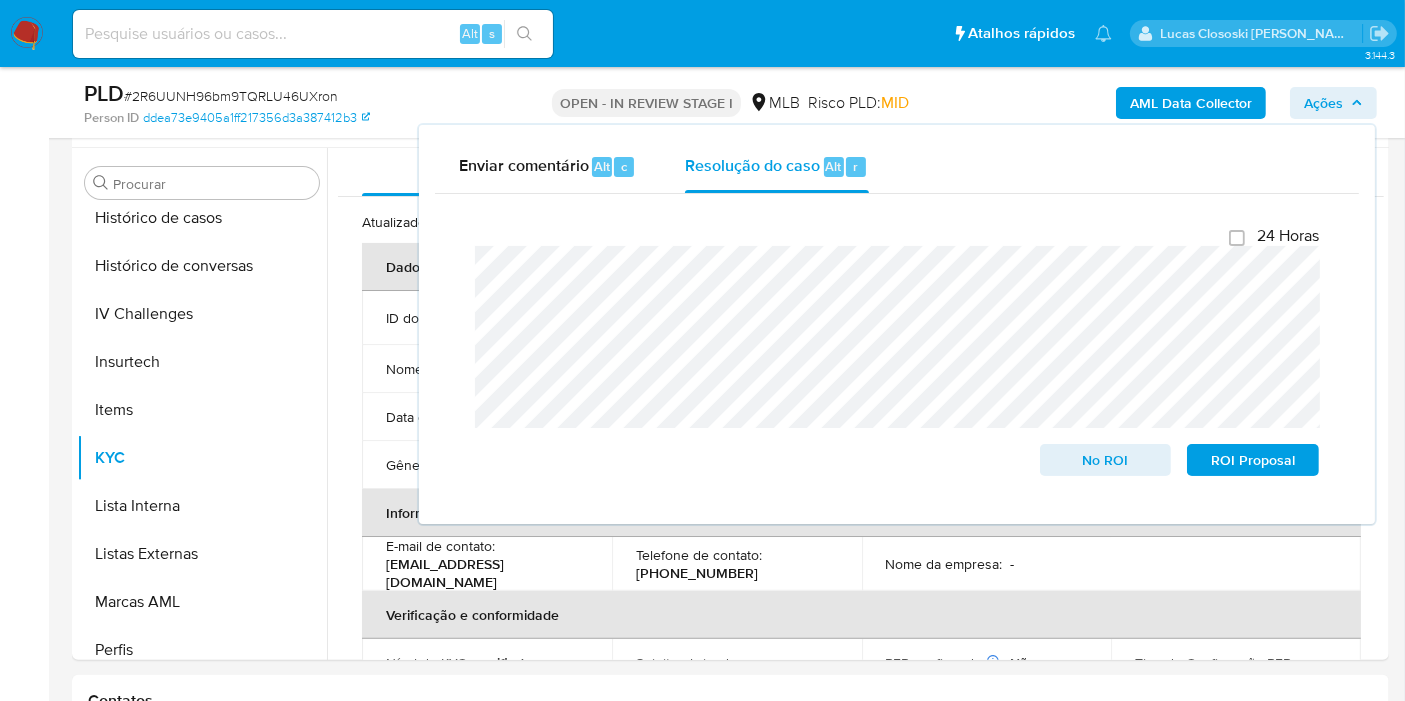 click on "Ações" at bounding box center (1323, 103) 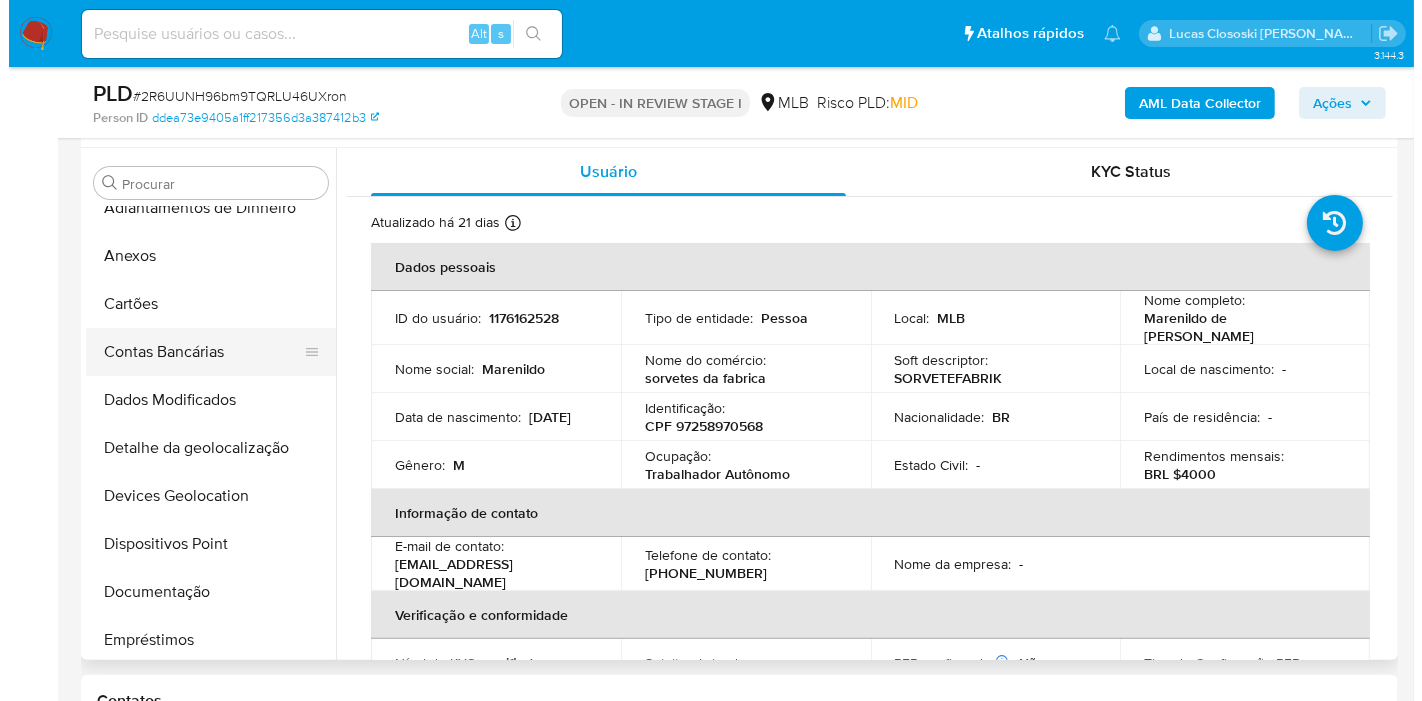 scroll, scrollTop: 0, scrollLeft: 0, axis: both 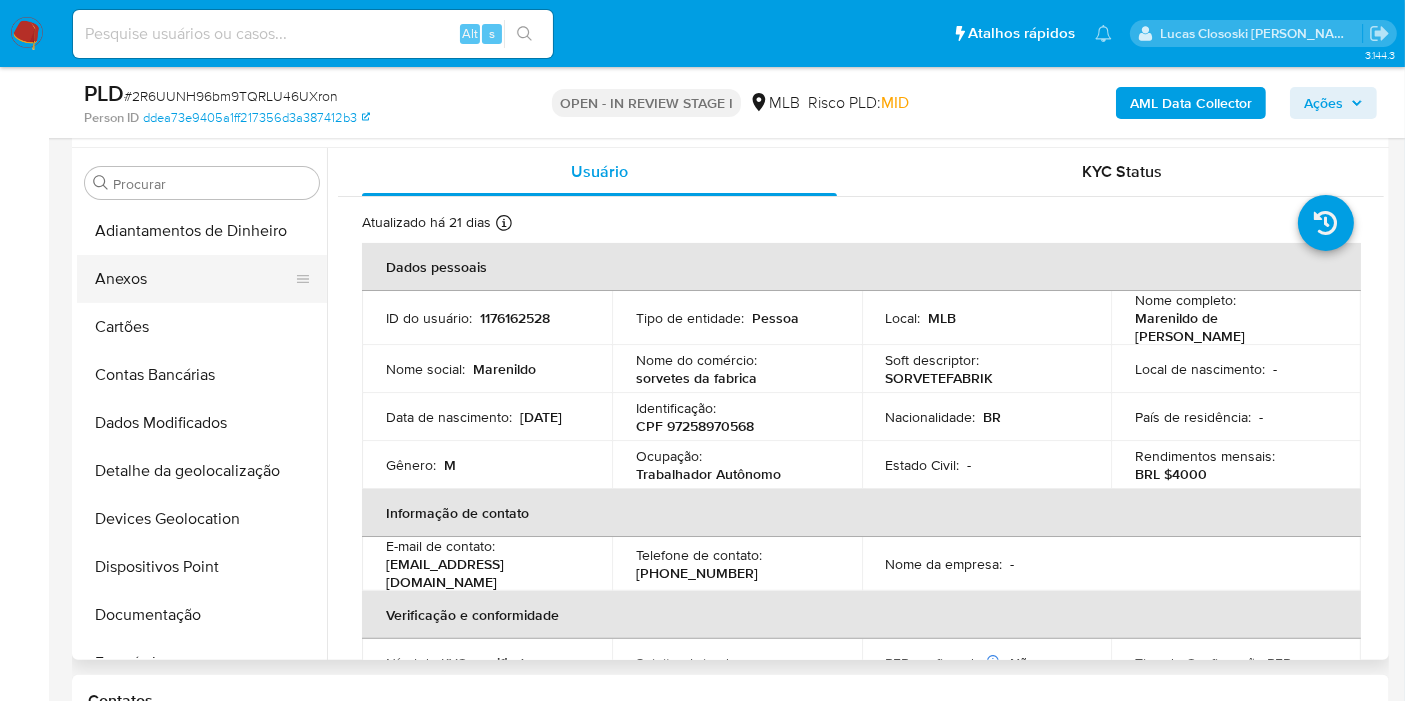 click on "Anexos" at bounding box center (194, 279) 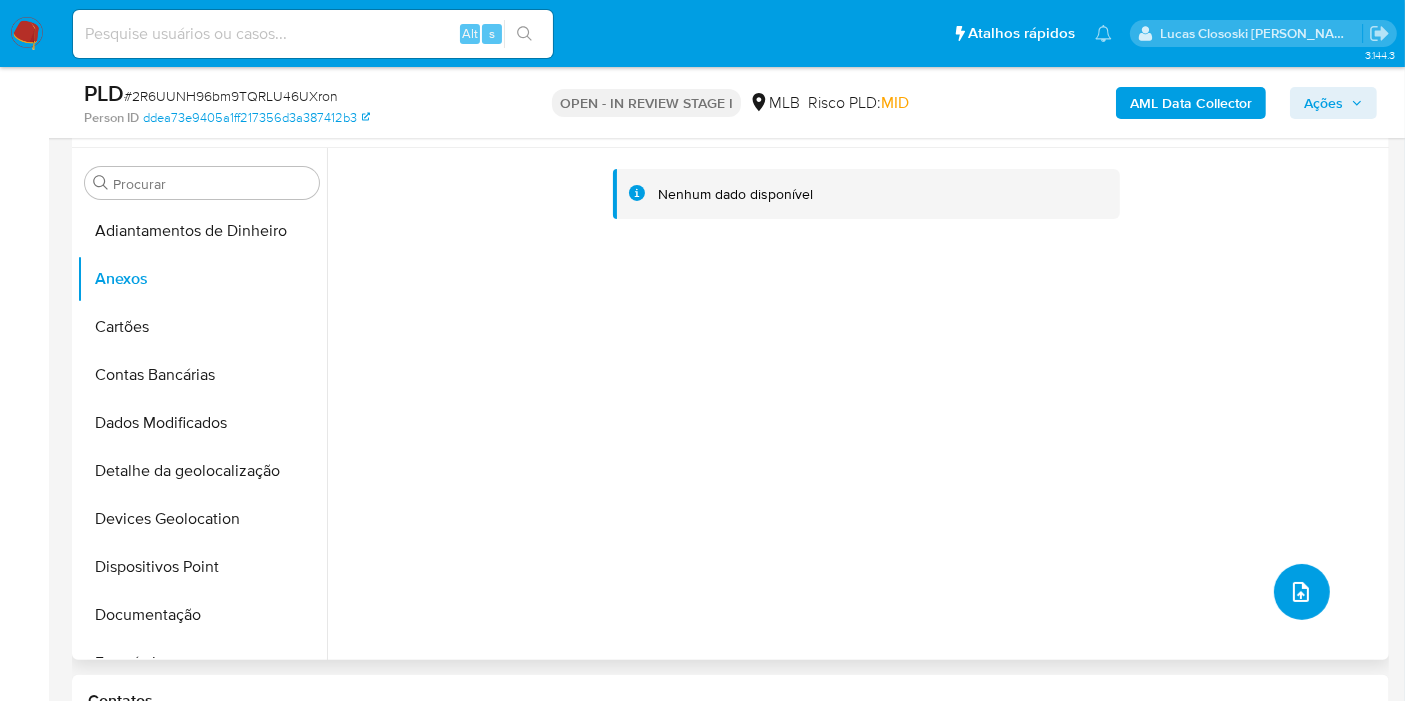 click at bounding box center [1302, 592] 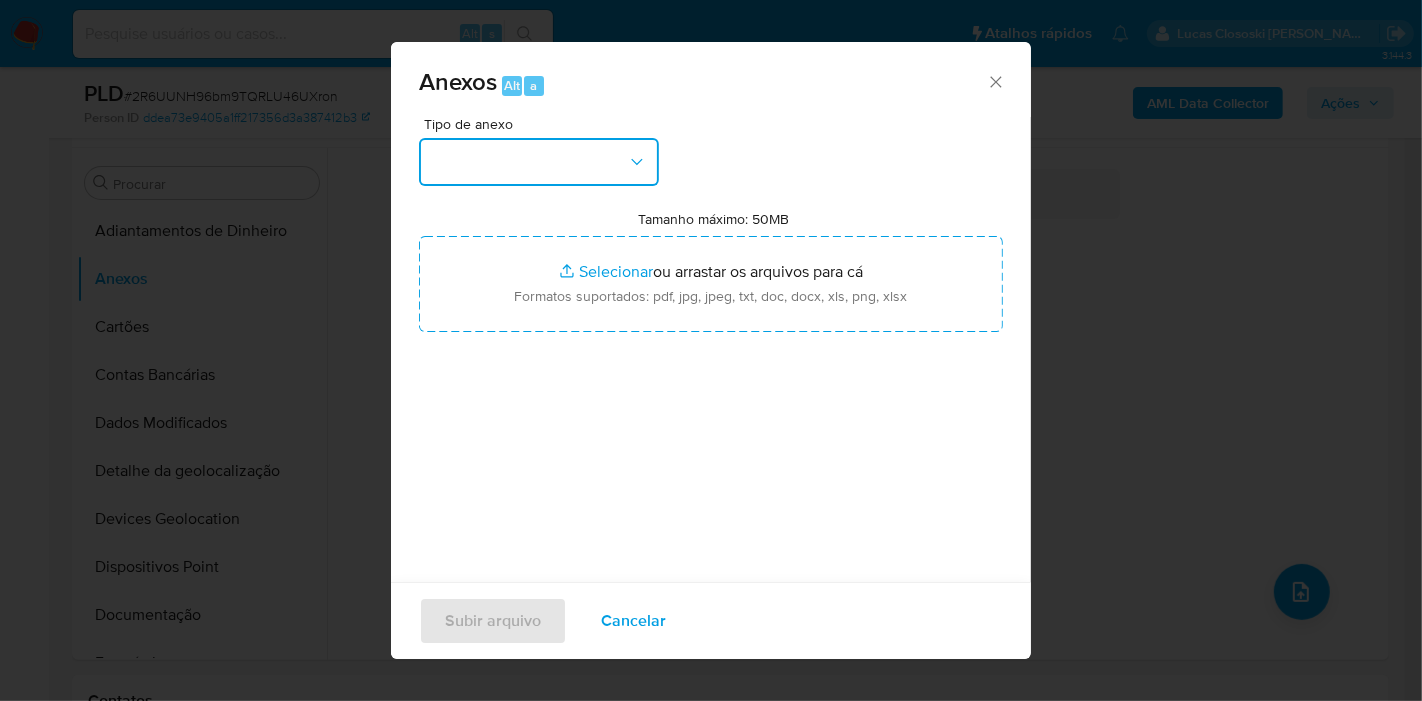 click at bounding box center (539, 162) 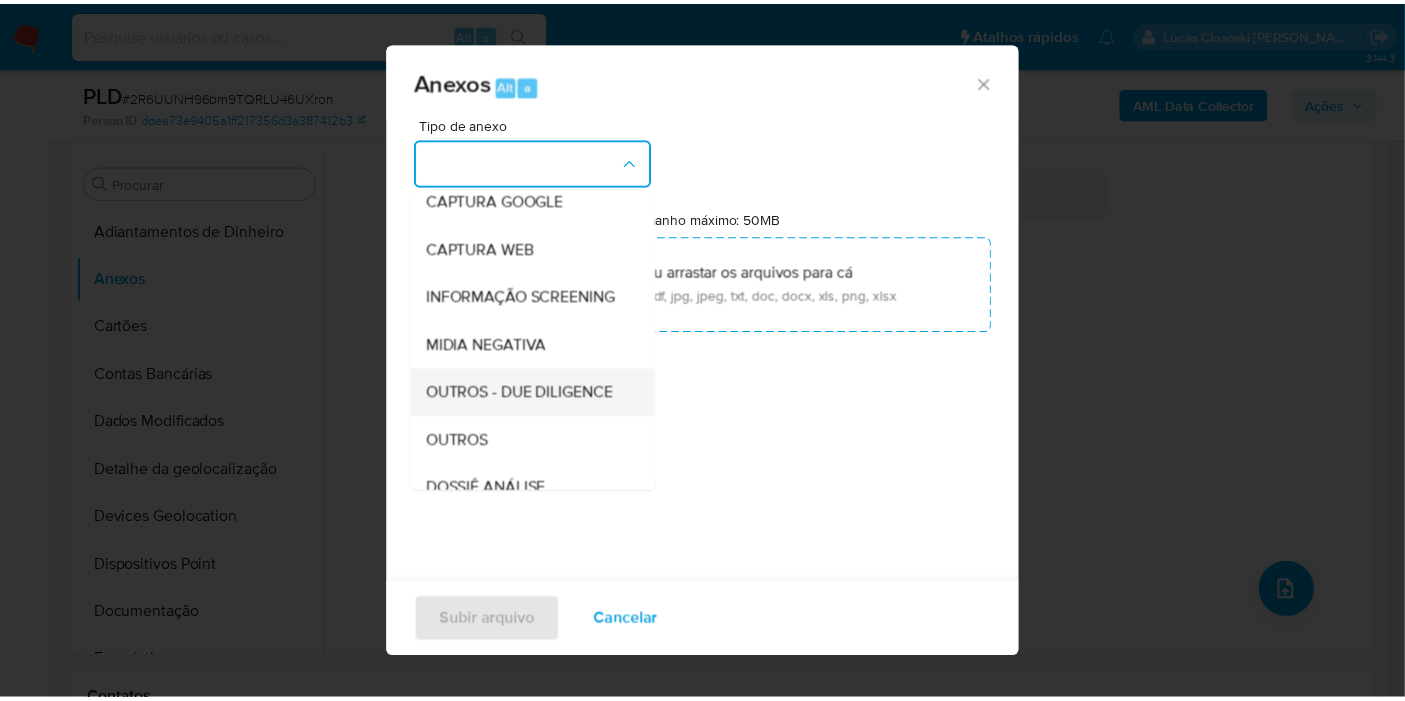 scroll, scrollTop: 222, scrollLeft: 0, axis: vertical 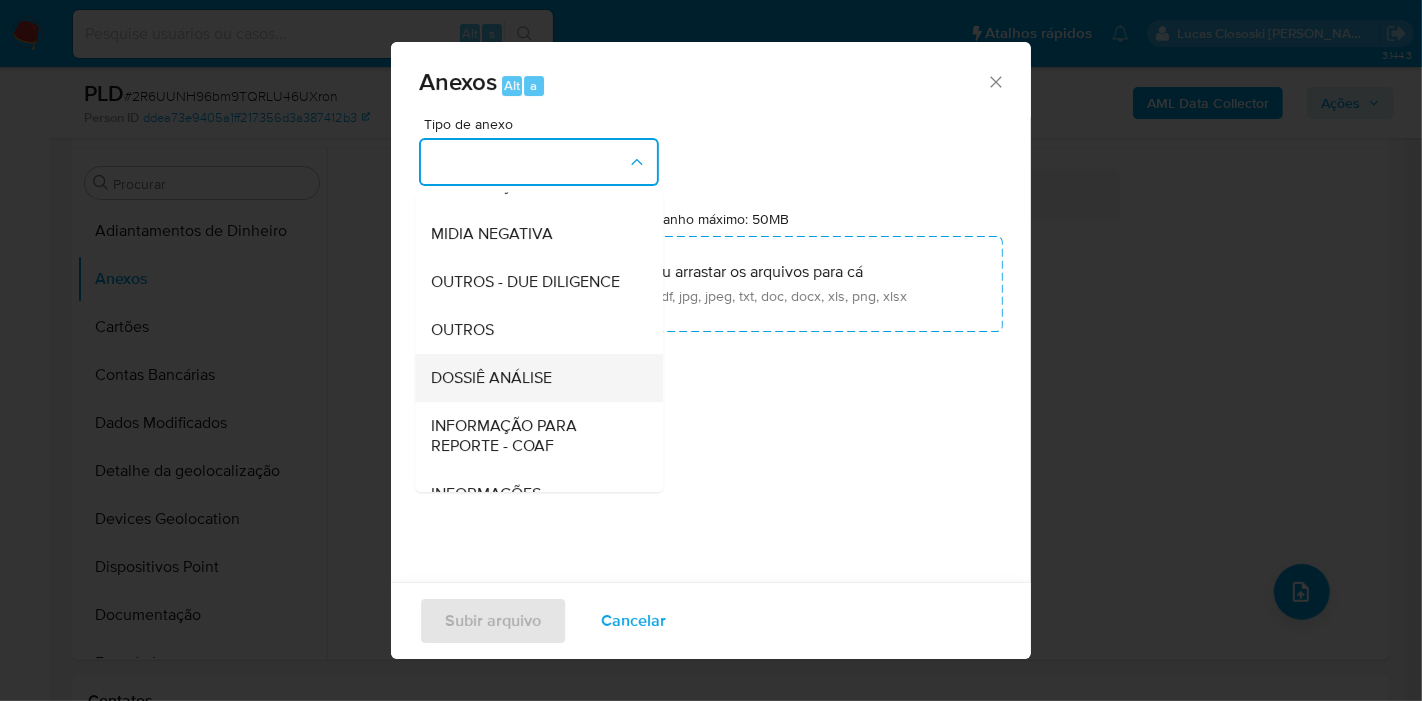 click on "DOSSIÊ ANÁLISE" at bounding box center (533, 378) 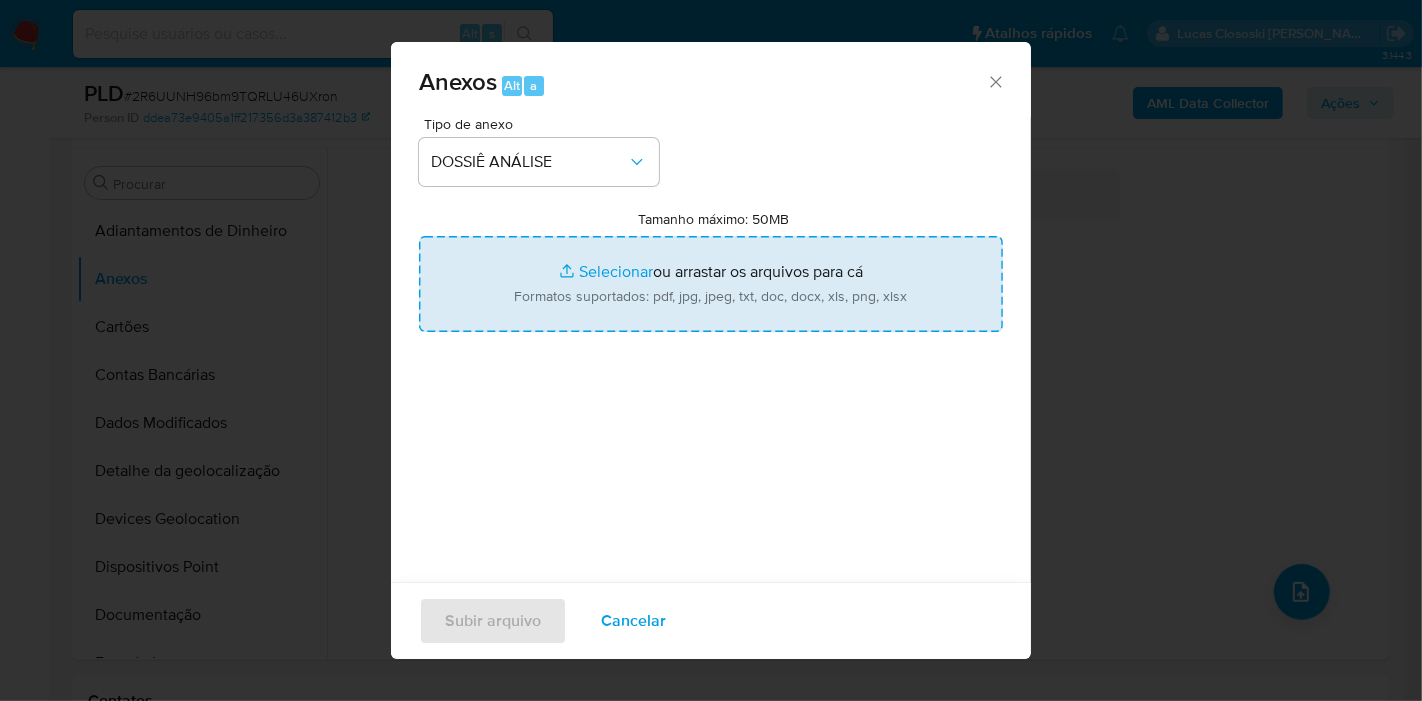 click on "Tamanho máximo: 50MB Selecionar arquivos" at bounding box center (711, 284) 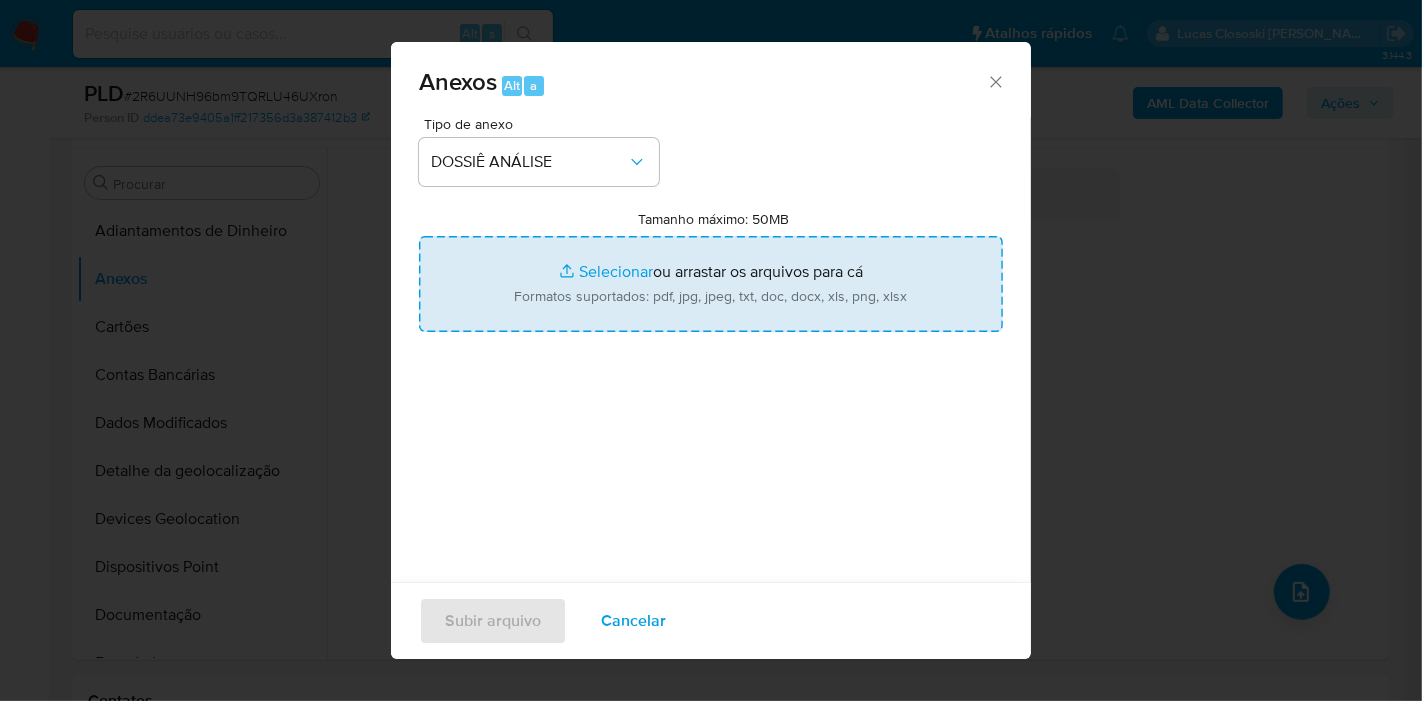 type on "C:\fakepath\Mulan 1176162528_2025_07_08_08_13_02.xlsx" 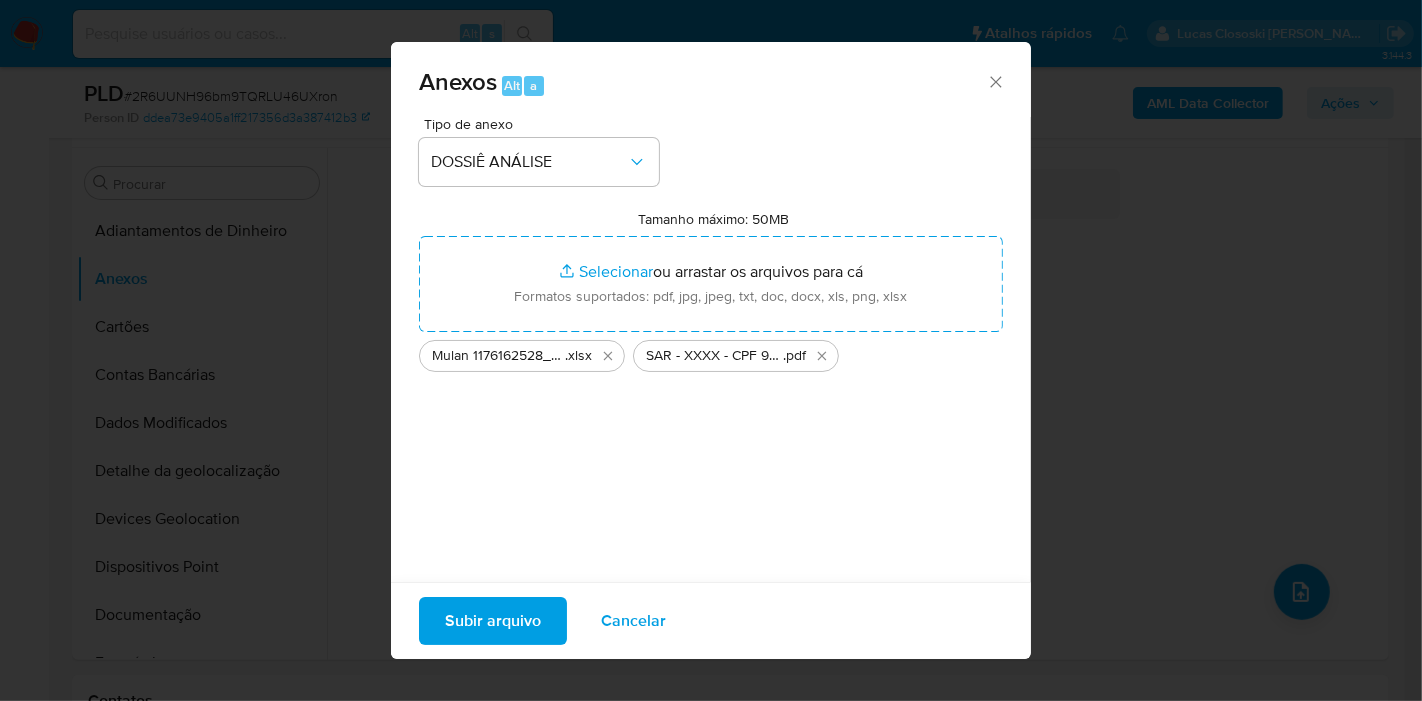 click on "Subir arquivo" at bounding box center (493, 621) 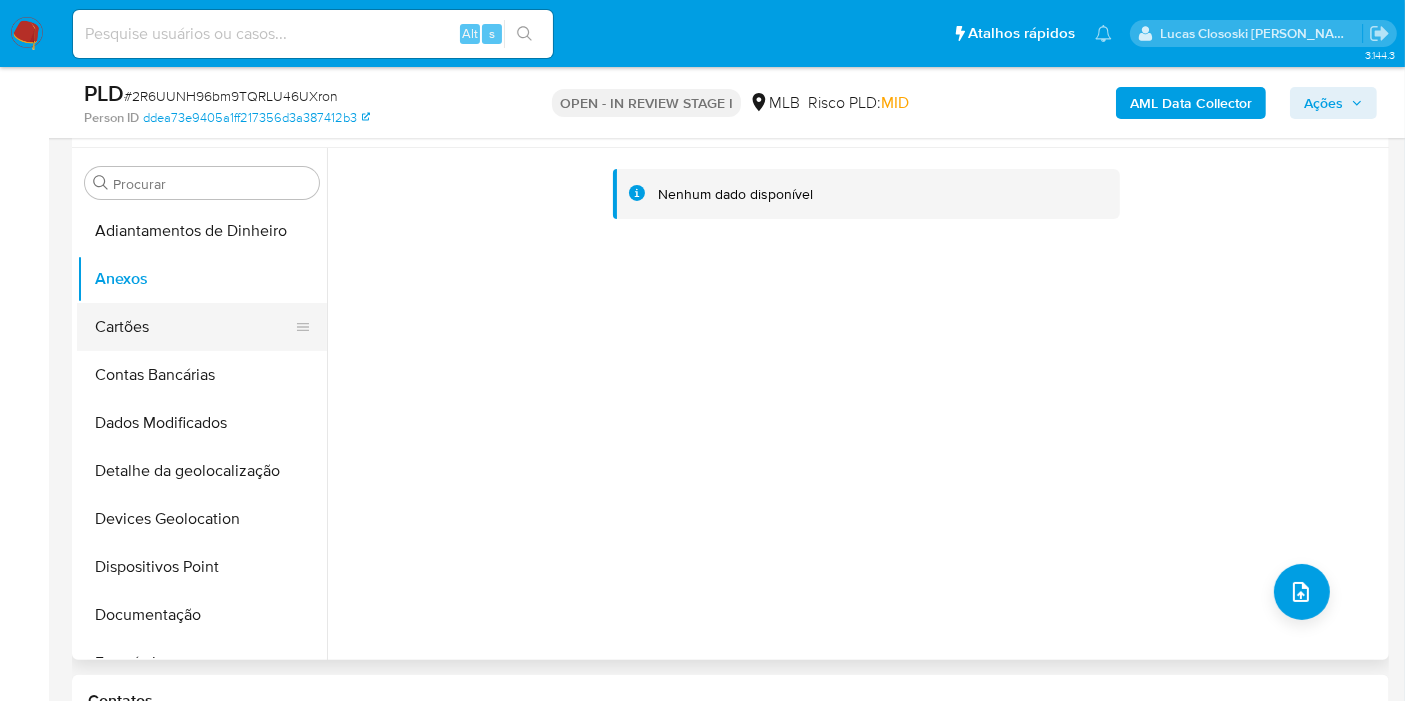 click on "Cartões" at bounding box center (194, 327) 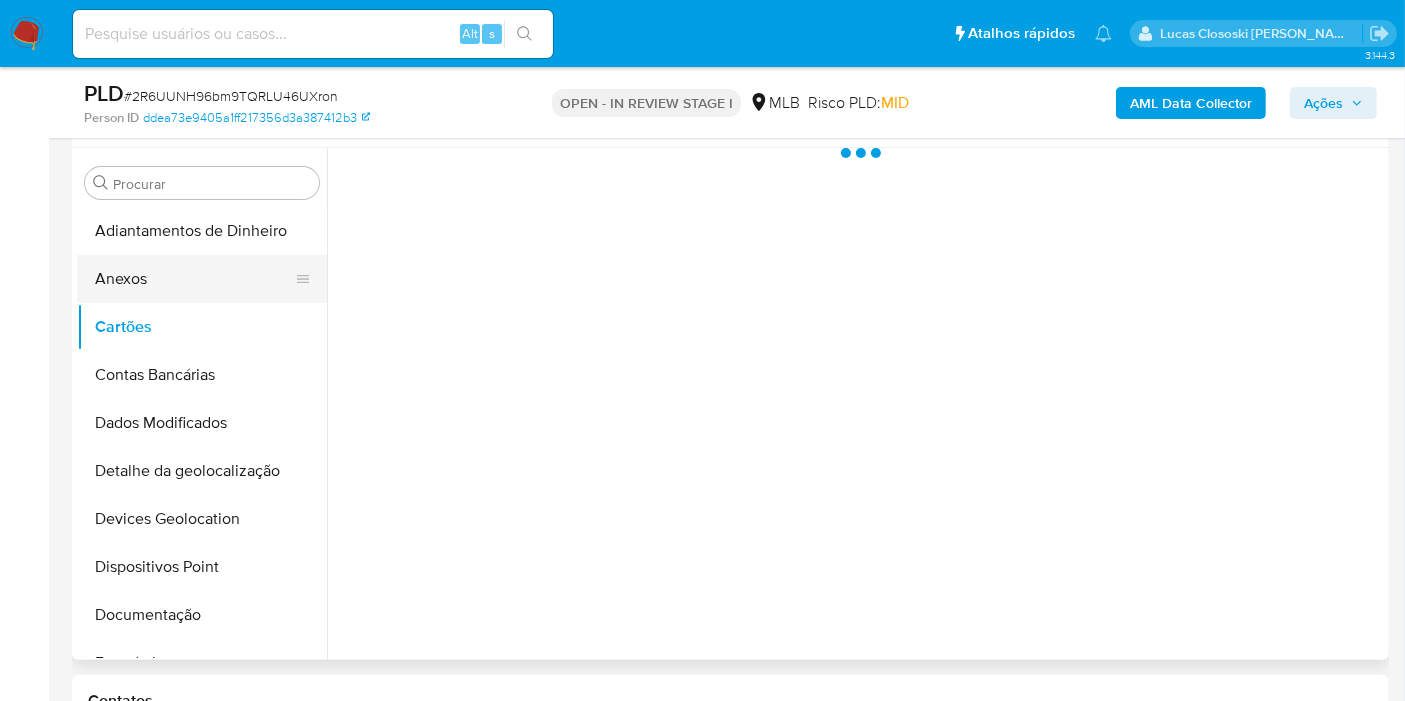 click on "Anexos" at bounding box center [194, 279] 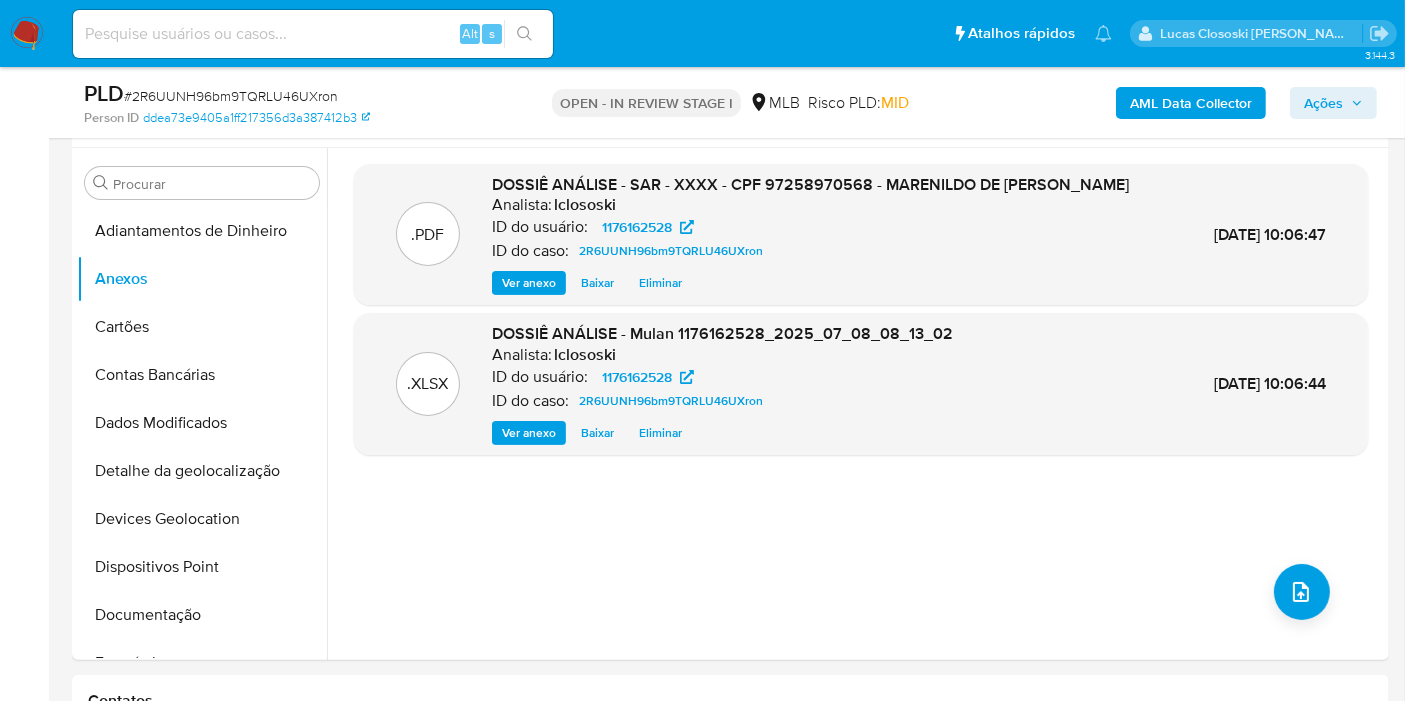 click on "Ações" at bounding box center (1323, 103) 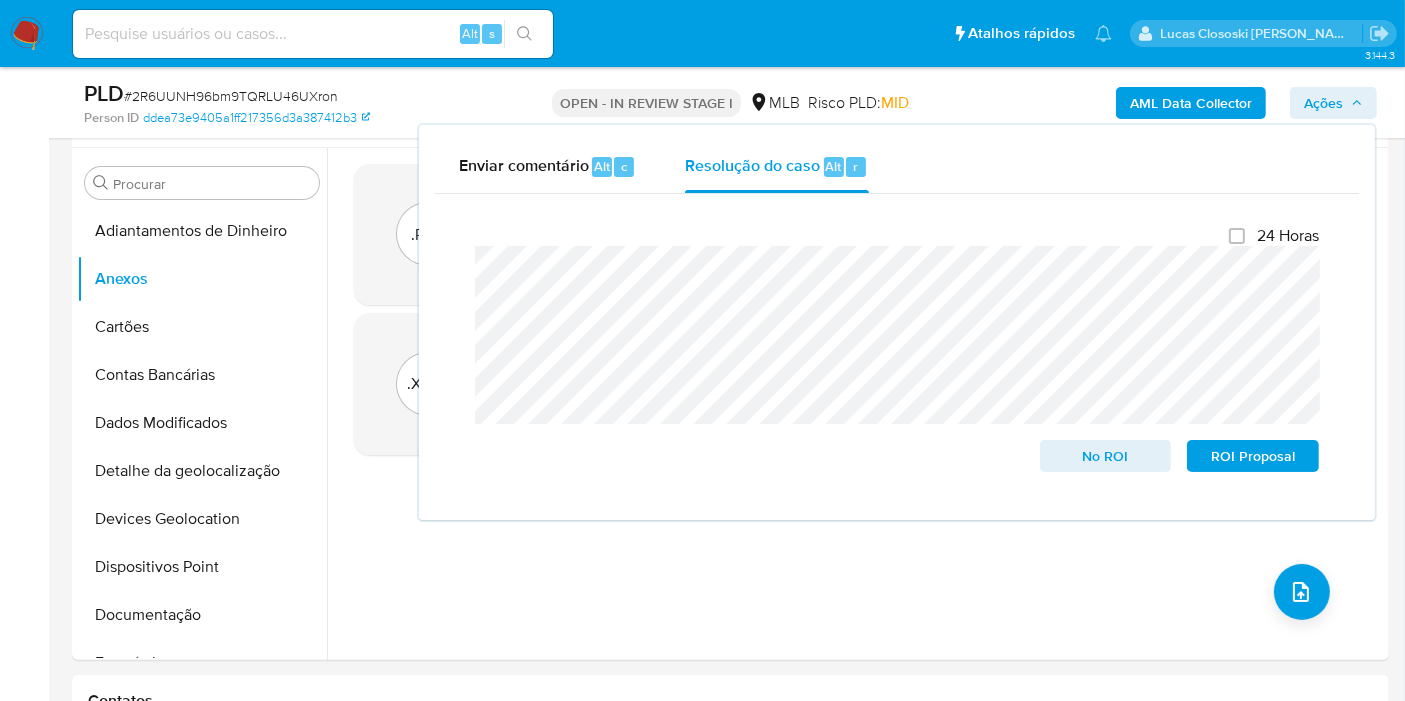 click on "Ações" at bounding box center [1323, 103] 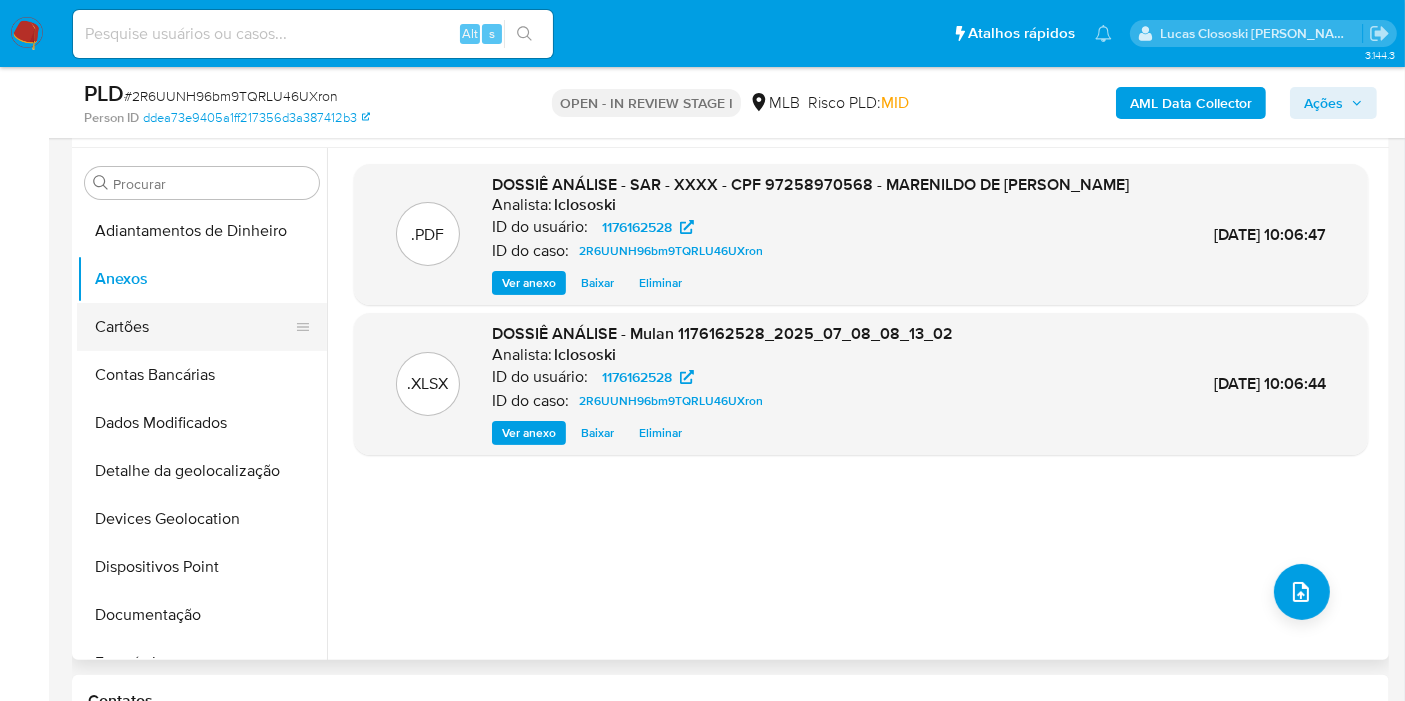 click on "Cartões" at bounding box center (194, 327) 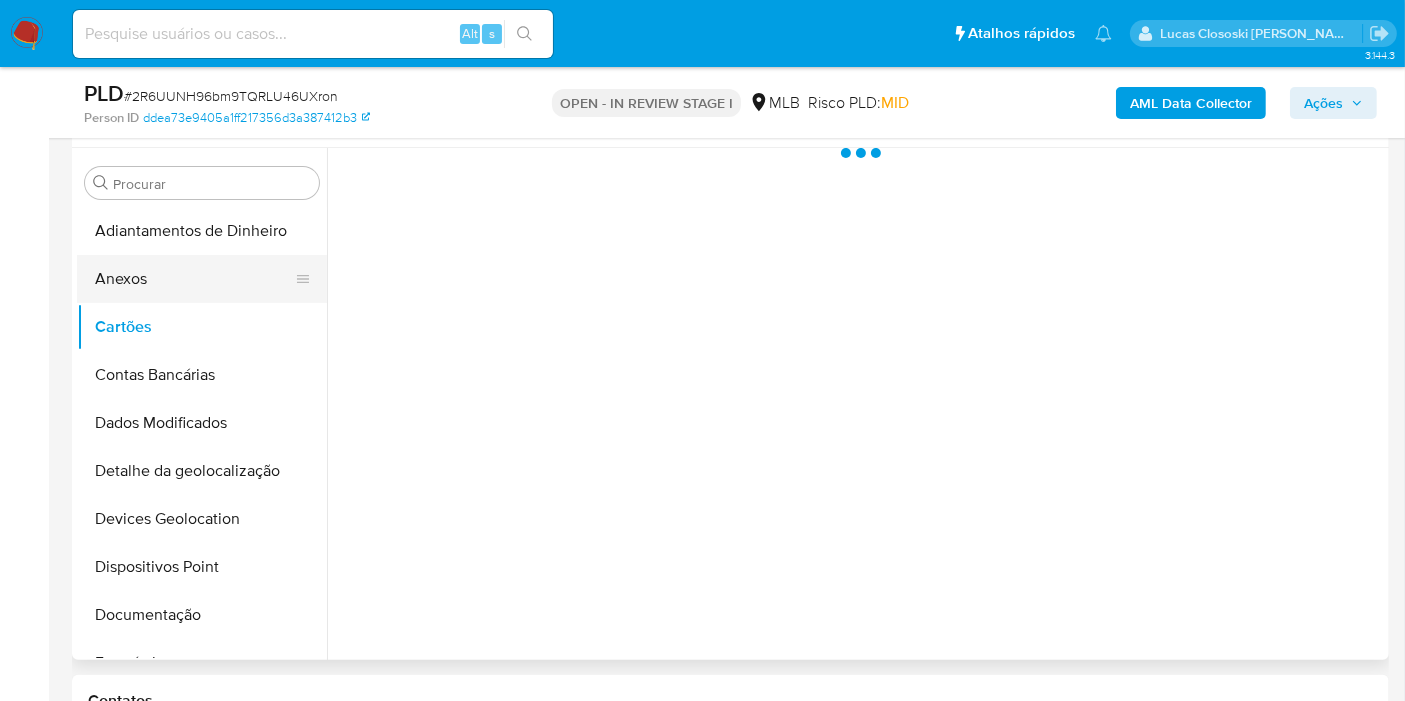 click on "Anexos" at bounding box center [194, 279] 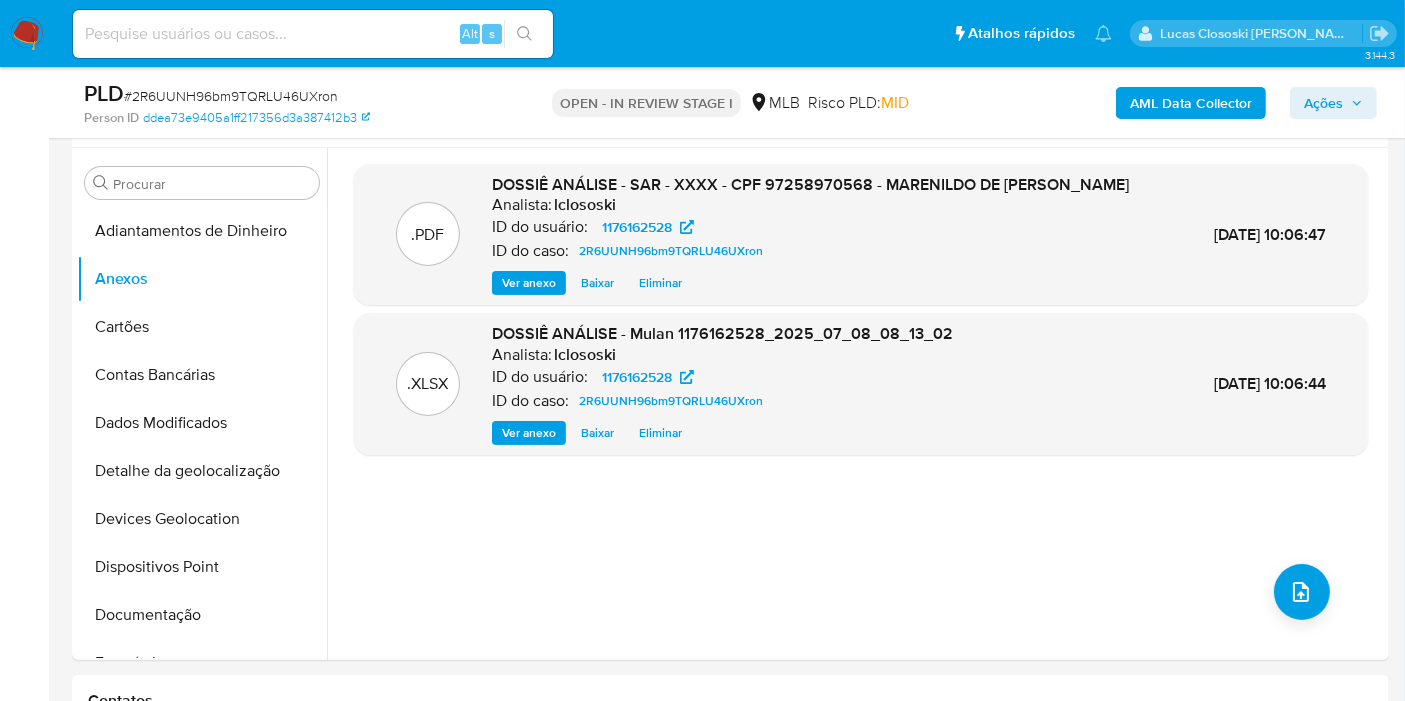 click on "Ações" at bounding box center [1323, 103] 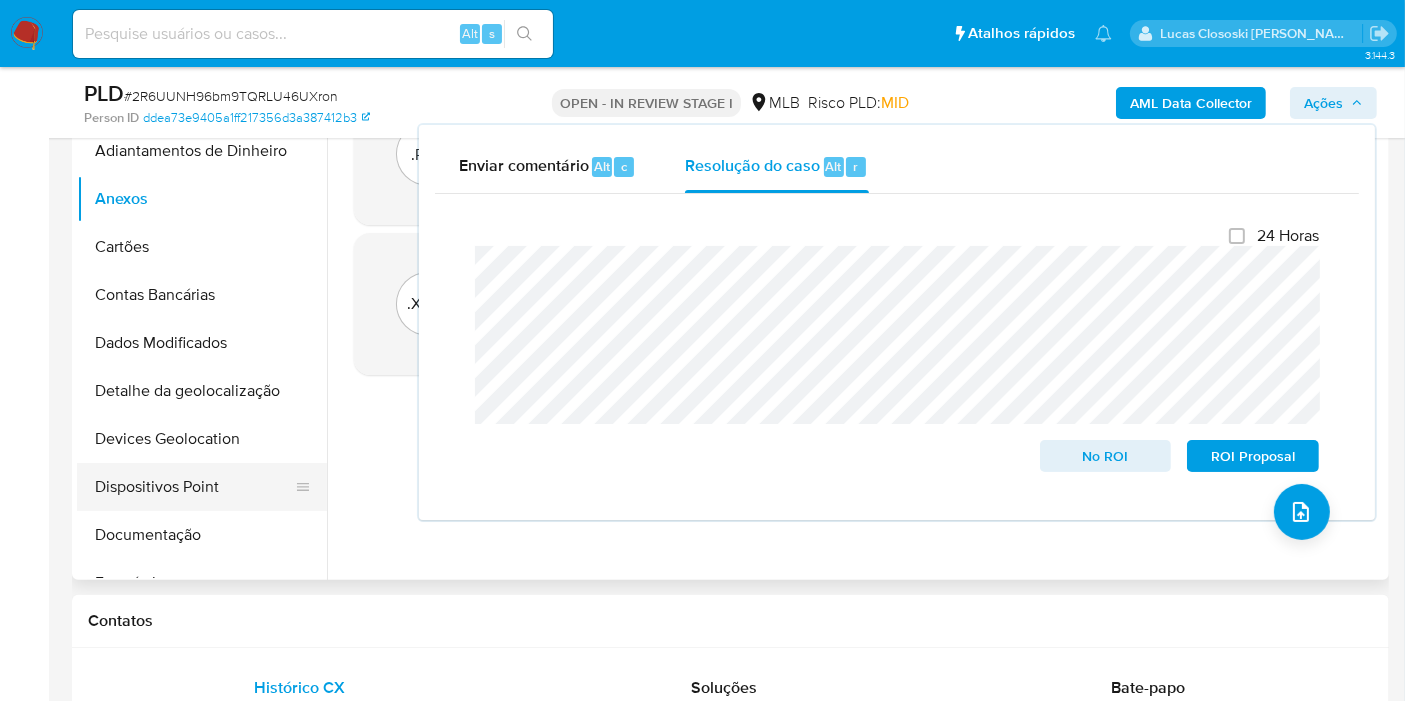 scroll, scrollTop: 371, scrollLeft: 0, axis: vertical 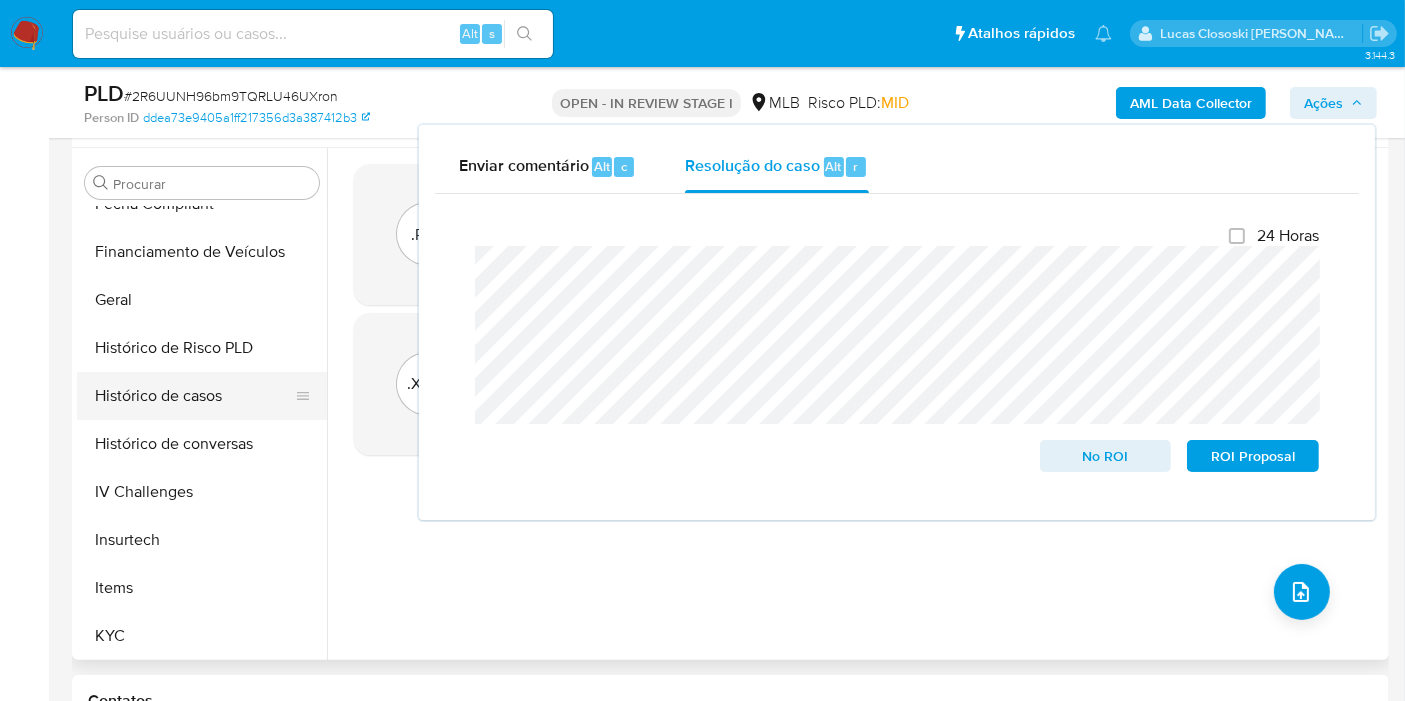 click on "Histórico de casos" at bounding box center (194, 396) 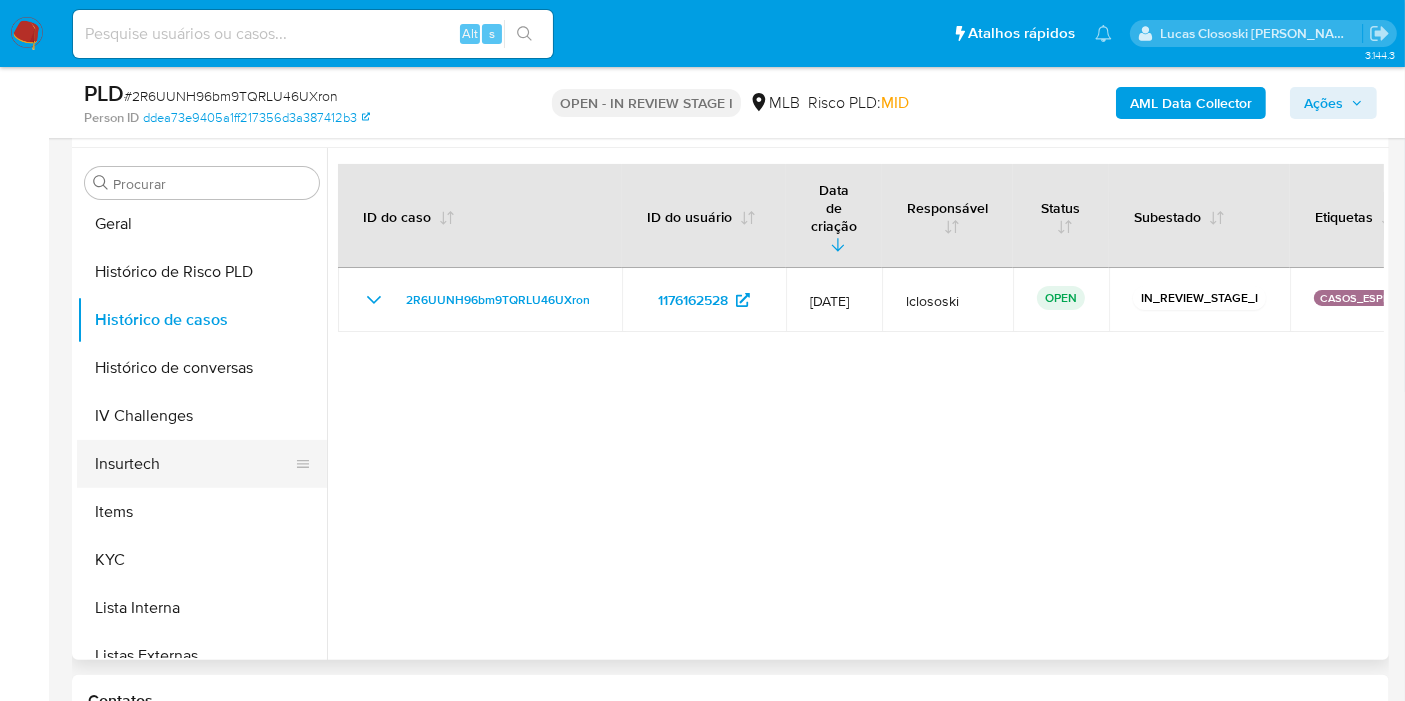 scroll, scrollTop: 666, scrollLeft: 0, axis: vertical 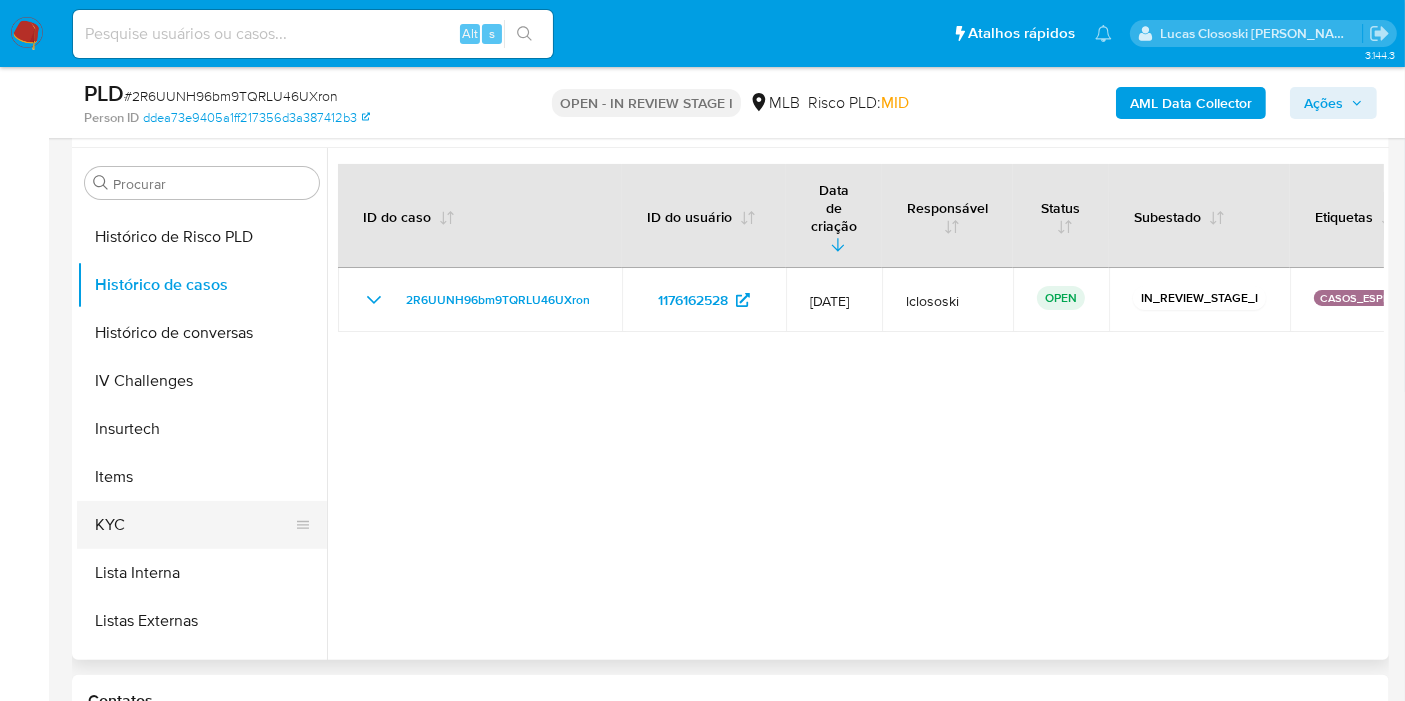 click on "KYC" at bounding box center [194, 525] 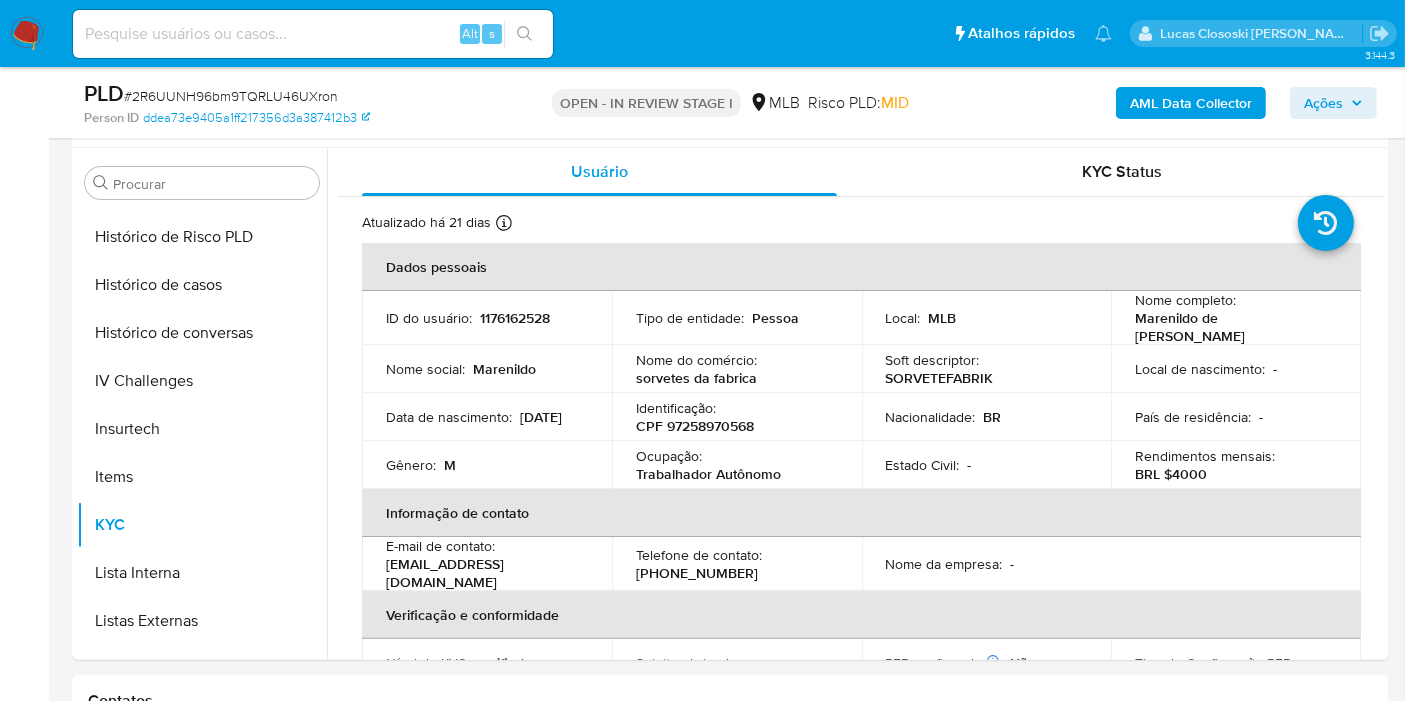 click on "Ações" at bounding box center [1323, 103] 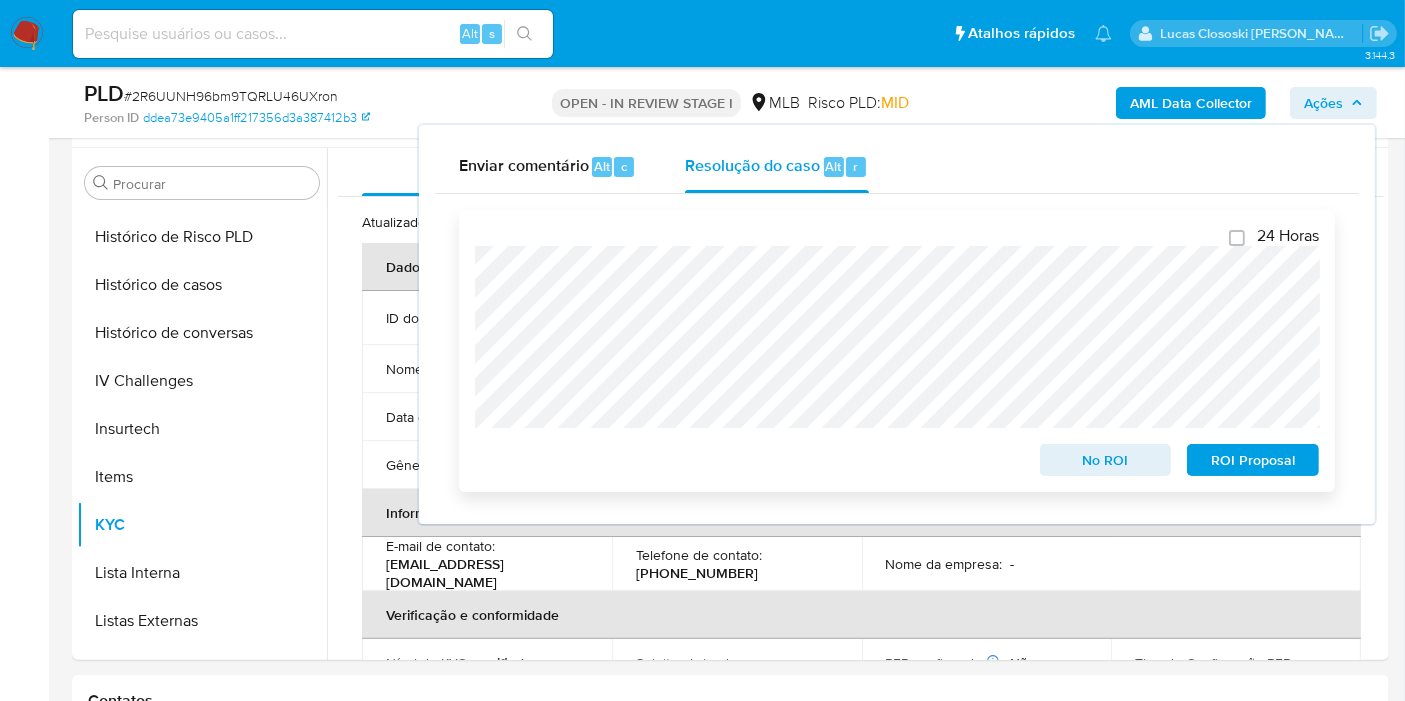 click on "ROI Proposal" at bounding box center (1253, 460) 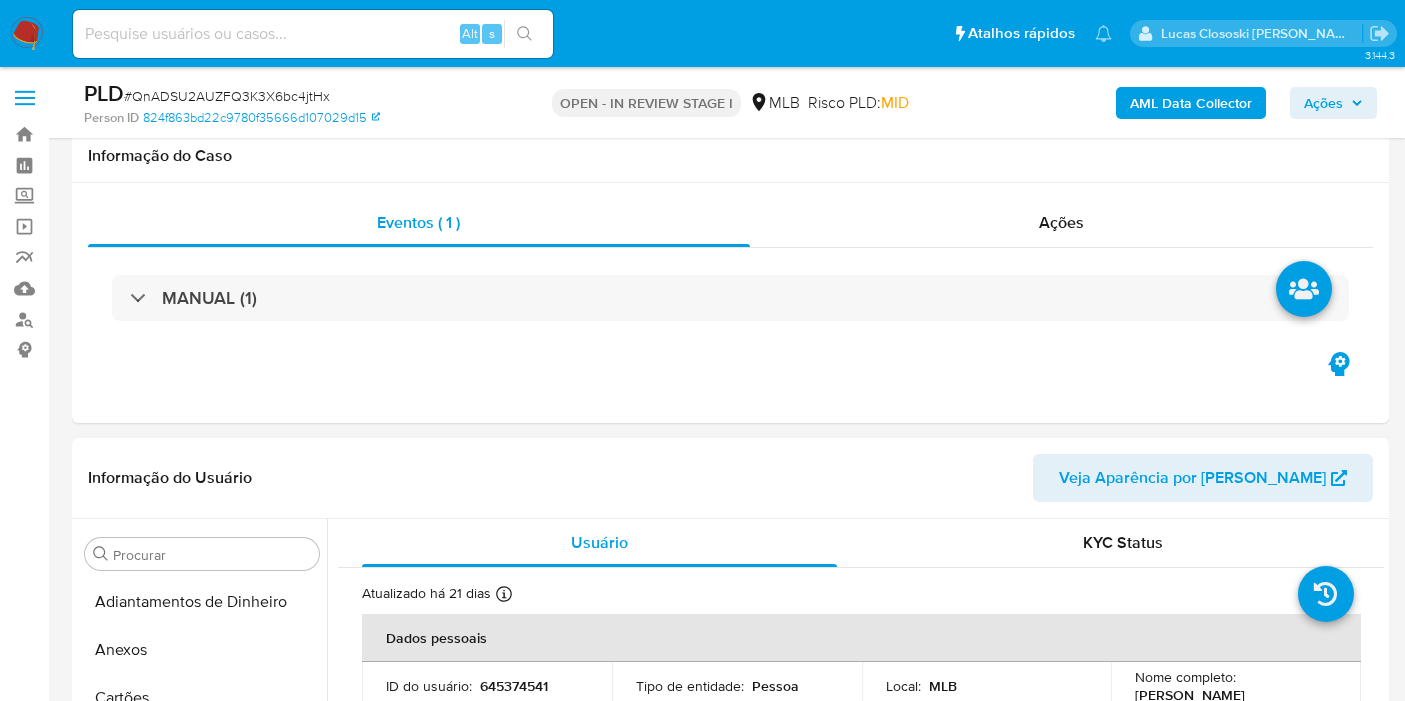 scroll, scrollTop: 2333, scrollLeft: 0, axis: vertical 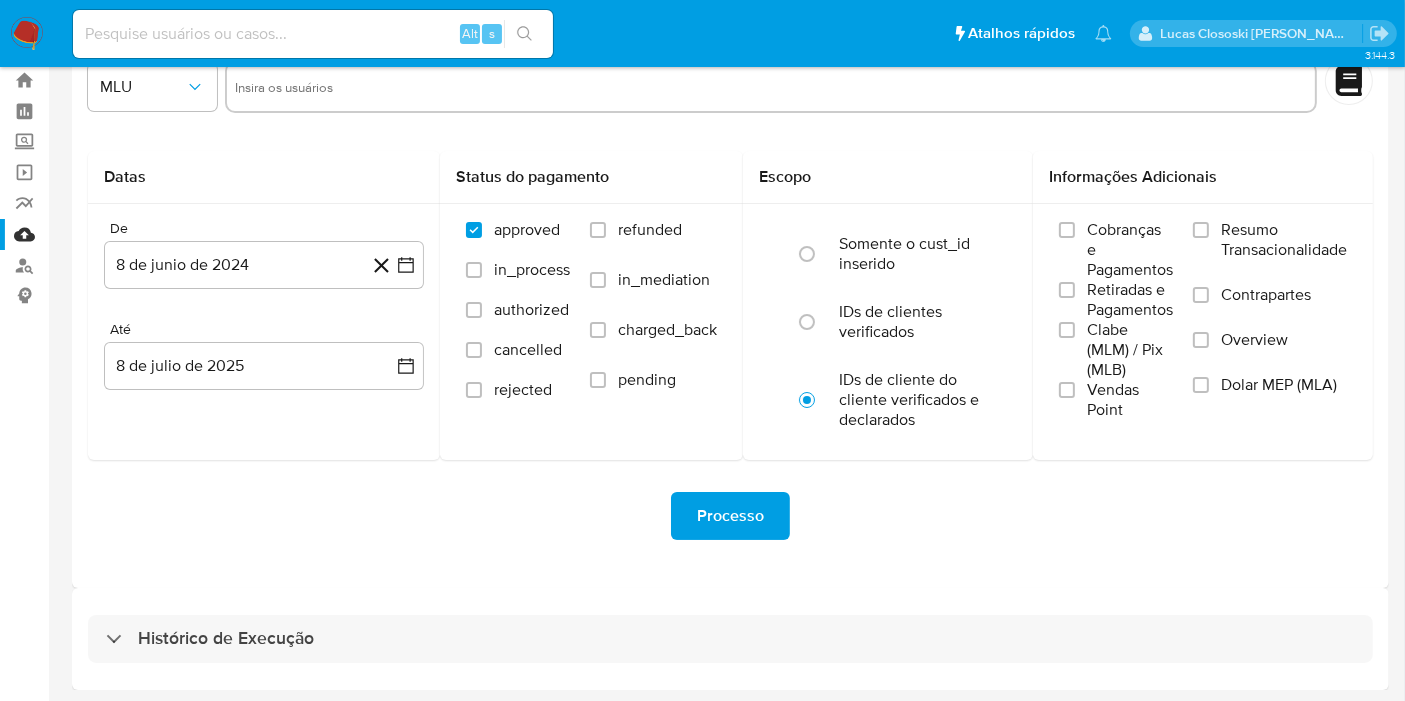 click on "Histórico de Execução" at bounding box center [730, 639] 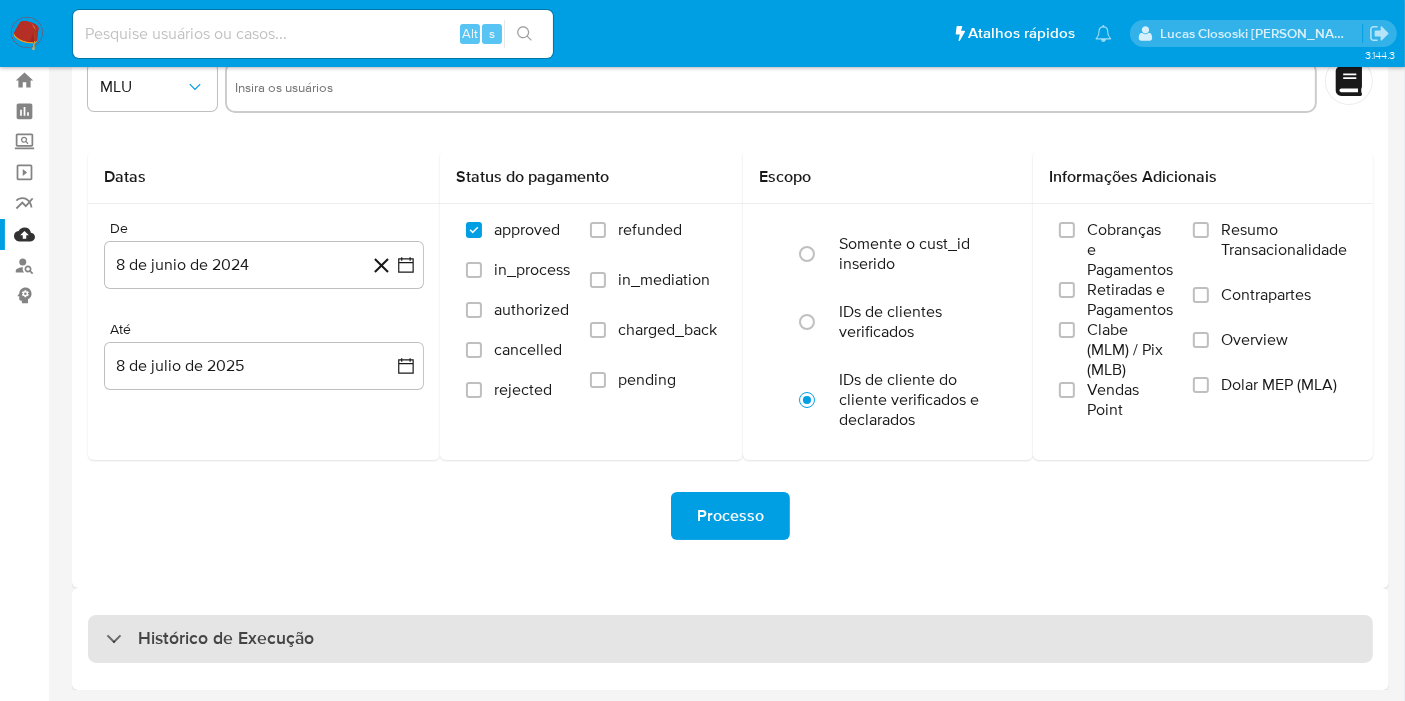 select on "10" 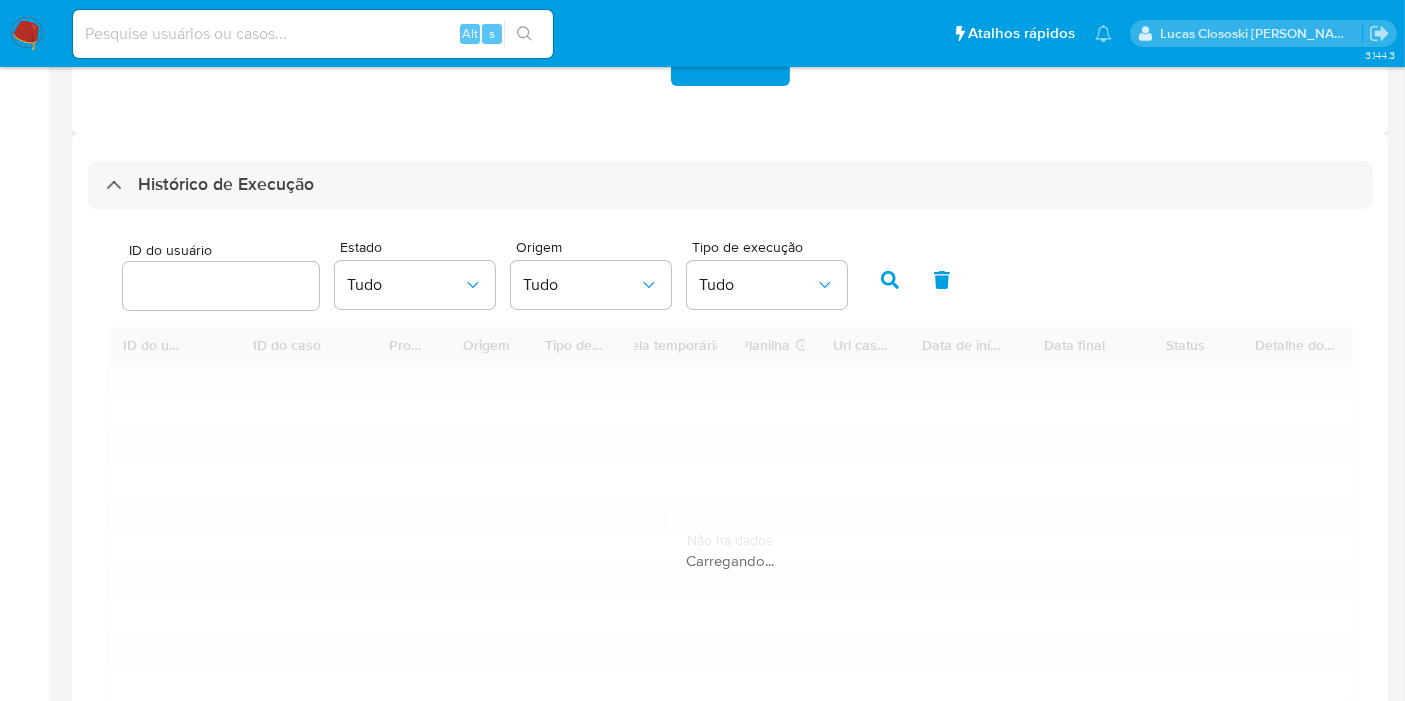 scroll, scrollTop: 610, scrollLeft: 0, axis: vertical 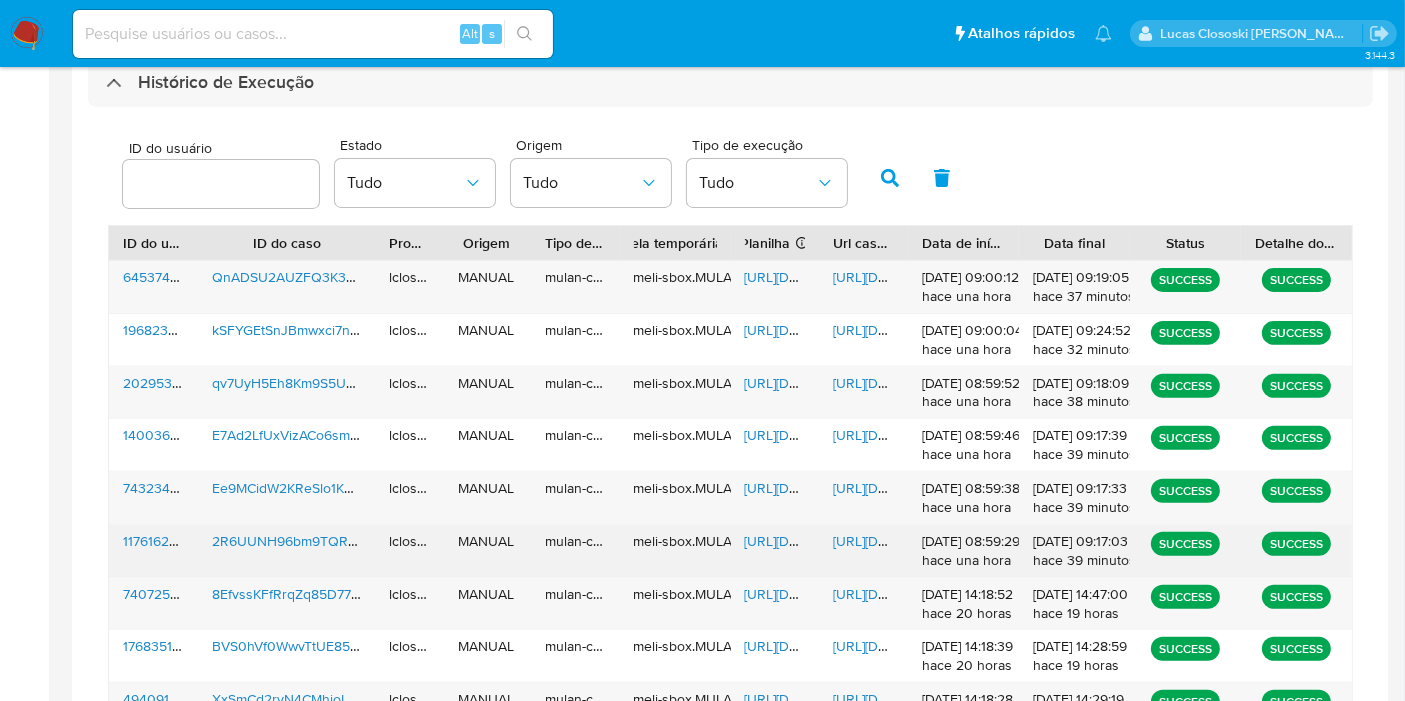 click on "https://docs.google.com/spreadsheets/d/1RWoFCUncLk96n8Xyo2281aDvBAxru9eOR4Yh7djBjFU/edit" at bounding box center (814, 541) 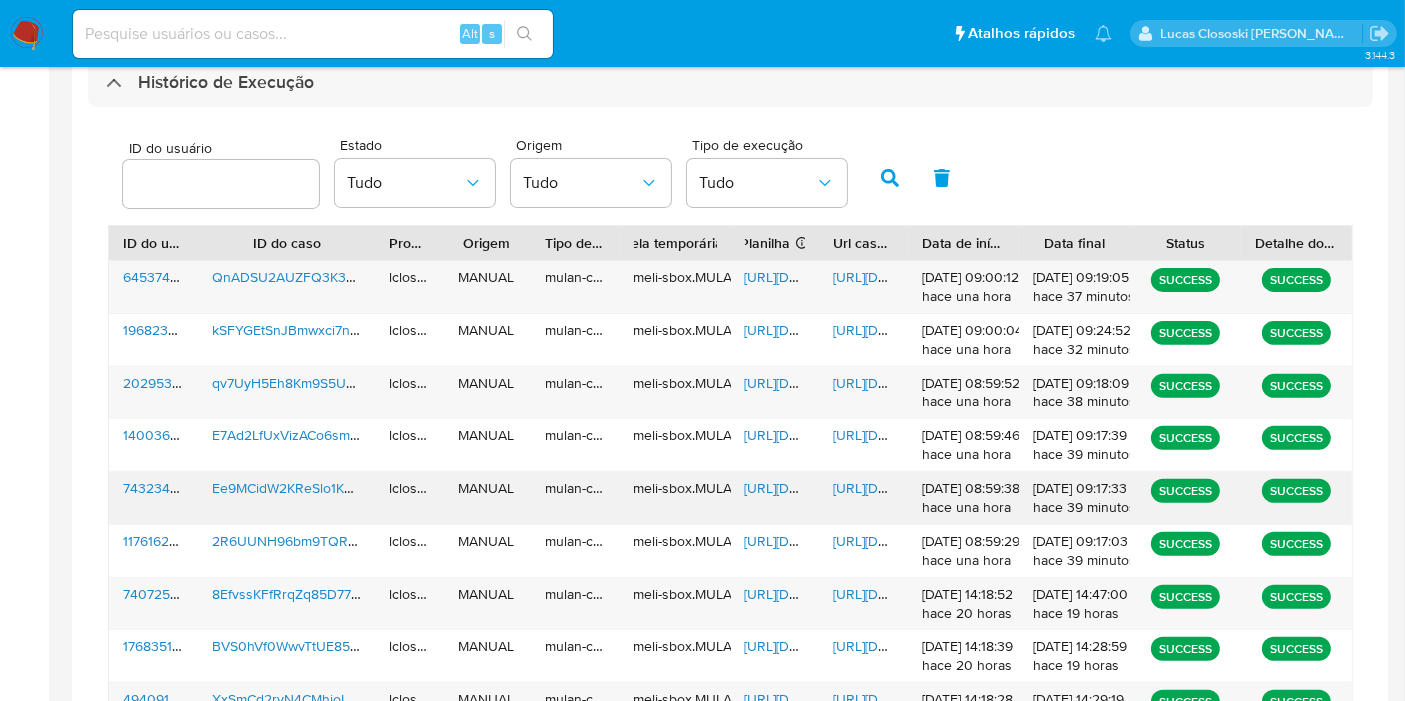 click on "https://docs.google.com/spreadsheets/d/1wdbvWskwUi46bMK9GyeKZlNtN8zlbcvpy4Sd2yHte4Q/edit" at bounding box center [814, 488] 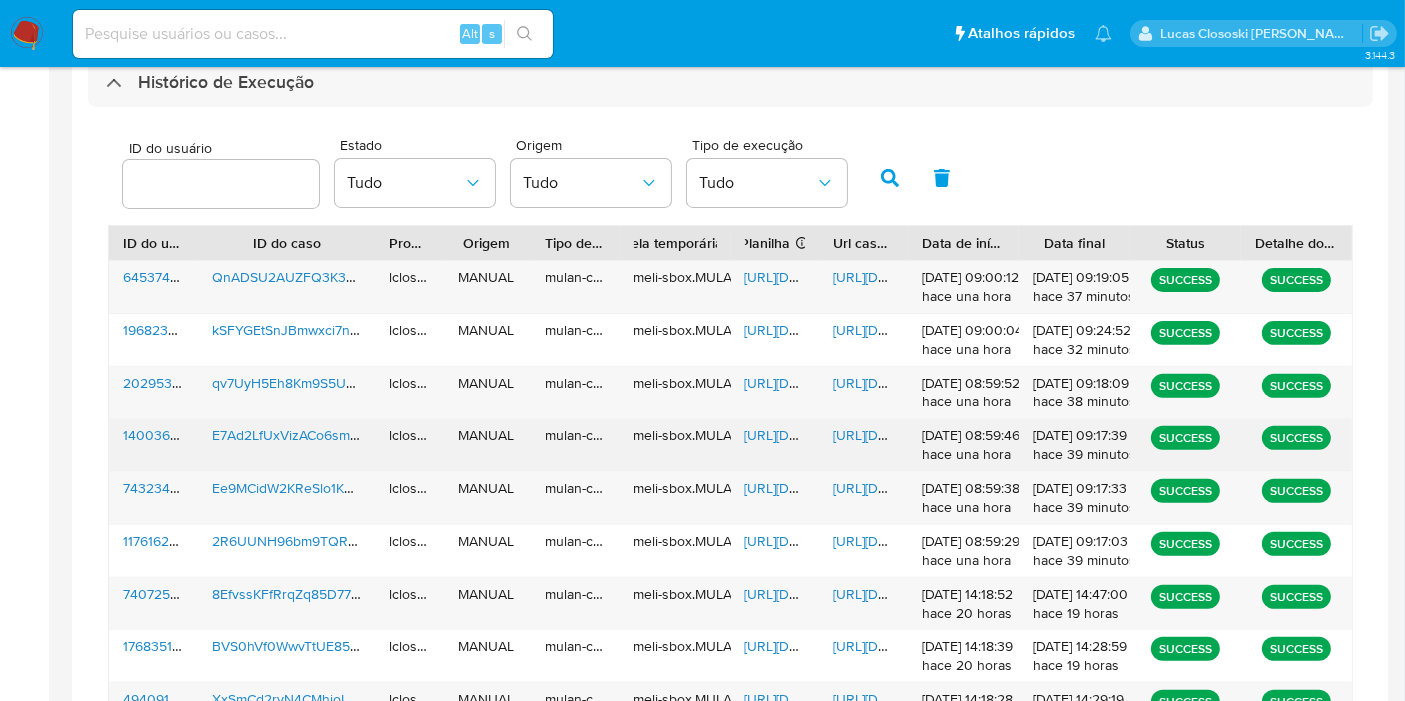 click on "https://docs.google.com/spreadsheets/d/1ALQSBwy487QAdHCx2Kx5iiGmlgxlCPjRJTLsCfgQRMs/edit" at bounding box center [814, 435] 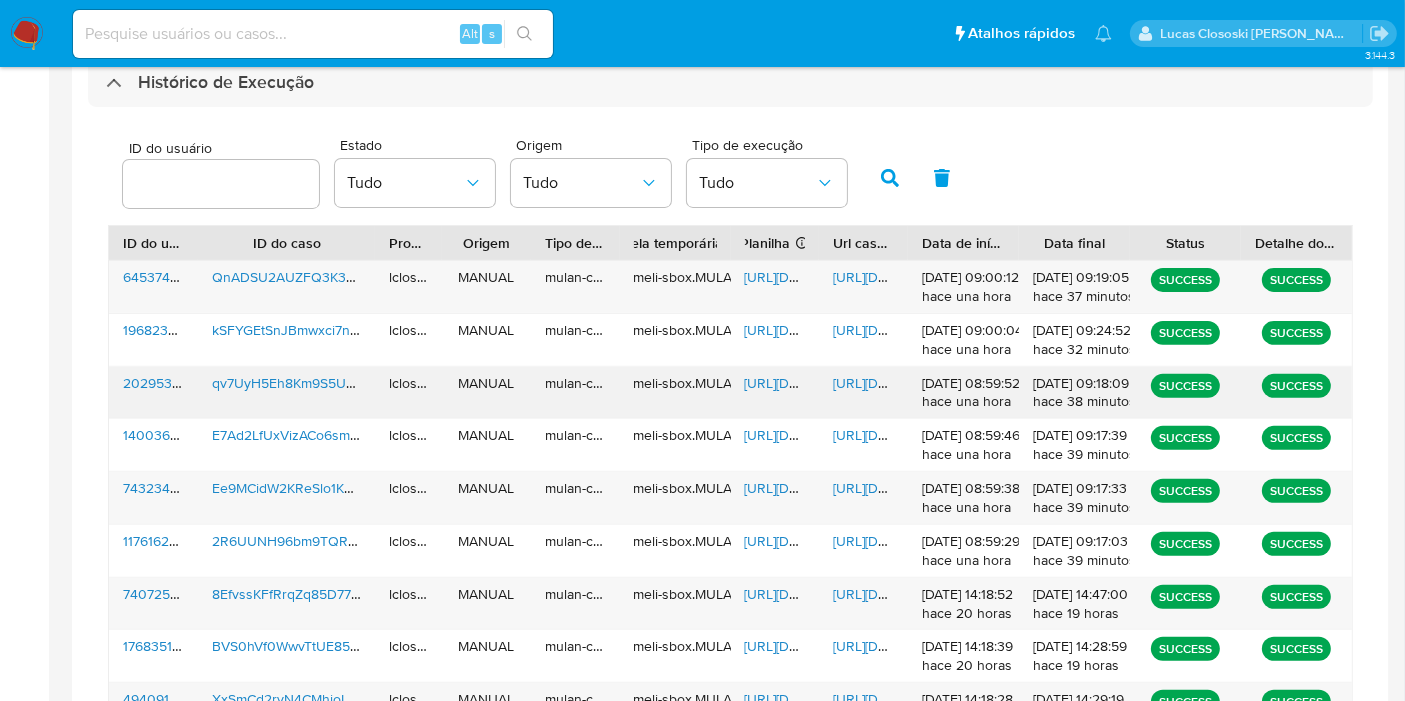 click on "https://docs.google.com/spreadsheets/d/1_yo0PIosLSxTuGEoxixohLIFPp93Xg4CjP5CyM2LiJ4/edit" at bounding box center [775, 393] 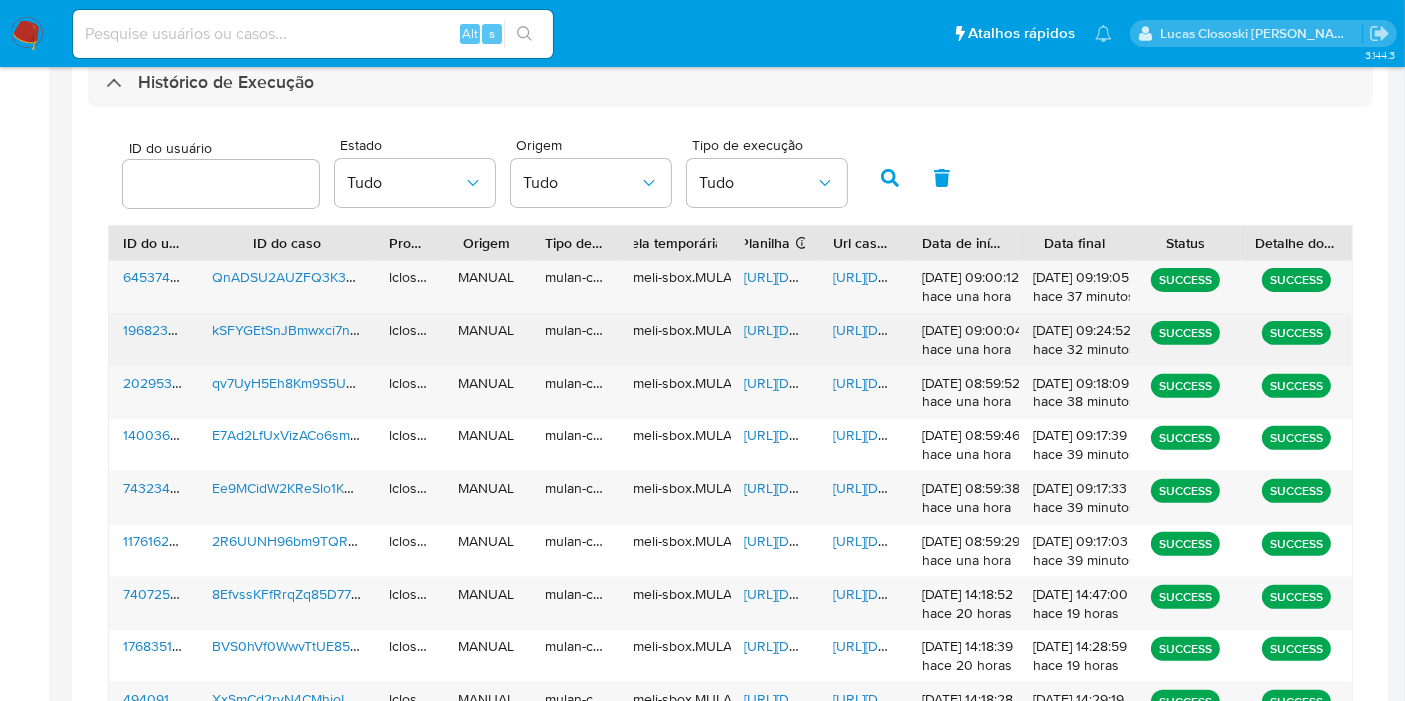 click on "https://docs.google.com/spreadsheets/d/18fMNM8n0pqOsVlpesKnLzmBpU2xrbLO9OPxKAxBt2uM/edit" at bounding box center [814, 330] 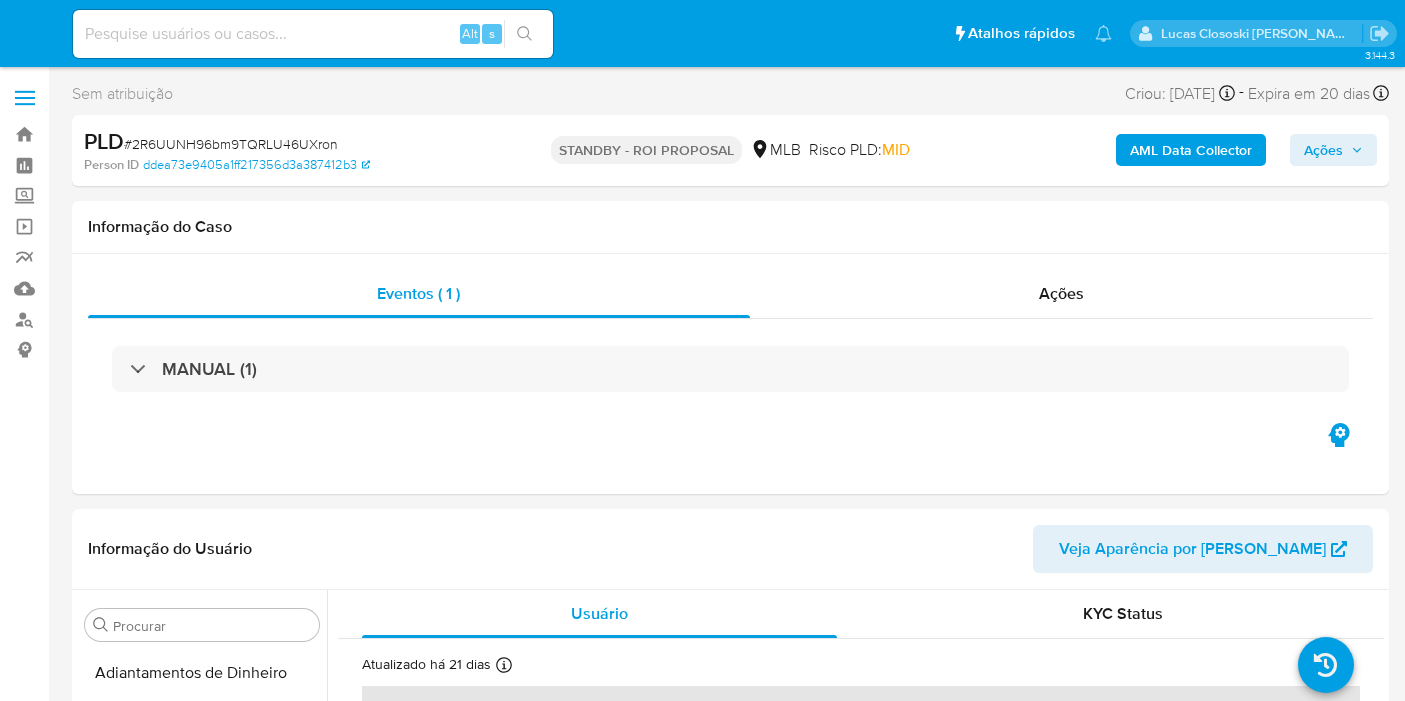 select on "10" 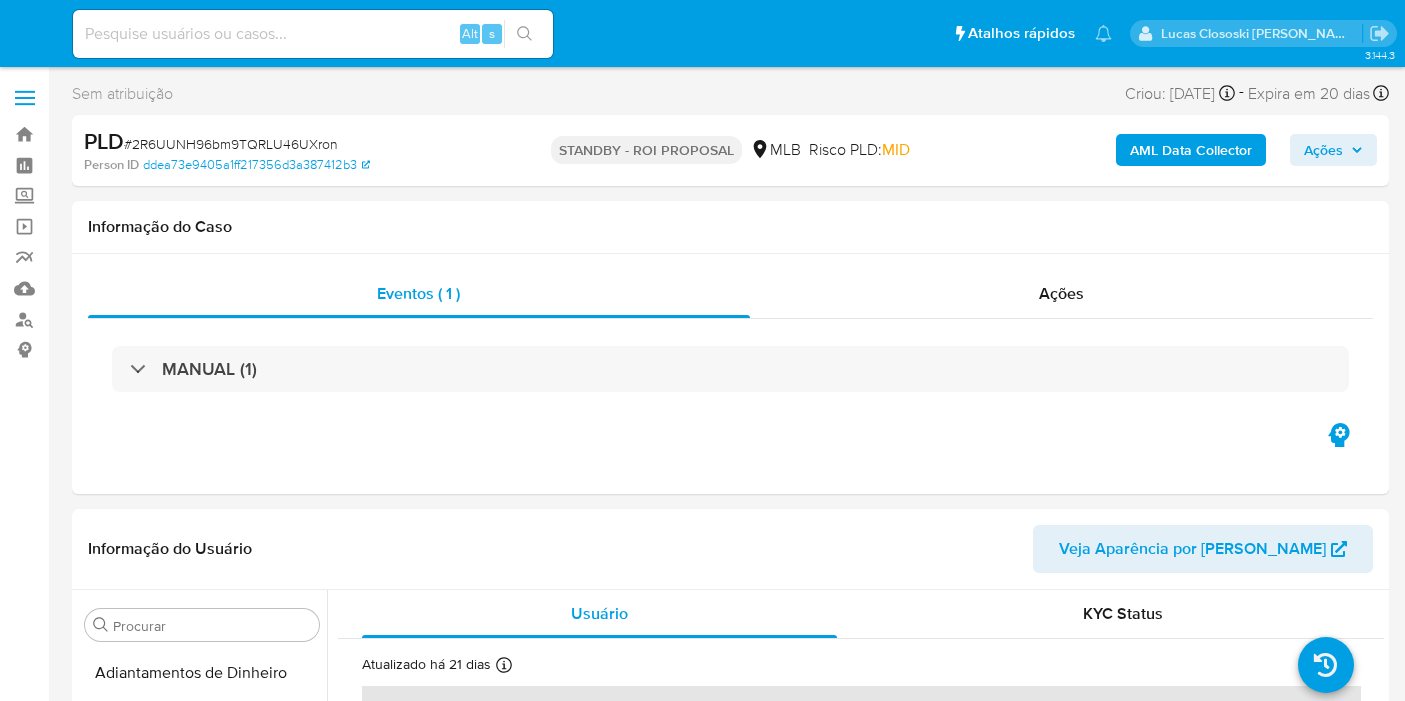 scroll, scrollTop: 0, scrollLeft: 0, axis: both 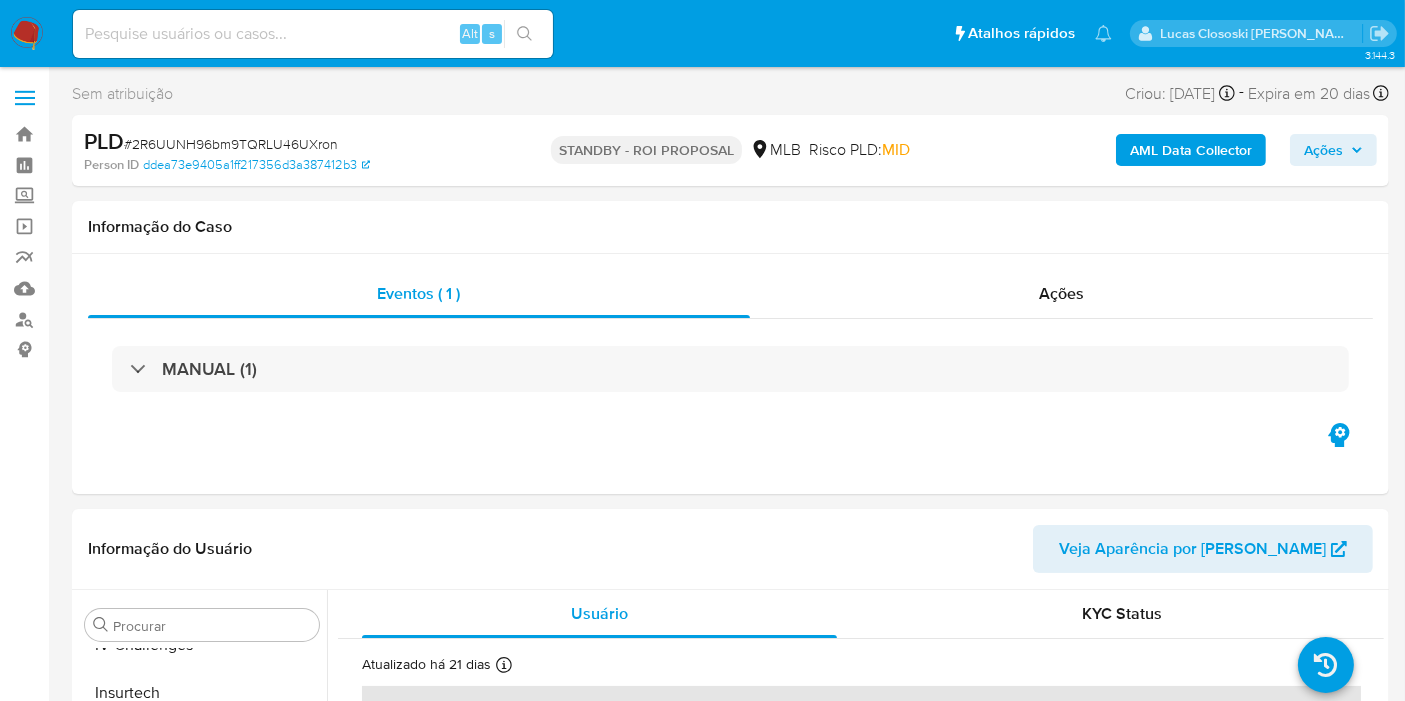 click on "# 2R6UUNH96bm9TQRLU46UXron" at bounding box center (231, 144) 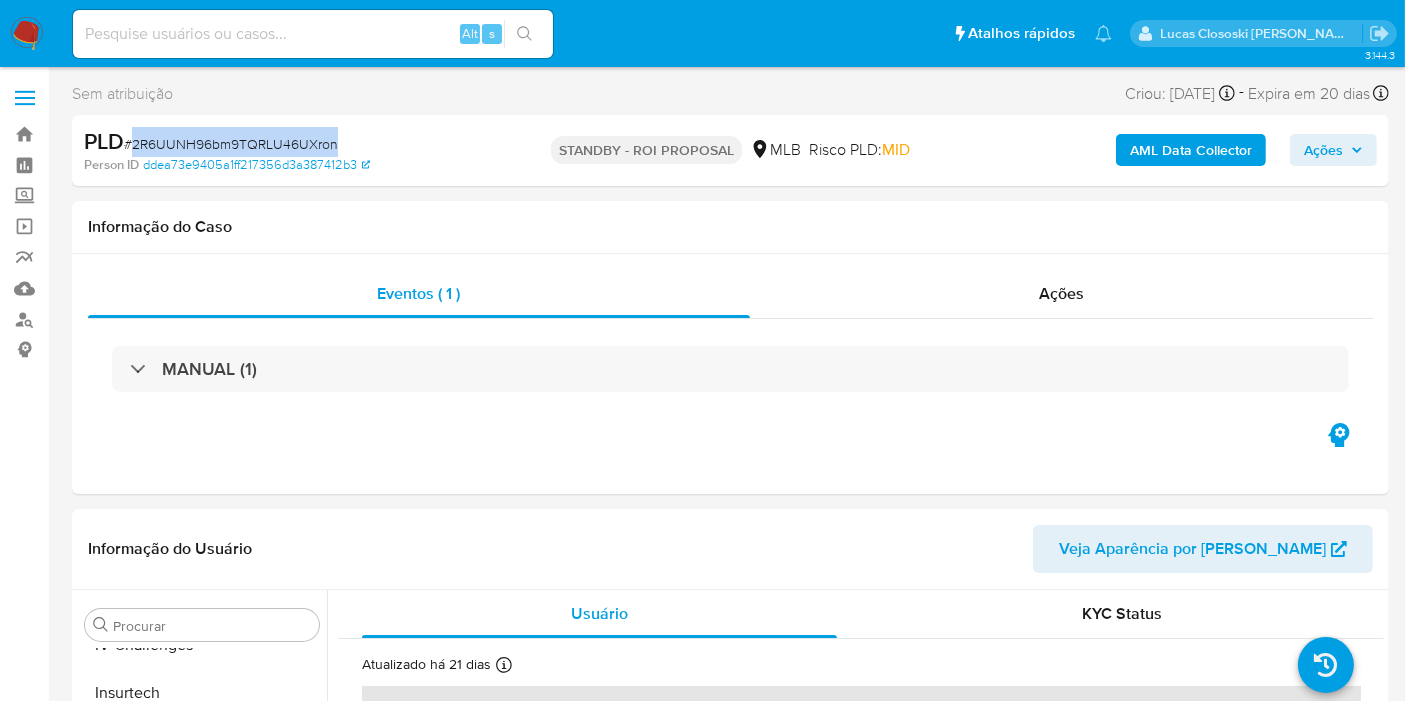 click on "# 2R6UUNH96bm9TQRLU46UXron" at bounding box center [231, 144] 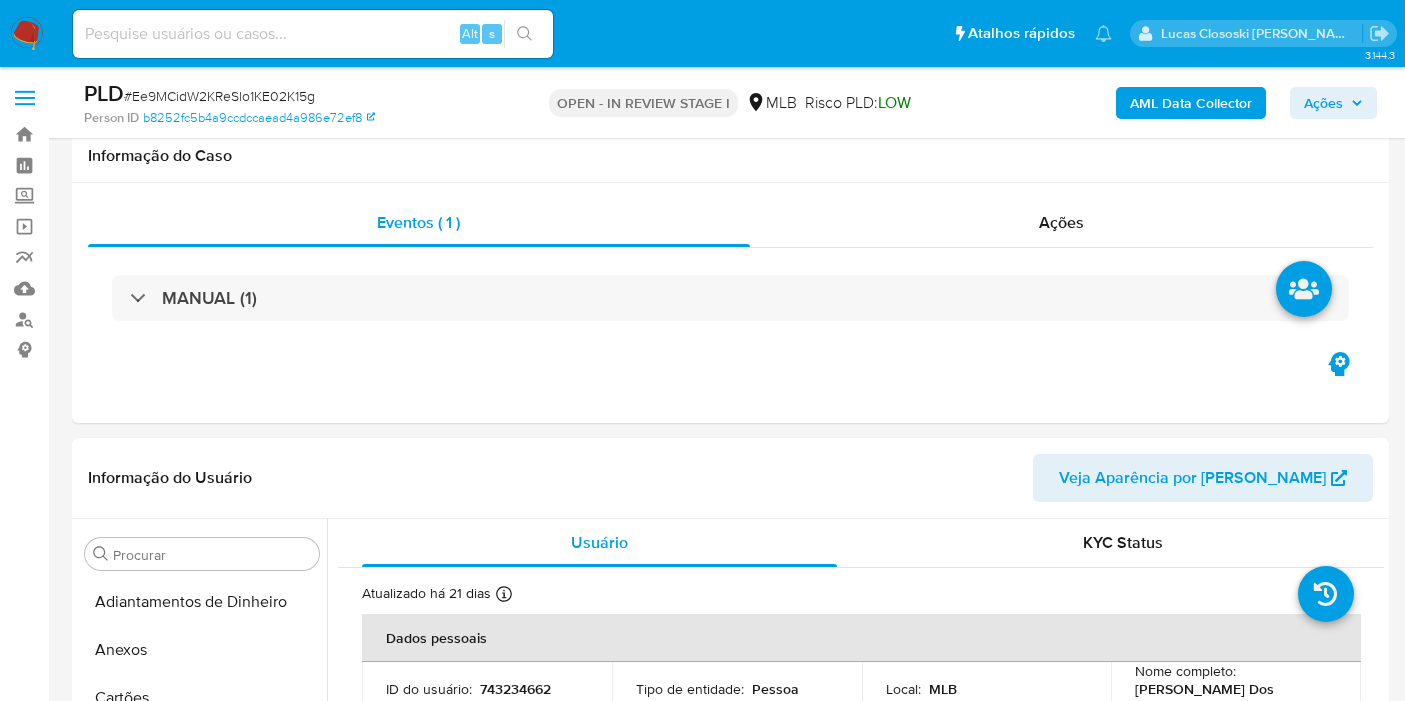 scroll, scrollTop: 2333, scrollLeft: 0, axis: vertical 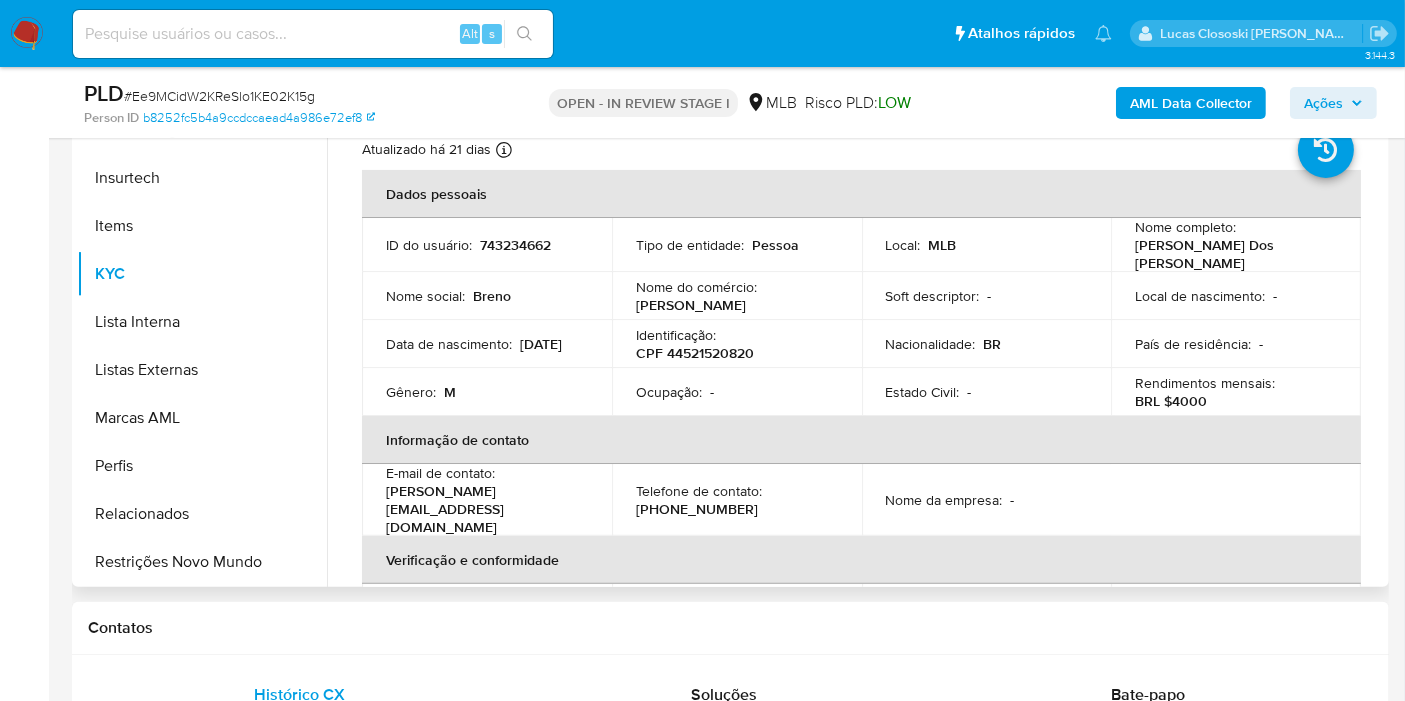 click on "CPF 44521520820" at bounding box center [695, 353] 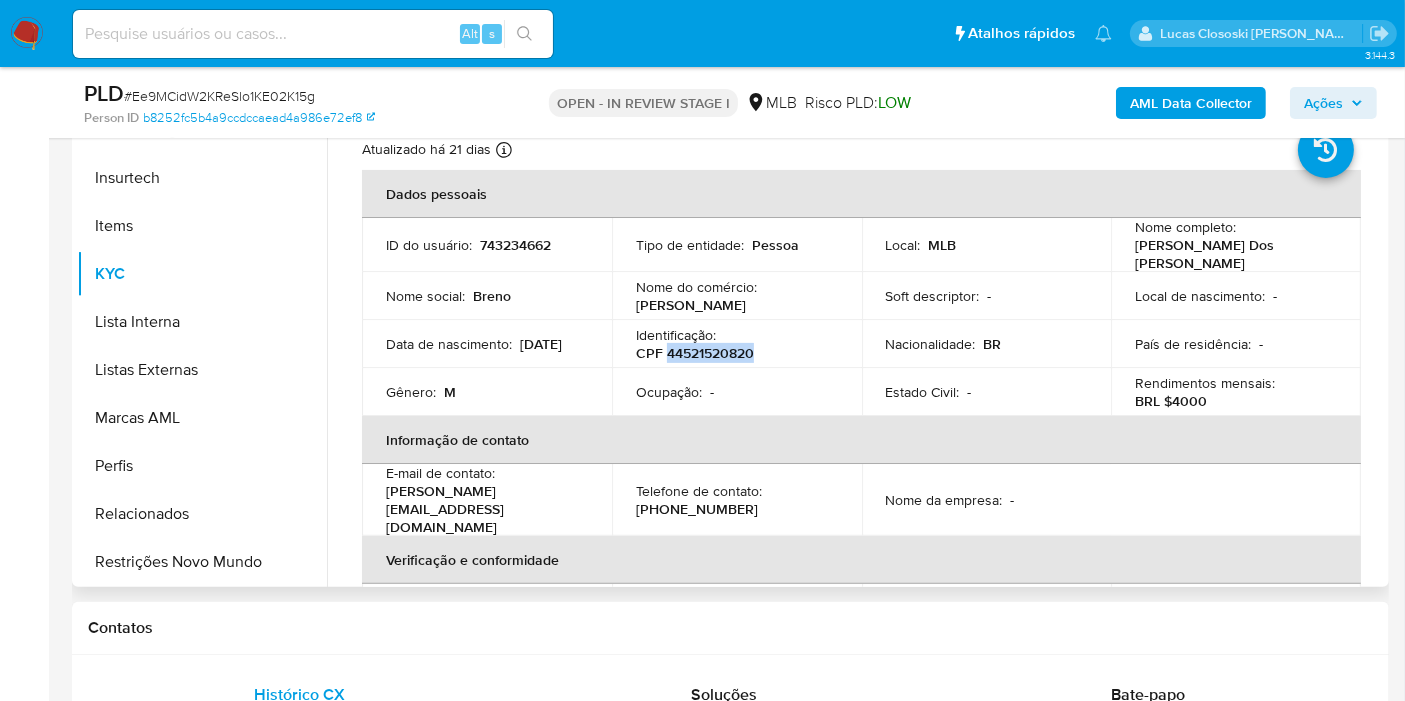 click on "CPF 44521520820" at bounding box center (695, 353) 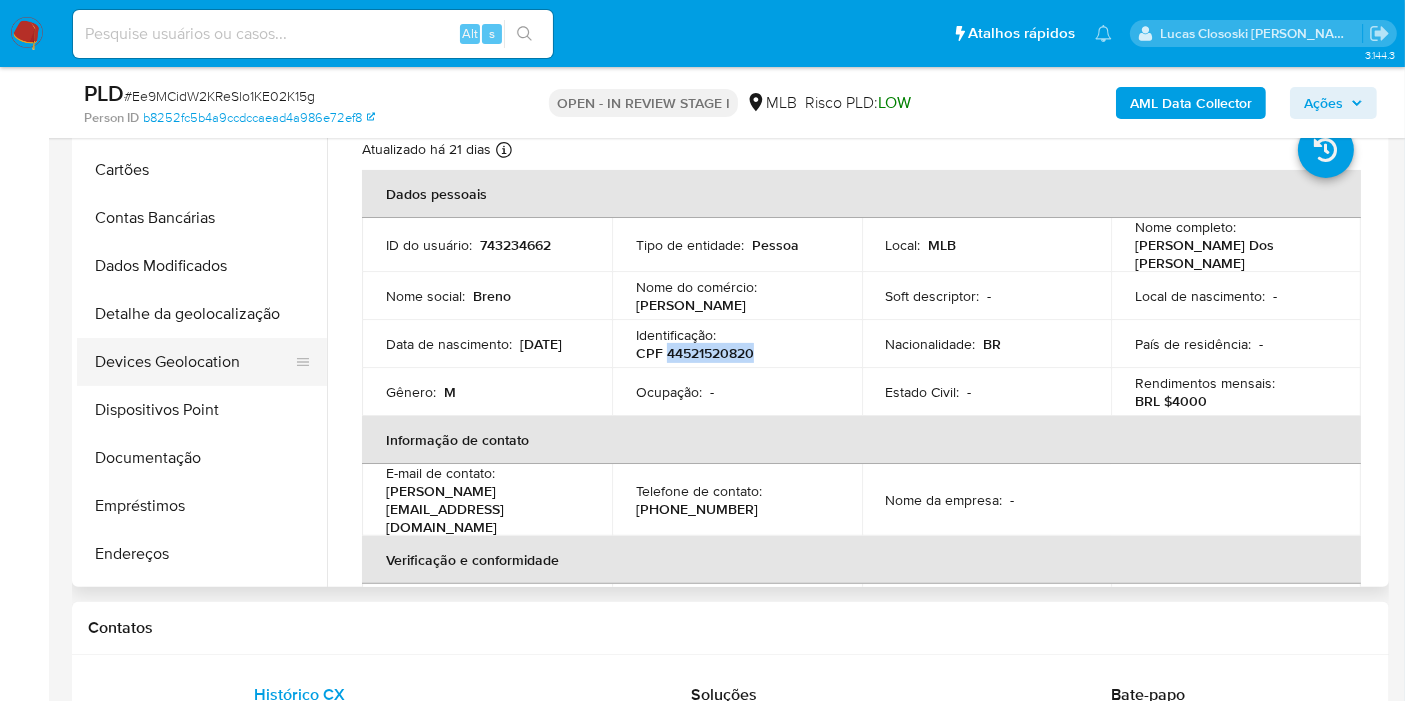 scroll, scrollTop: 0, scrollLeft: 0, axis: both 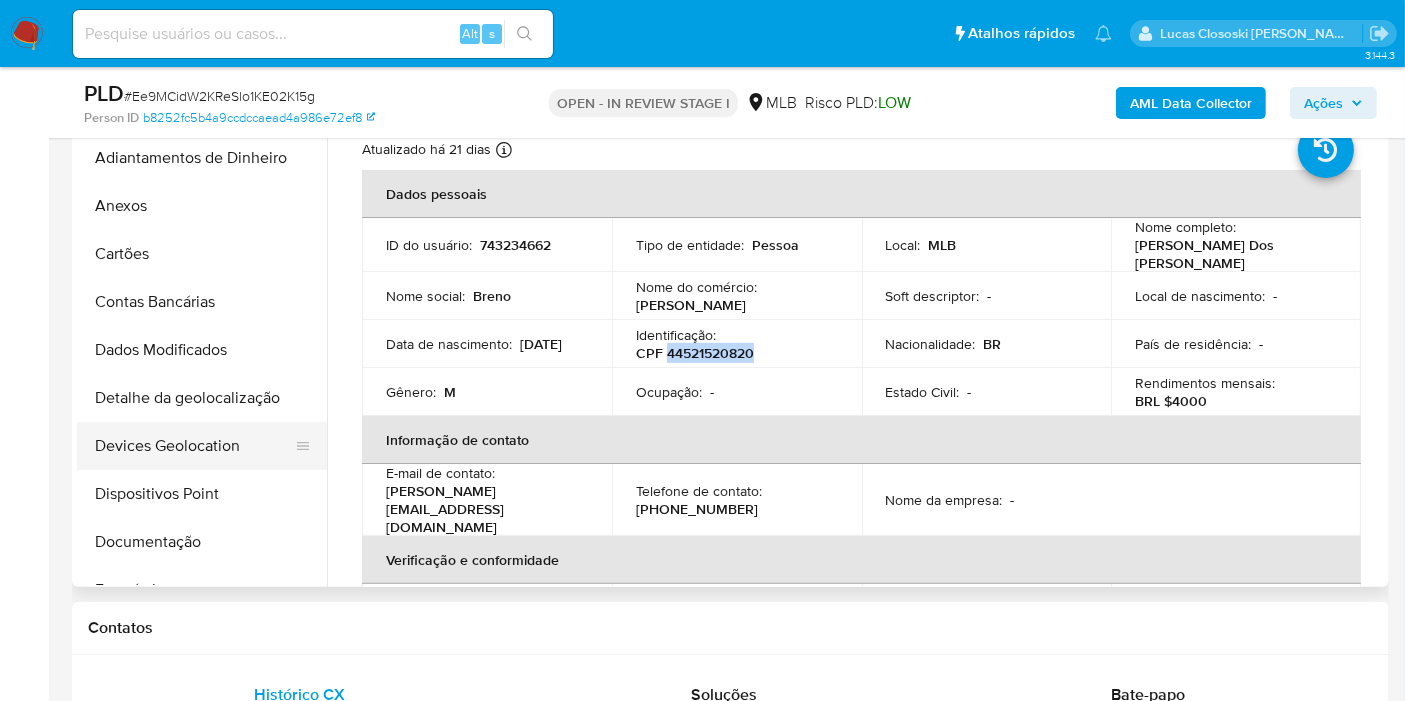 click on "Devices Geolocation" at bounding box center (194, 446) 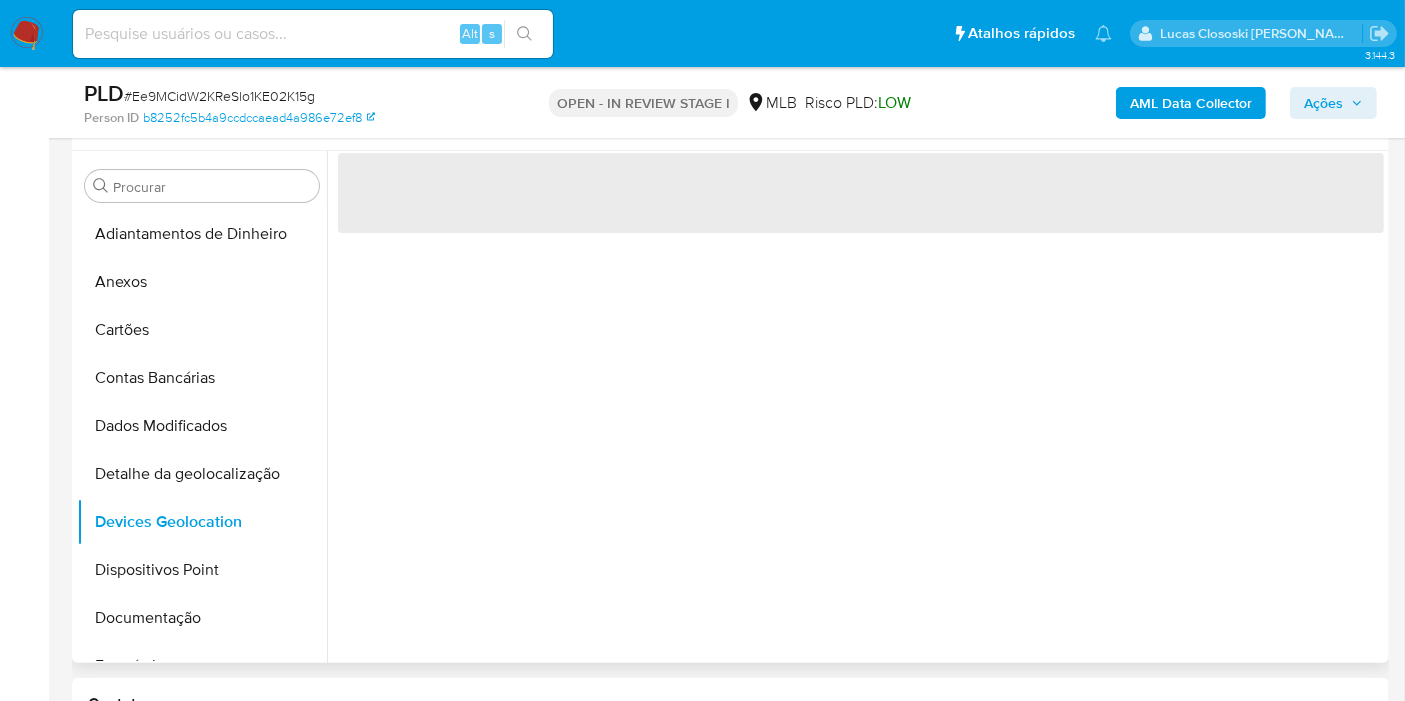 scroll, scrollTop: 333, scrollLeft: 0, axis: vertical 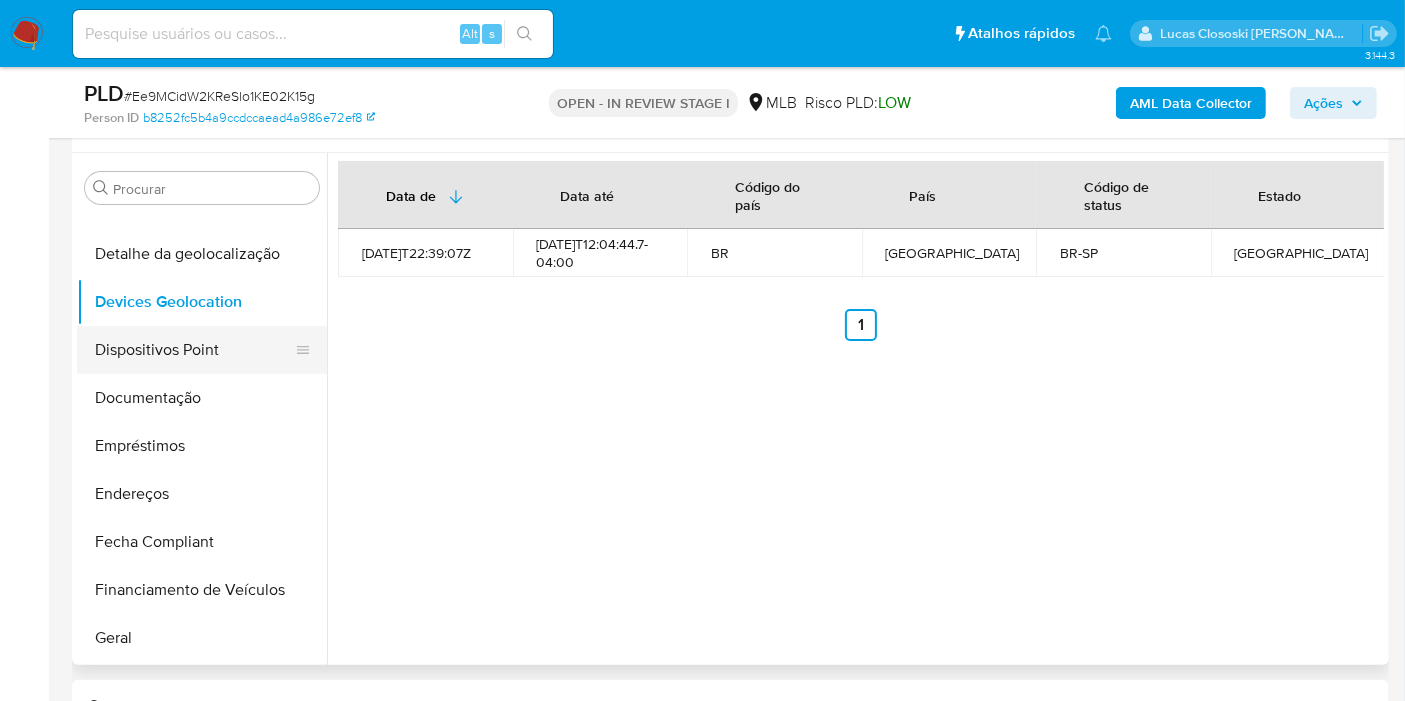 click on "Dispositivos Point" at bounding box center [194, 350] 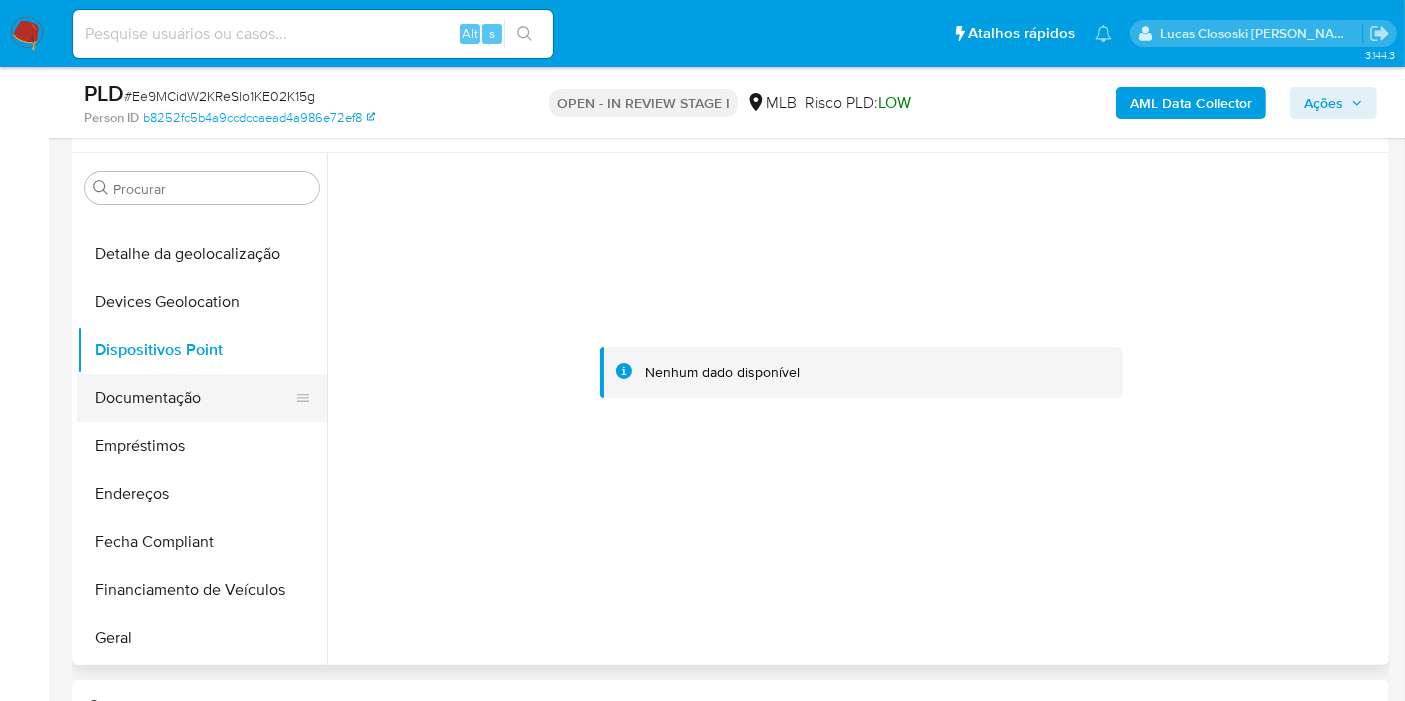 click on "Documentação" at bounding box center [194, 398] 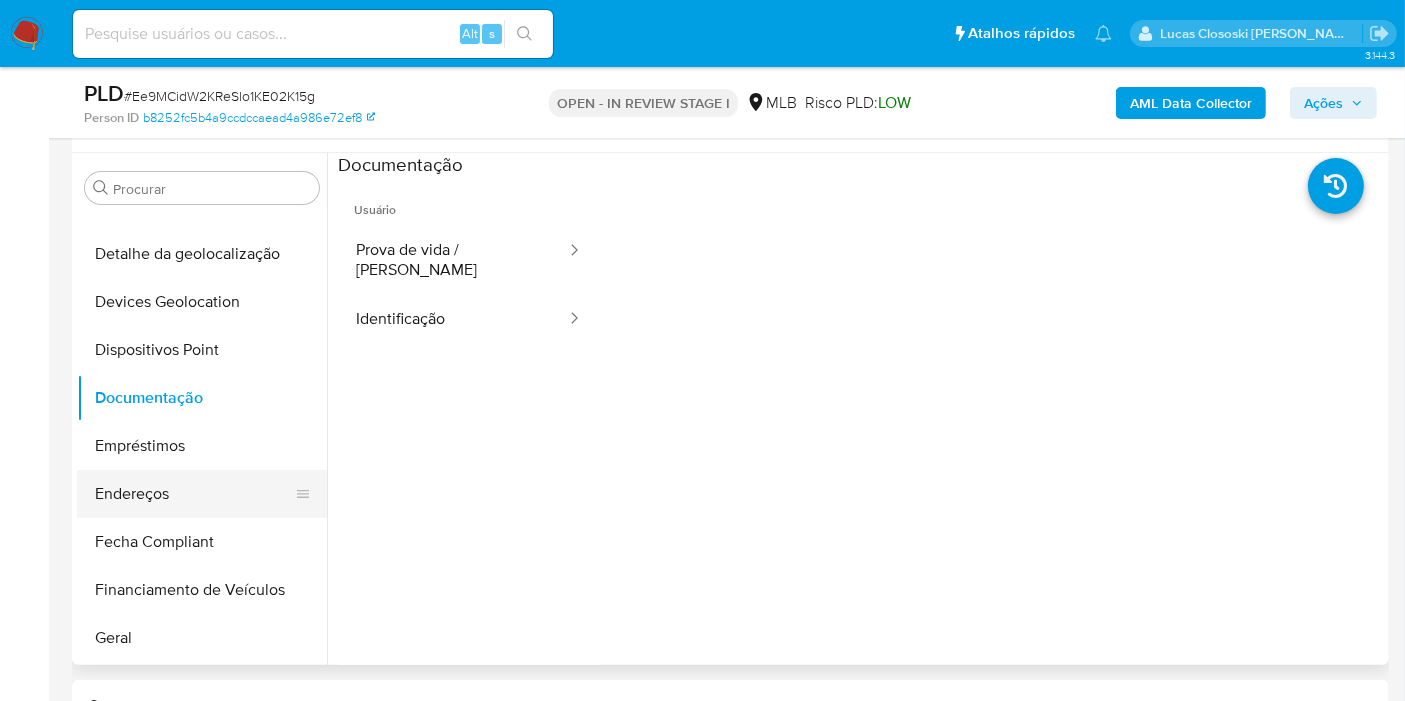 click on "Endereços" at bounding box center (194, 494) 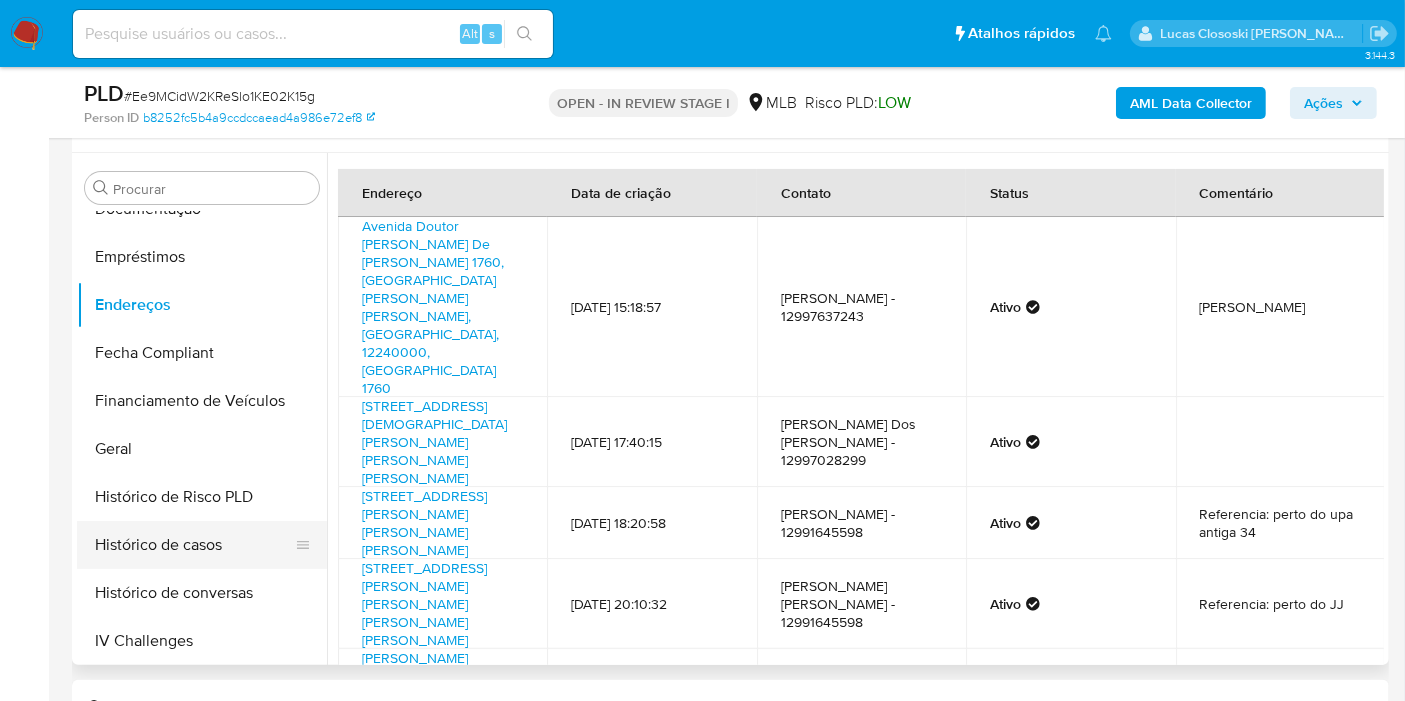 scroll, scrollTop: 444, scrollLeft: 0, axis: vertical 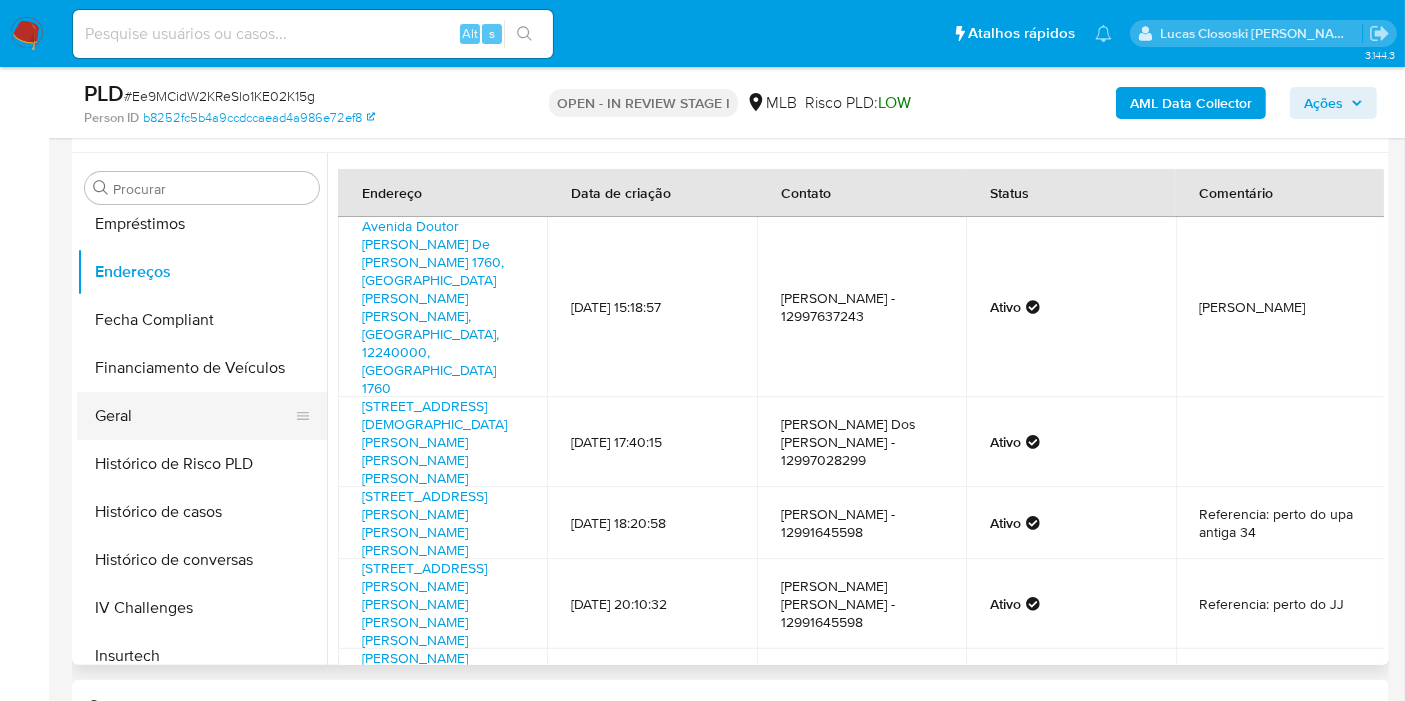 click on "Geral" at bounding box center [194, 416] 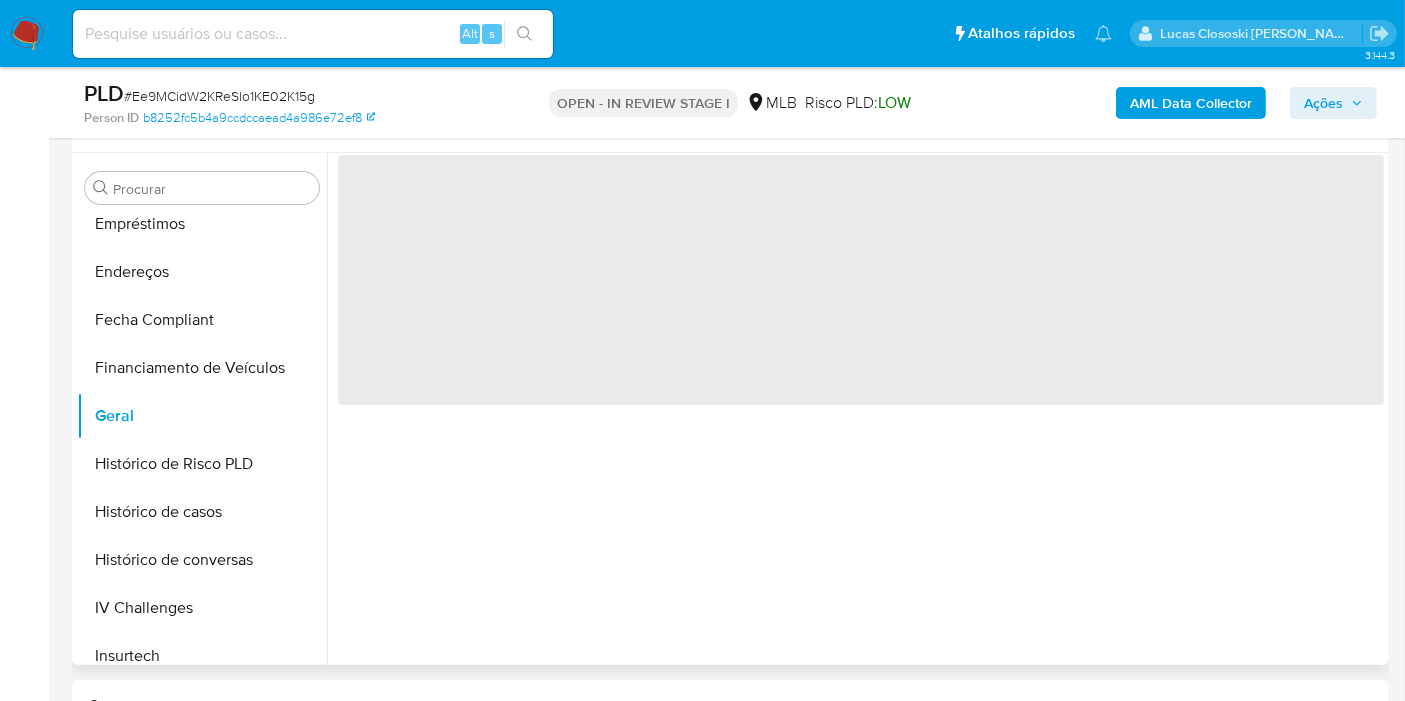scroll, scrollTop: 255, scrollLeft: 0, axis: vertical 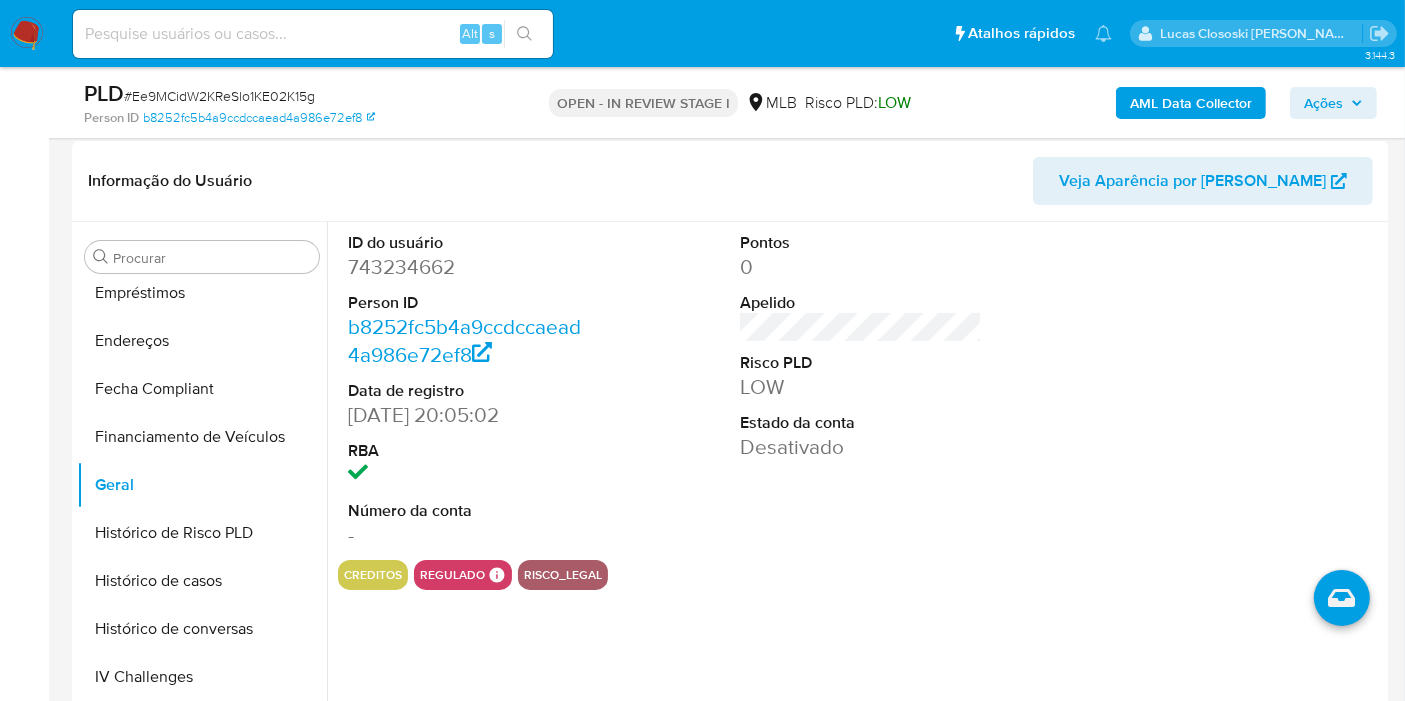 click at bounding box center (1254, 391) 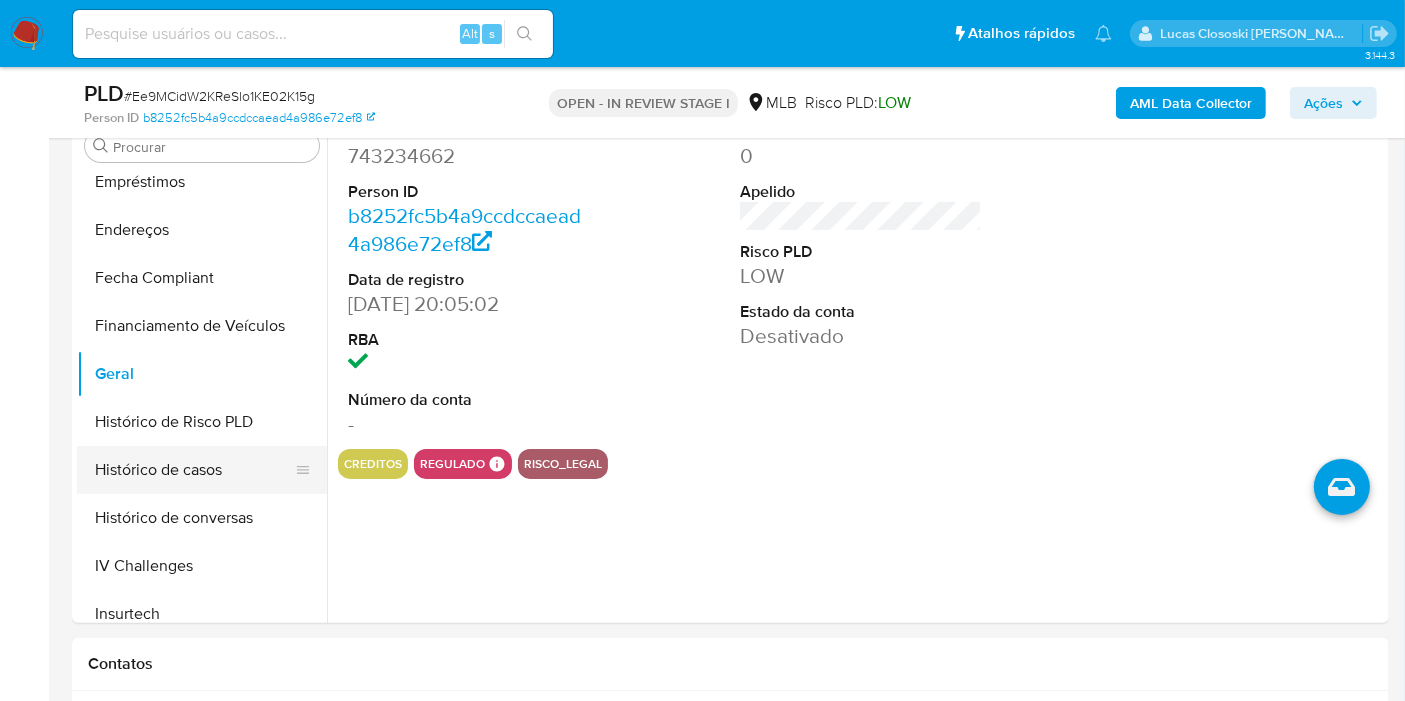 scroll, scrollTop: 408, scrollLeft: 0, axis: vertical 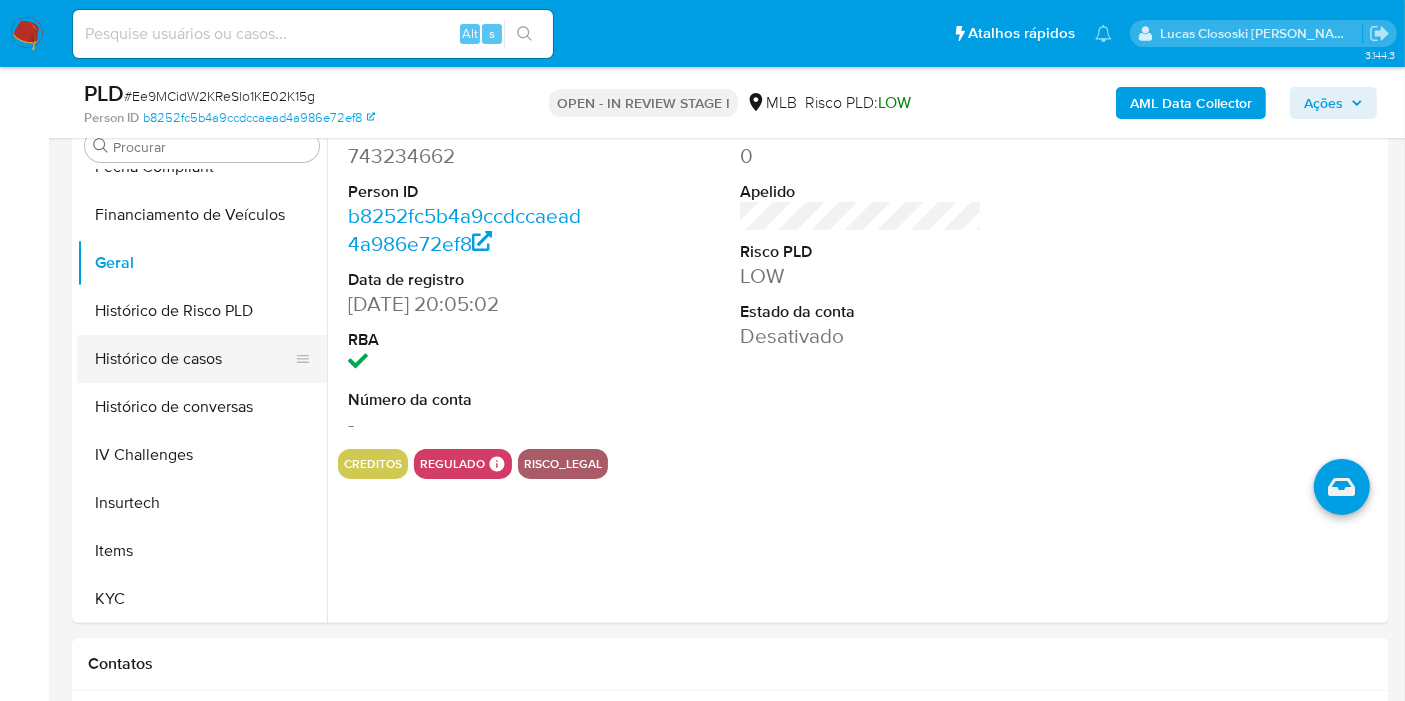 click on "Histórico de casos" at bounding box center (194, 359) 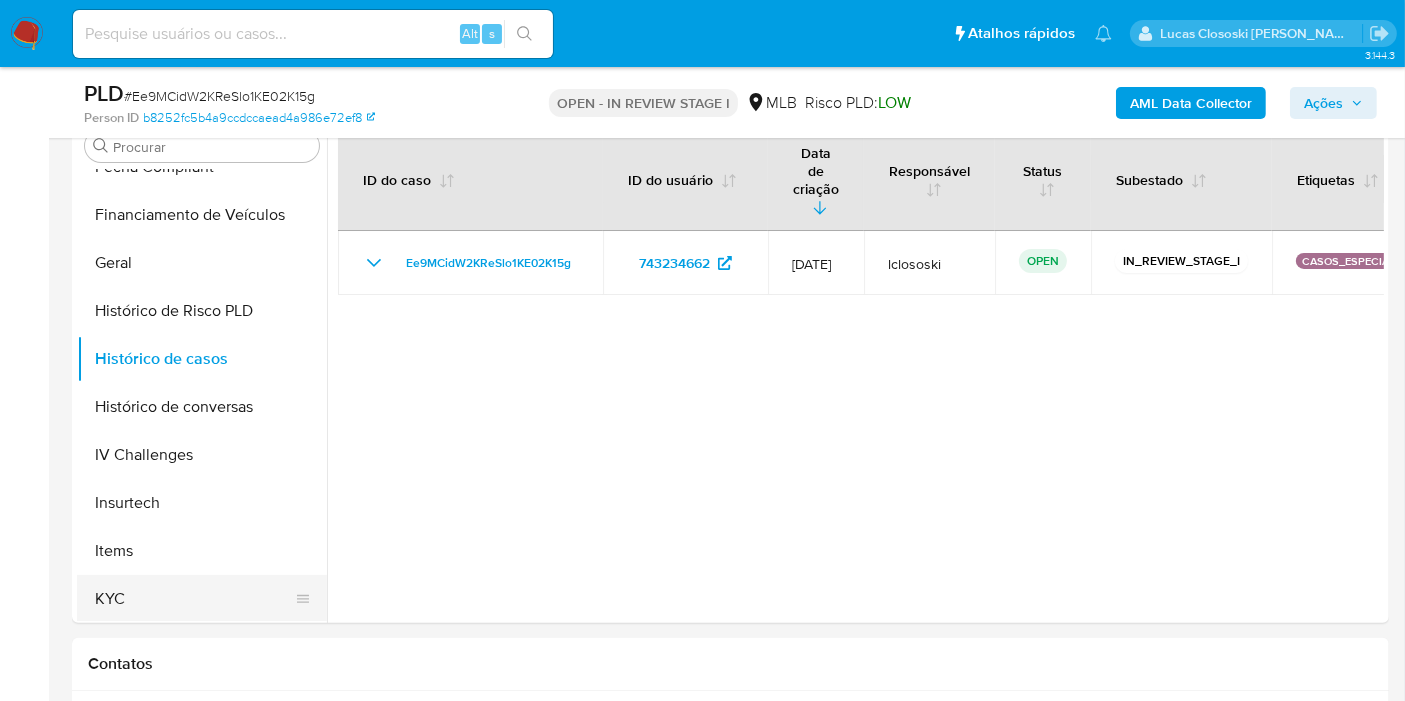 click on "KYC" at bounding box center [194, 599] 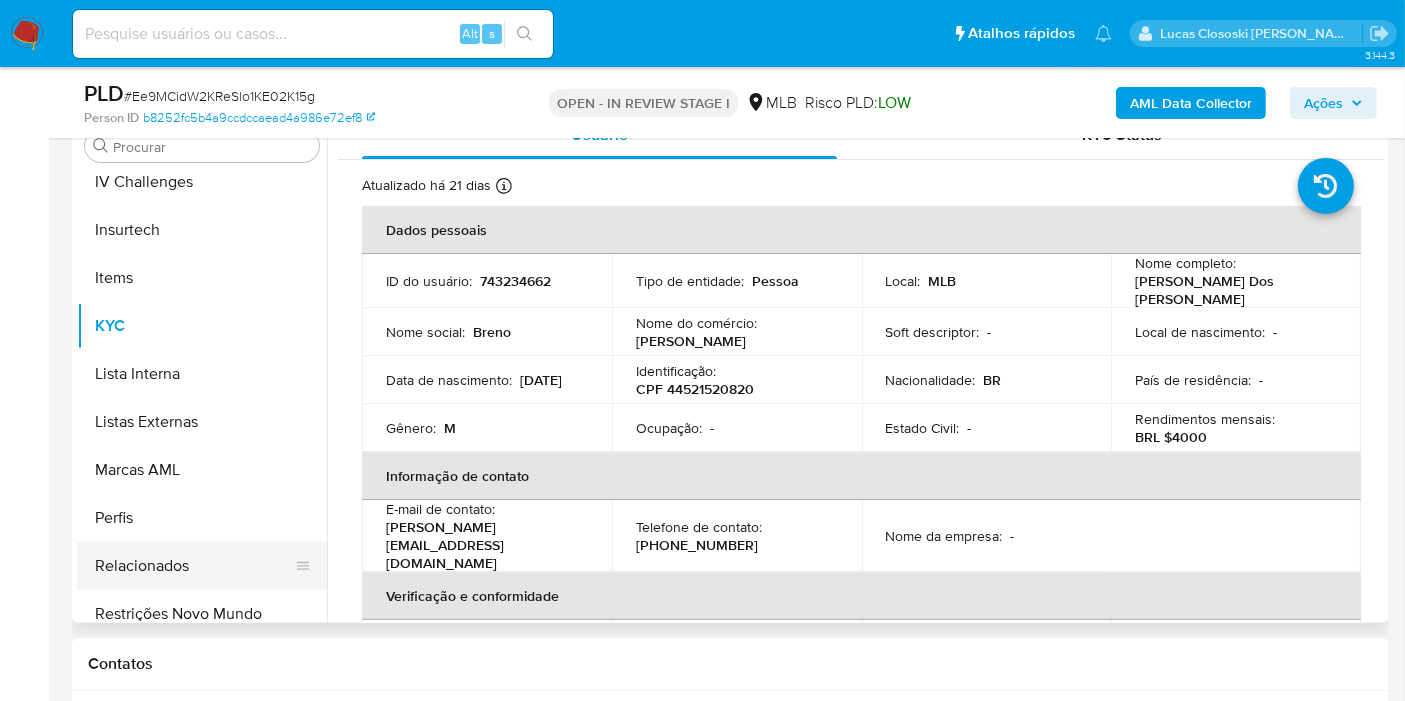 scroll, scrollTop: 844, scrollLeft: 0, axis: vertical 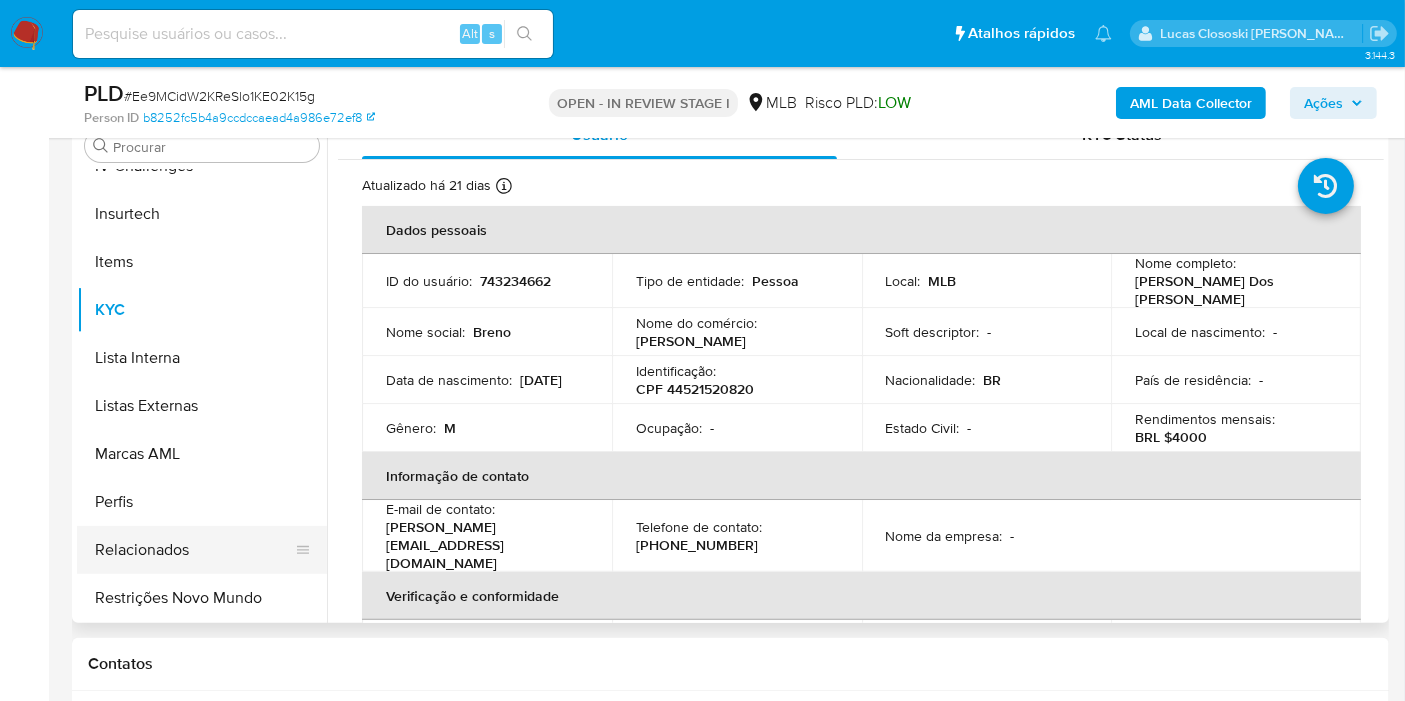 click on "Relacionados" at bounding box center [194, 550] 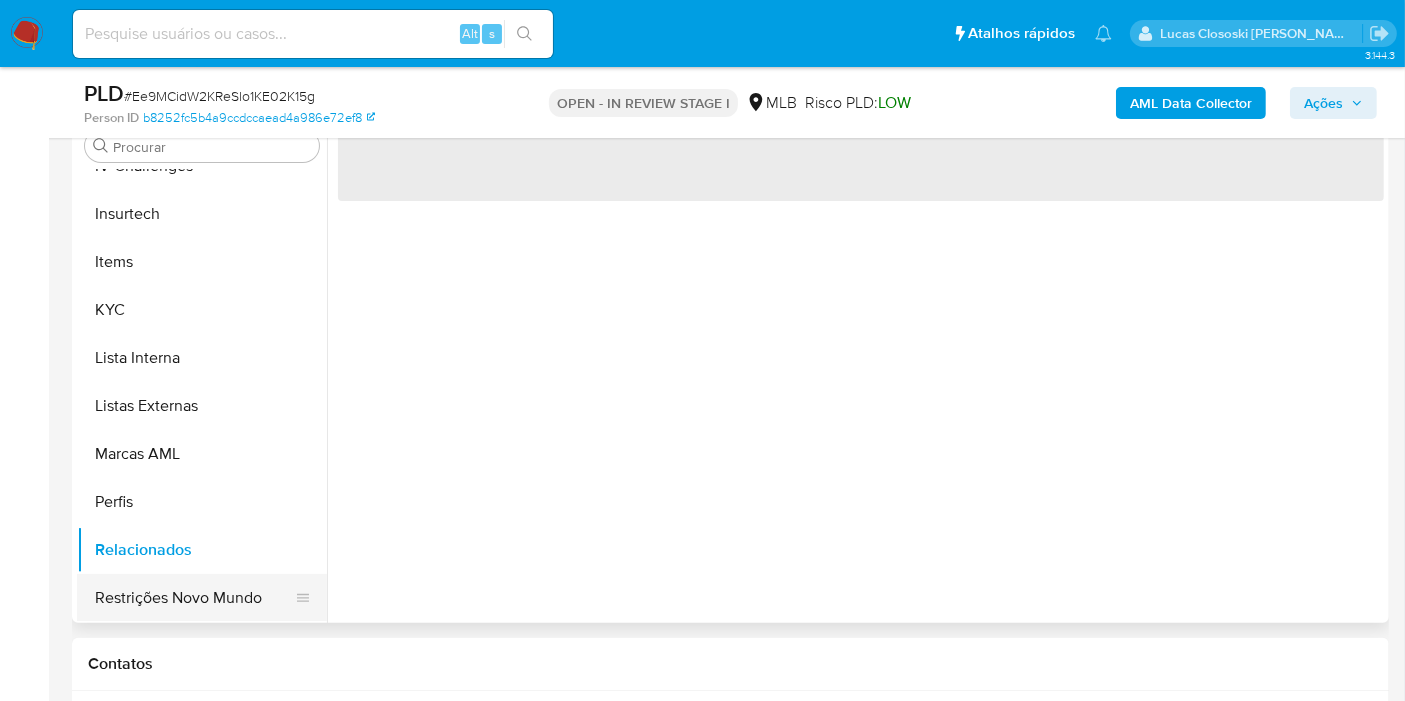 click on "Restrições Novo Mundo" at bounding box center (194, 598) 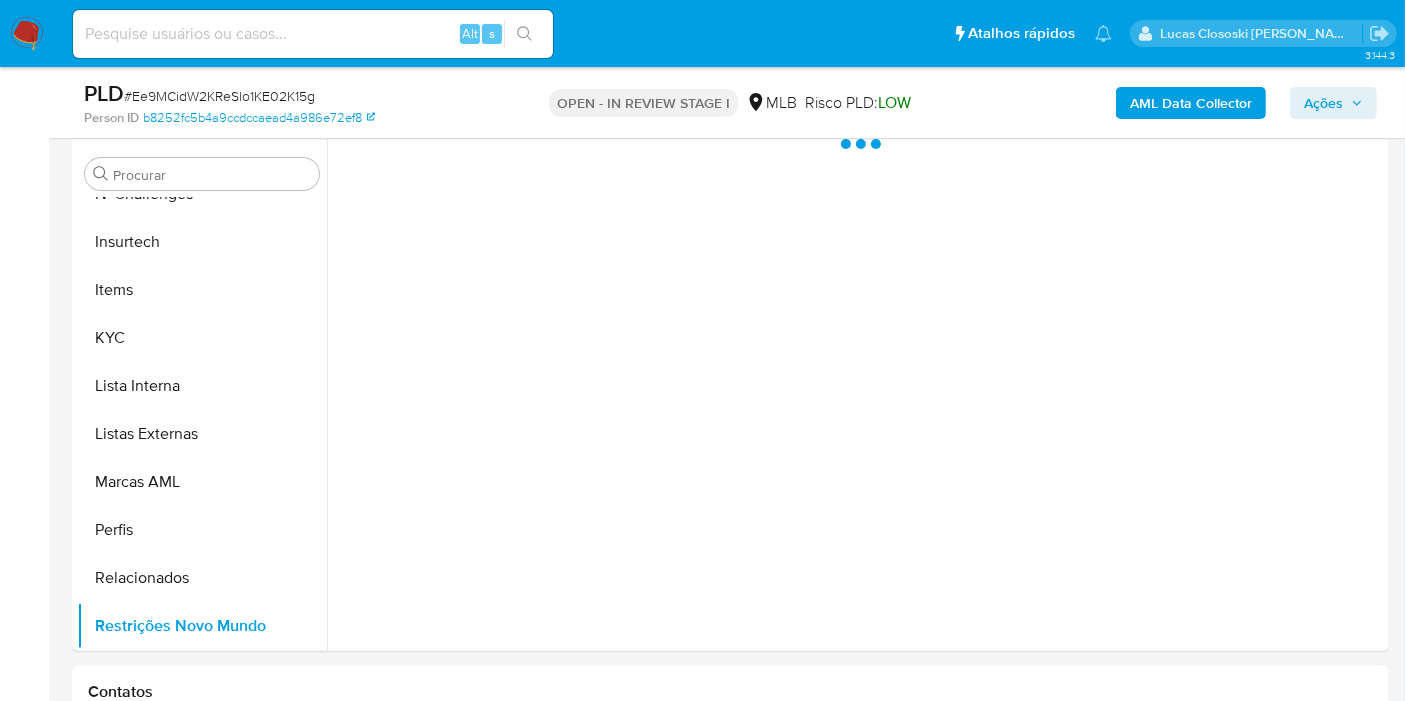 scroll, scrollTop: 348, scrollLeft: 0, axis: vertical 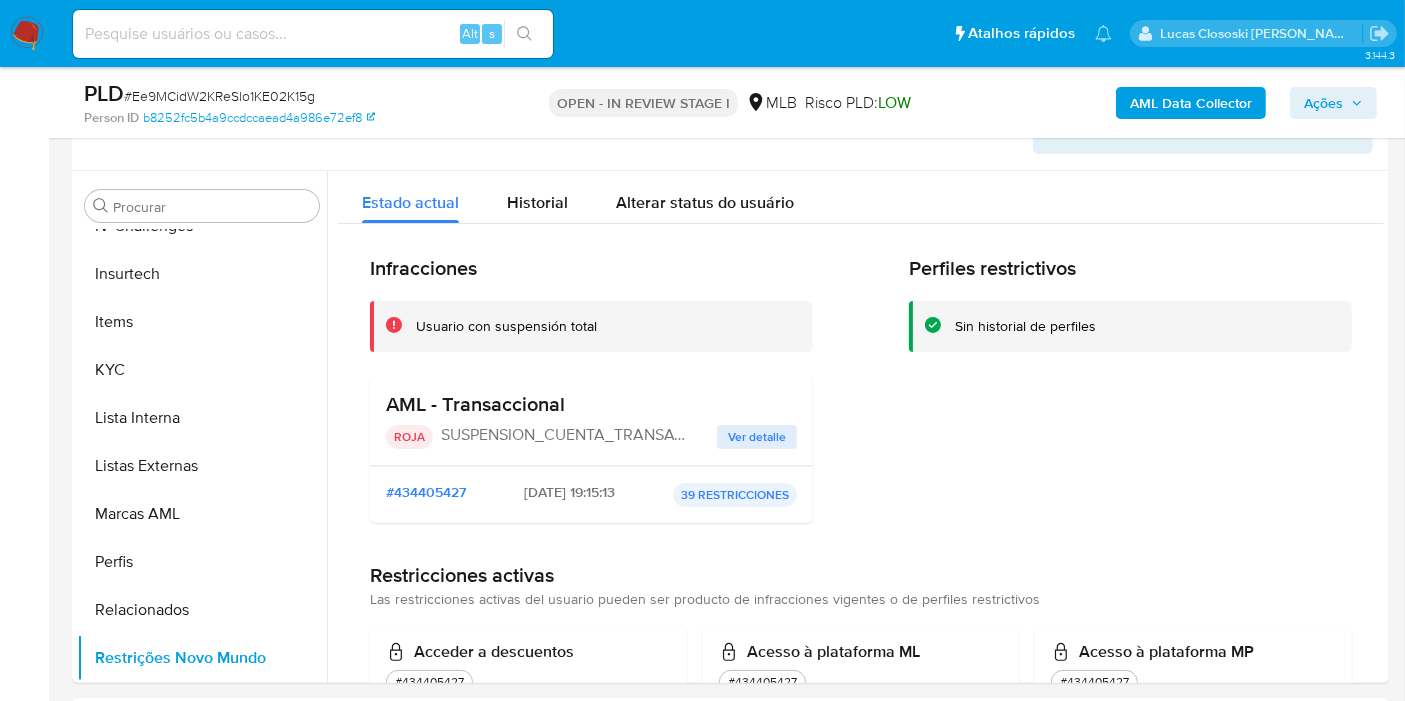 click on "# Ee9MCidW2KReSlo1KE02K15g" at bounding box center [219, 96] 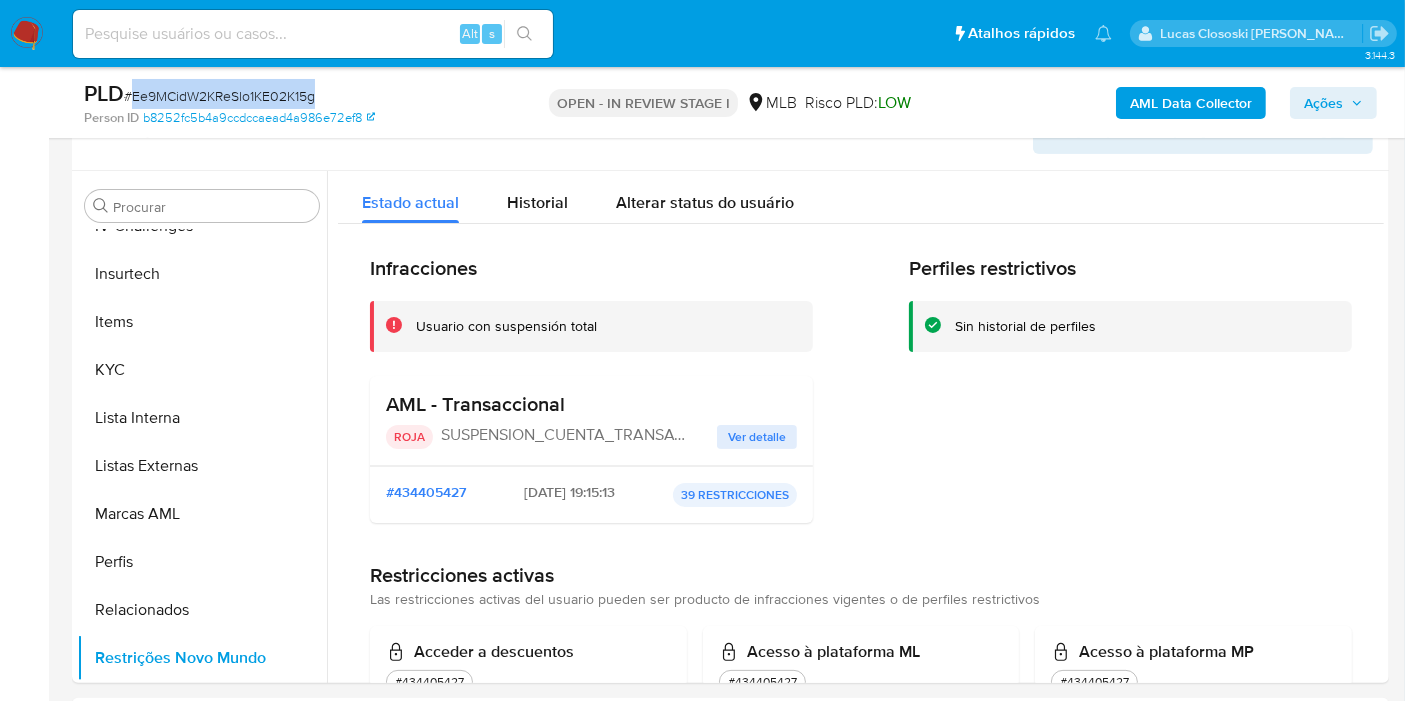 click on "# Ee9MCidW2KReSlo1KE02K15g" at bounding box center [219, 96] 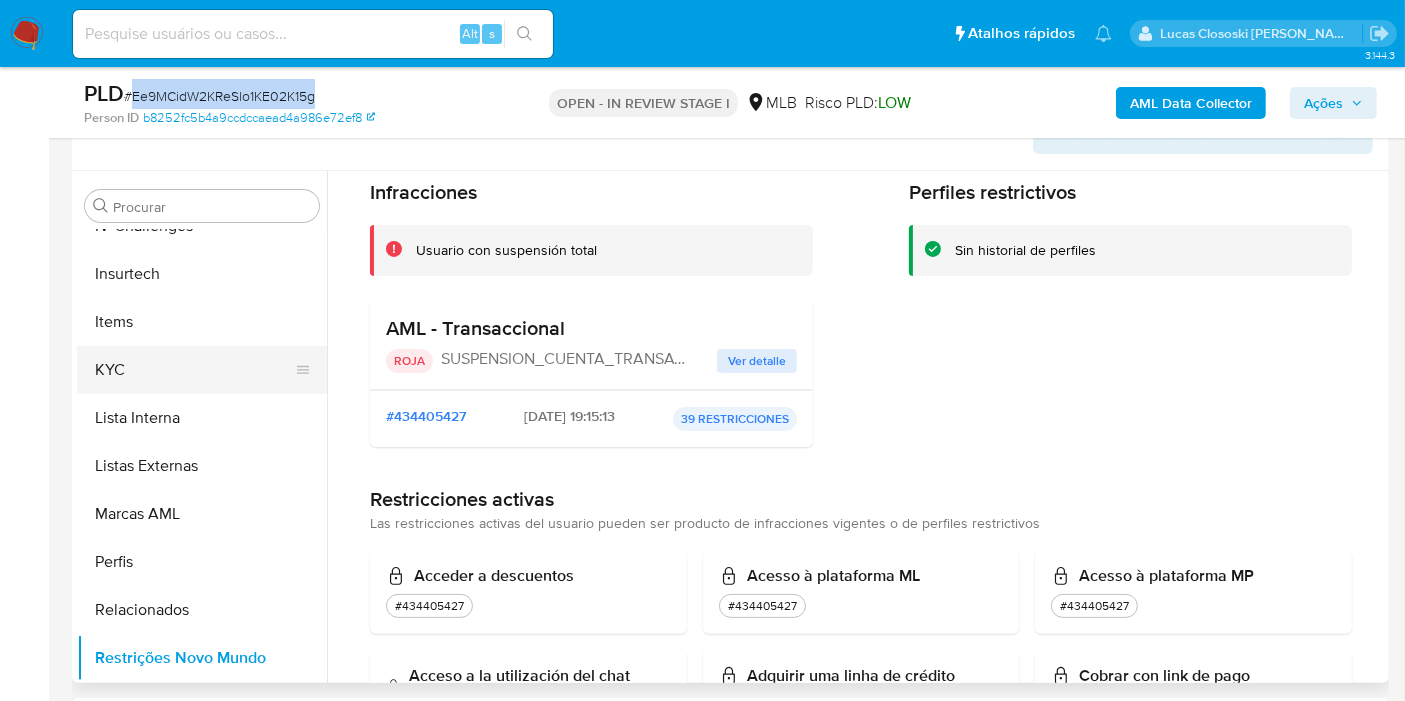 scroll, scrollTop: 111, scrollLeft: 0, axis: vertical 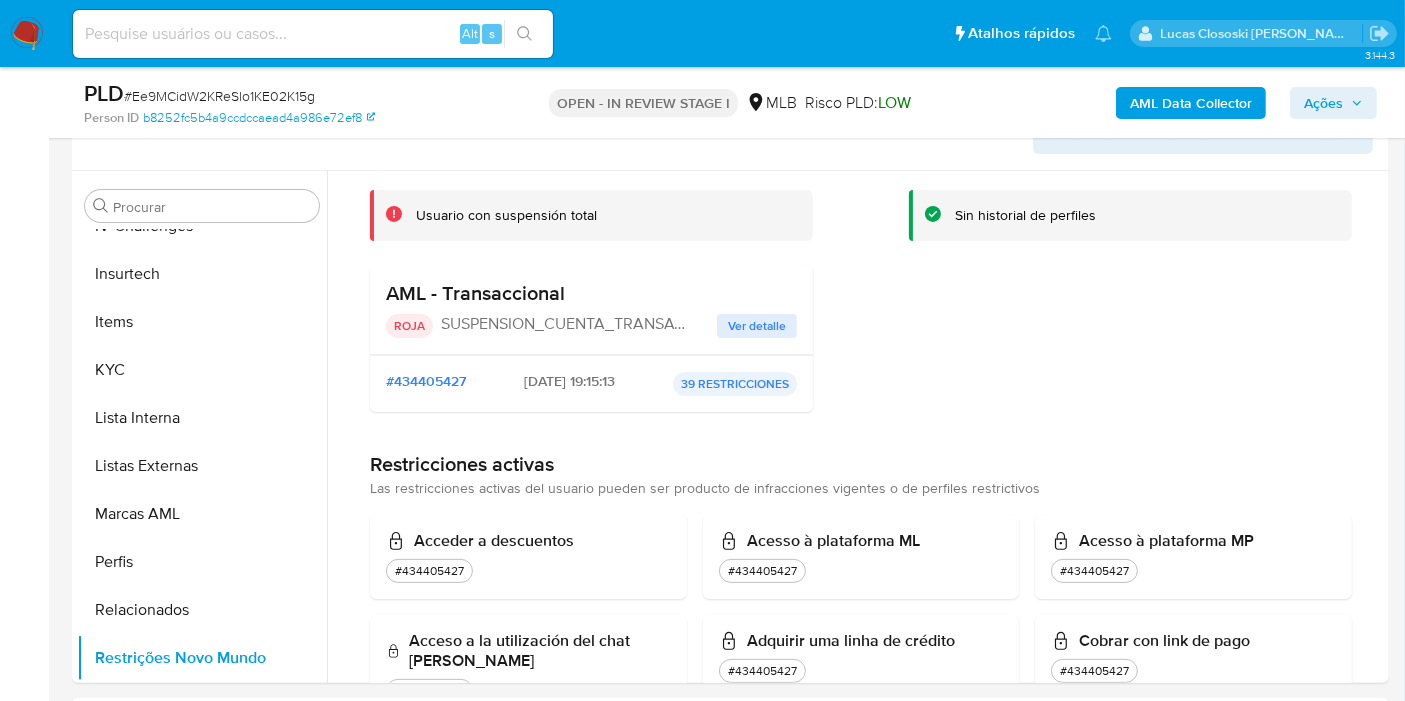 click on "3.144.3 Atribuiu o   lclososki   Asignado el: 13/06/2025 19:06:15 Criou: 13/06/2025   Criou: 13/06/2025 19:06:15 - Expira em 20 dias   Expira em 28/07/2025 19:06:15 PLD # Ee9MCidW2KReSlo1KE02K15g Person ID b8252fc5b4a9ccdccaead4a986e72ef8 OPEN - IN REVIEW STAGE I  MLB Risco PLD:  LOW AML Data Collector Ações Informação do Caso Eventos ( 1 ) Ações MANUAL (1) Informação do Usuário Veja Aparência por Pessoa Procurar Adiantamentos de Dinheiro Anexos Cartões Contas Bancárias Dados Modificados Detalhe da geolocalização Devices Geolocation Dispositivos Point Documentação Empréstimos Endereços Fecha Compliant Financiamento de Veículos Geral Histórico de Risco PLD Histórico de casos Histórico de conversas IV Challenges Insurtech Items KYC Lista Interna Listas Externas Marcas AML Perfis Relacionados Restrições Novo Mundo Contatos Histórico CX Soluções Bate-papo Id Estado Data de criação Origem Processo" at bounding box center (702, 1633) 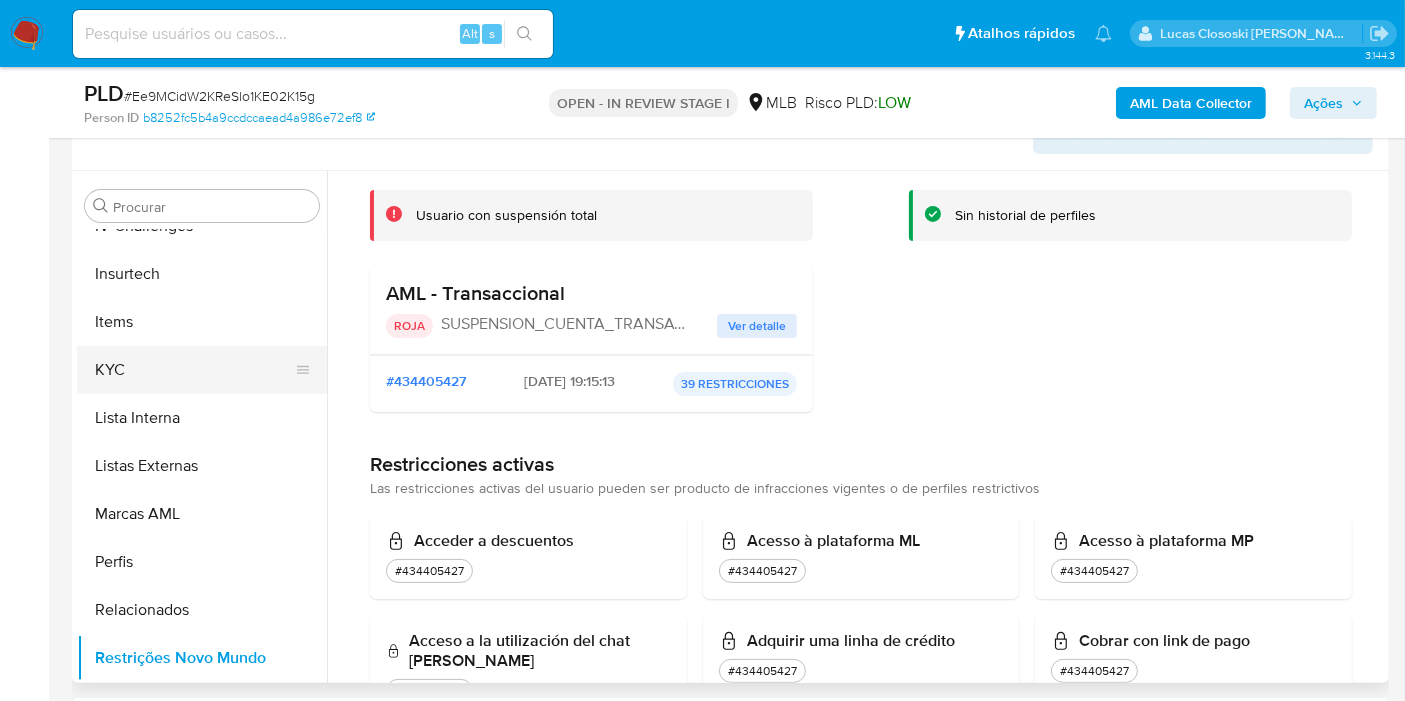 click on "KYC" at bounding box center (194, 370) 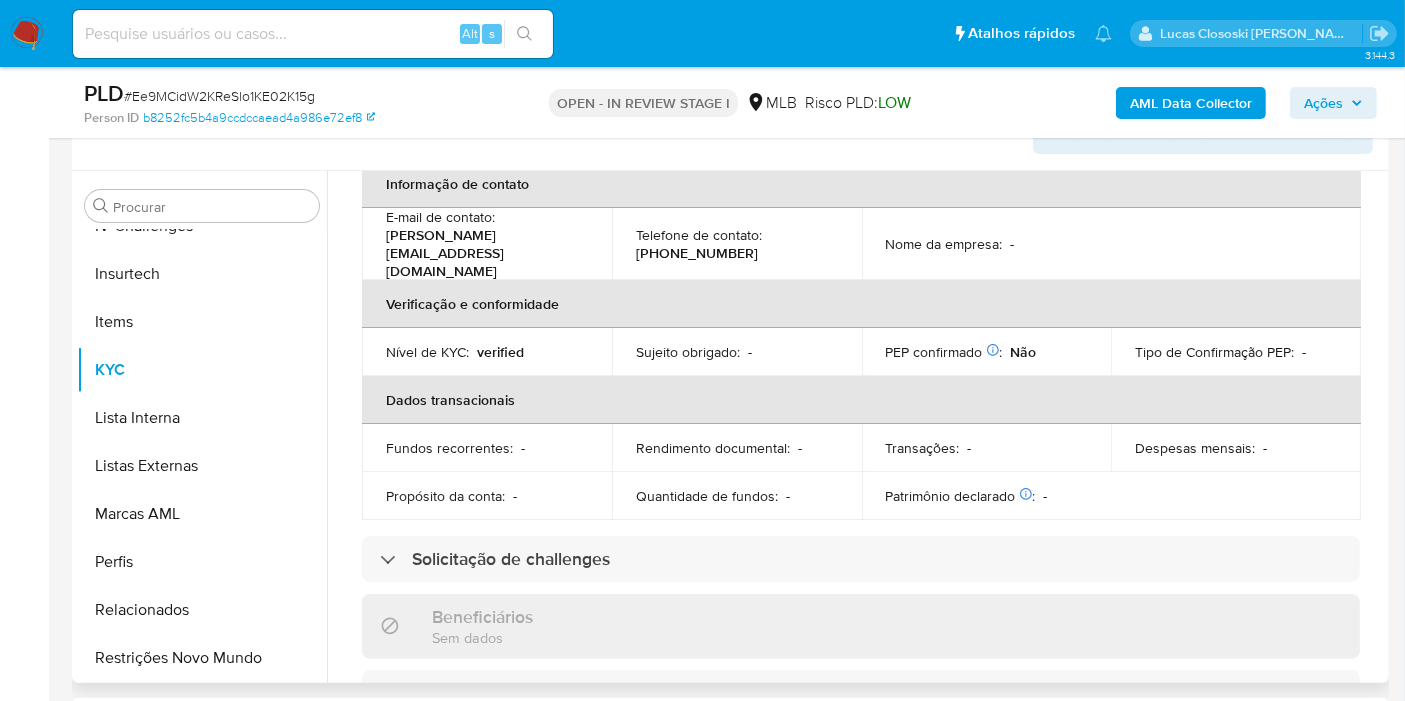 scroll, scrollTop: 130, scrollLeft: 0, axis: vertical 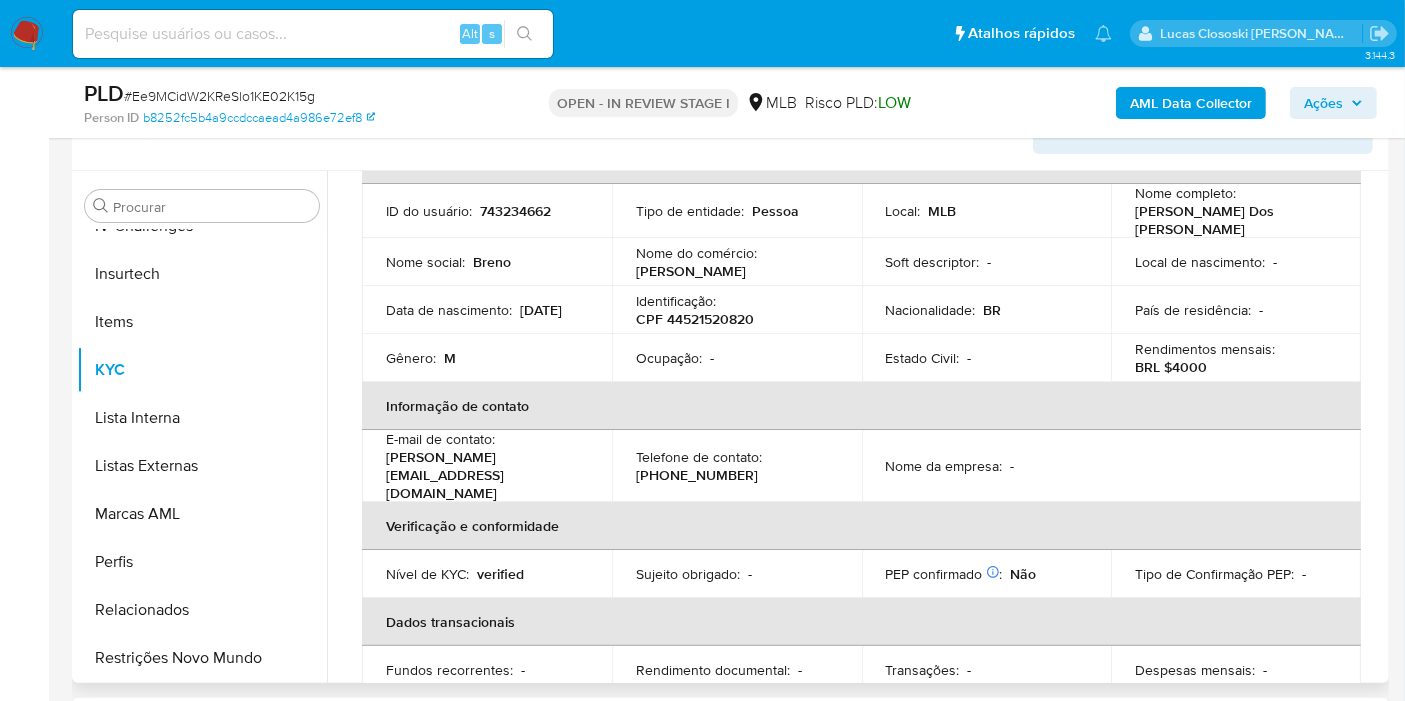click on "CPF 44521520820" at bounding box center [695, 319] 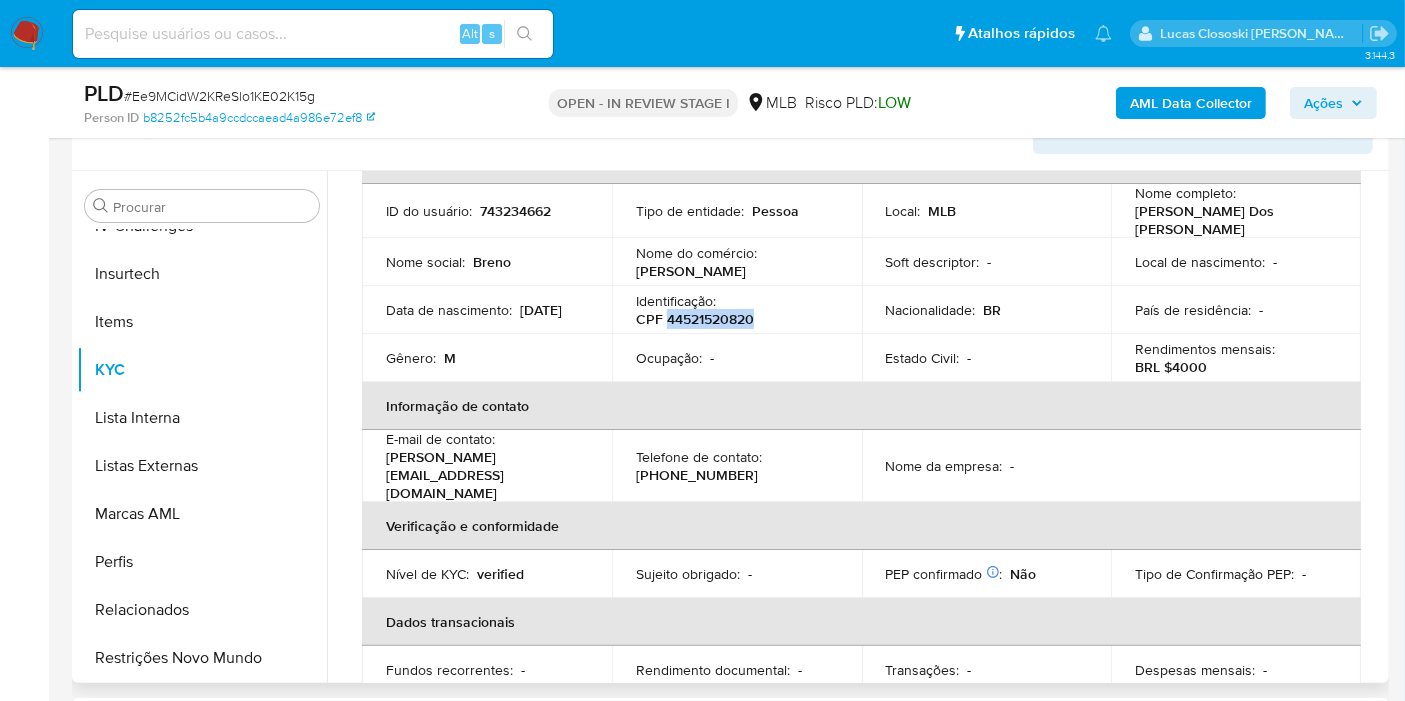 click on "CPF 44521520820" at bounding box center [695, 319] 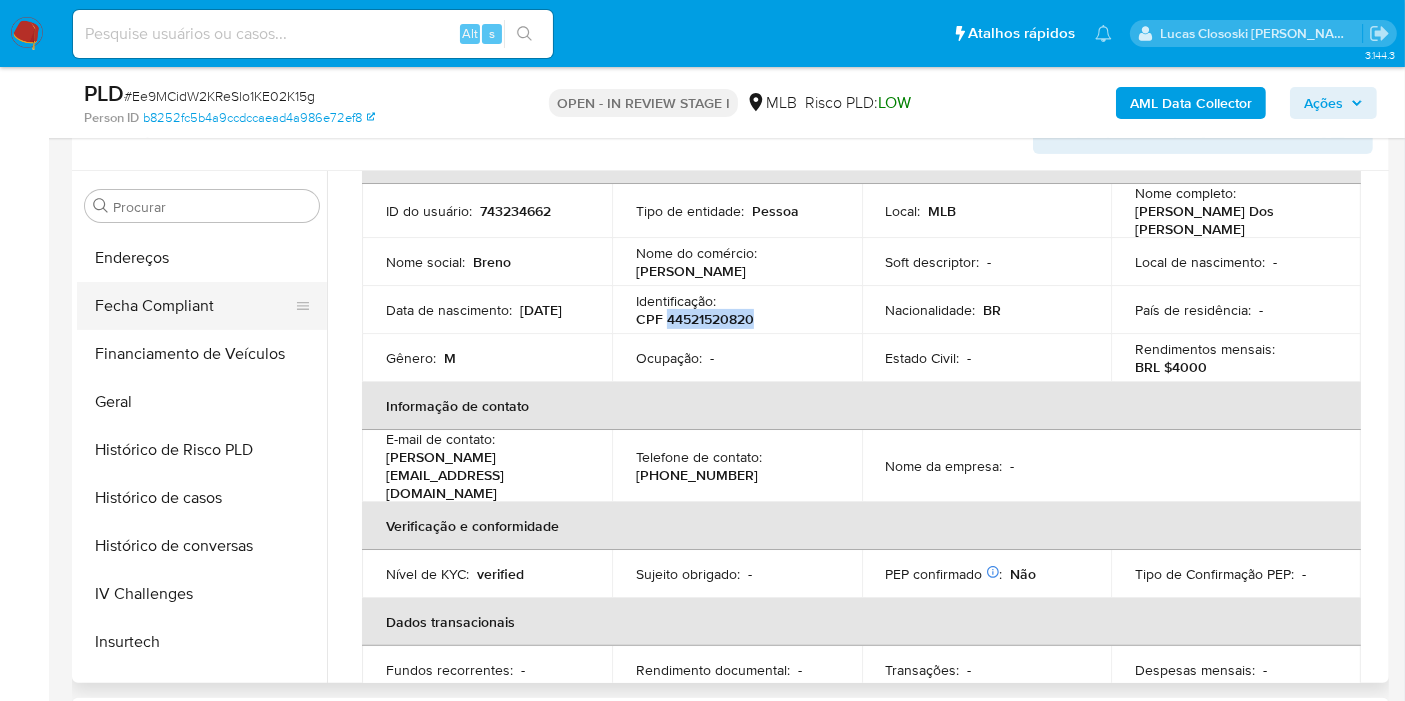 scroll, scrollTop: 400, scrollLeft: 0, axis: vertical 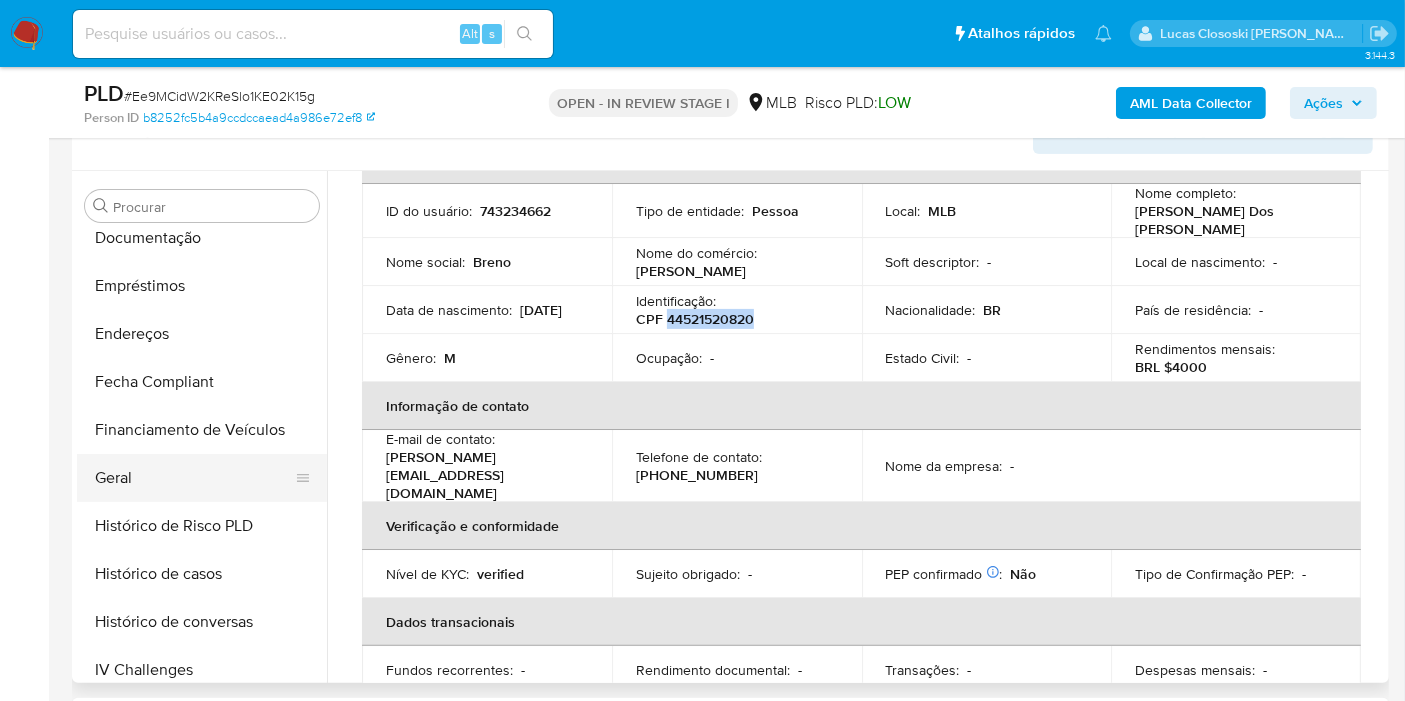 click on "Geral" at bounding box center [194, 478] 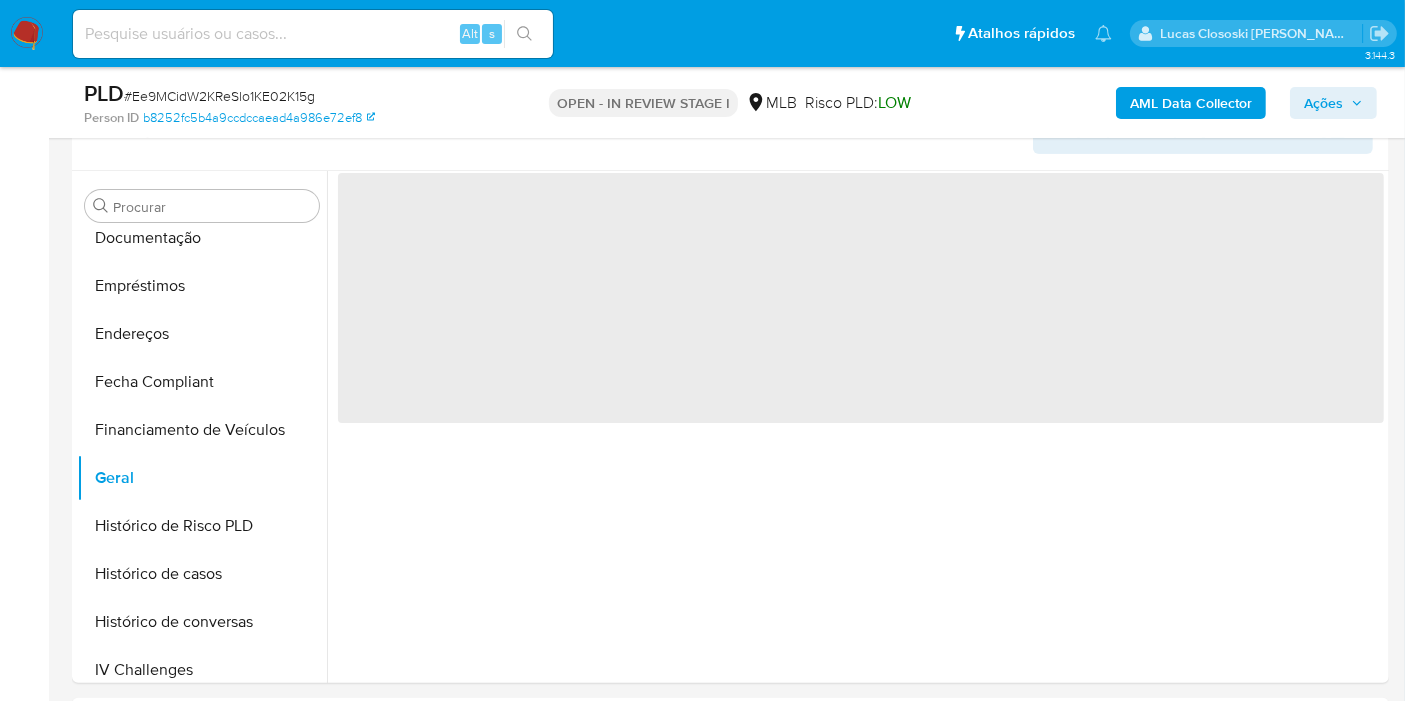 scroll, scrollTop: 0, scrollLeft: 0, axis: both 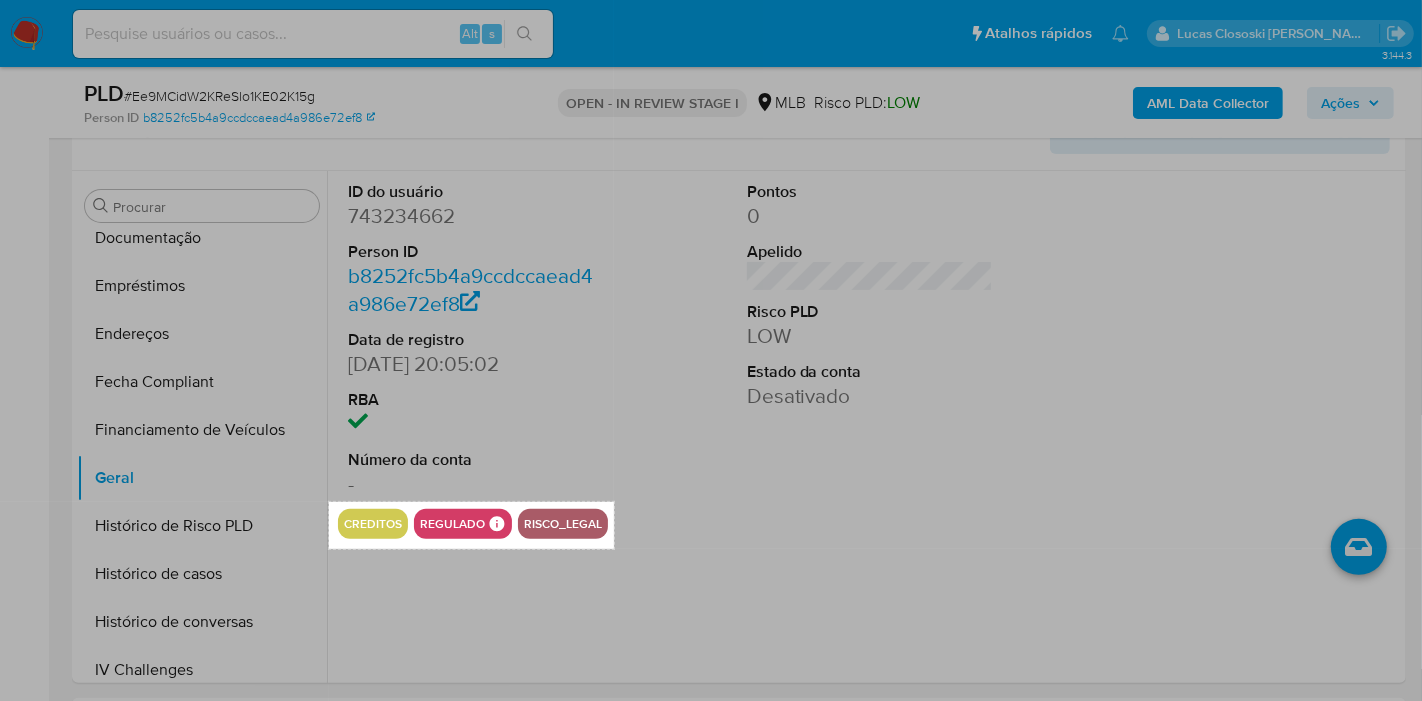 drag, startPoint x: 328, startPoint y: 501, endPoint x: 614, endPoint y: 548, distance: 289.83615 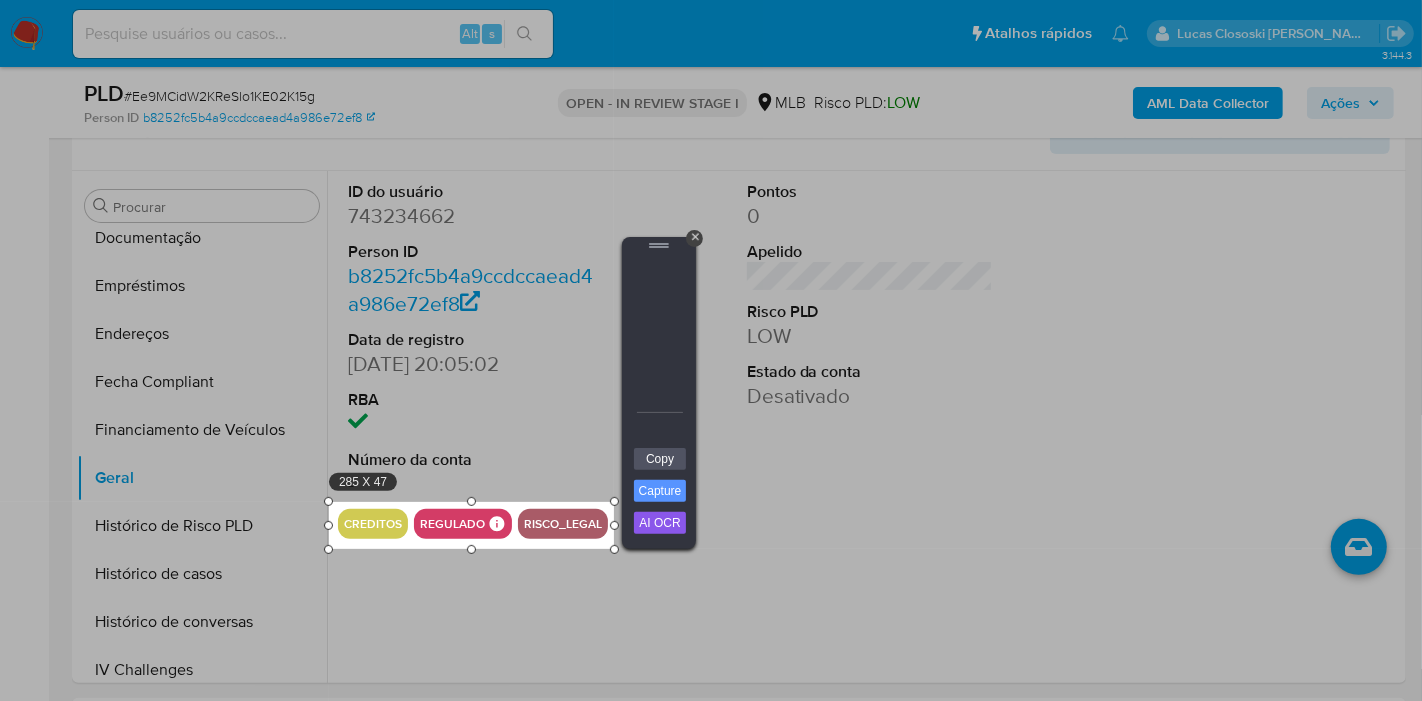 click on "Copy   Capture   AI OCR + Transform  Images to Editable Text  in Seconds! Instantly extract text from any image Easily translate, summarize, explain, & rewrite text with AI Chat with any image, pdf, or webpage quickly Accurately recognize and solve math equations   Extract Text with Sider Awesome Screenshot teams up with Sider.Al to boost your productivity   2023 Chrome Favorites 4.9 out of 5.0   5M+ Active Users" at bounding box center [659, 498] 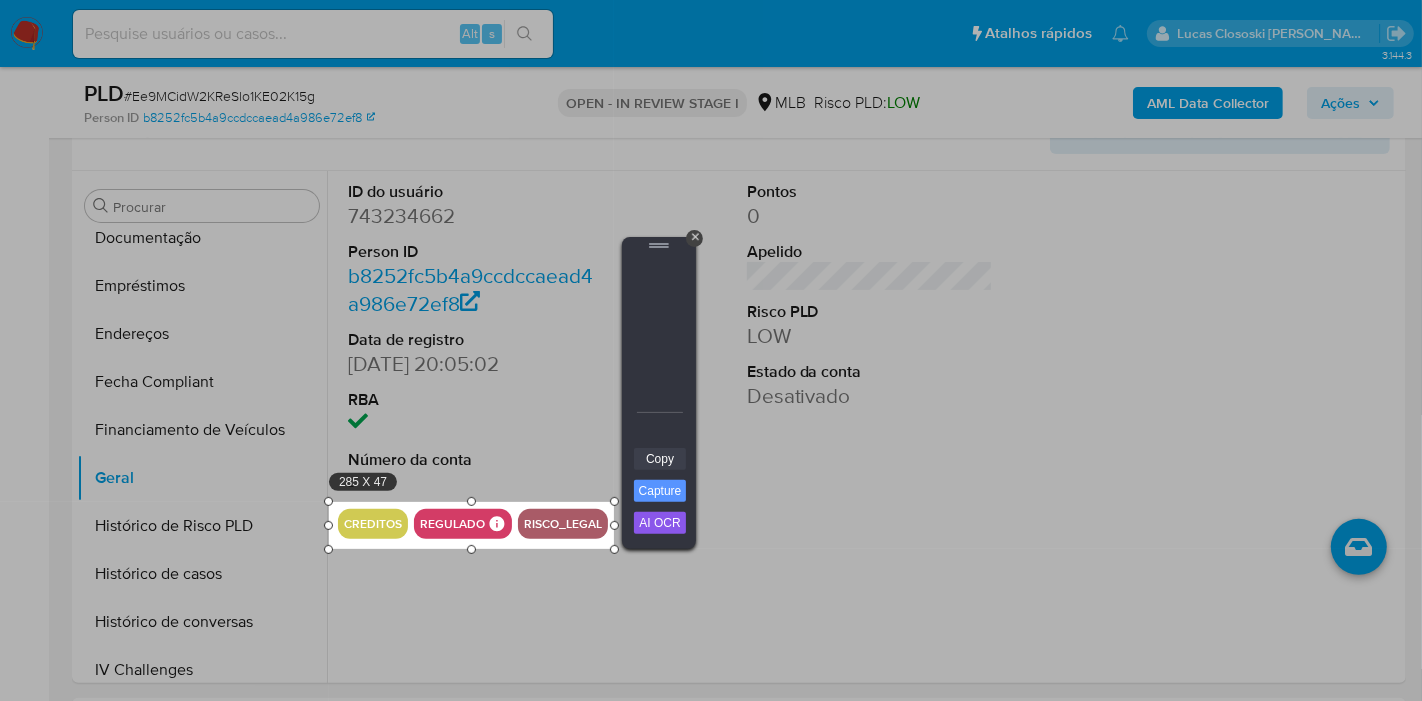 click on "Copy" at bounding box center [660, 459] 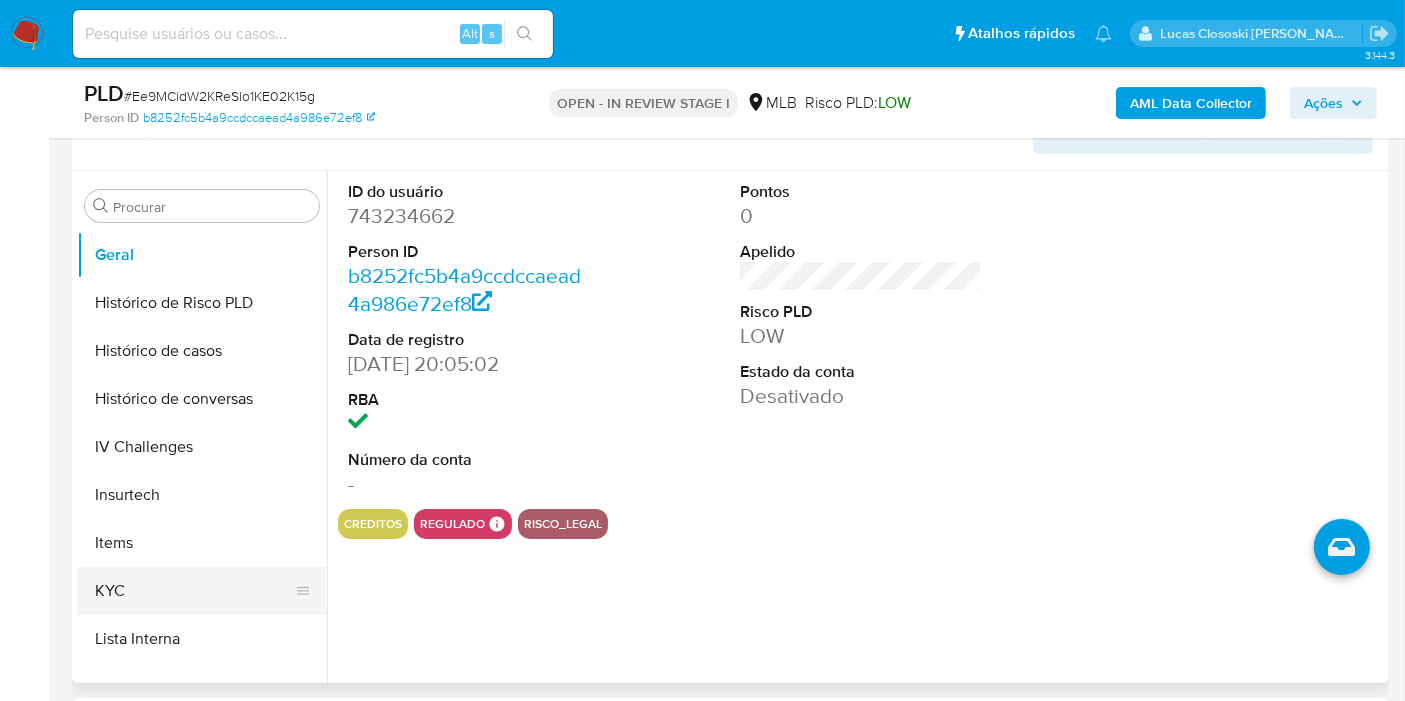scroll, scrollTop: 733, scrollLeft: 0, axis: vertical 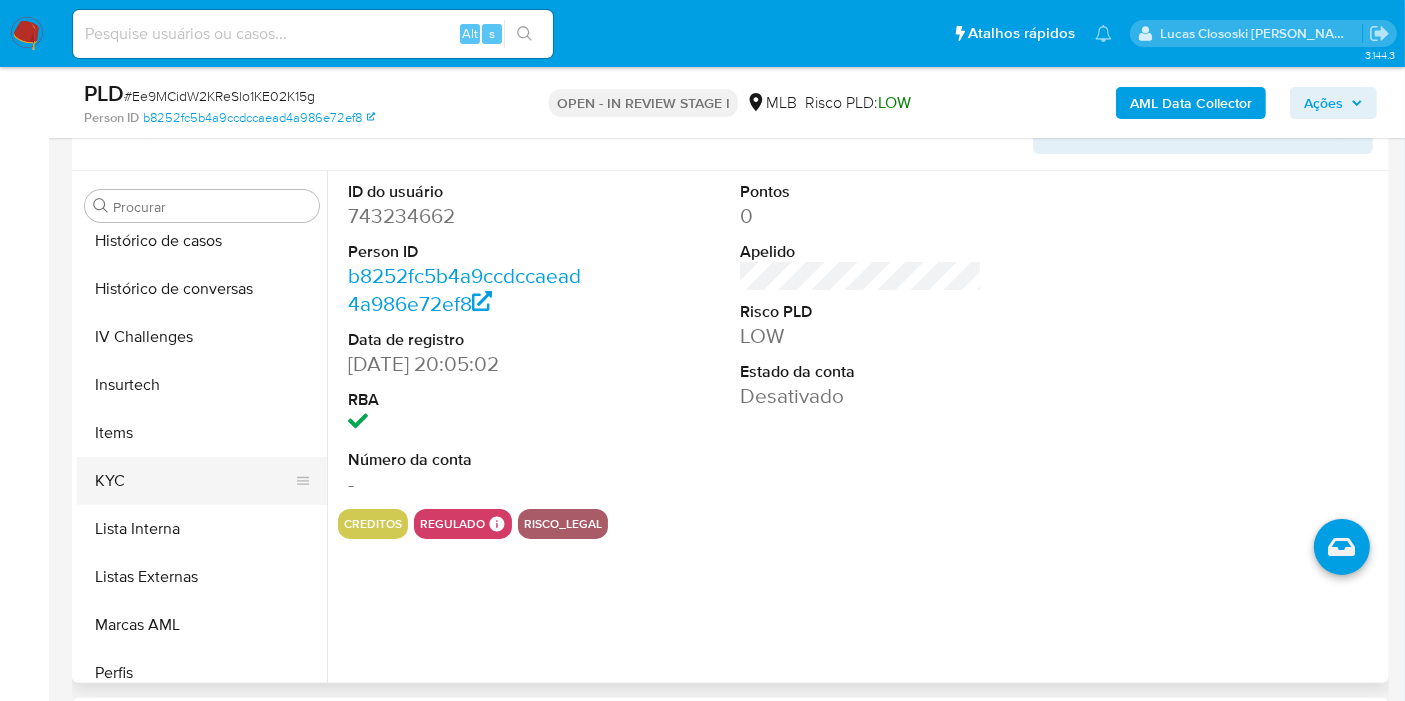 click on "KYC" at bounding box center (194, 481) 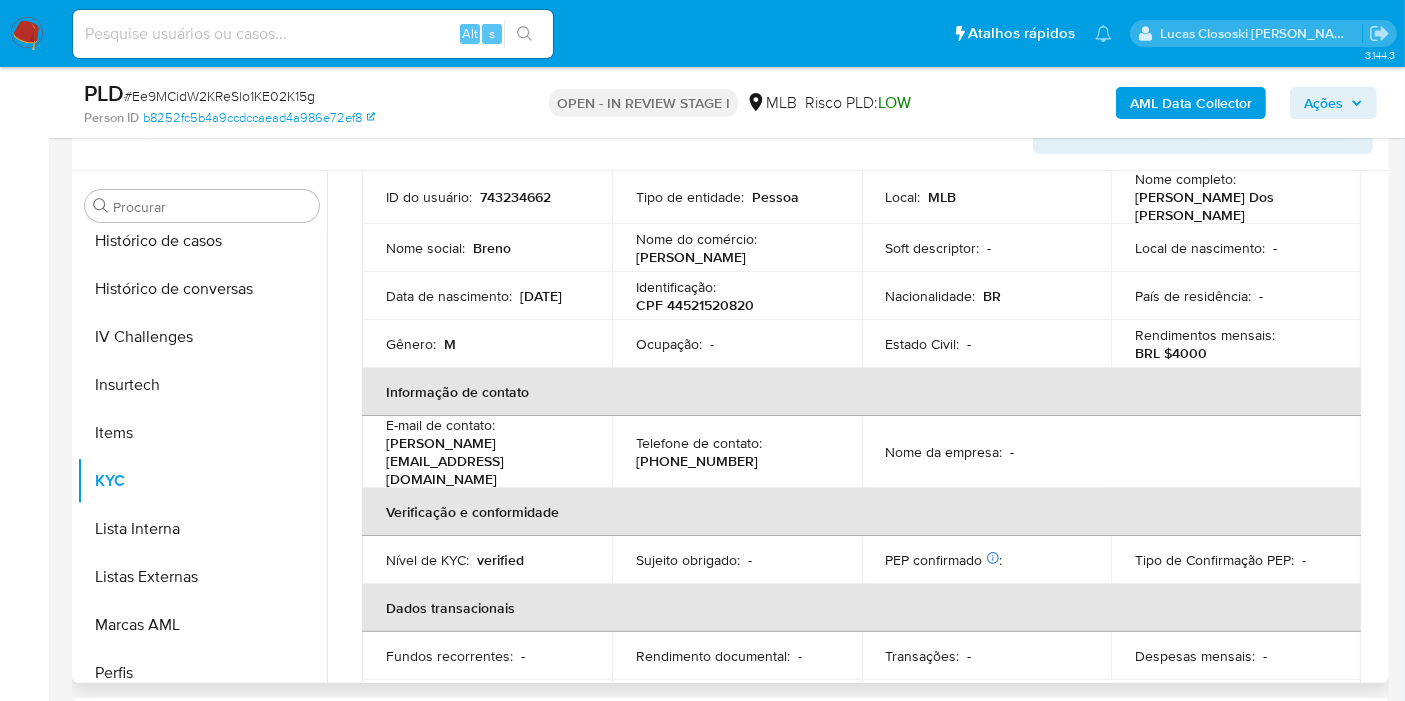 scroll, scrollTop: 111, scrollLeft: 0, axis: vertical 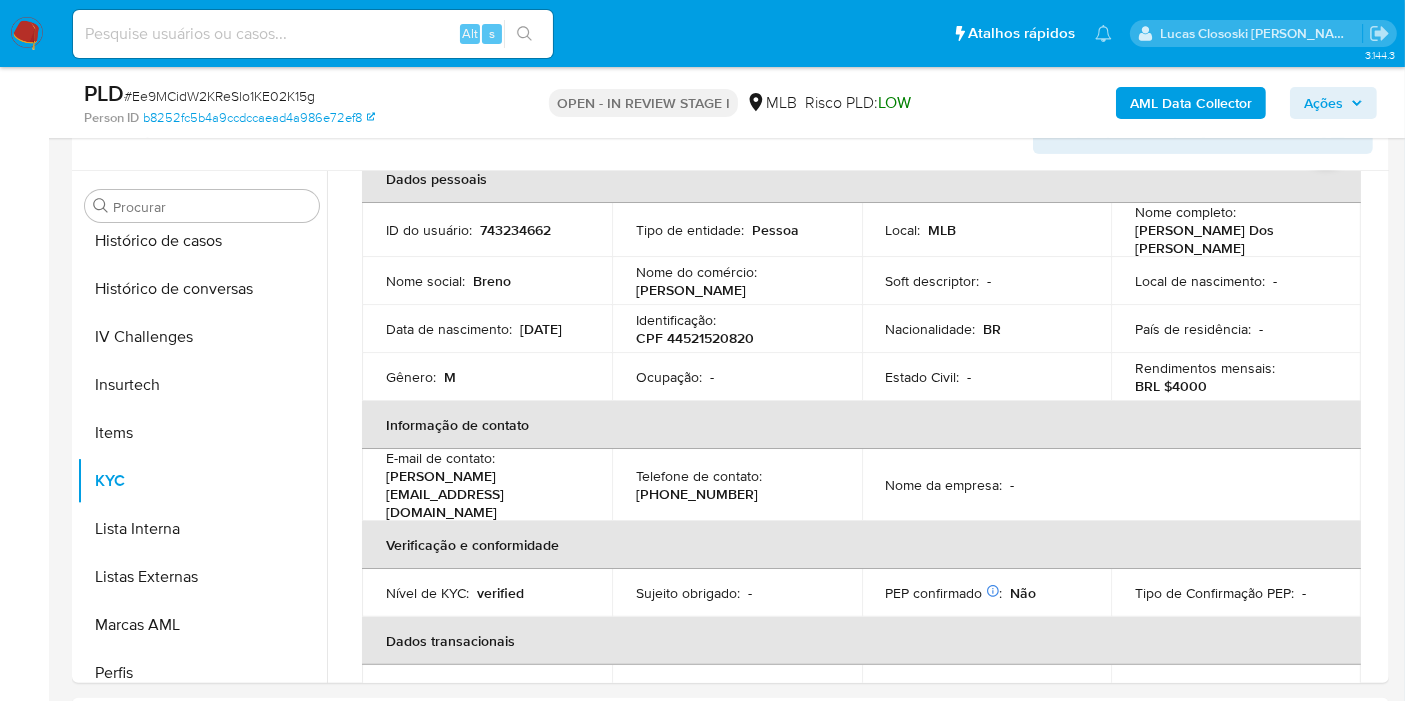 click on "AML Data Collector Ações" at bounding box center (1164, 102) 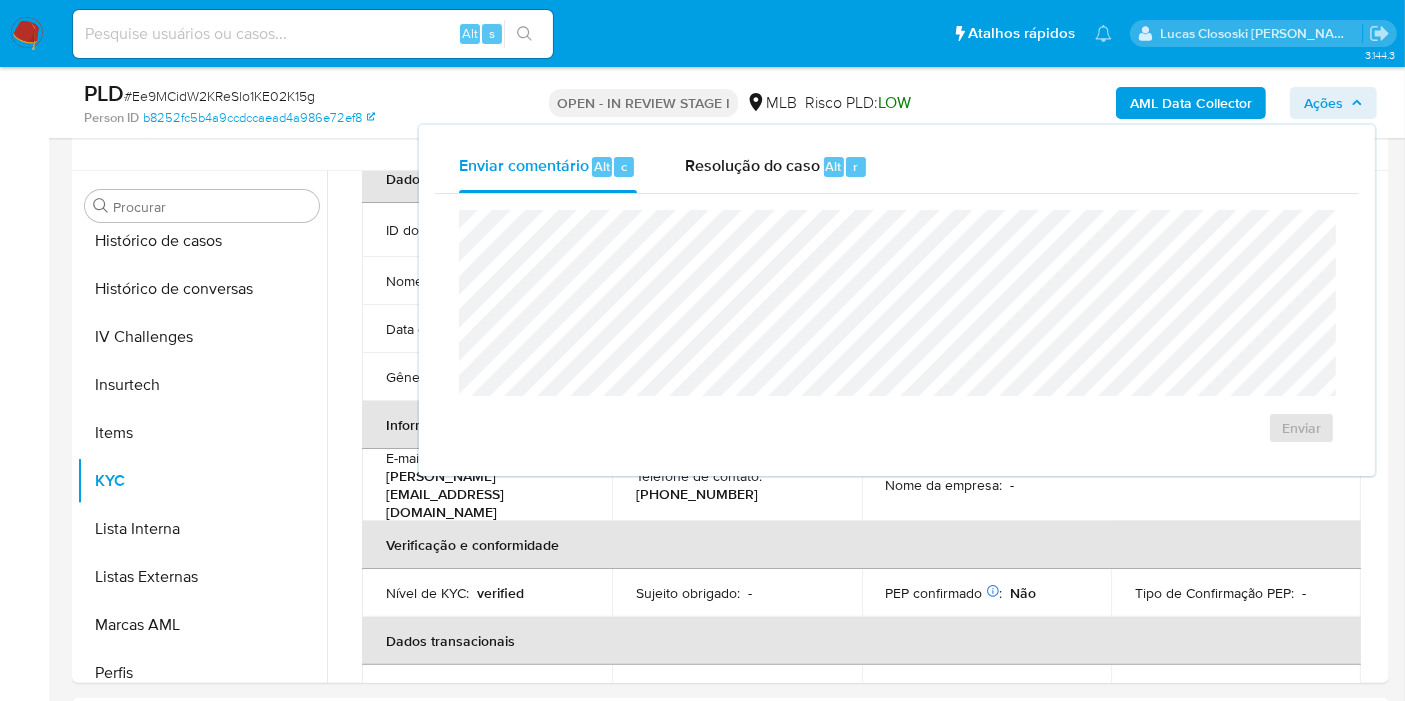 drag, startPoint x: 829, startPoint y: 158, endPoint x: 817, endPoint y: 198, distance: 41.761227 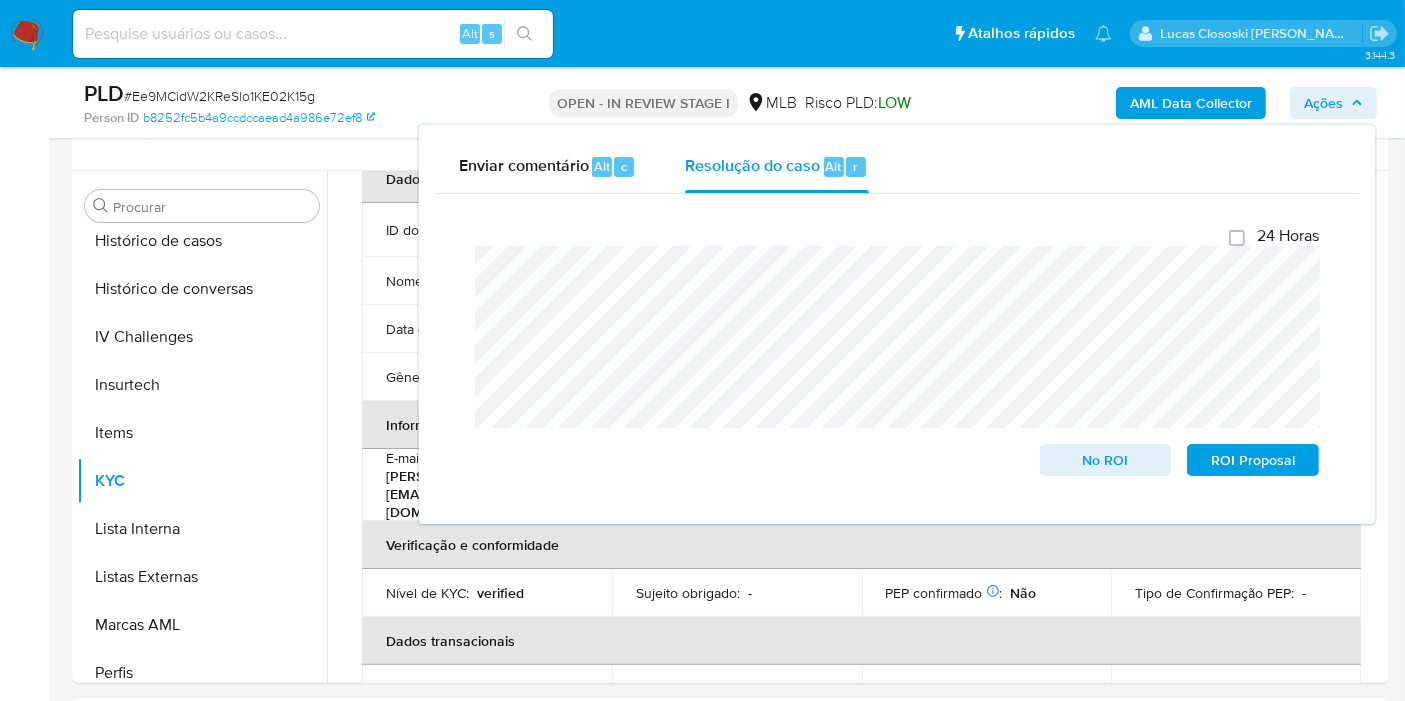 click 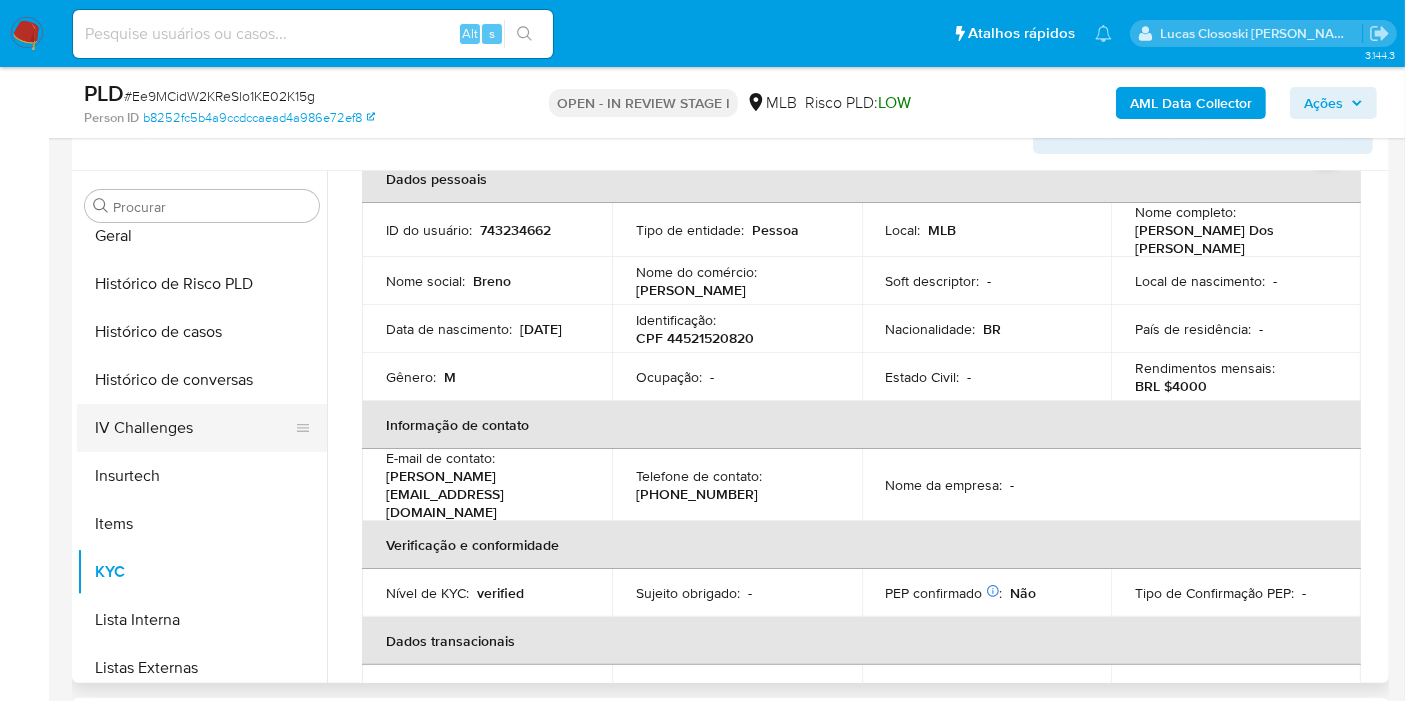 scroll, scrollTop: 622, scrollLeft: 0, axis: vertical 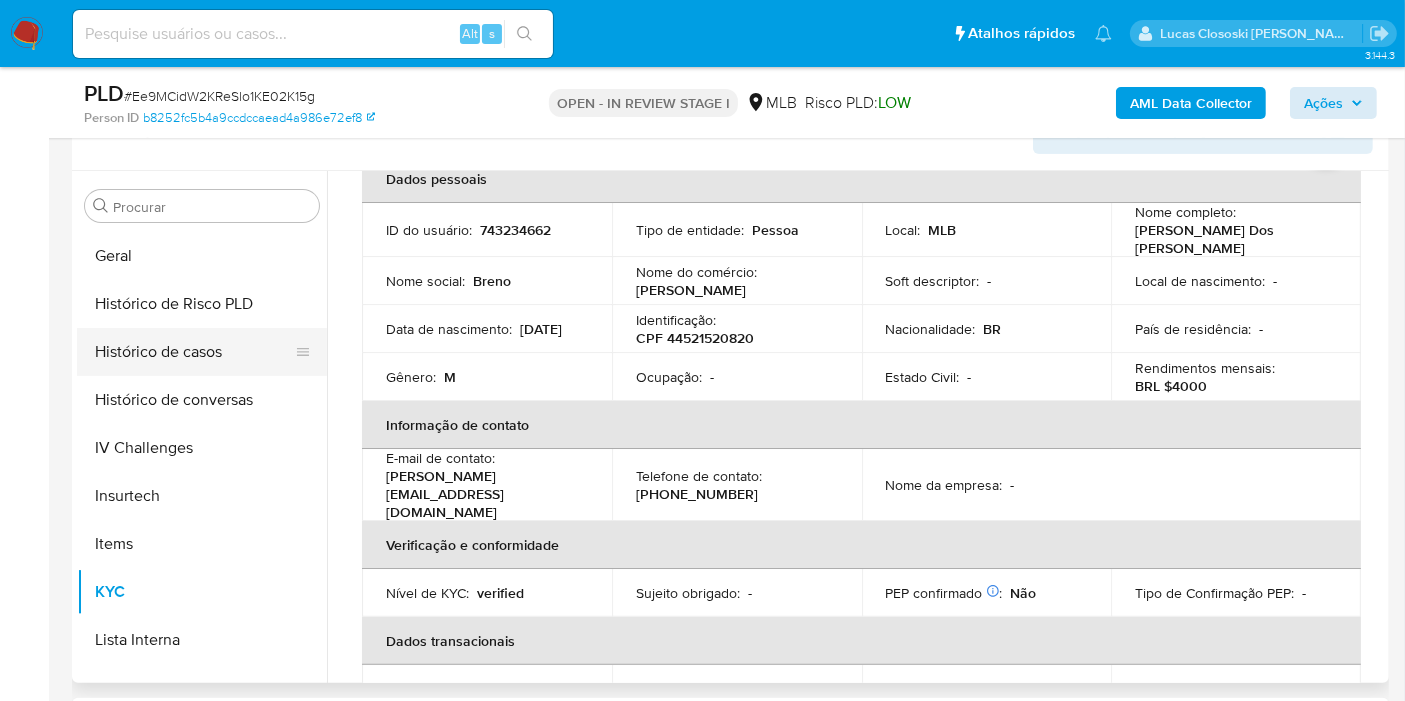 click on "Histórico de casos" at bounding box center (194, 352) 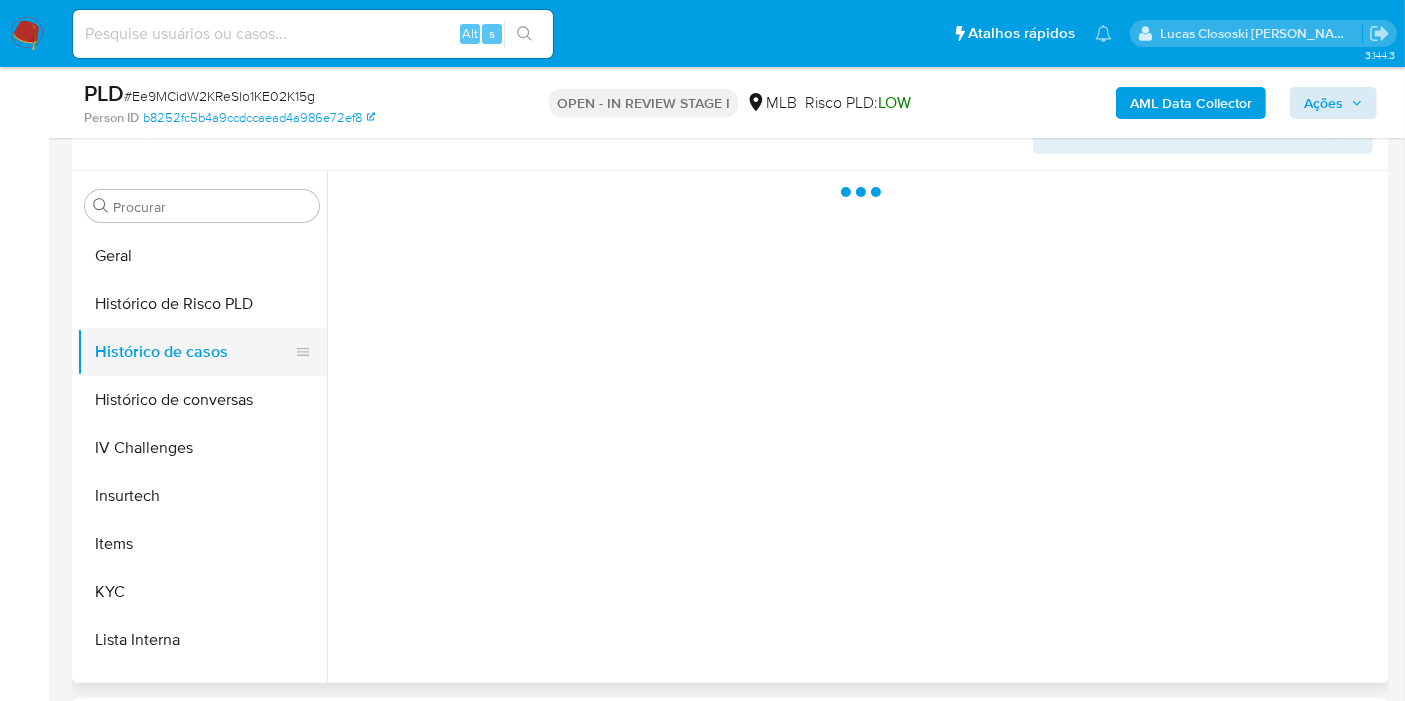 scroll, scrollTop: 0, scrollLeft: 0, axis: both 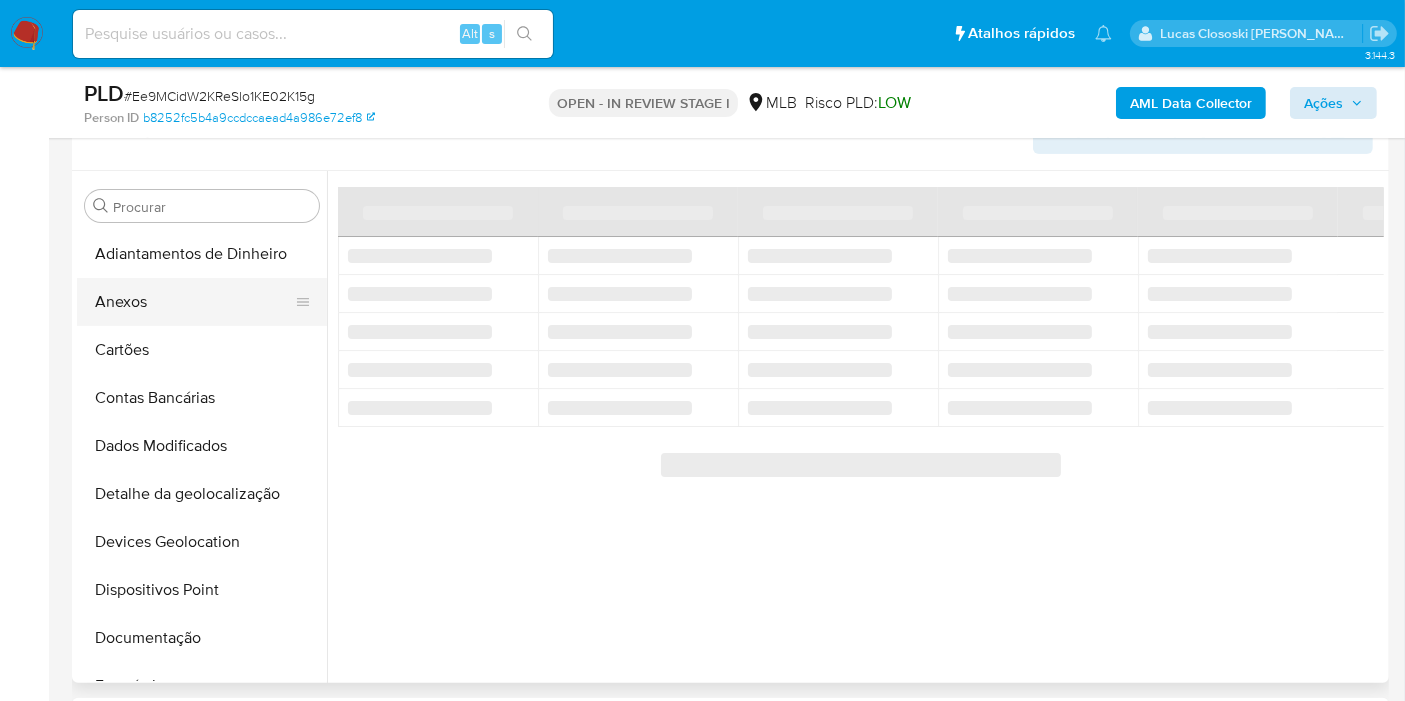 click on "Anexos" at bounding box center [194, 302] 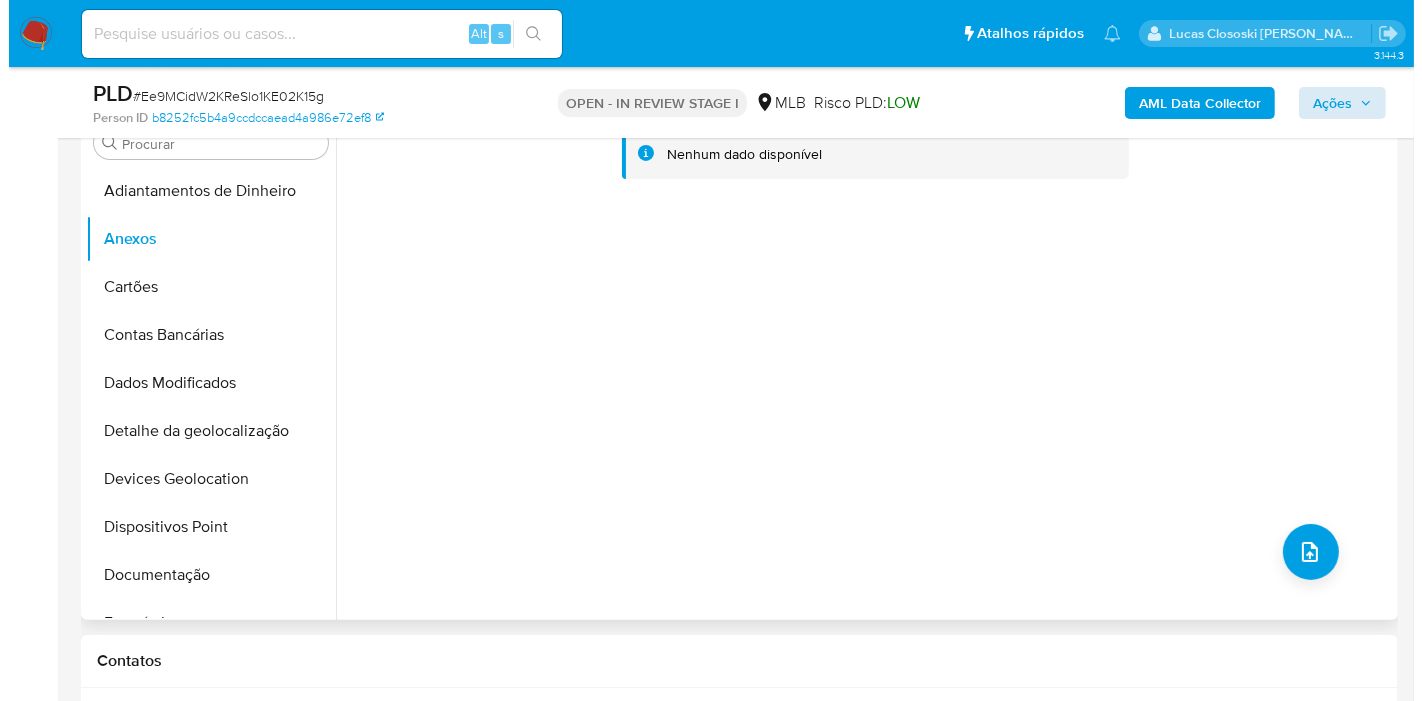 scroll, scrollTop: 460, scrollLeft: 0, axis: vertical 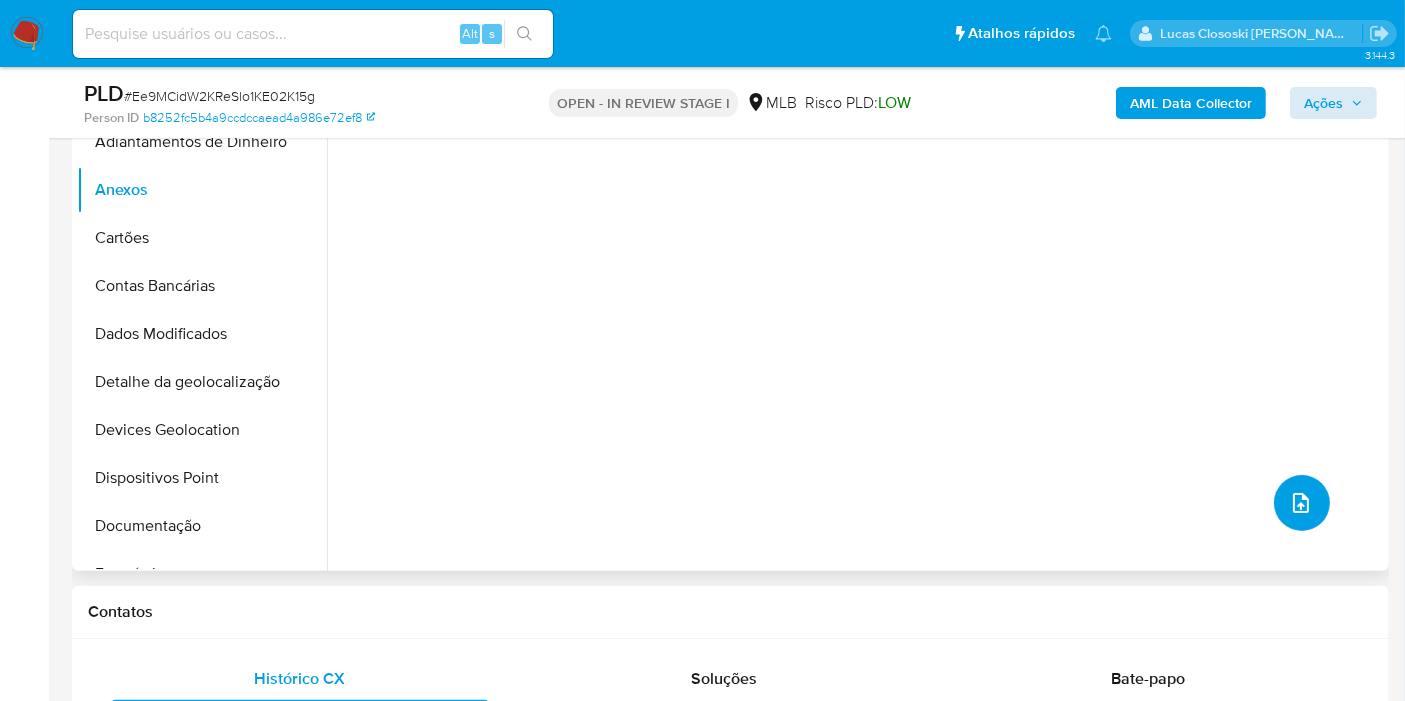 click 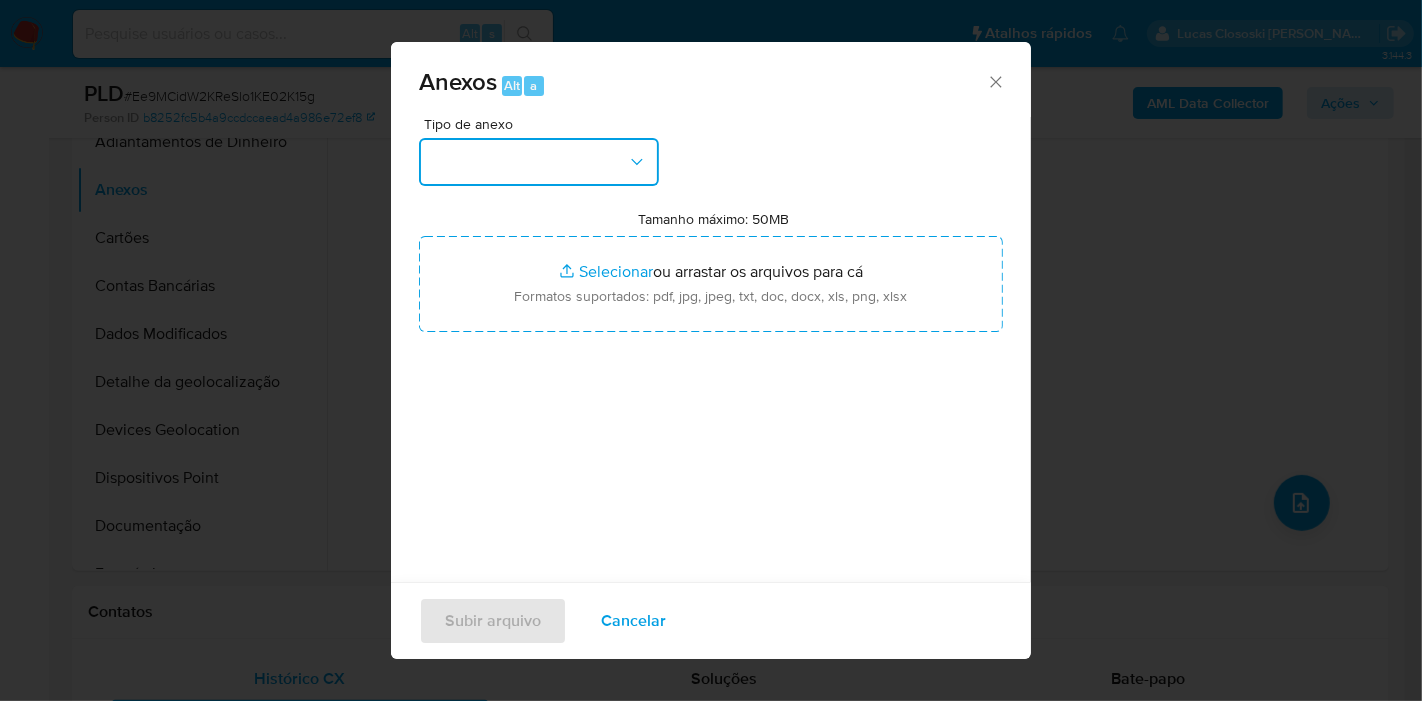 click at bounding box center [539, 162] 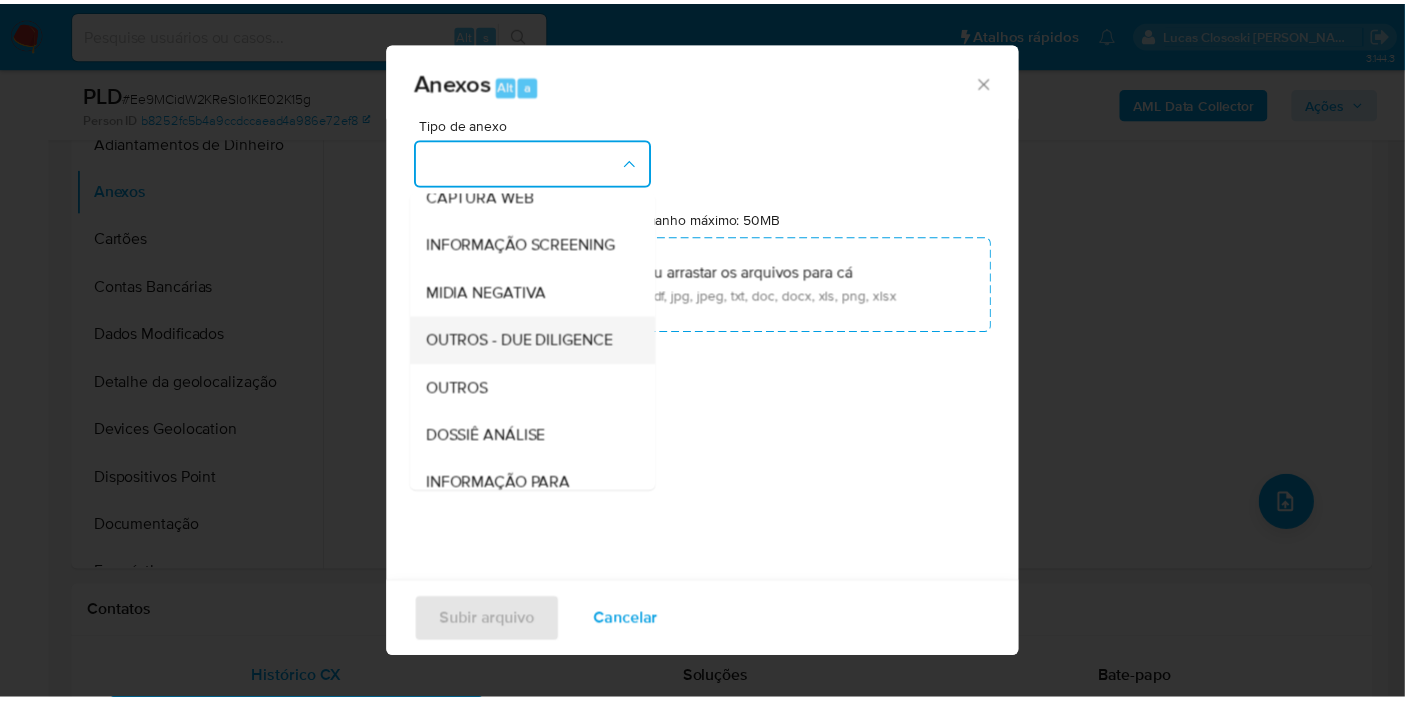 scroll, scrollTop: 307, scrollLeft: 0, axis: vertical 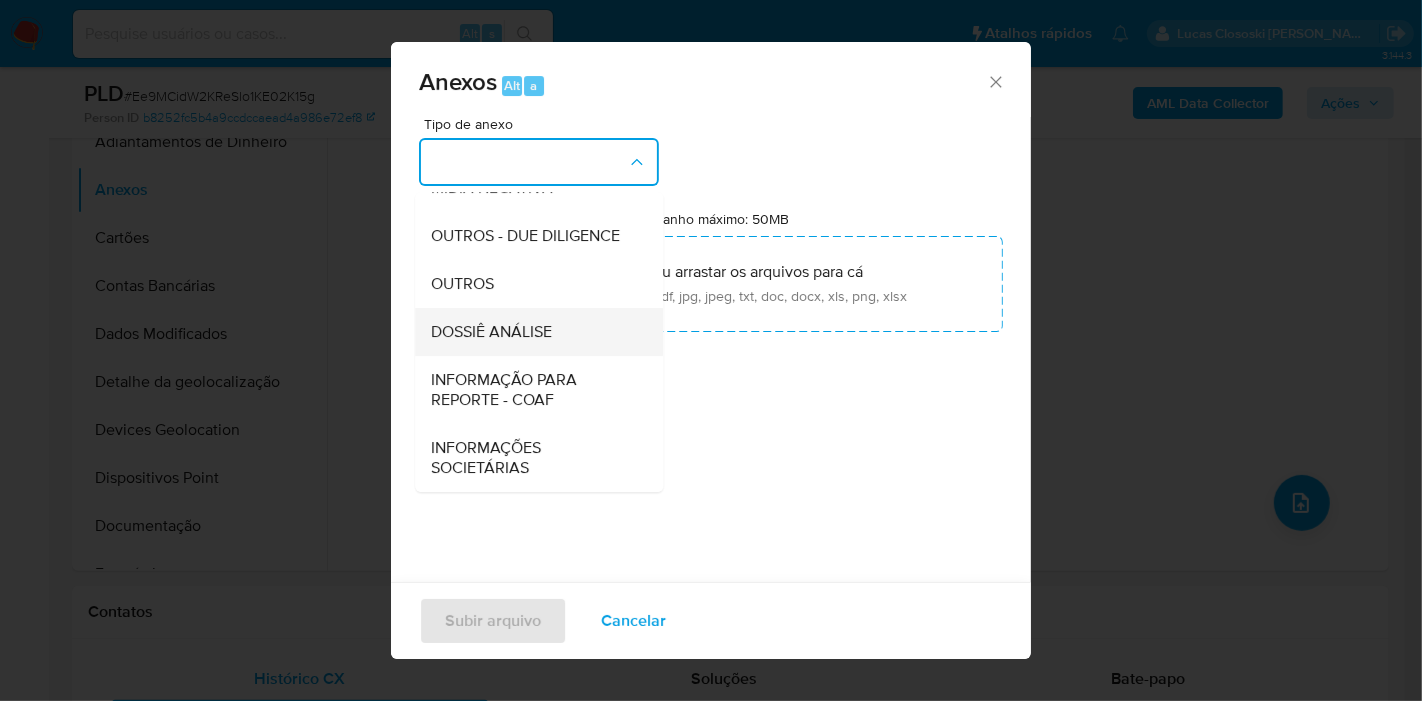 click on "DOSSIÊ ANÁLISE" at bounding box center (491, 332) 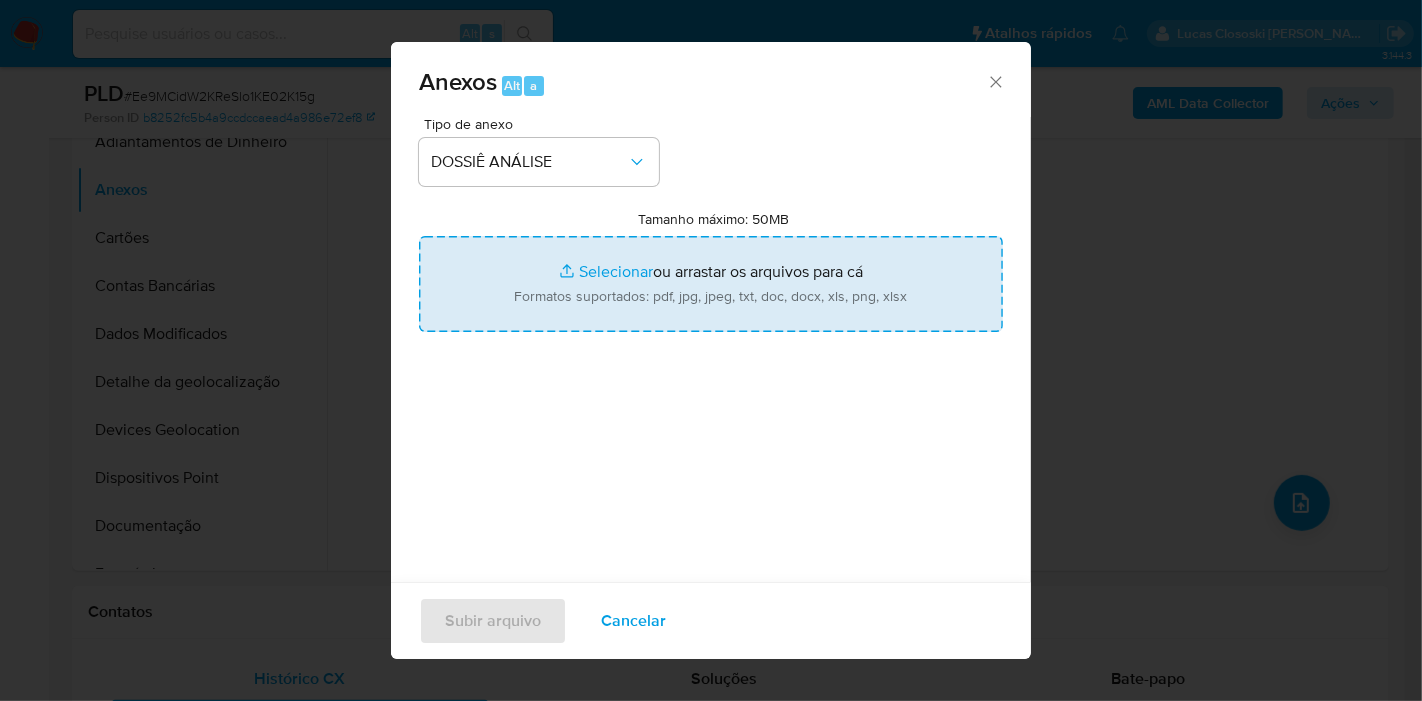 click on "Tamanho máximo: 50MB Selecionar arquivos" at bounding box center [711, 284] 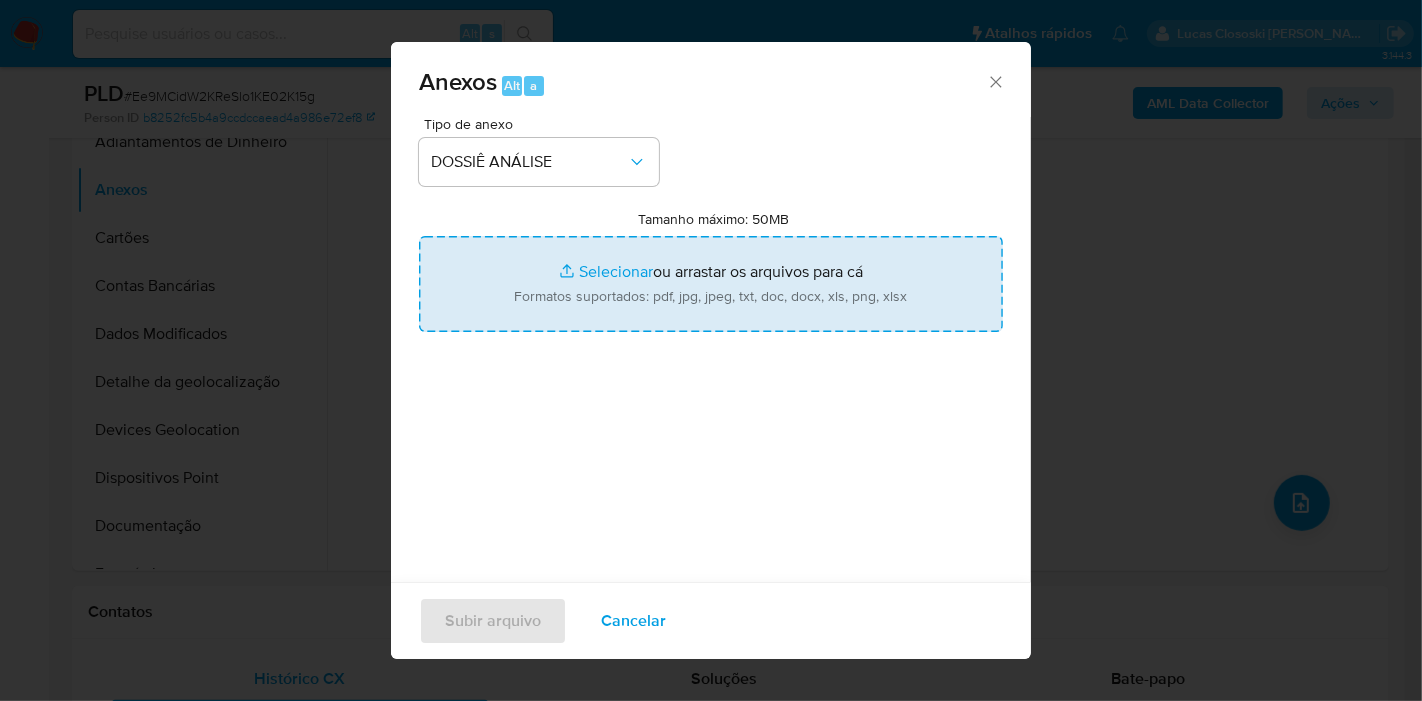 type on "C:\fakepath\Mulan 743234662_2025_07_08_08_13_41.xlsx" 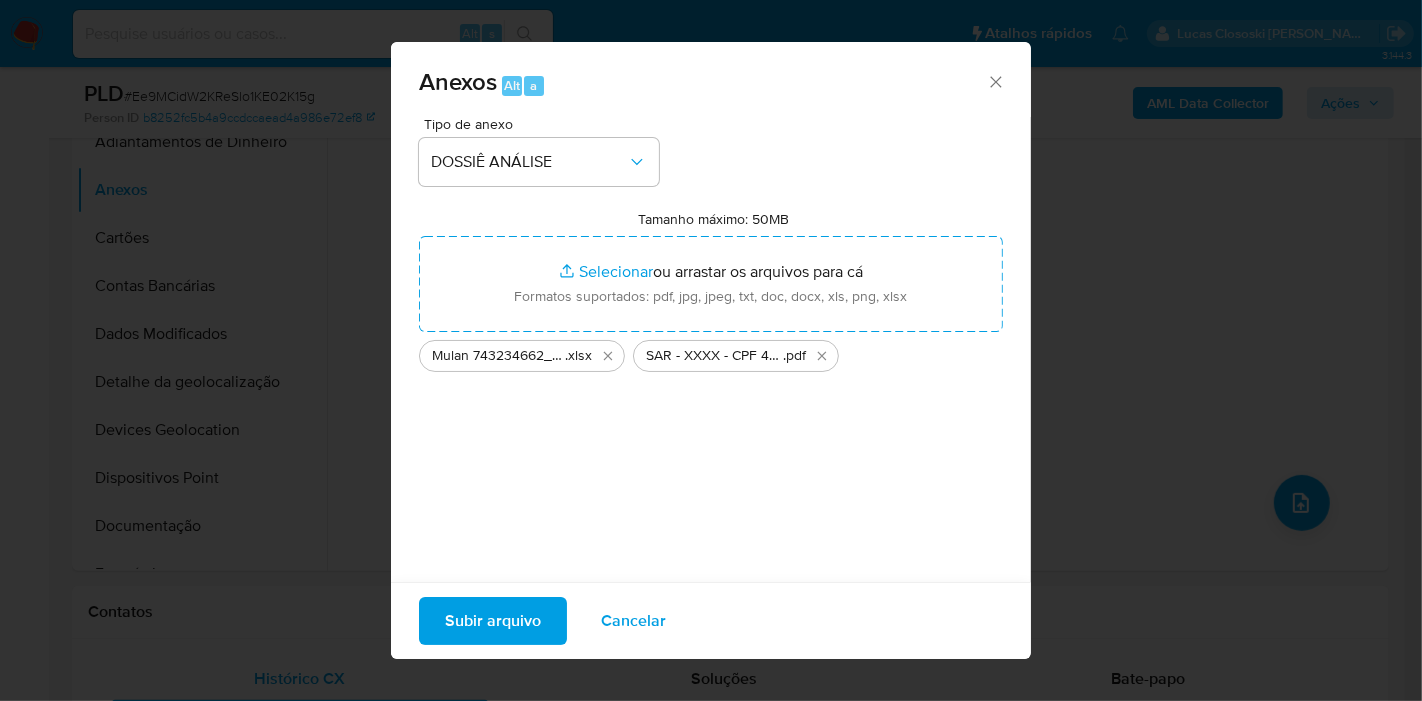 click on "Subir arquivo" at bounding box center [493, 621] 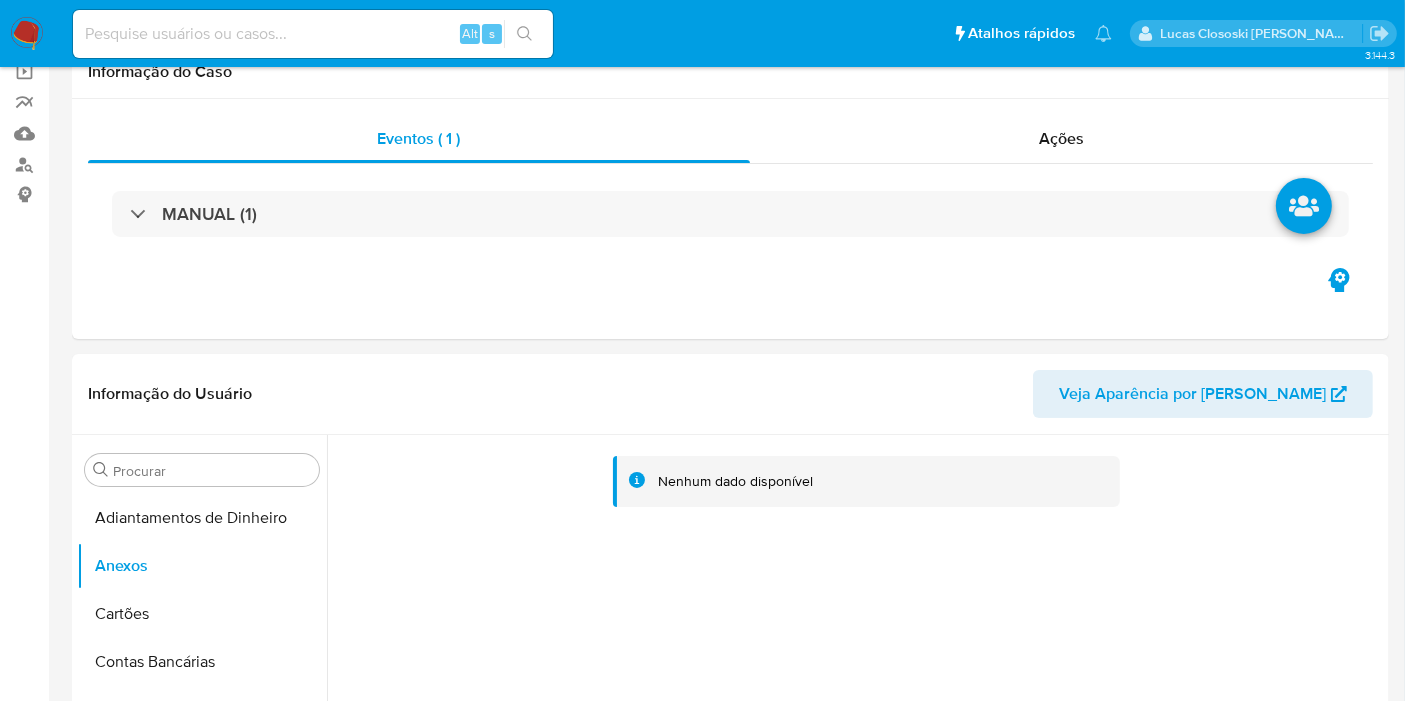 scroll, scrollTop: 0, scrollLeft: 0, axis: both 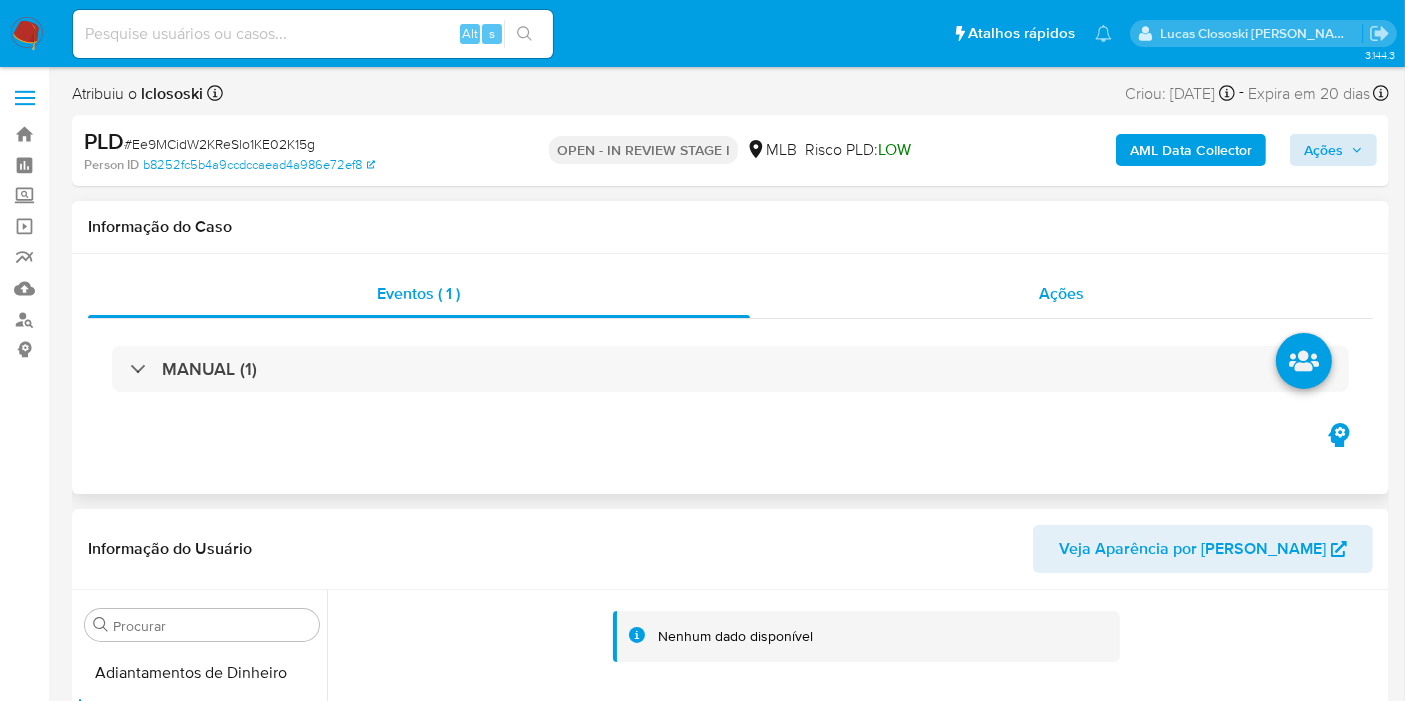 click on "Ações" at bounding box center (1061, 293) 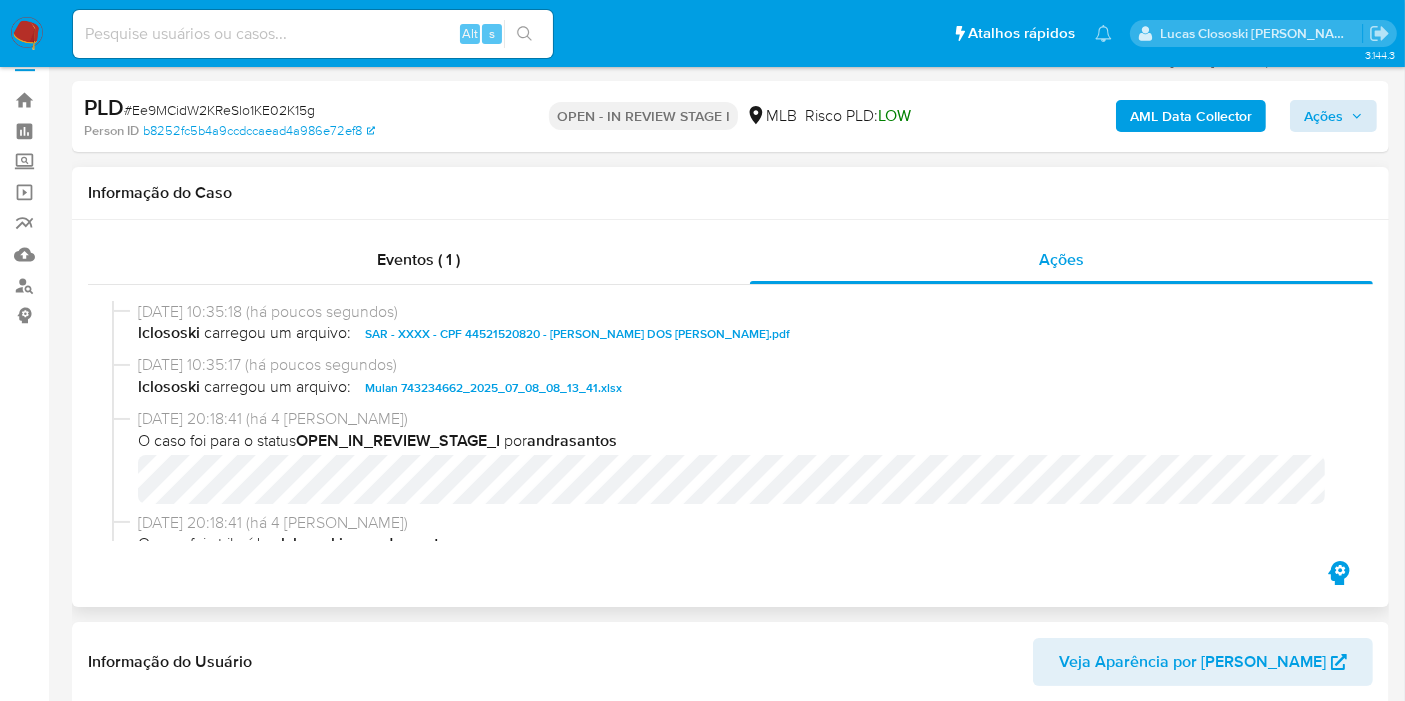 scroll, scrollTop: 0, scrollLeft: 0, axis: both 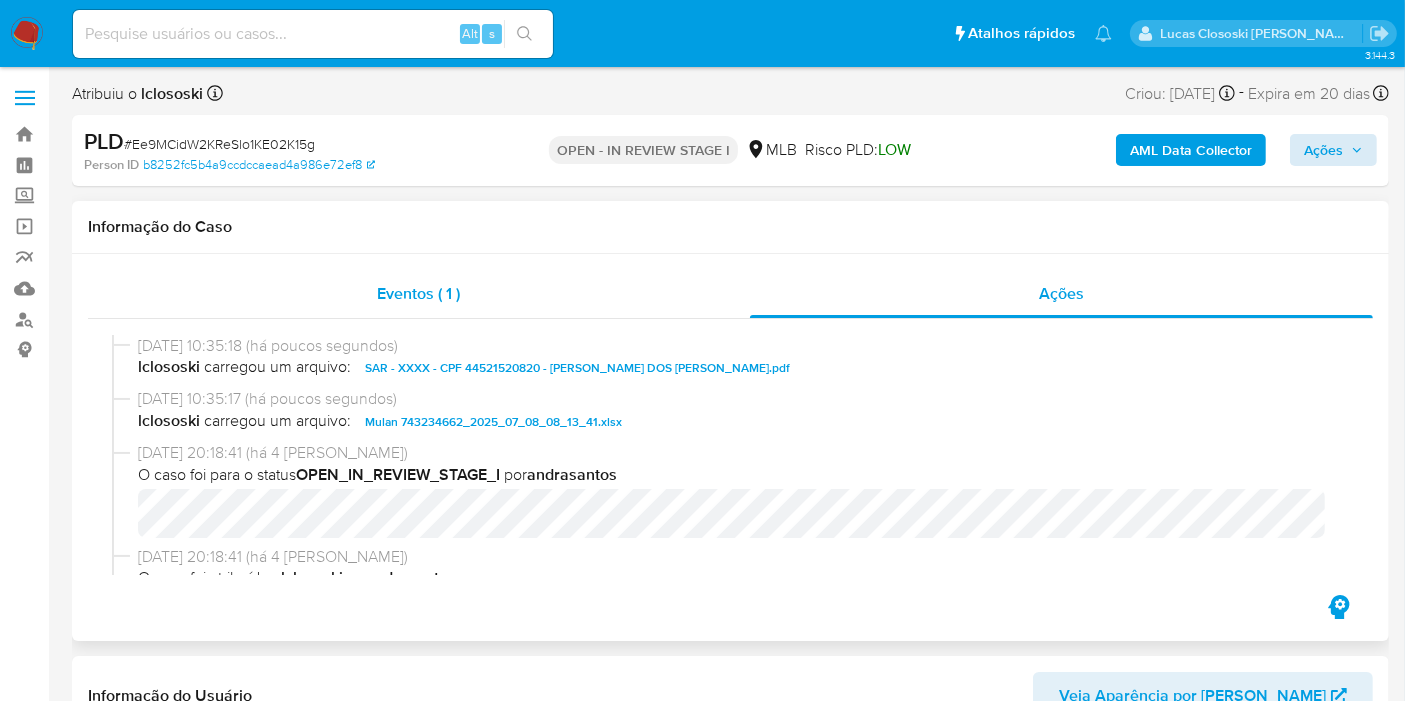 click on "Eventos ( 1 )" at bounding box center (419, 294) 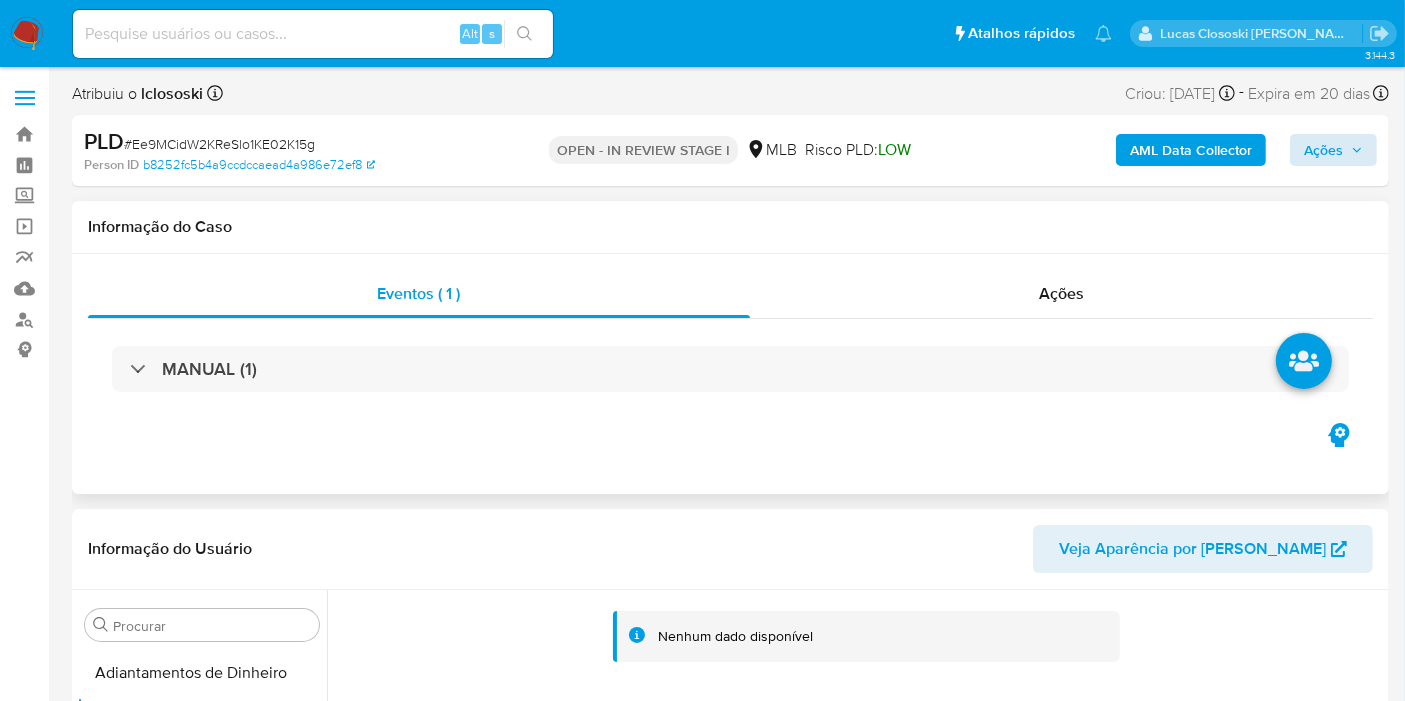 click on "MANUAL (1)" at bounding box center [730, 369] 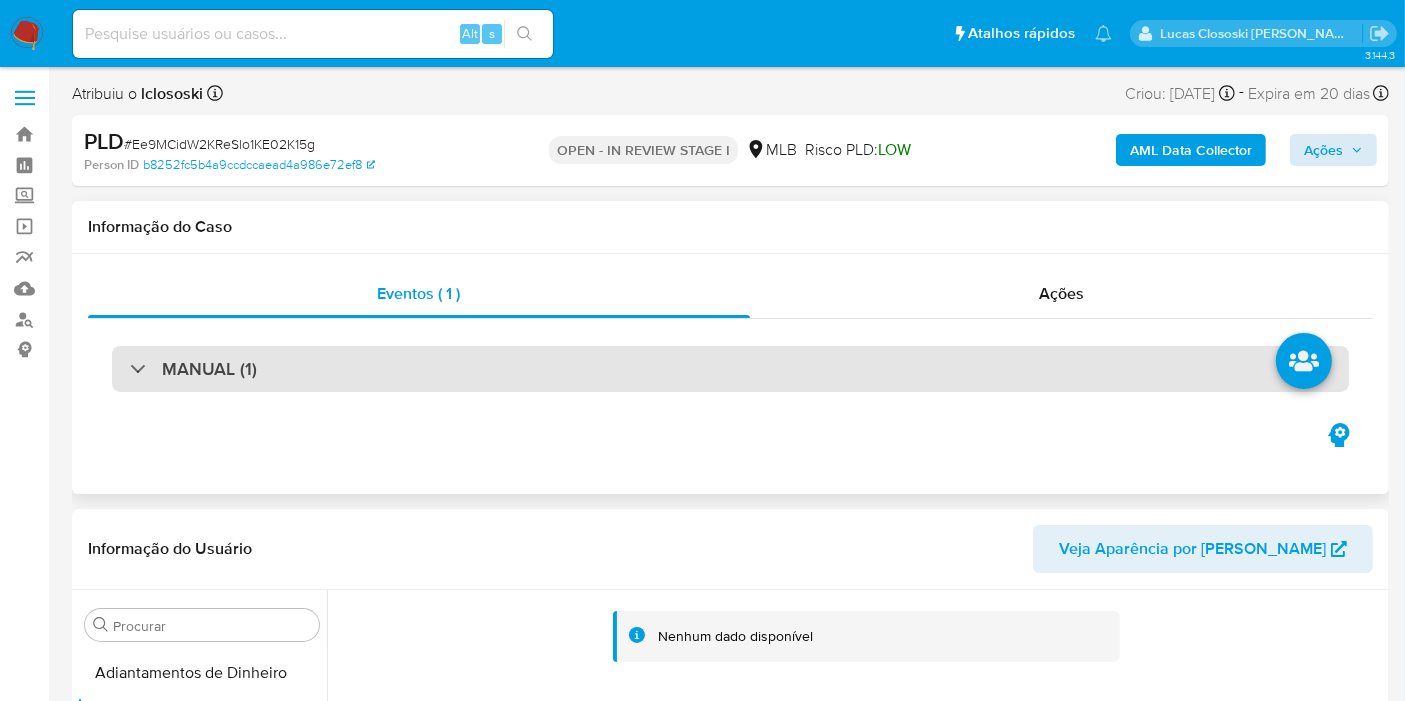click on "MANUAL (1)" at bounding box center (730, 369) 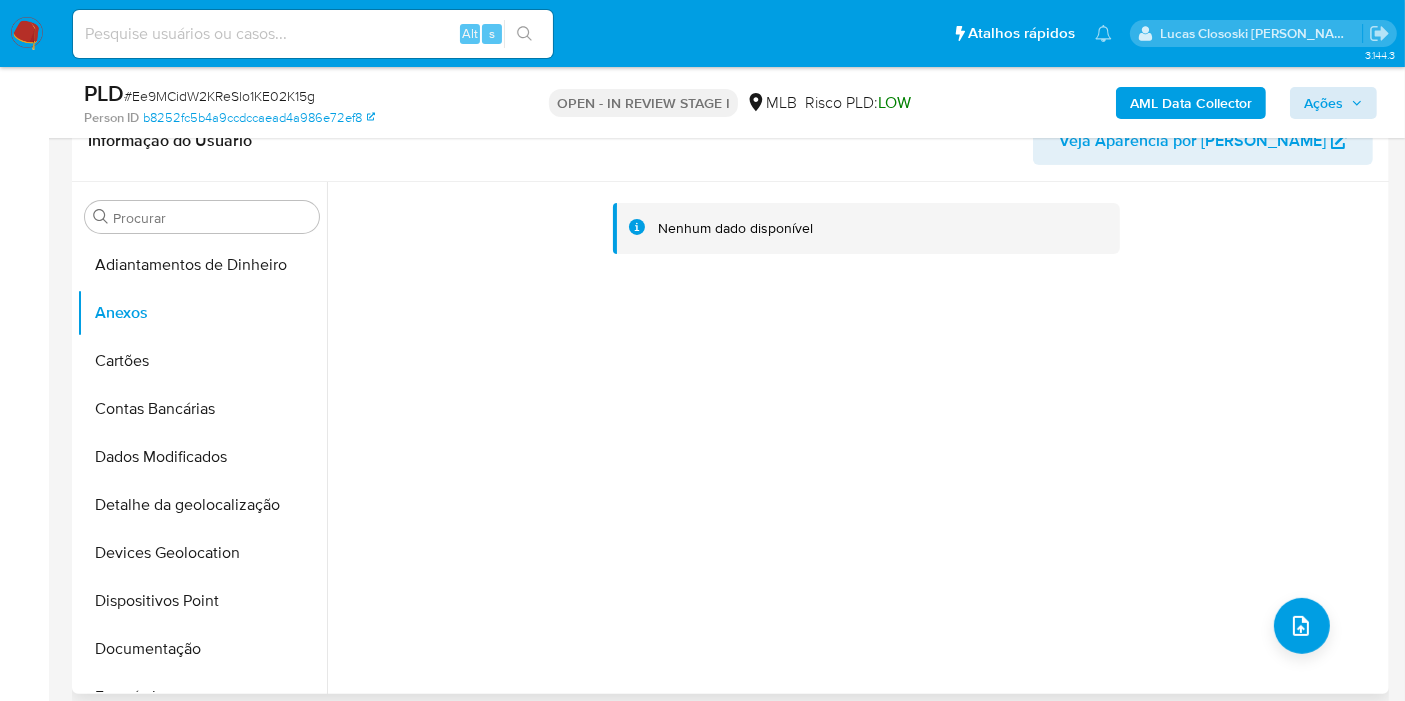scroll, scrollTop: 555, scrollLeft: 0, axis: vertical 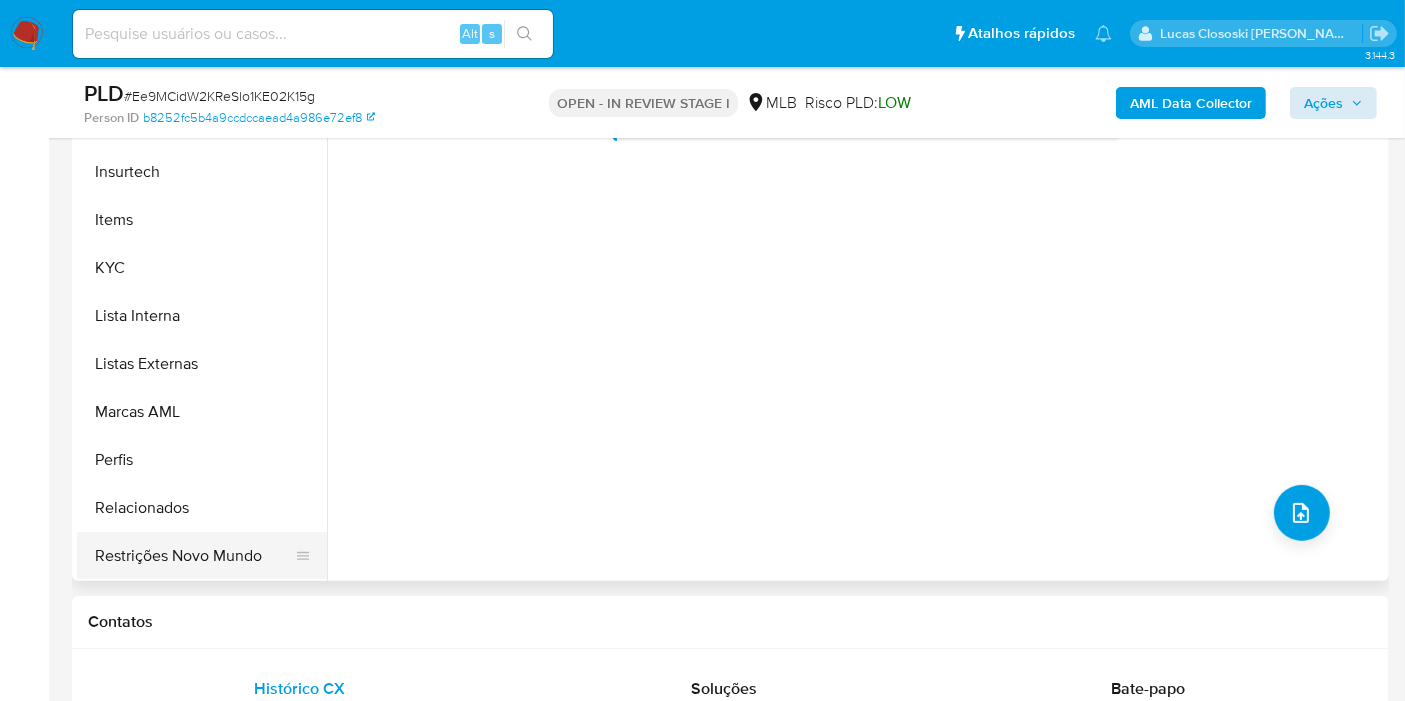 click on "Restrições Novo Mundo" at bounding box center (194, 556) 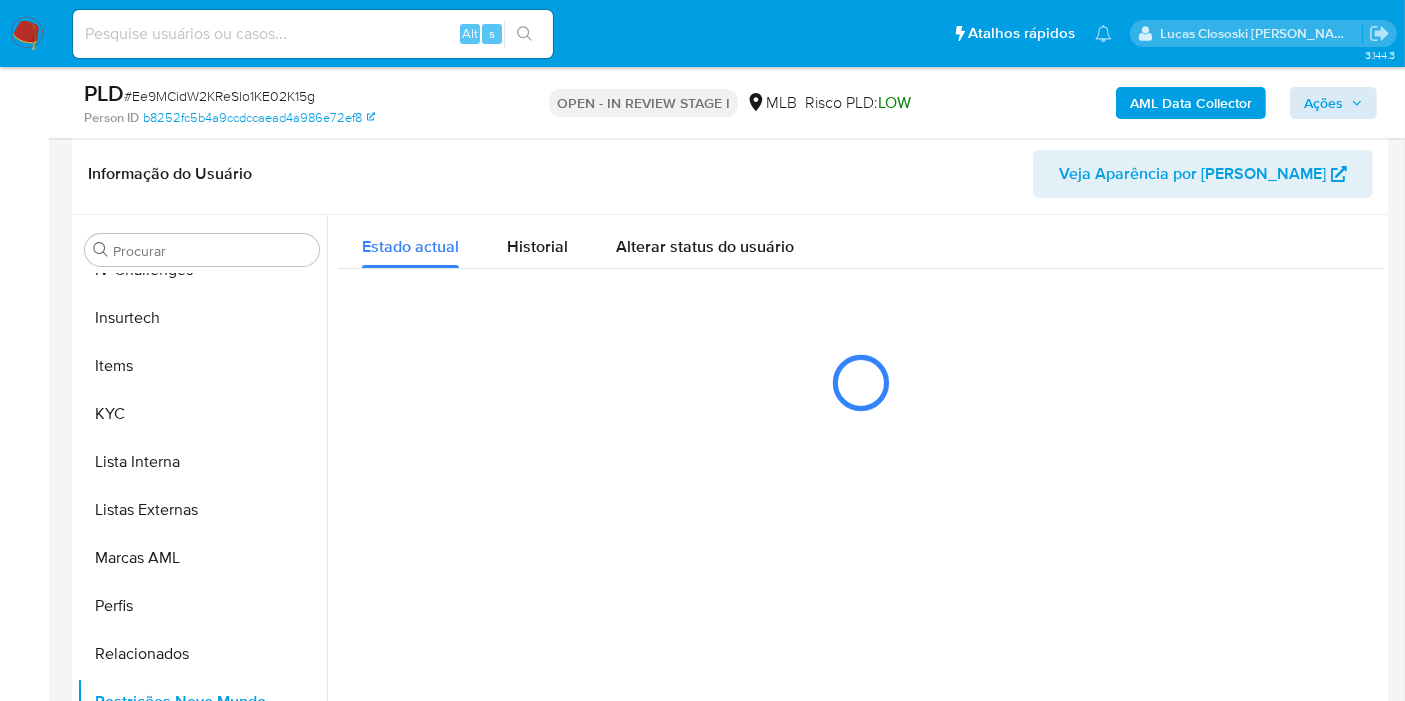 scroll, scrollTop: 444, scrollLeft: 0, axis: vertical 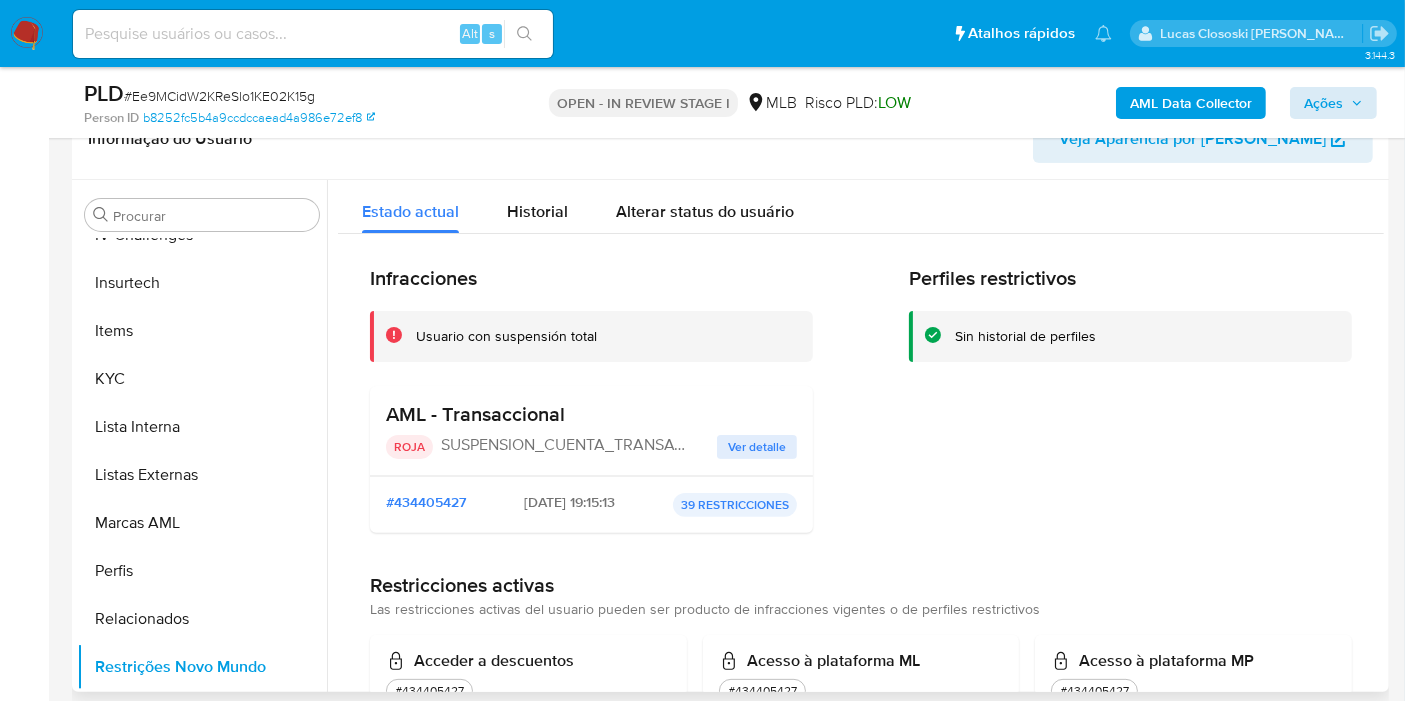 click on "Ver detalle" at bounding box center [757, 447] 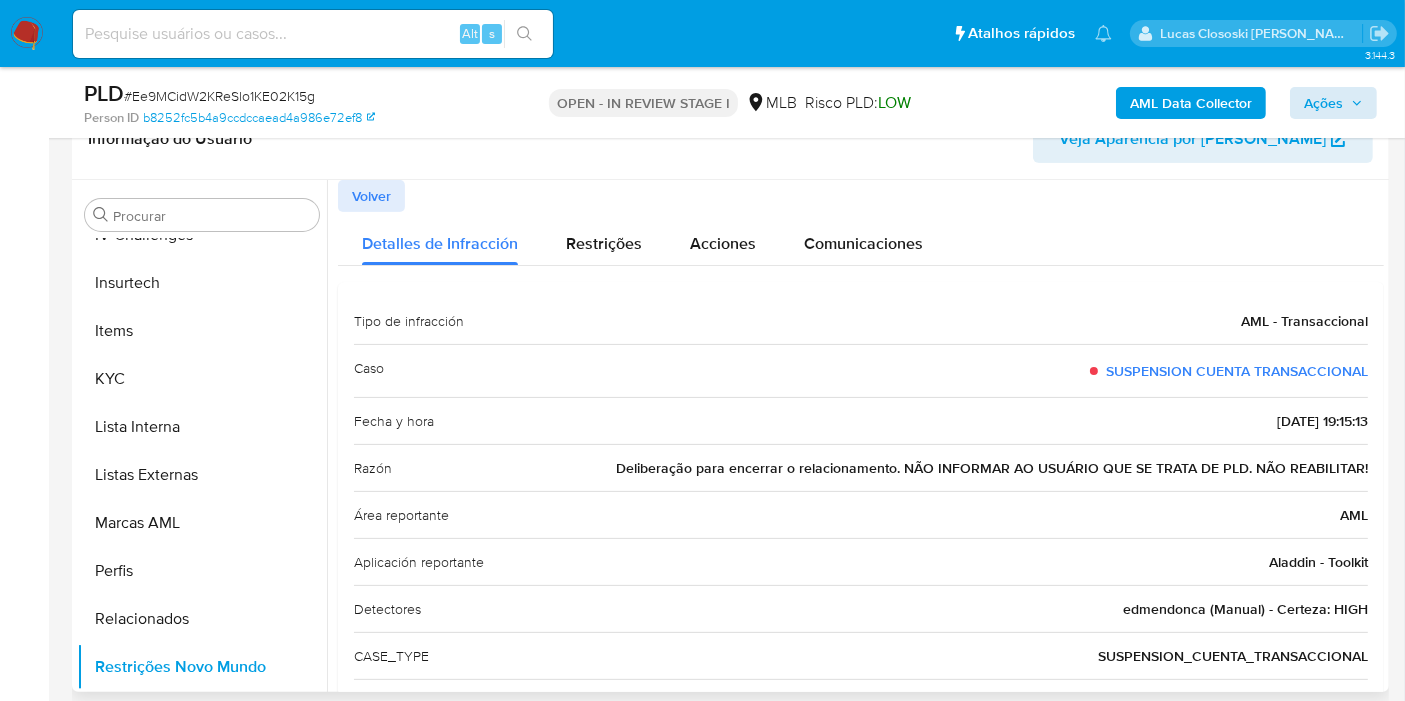 drag, startPoint x: 936, startPoint y: 469, endPoint x: 1285, endPoint y: 457, distance: 349.20624 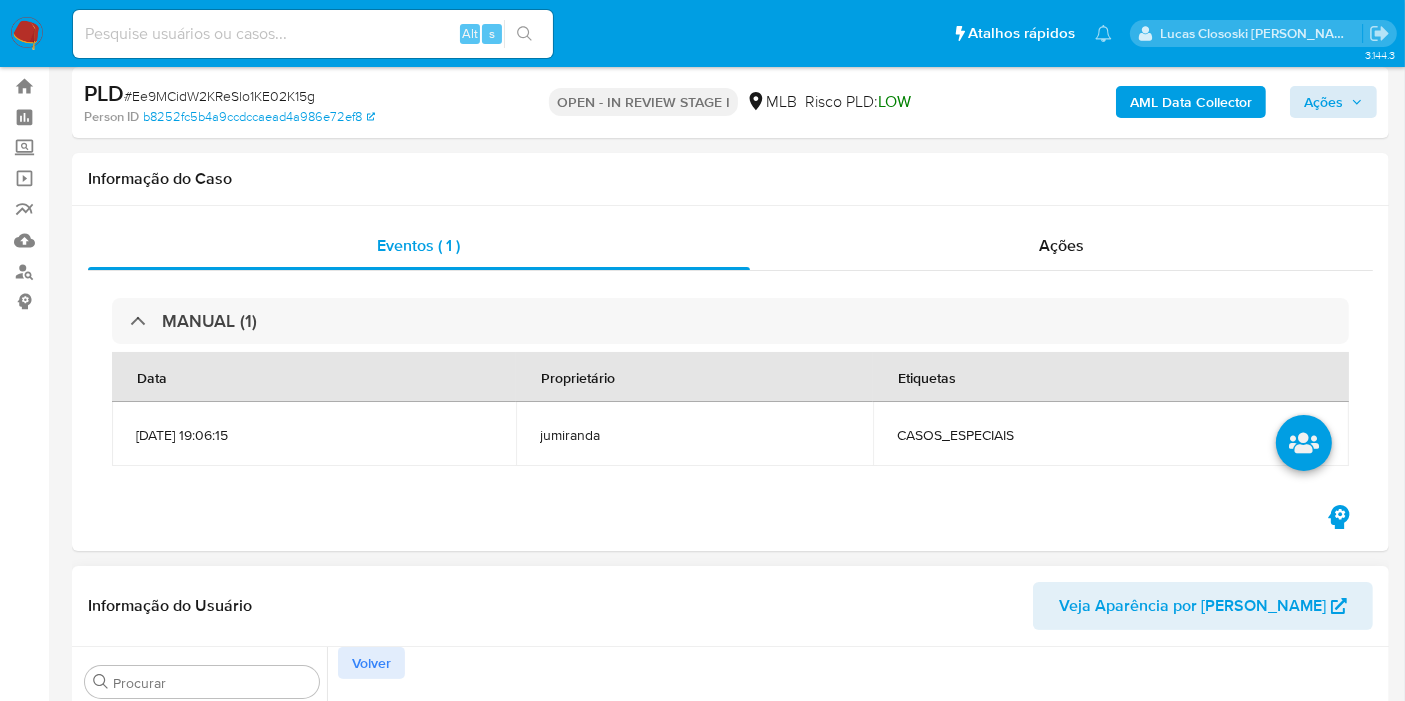 scroll, scrollTop: 0, scrollLeft: 0, axis: both 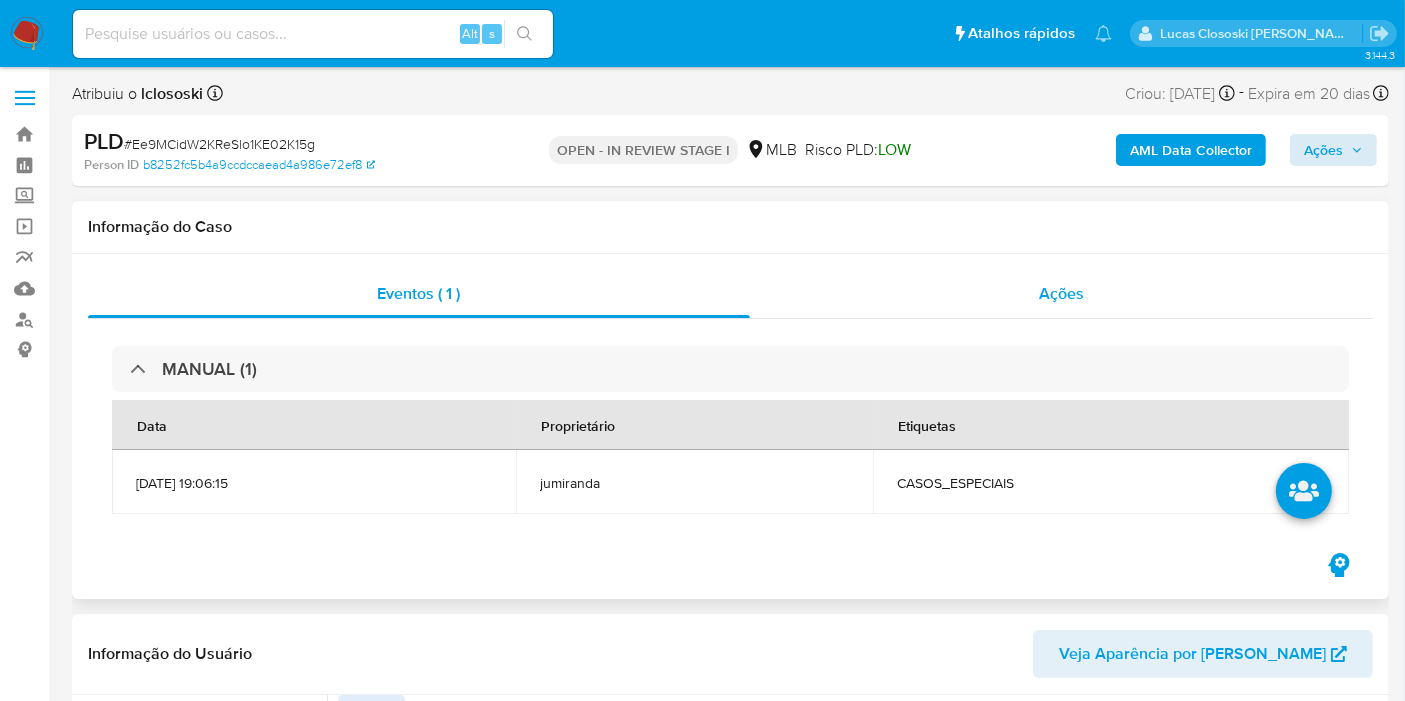 click on "Ações" at bounding box center (1062, 294) 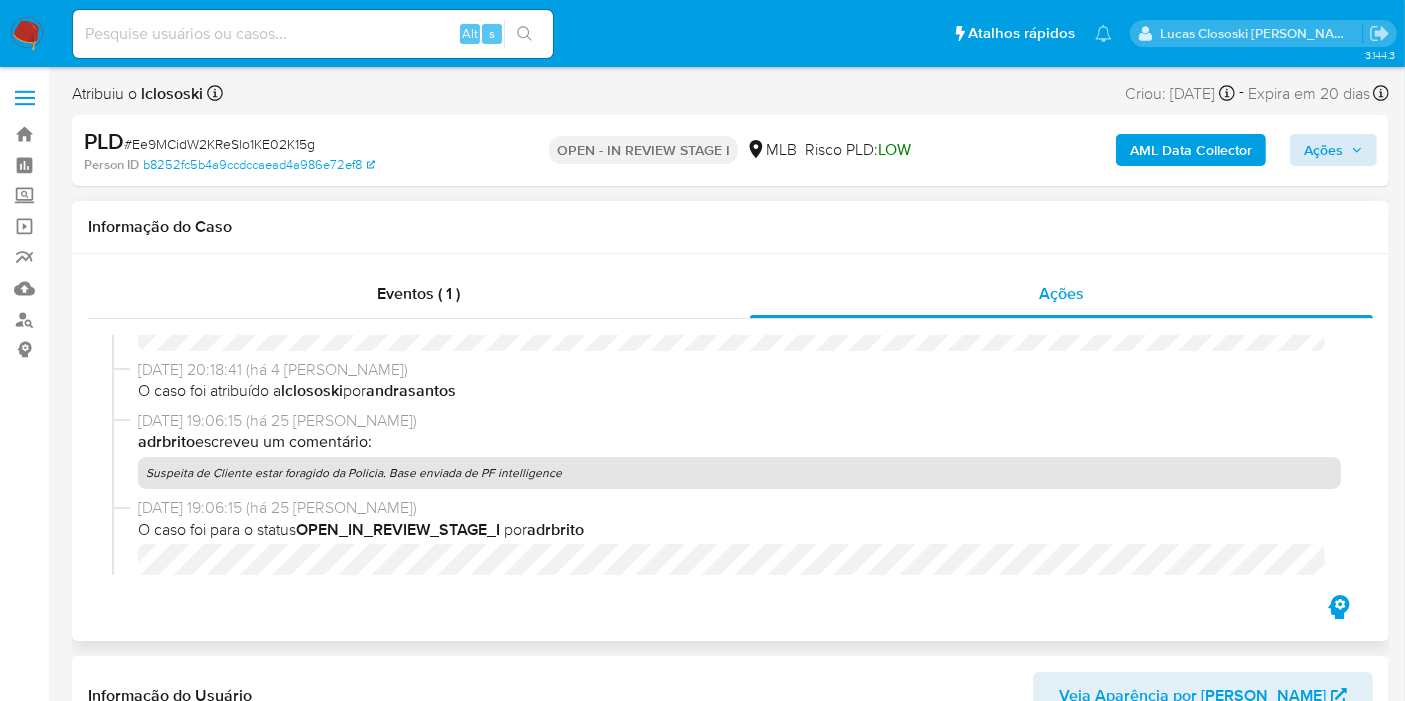 scroll, scrollTop: 222, scrollLeft: 0, axis: vertical 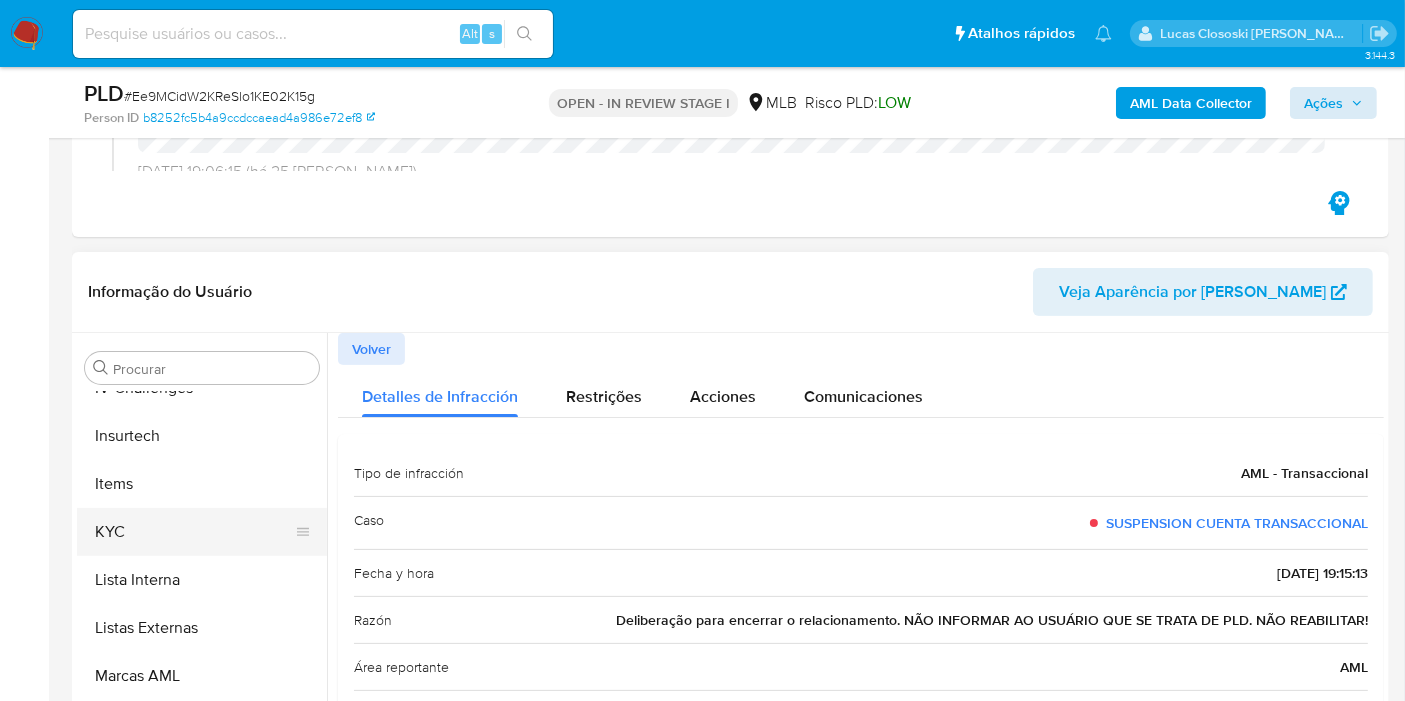 click on "KYC" at bounding box center (194, 532) 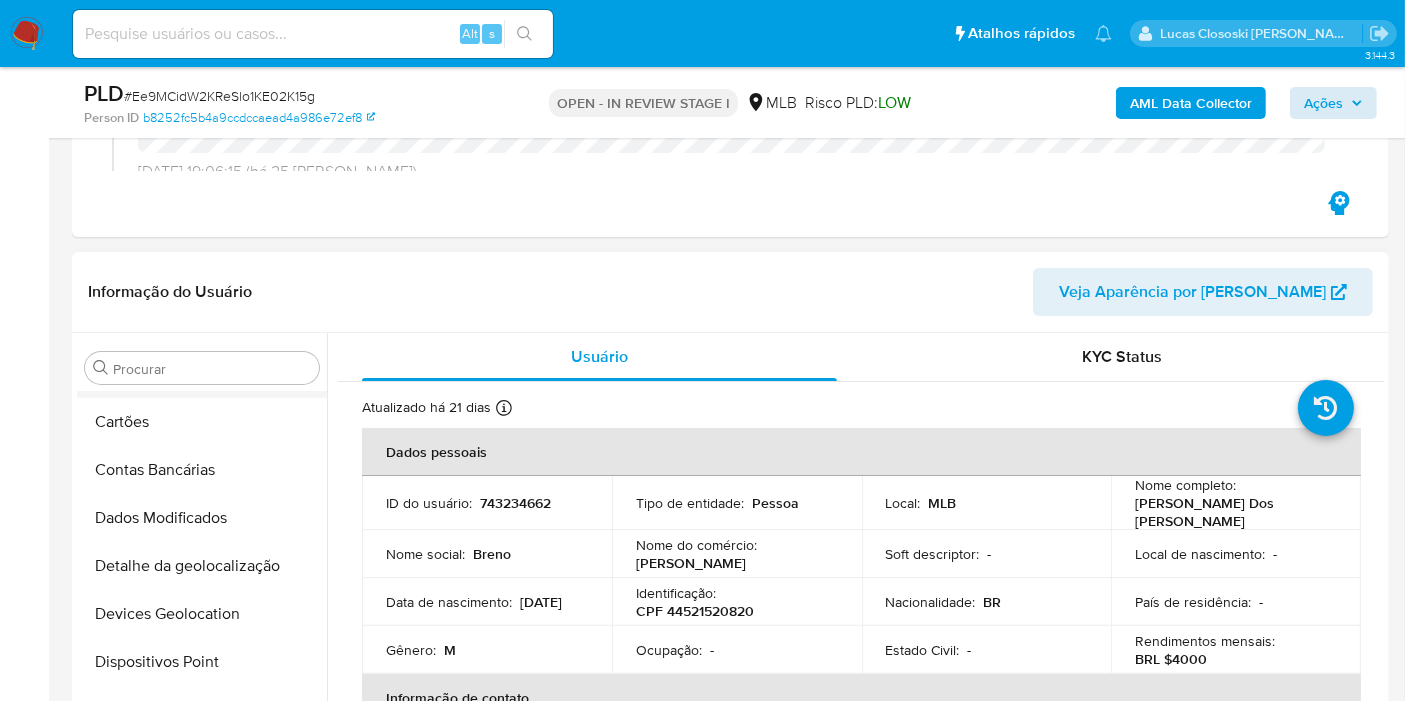 scroll, scrollTop: 0, scrollLeft: 0, axis: both 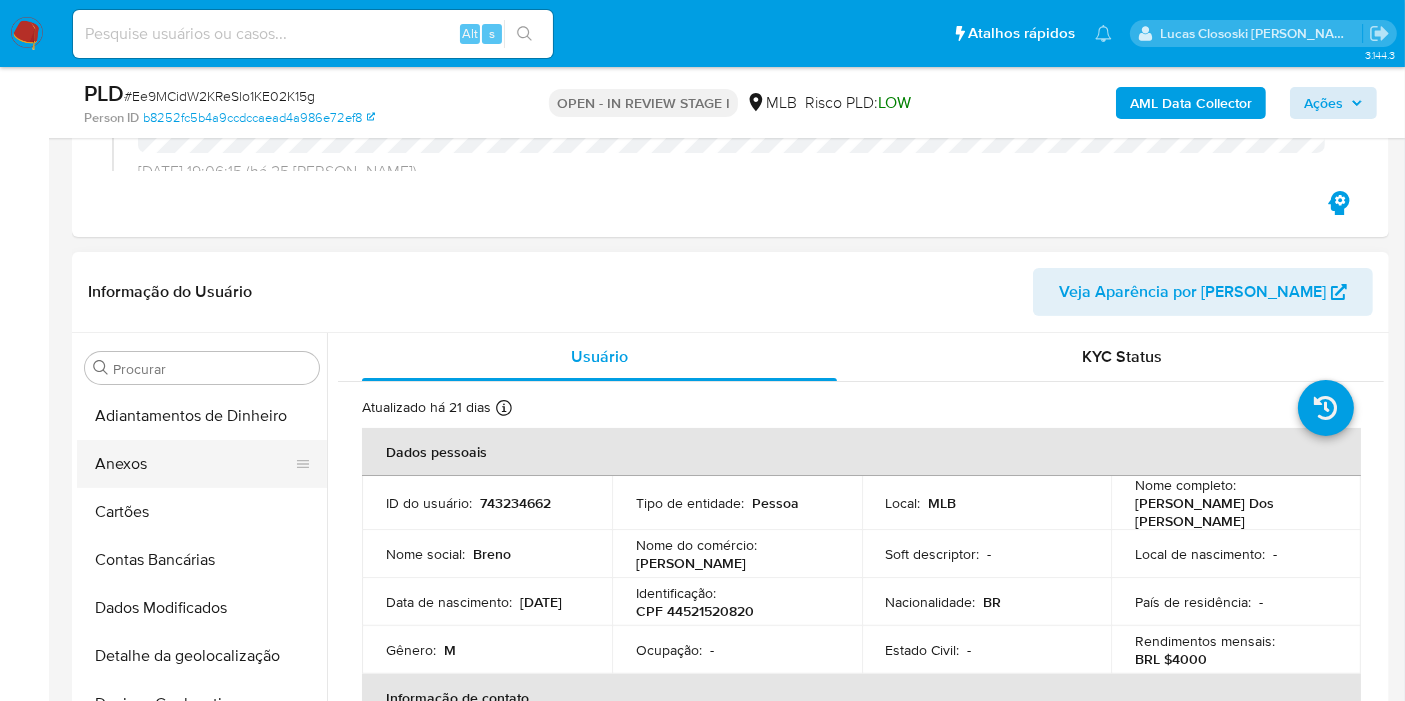 click on "Anexos" at bounding box center (194, 464) 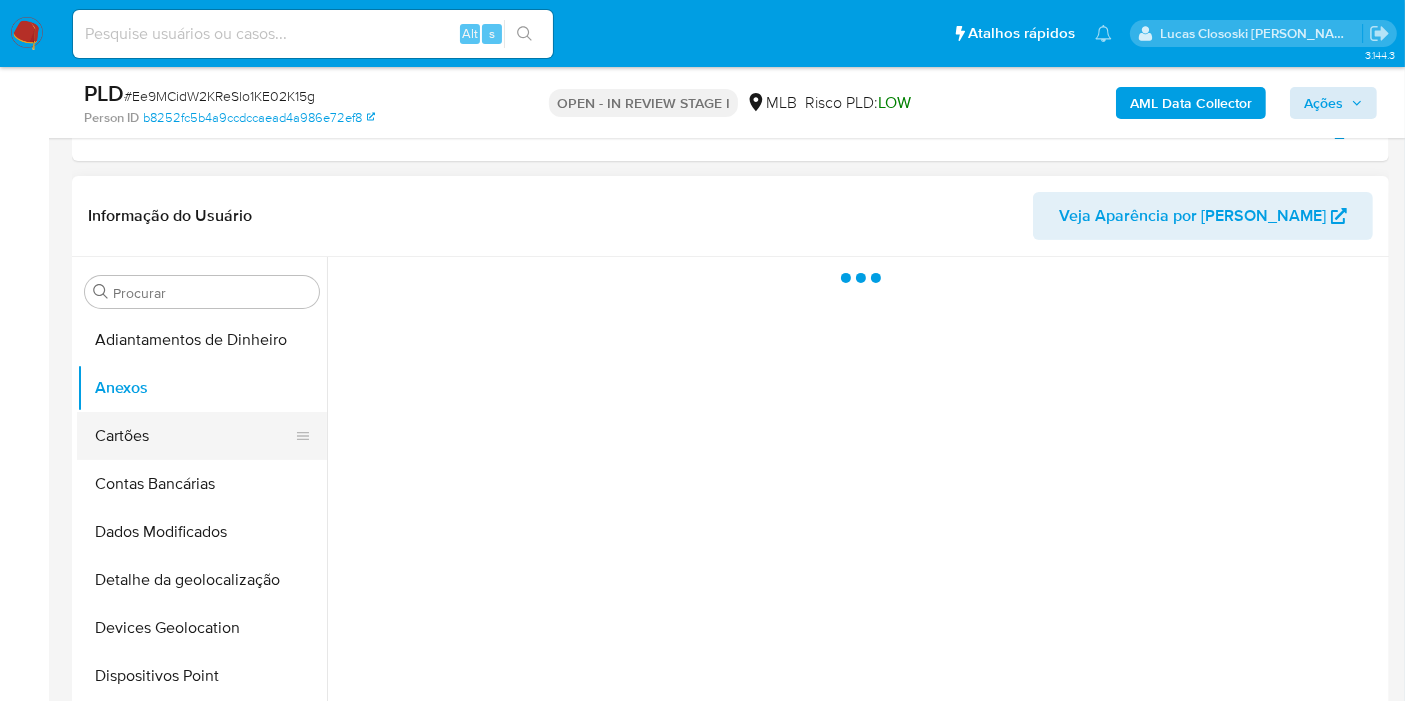 scroll, scrollTop: 444, scrollLeft: 0, axis: vertical 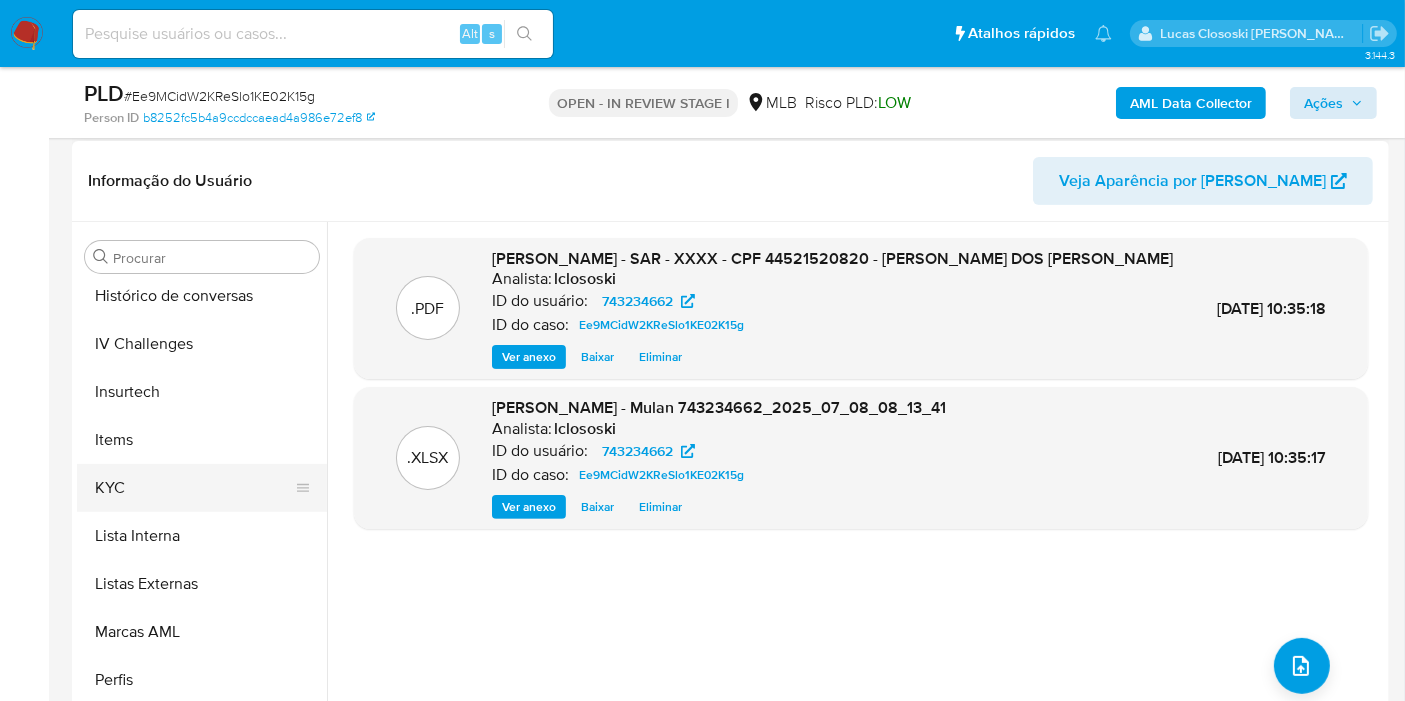 click on "KYC" at bounding box center (194, 488) 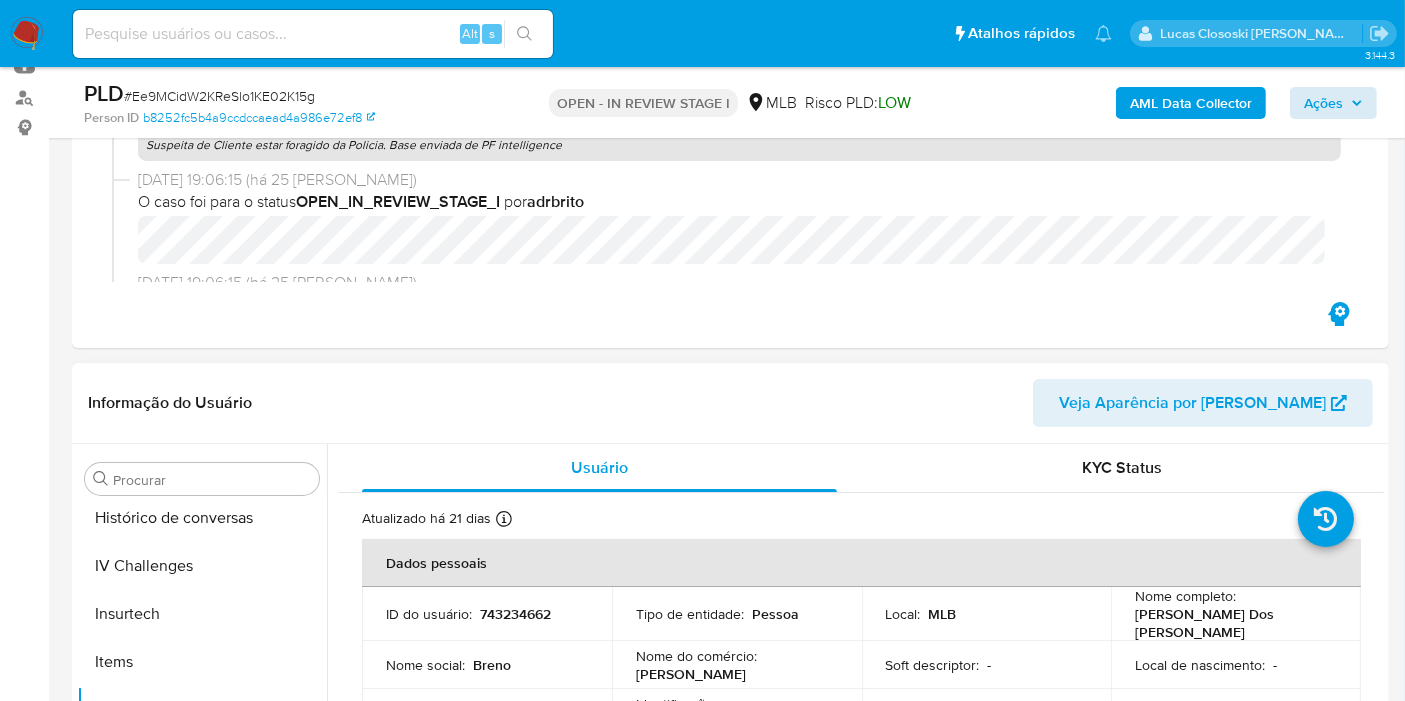 scroll, scrollTop: 0, scrollLeft: 0, axis: both 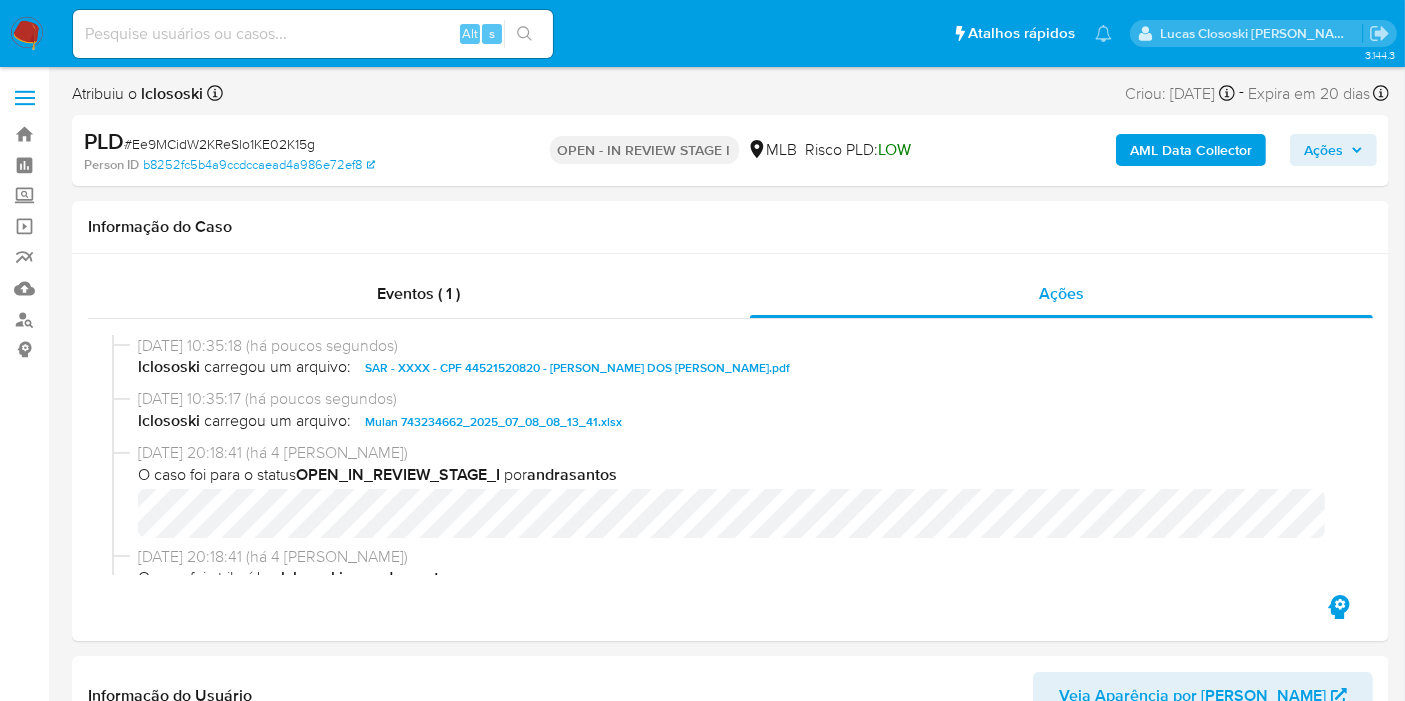 click on "Ações" at bounding box center (1323, 150) 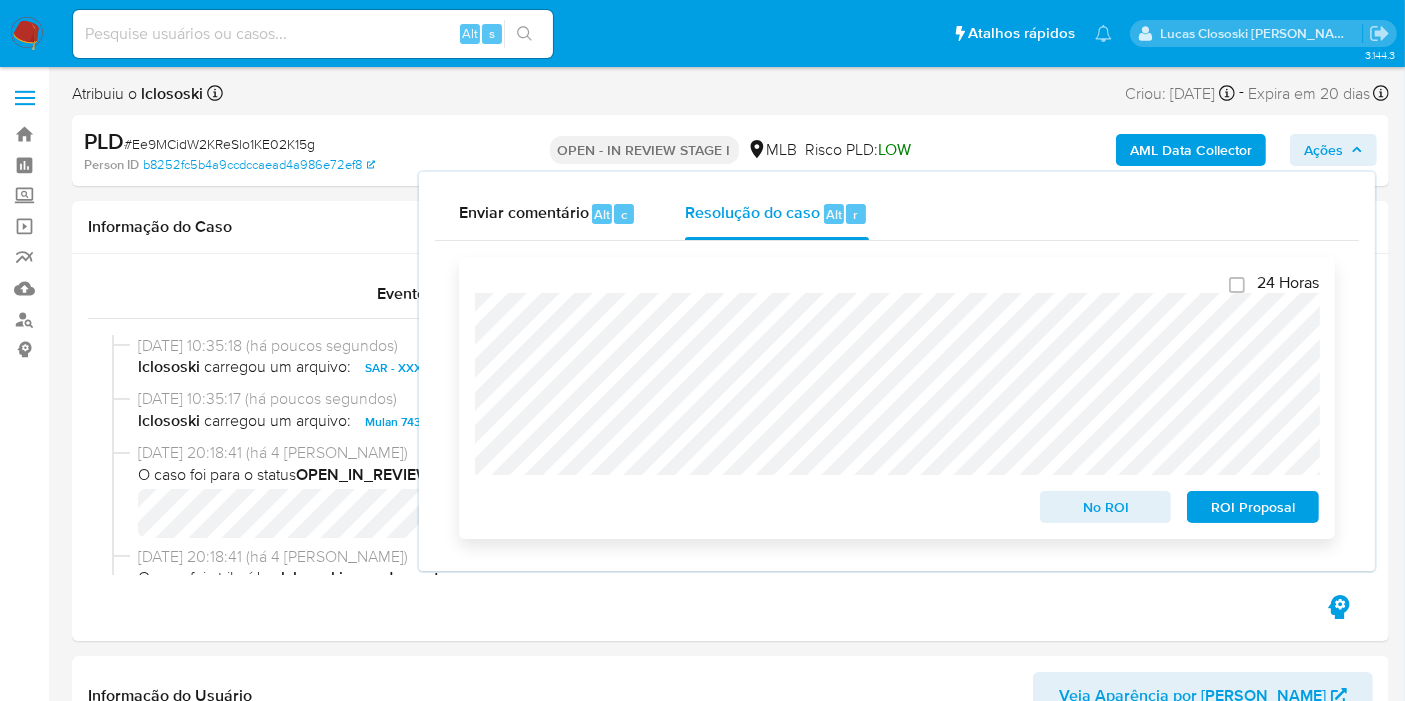 click on "ROI Proposal" at bounding box center (1253, 507) 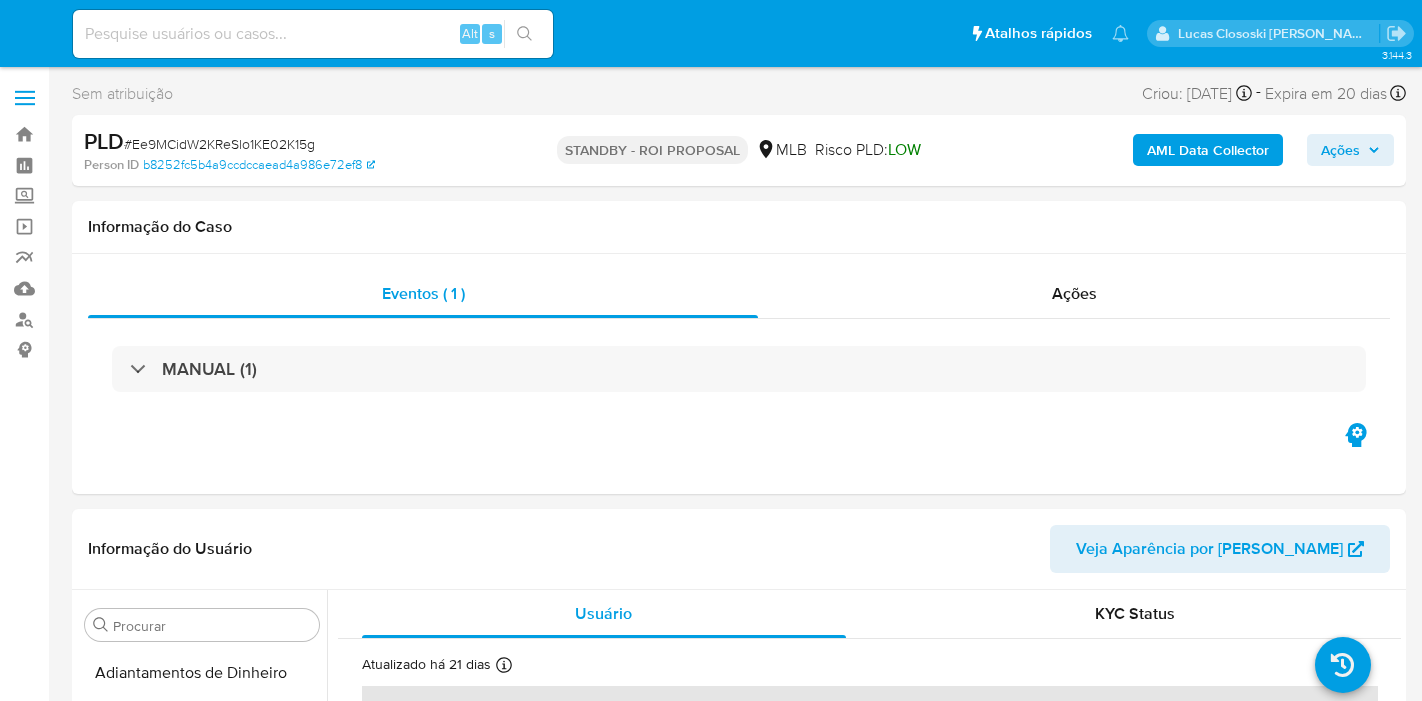 select on "10" 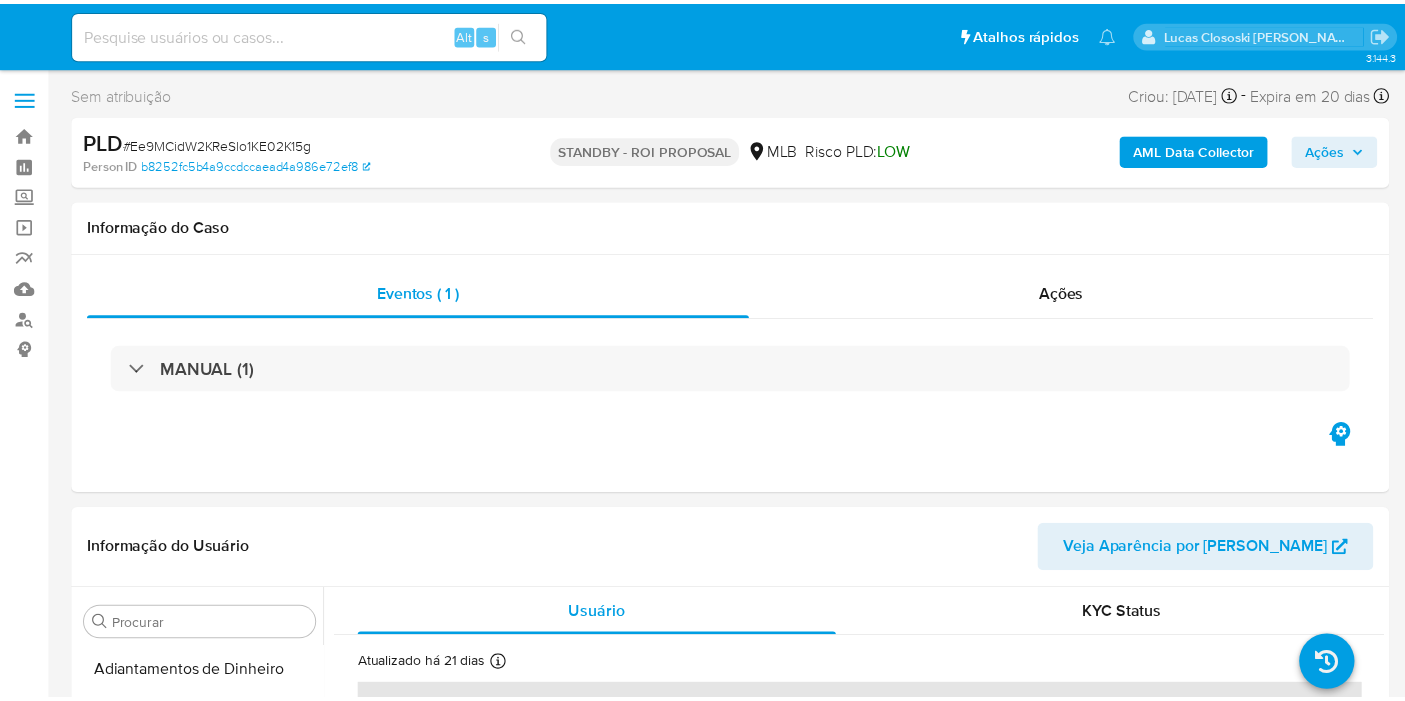 scroll, scrollTop: 0, scrollLeft: 0, axis: both 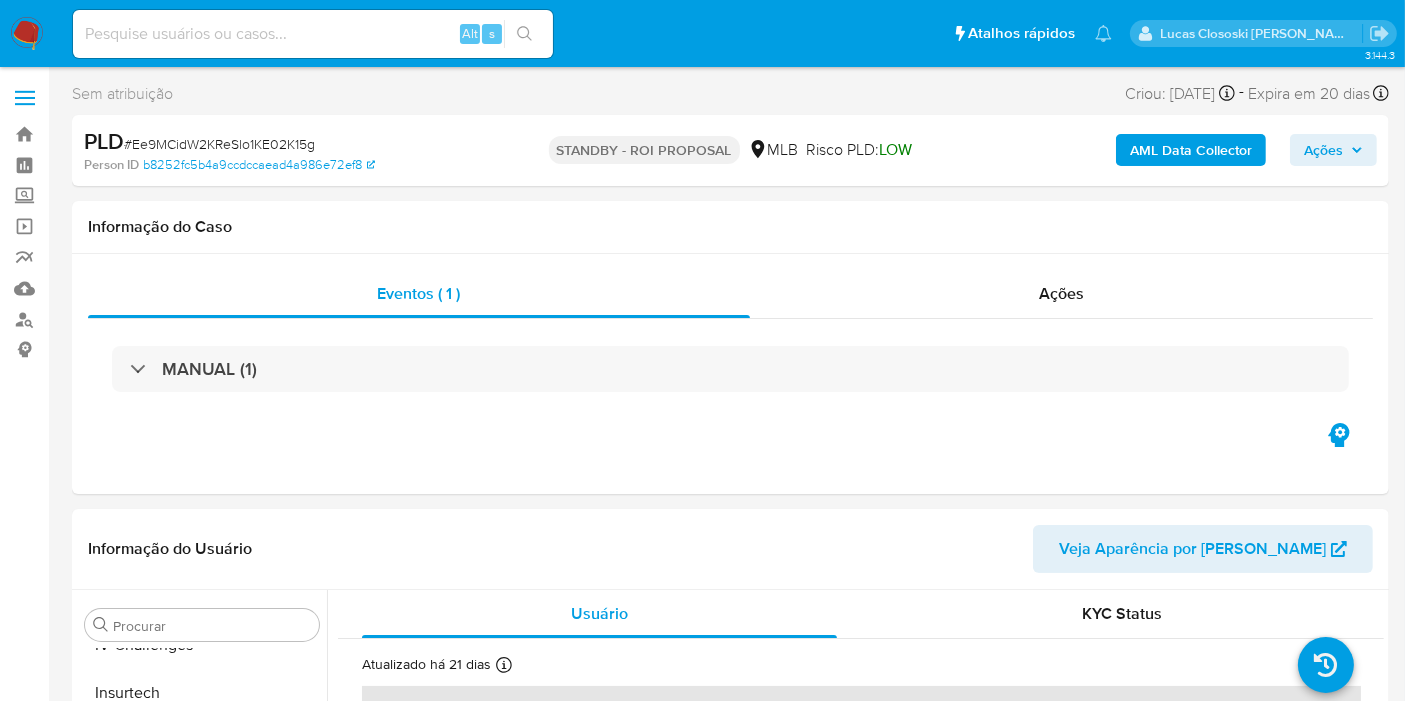 click on "# Ee9MCidW2KReSlo1KE02K15g" at bounding box center (219, 144) 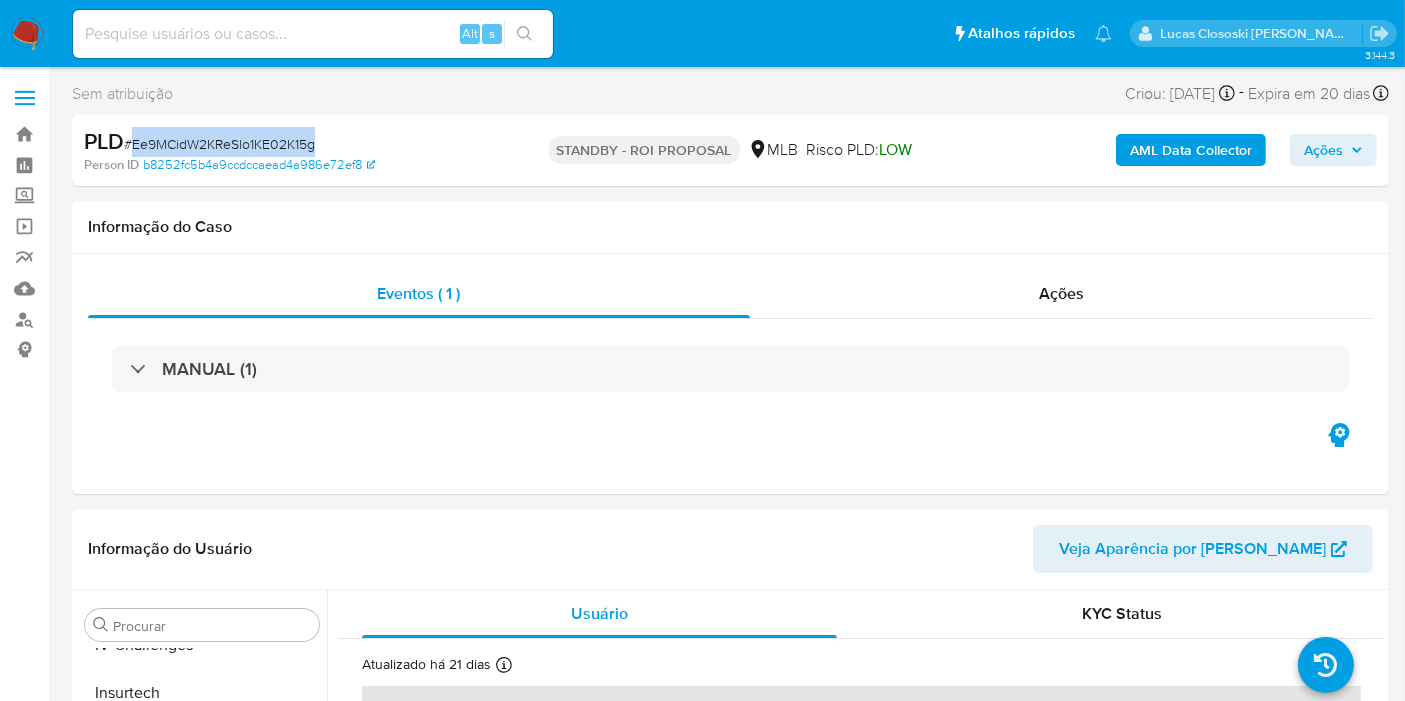 click on "# Ee9MCidW2KReSlo1KE02K15g" at bounding box center [219, 144] 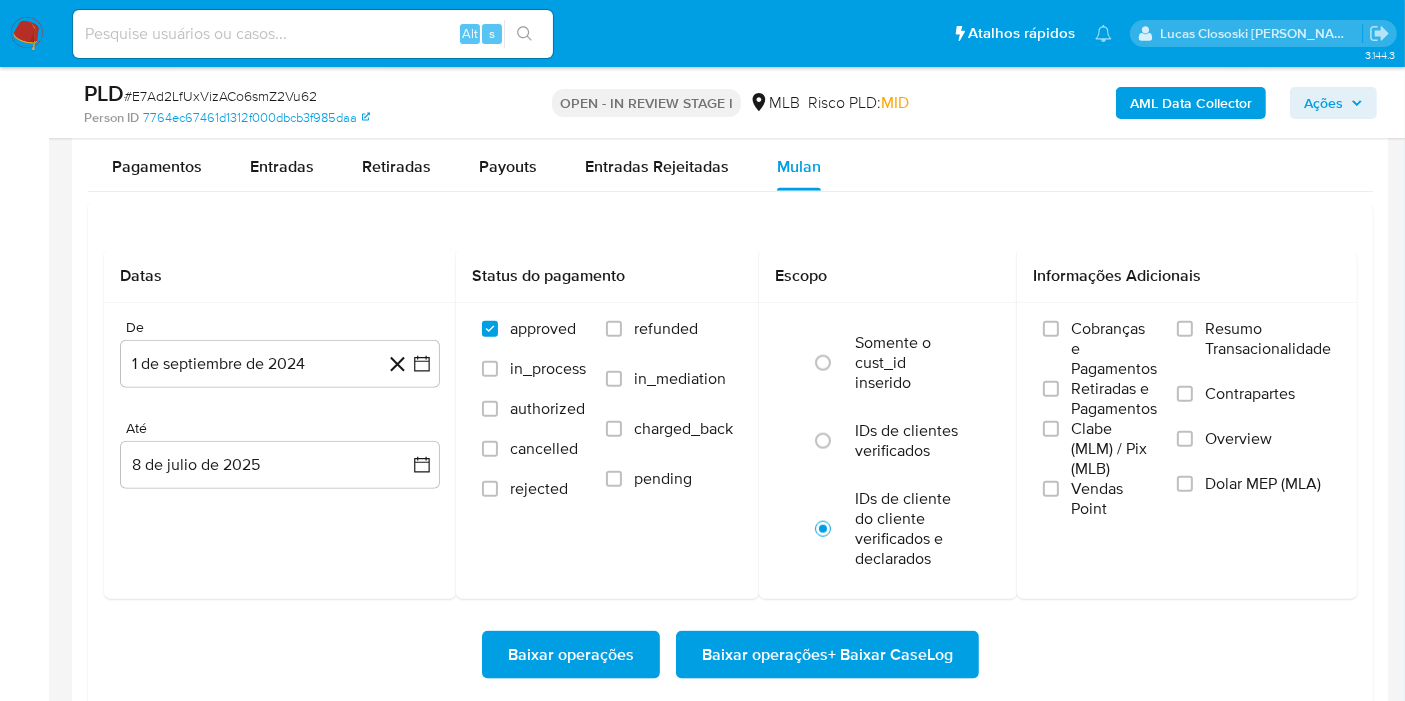 scroll, scrollTop: 2222, scrollLeft: 0, axis: vertical 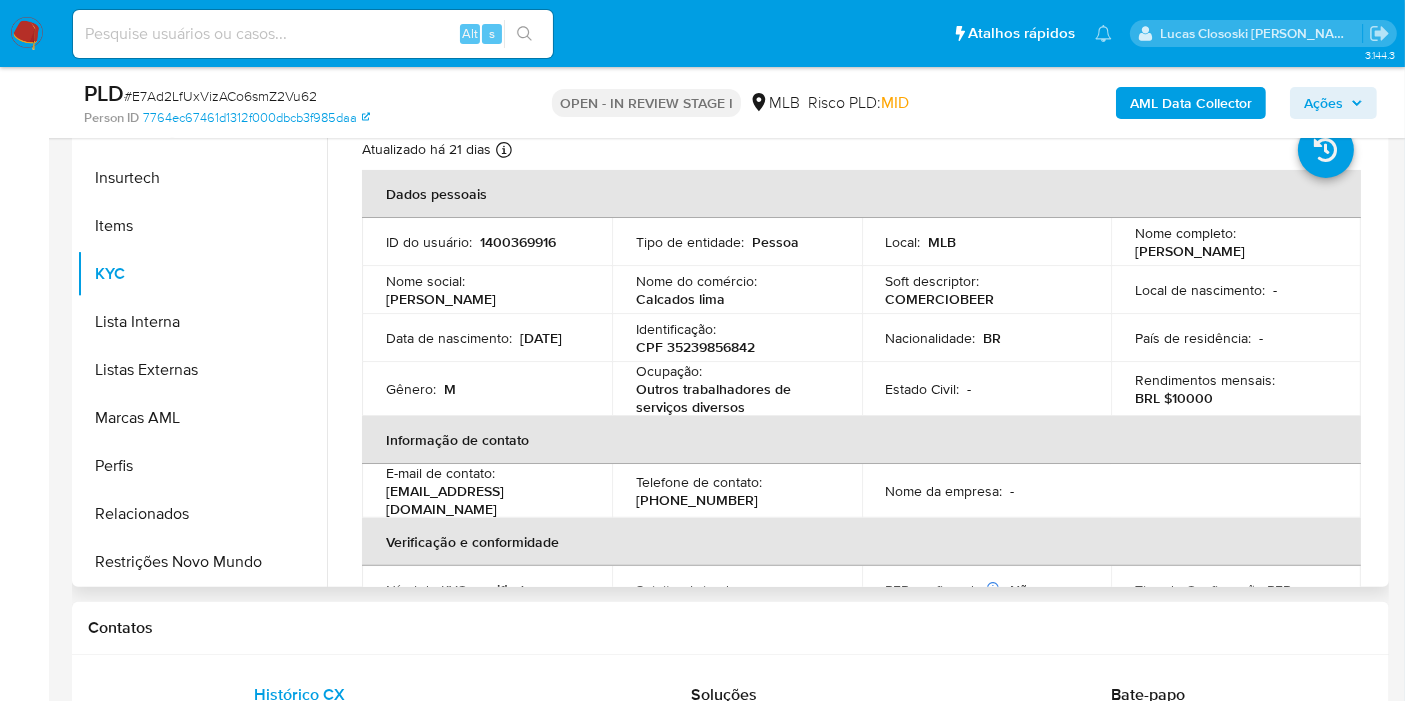 click on "CPF 35239856842" at bounding box center [695, 347] 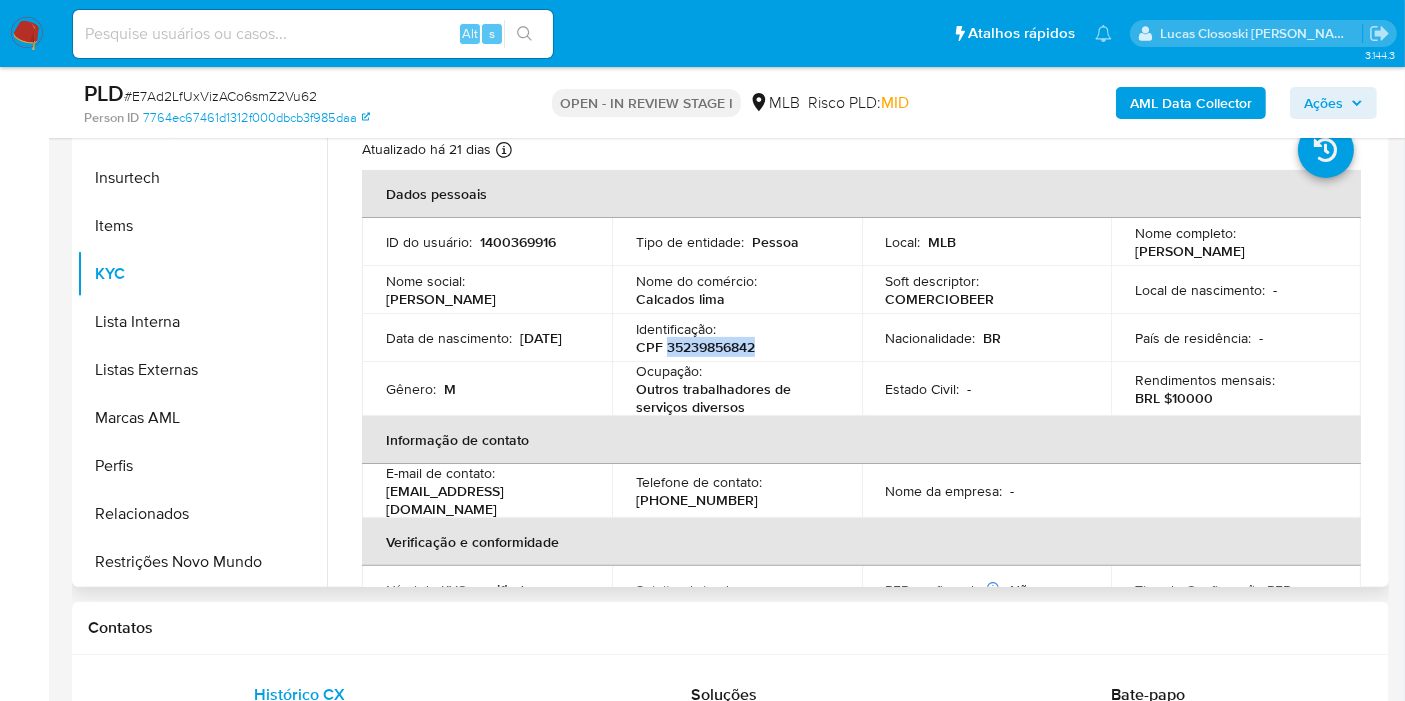 click on "CPF 35239856842" at bounding box center [695, 347] 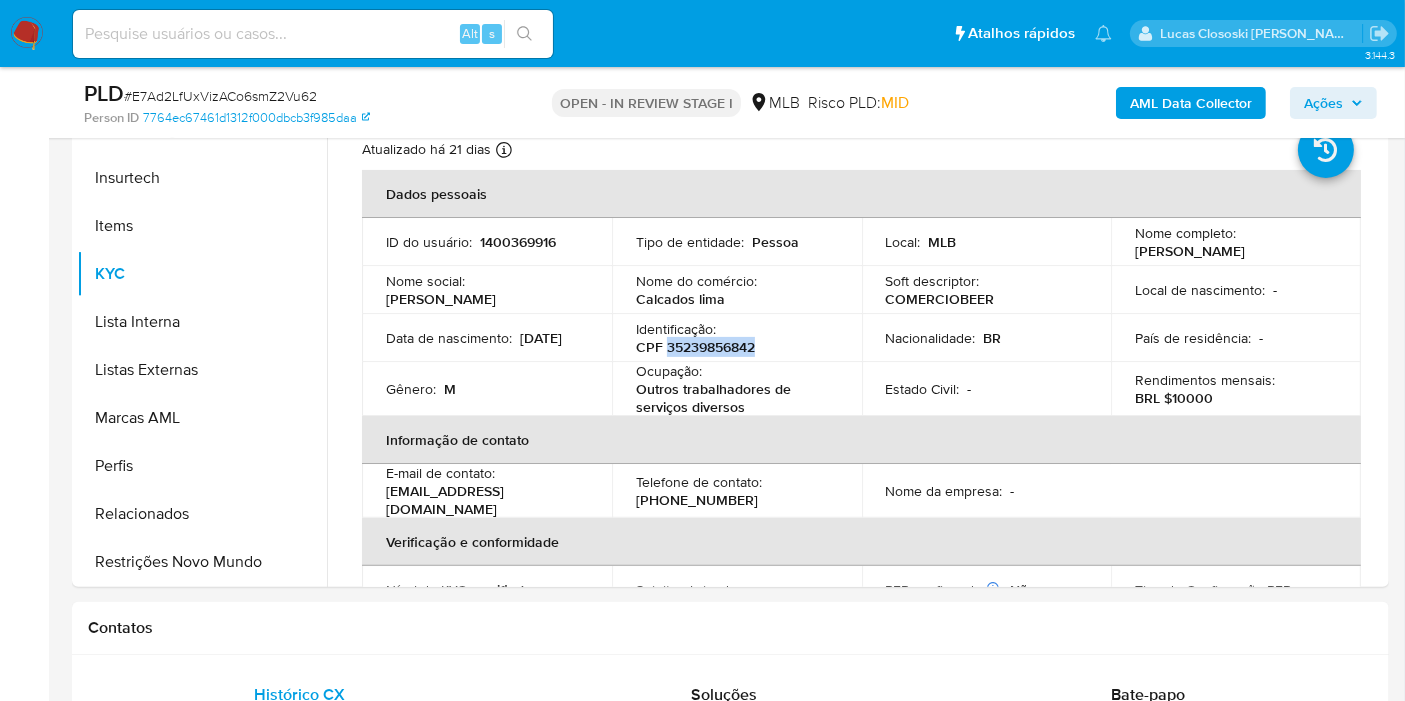 copy on "35239856842" 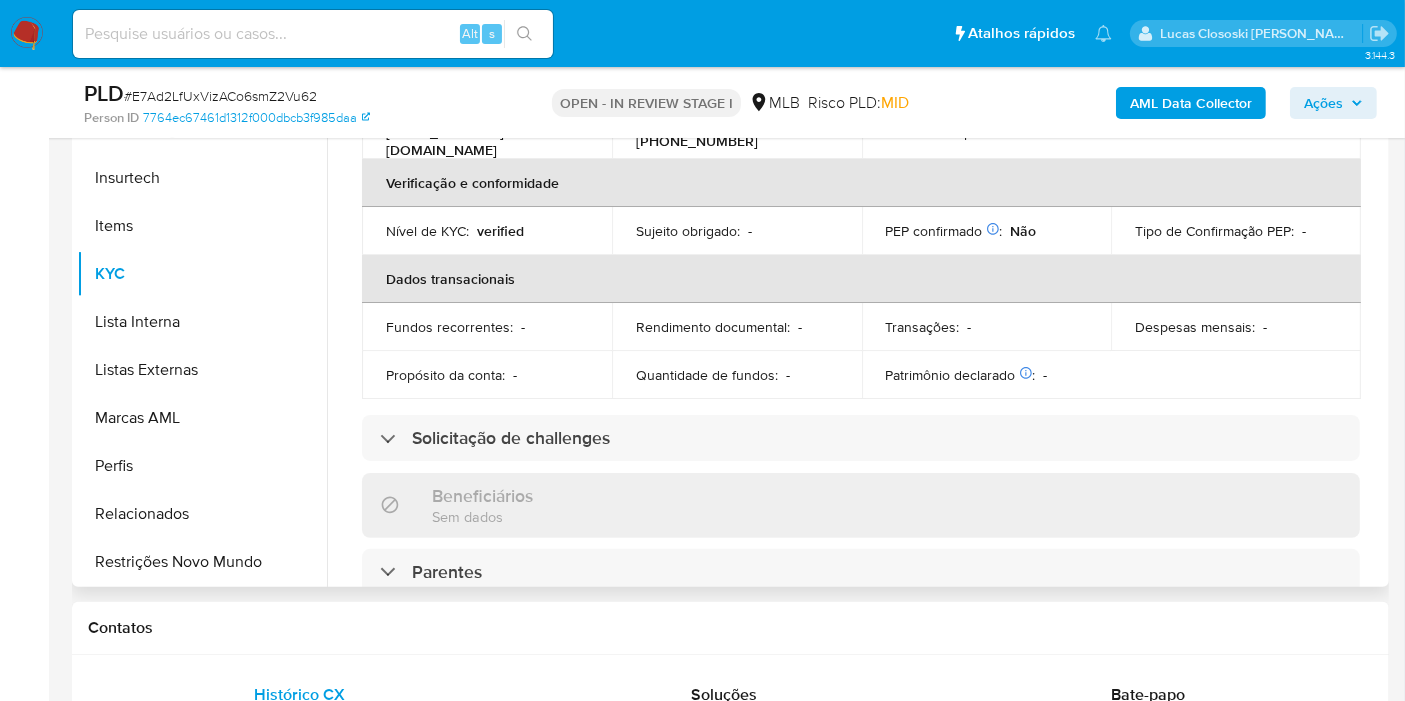scroll, scrollTop: 0, scrollLeft: 0, axis: both 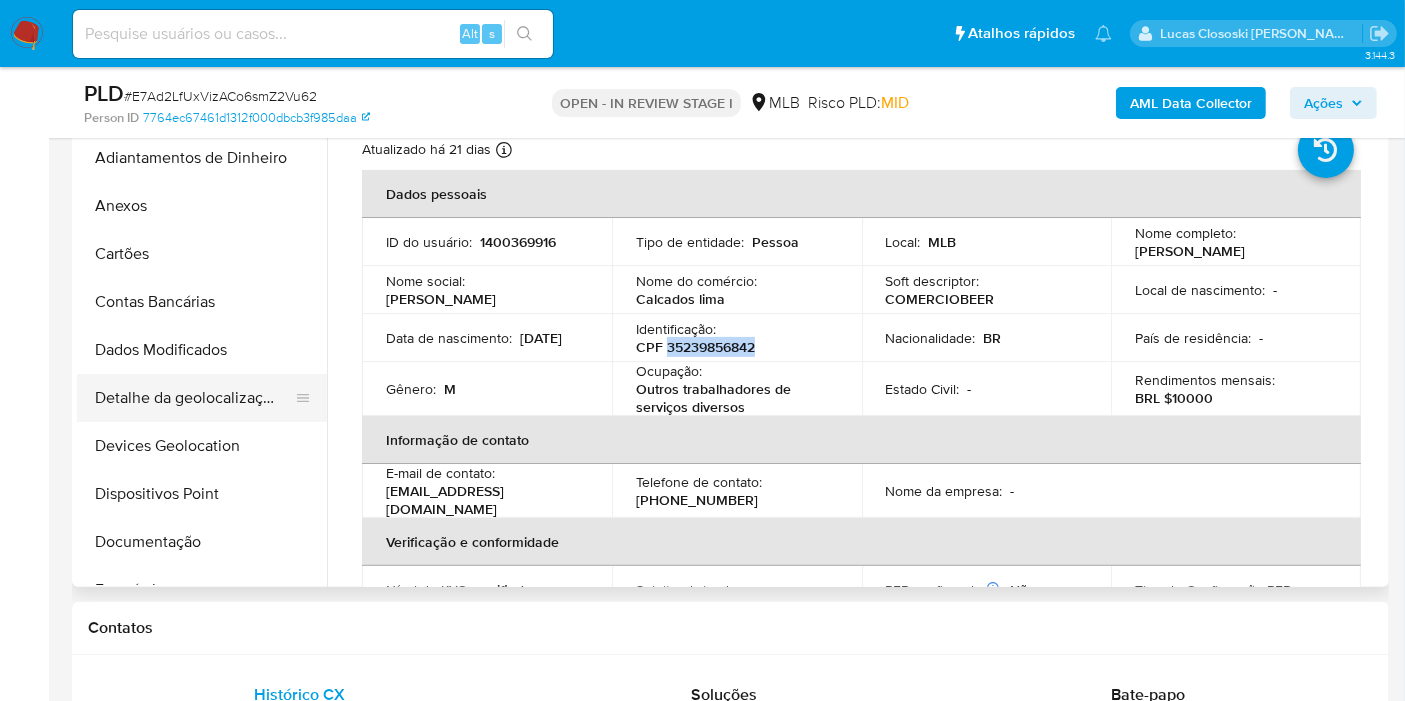 click on "Detalhe da geolocalização" at bounding box center [194, 398] 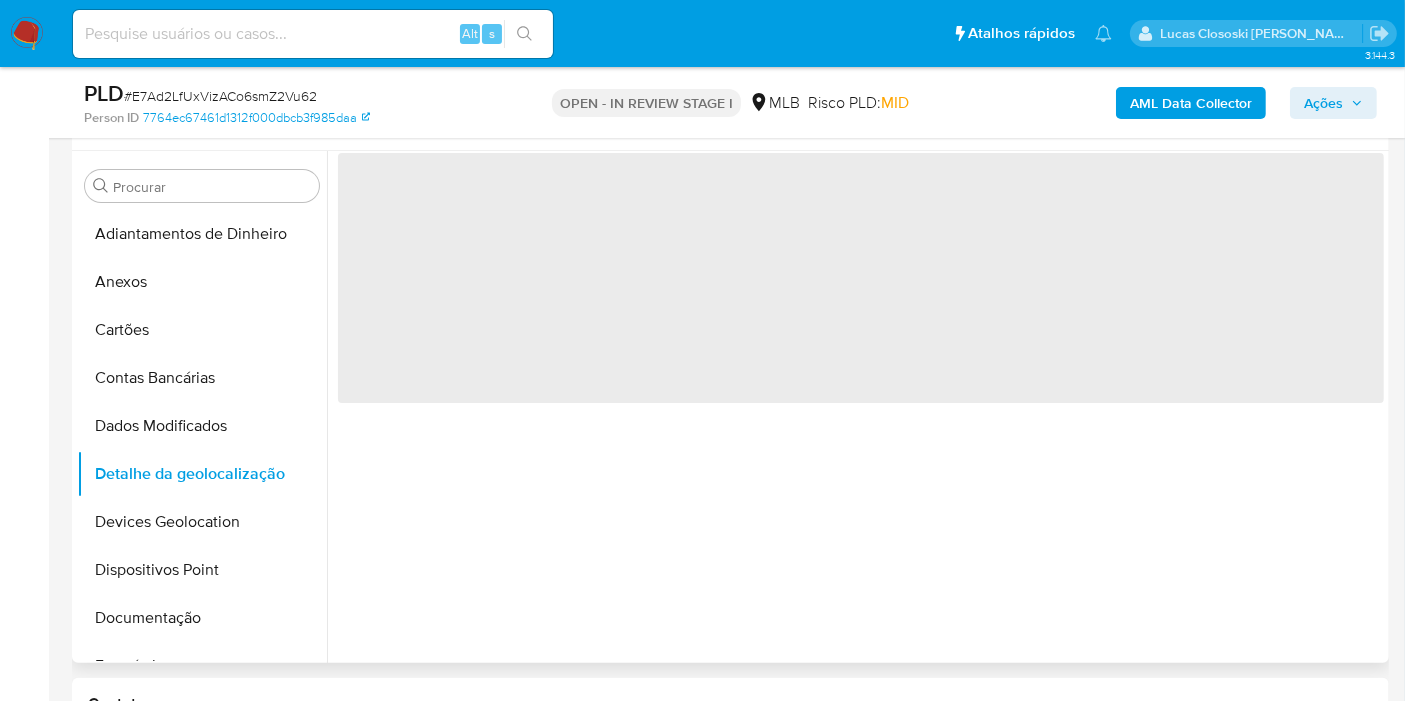 scroll, scrollTop: 333, scrollLeft: 0, axis: vertical 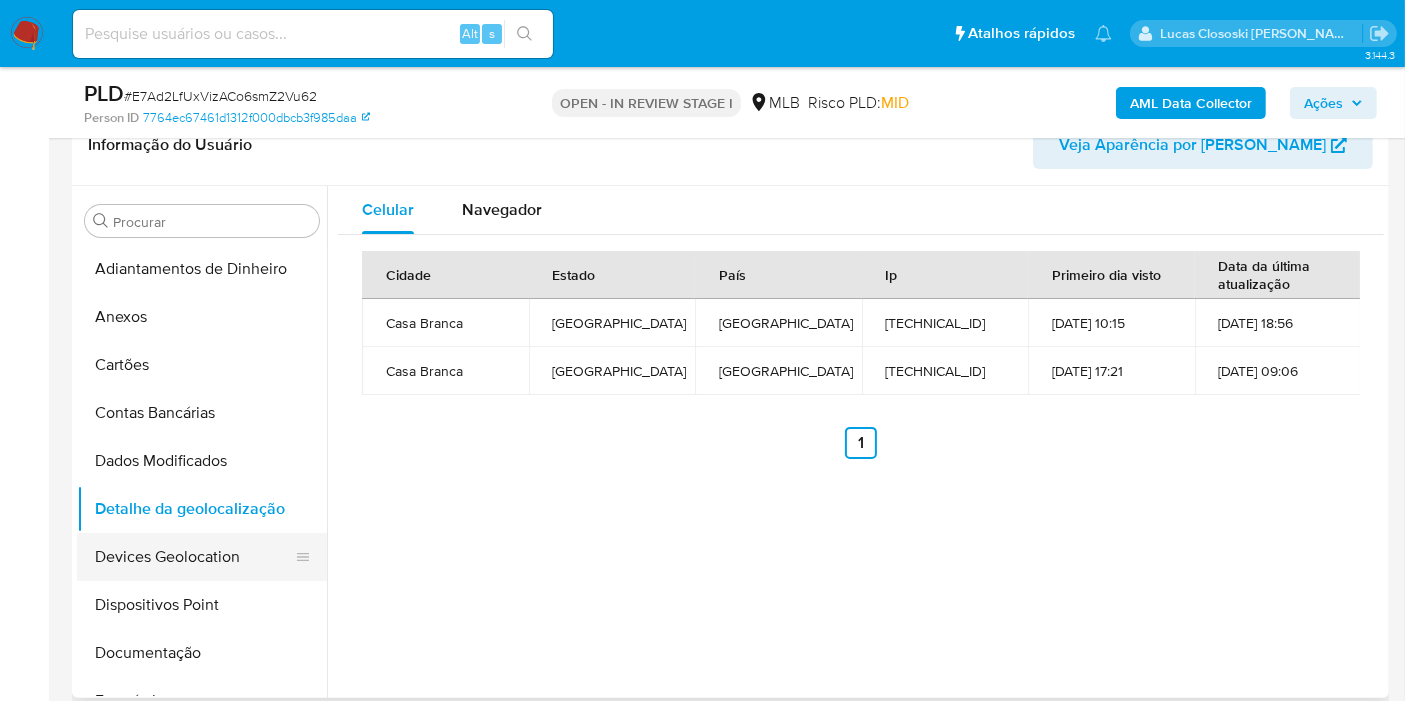 click on "Devices Geolocation" at bounding box center [194, 557] 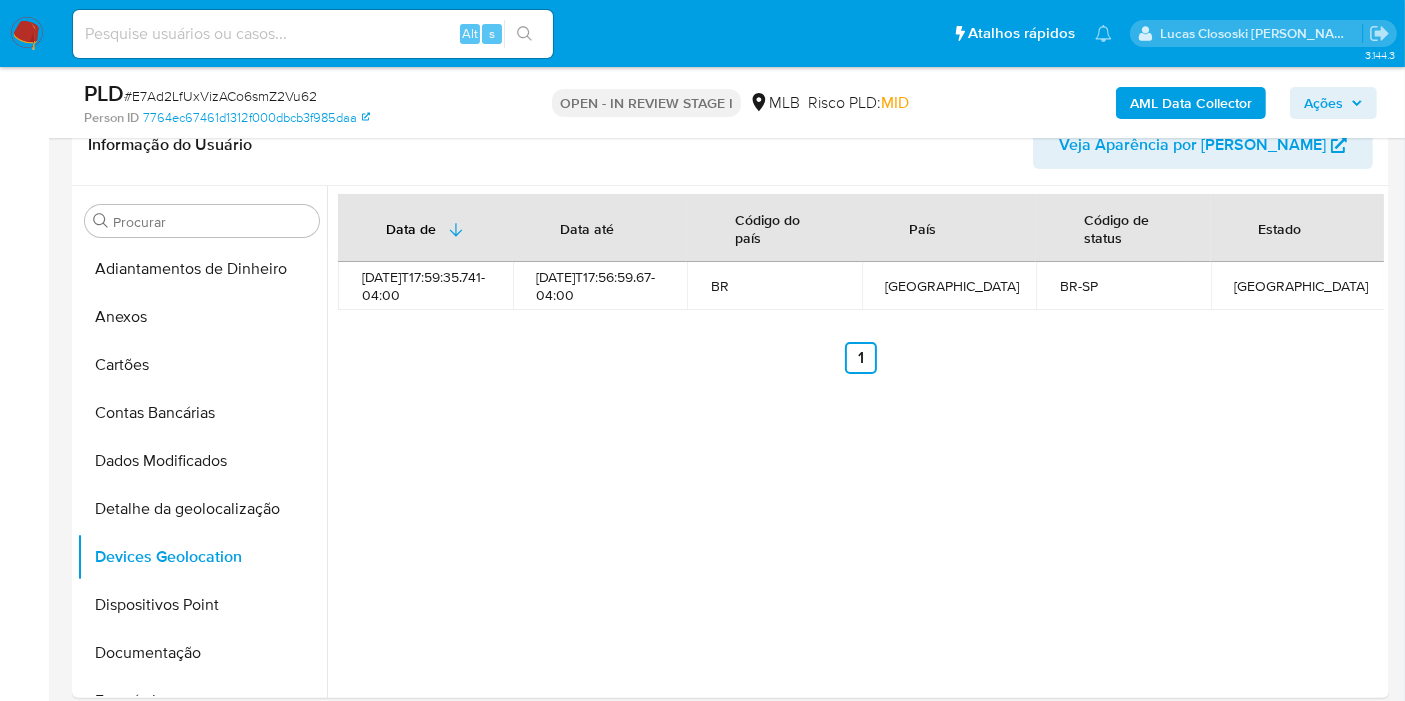 click on "Data de     Data até     Código do país     País     Código de status     Estado     2023-06-15T17:59:35.741-04:00     2025-05-31T17:56:59.67-04:00     BR     Brasil     BR-SP     São Paulo   Anterior 1 Siguiente" at bounding box center (855, 442) 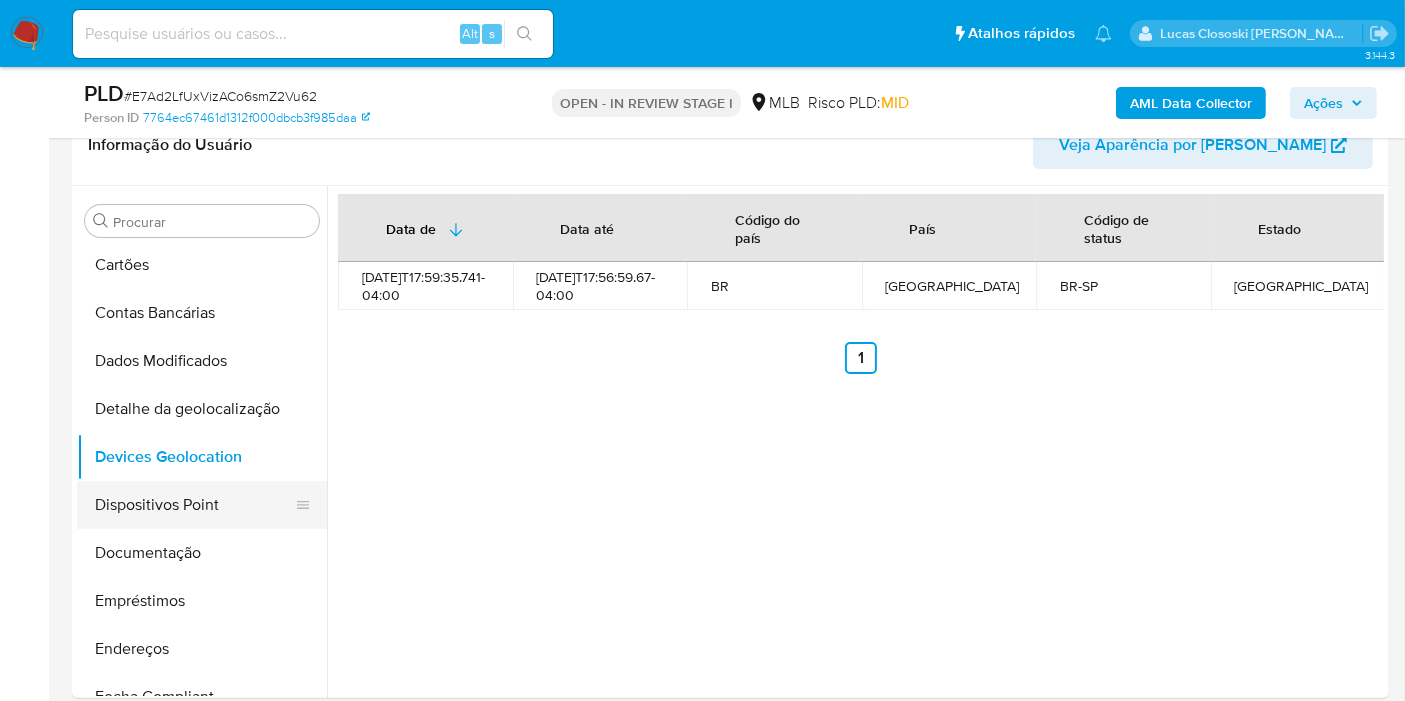 scroll, scrollTop: 222, scrollLeft: 0, axis: vertical 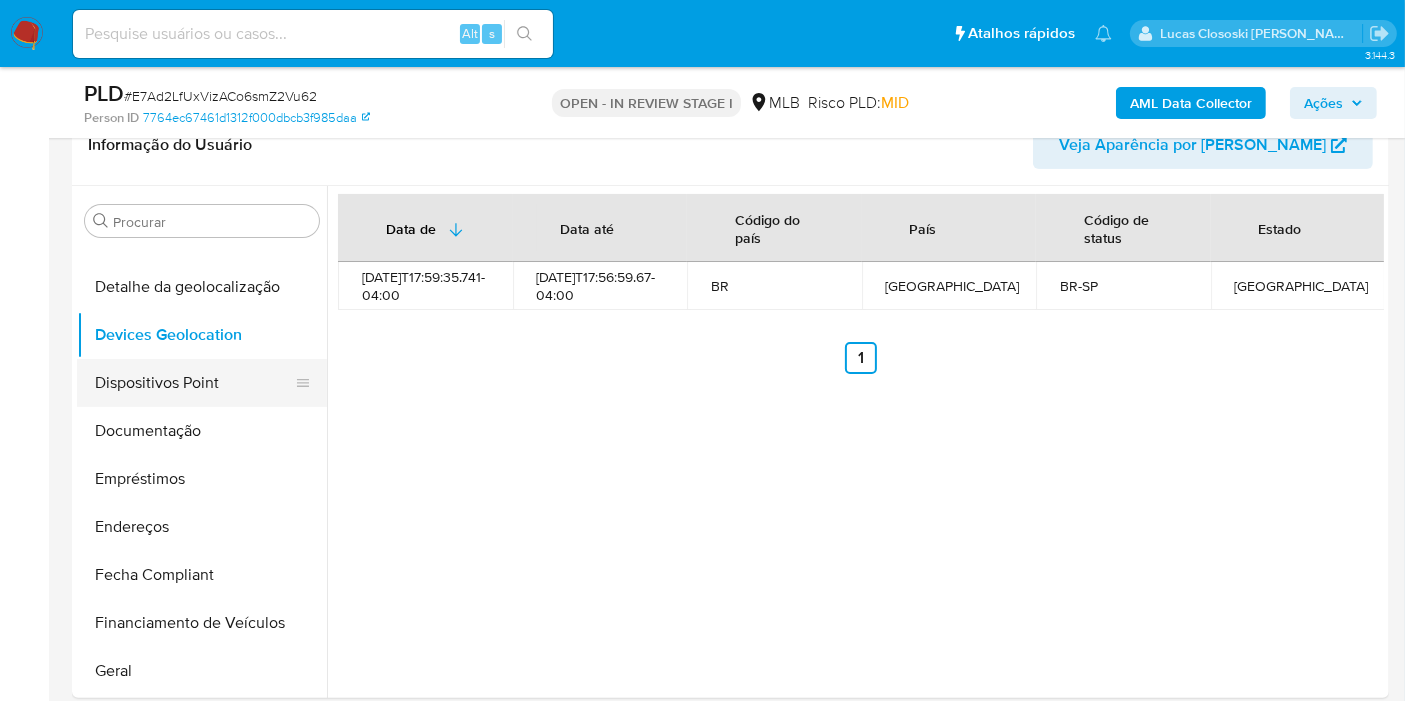 click on "Dispositivos Point" at bounding box center [194, 383] 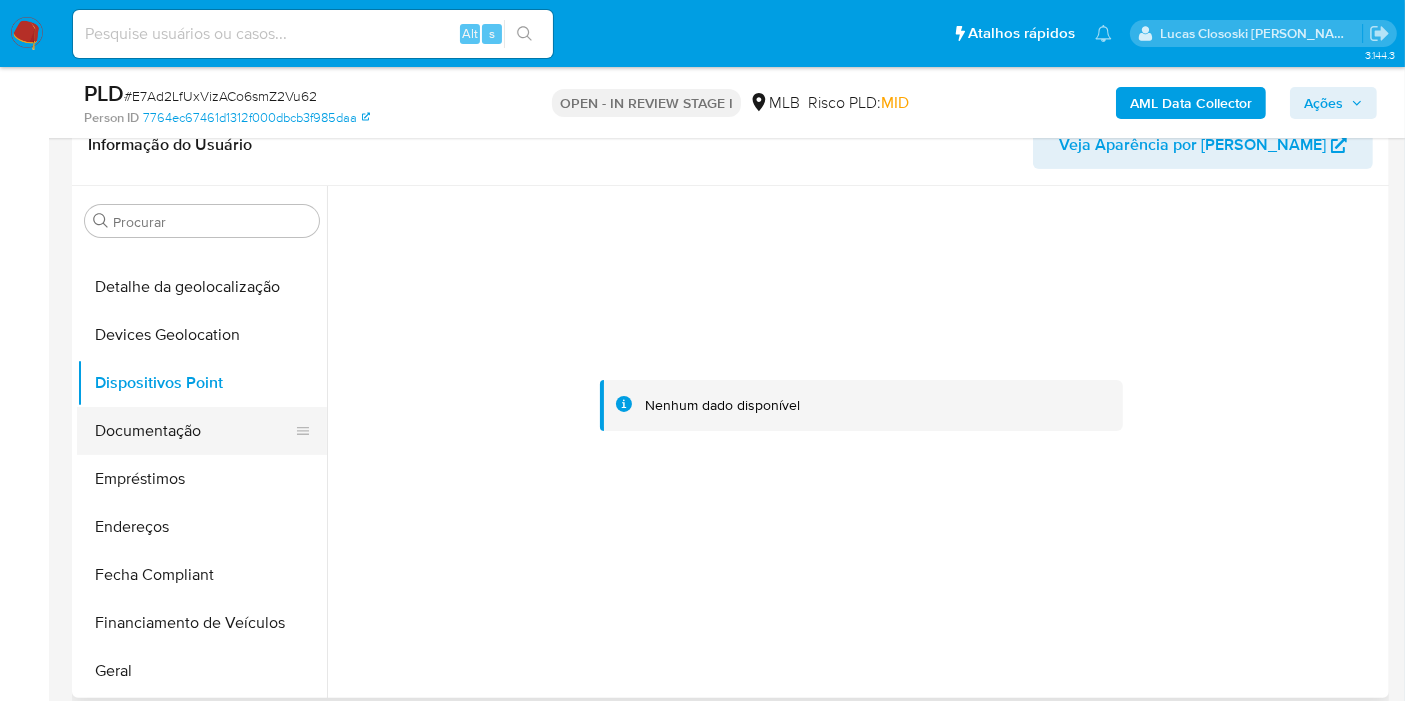click on "Documentação" at bounding box center [194, 431] 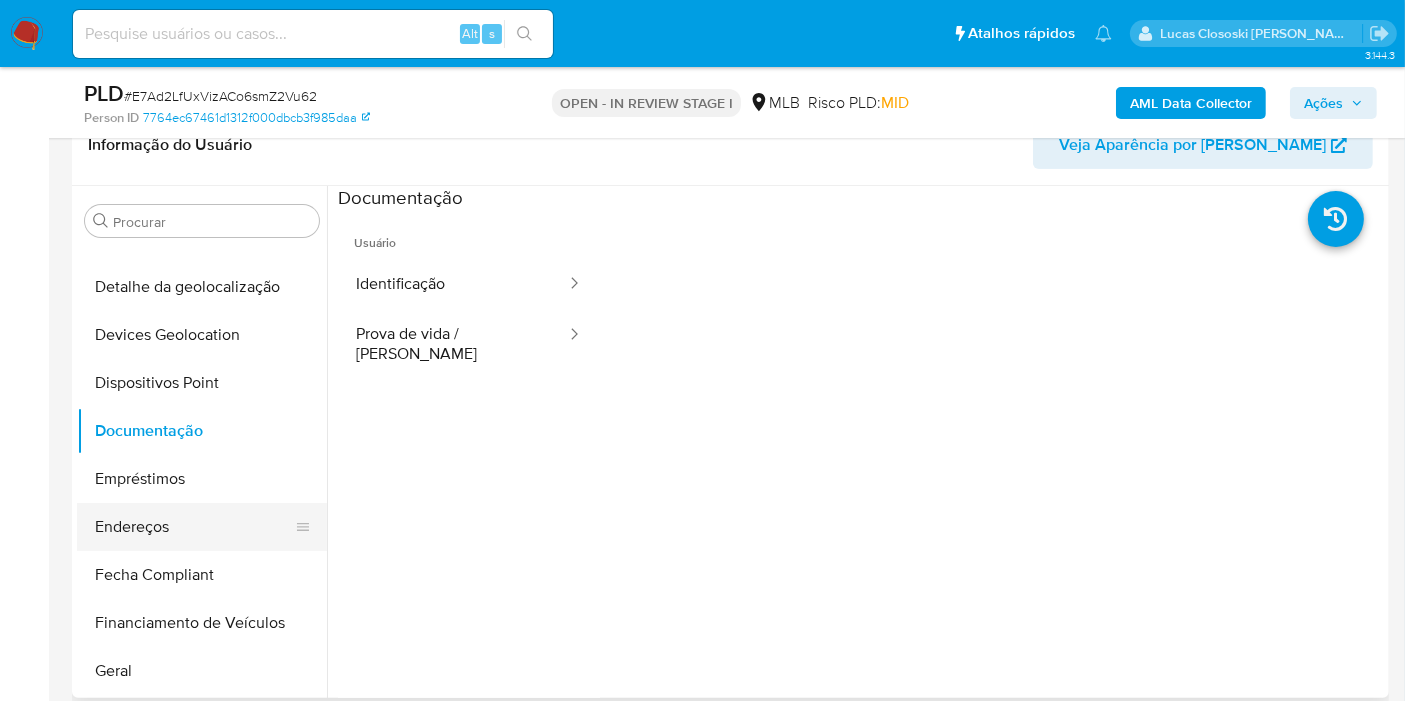 click on "Endereços" at bounding box center [194, 527] 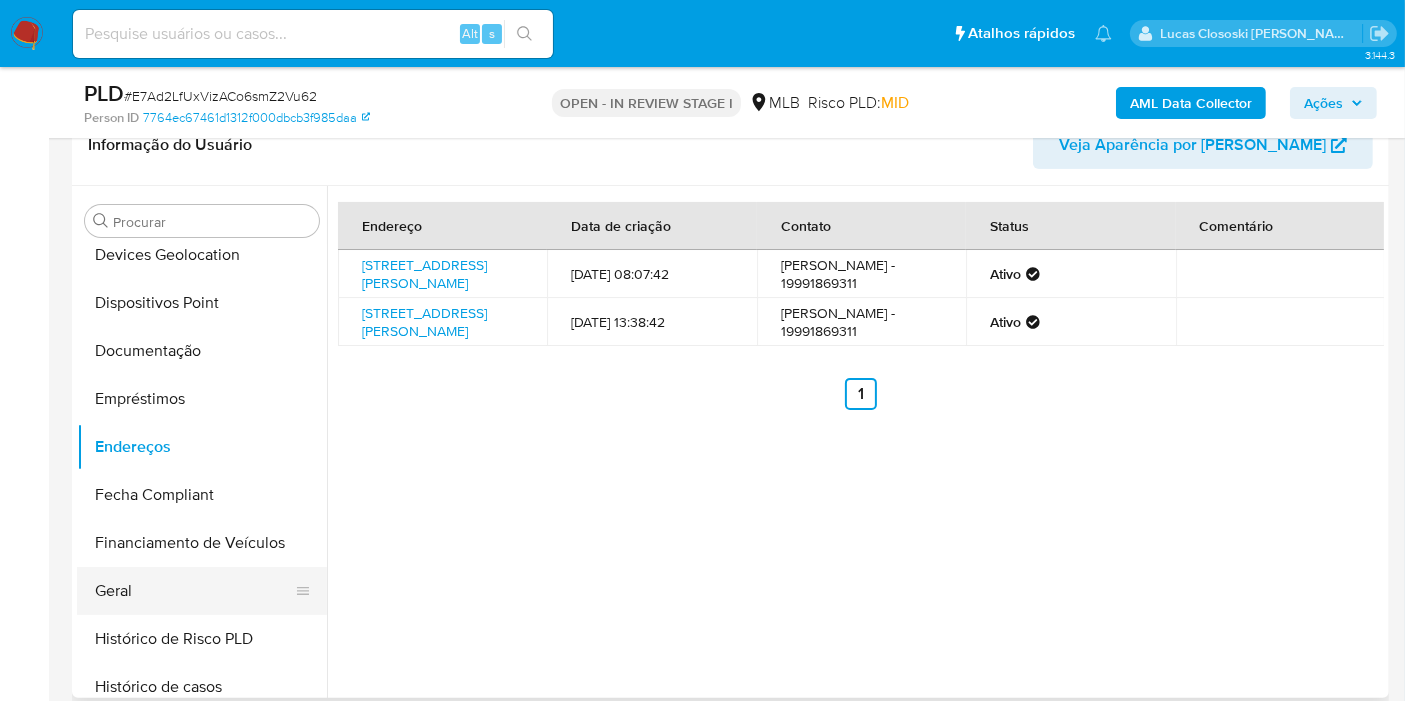 scroll, scrollTop: 333, scrollLeft: 0, axis: vertical 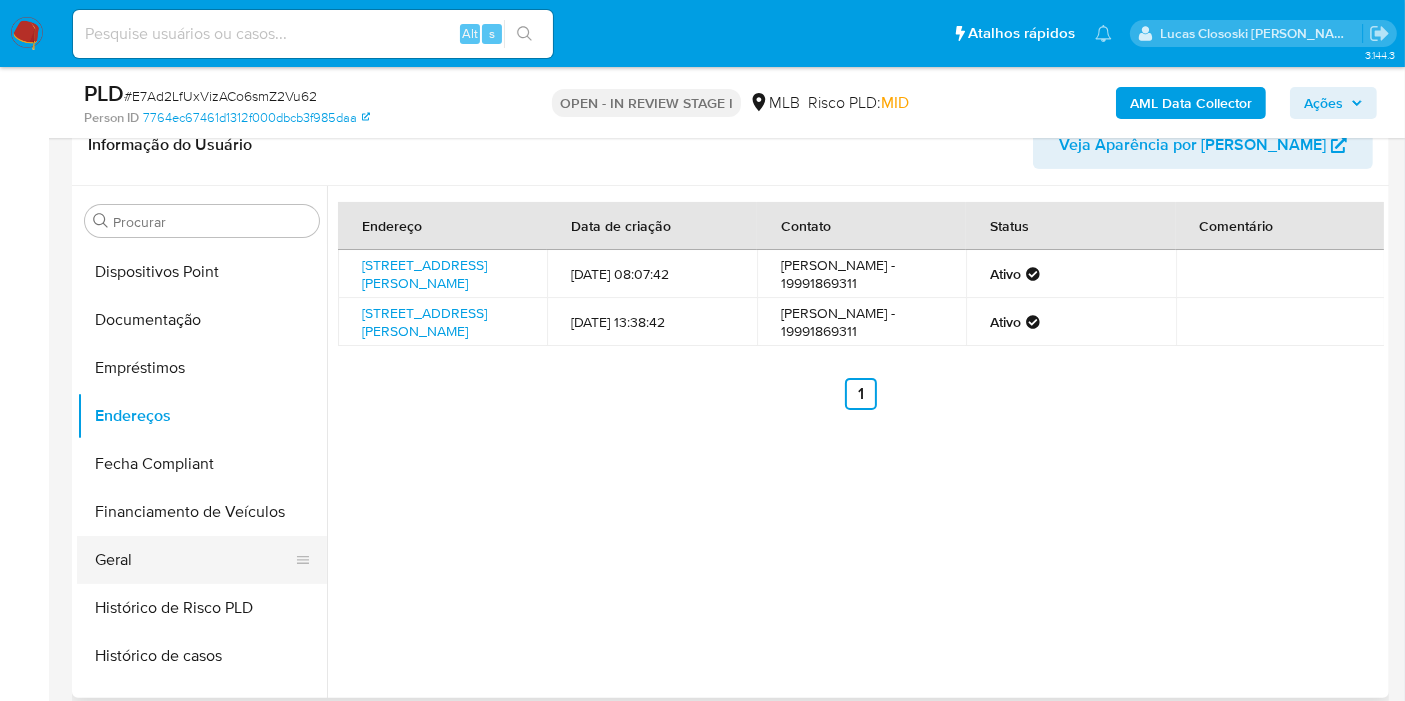 click on "Geral" at bounding box center (194, 560) 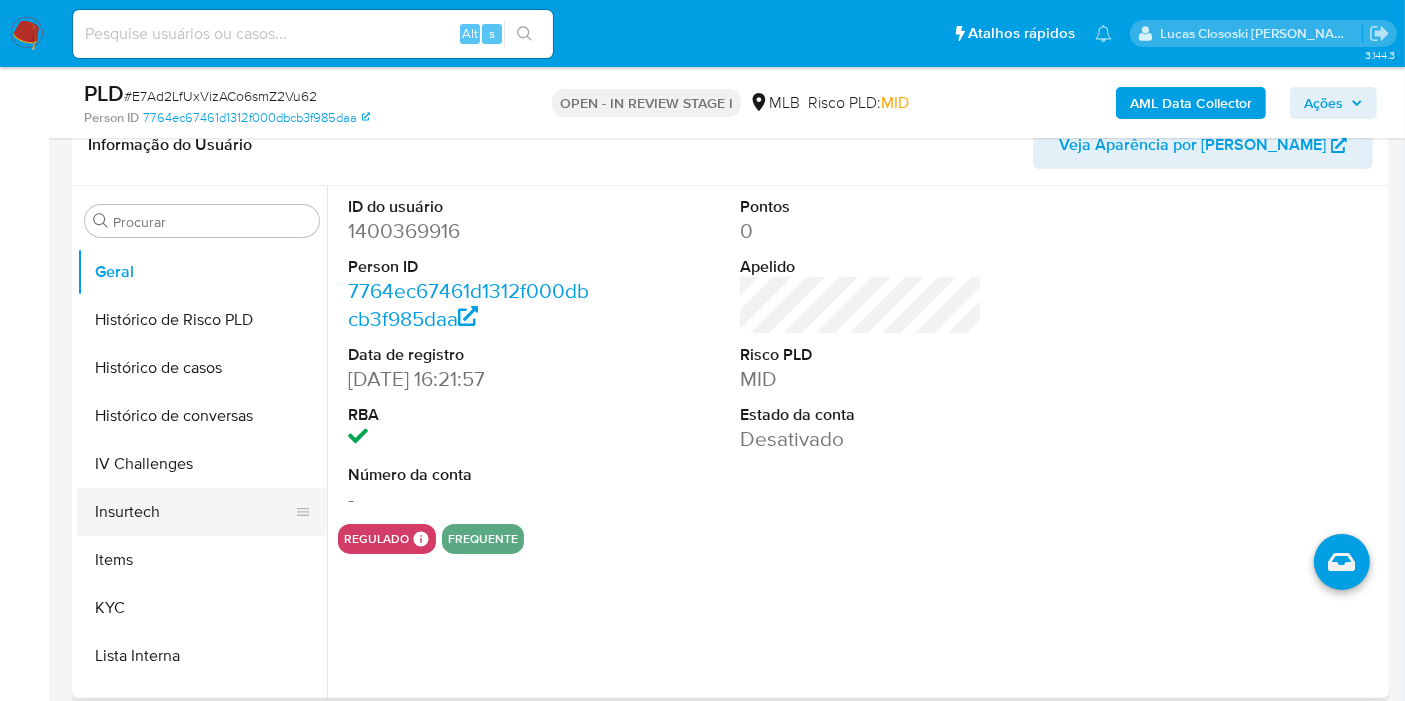 scroll, scrollTop: 666, scrollLeft: 0, axis: vertical 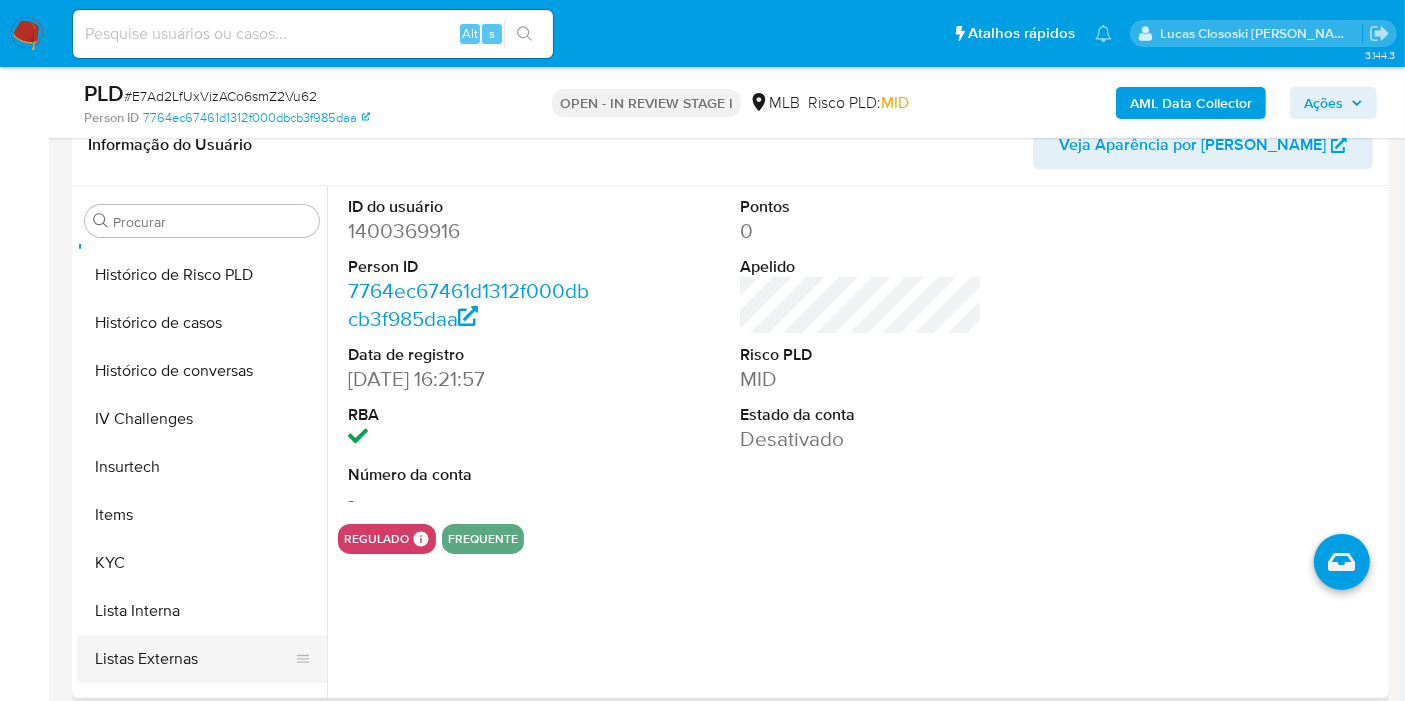 drag, startPoint x: 199, startPoint y: 321, endPoint x: 126, endPoint y: 652, distance: 338.95428 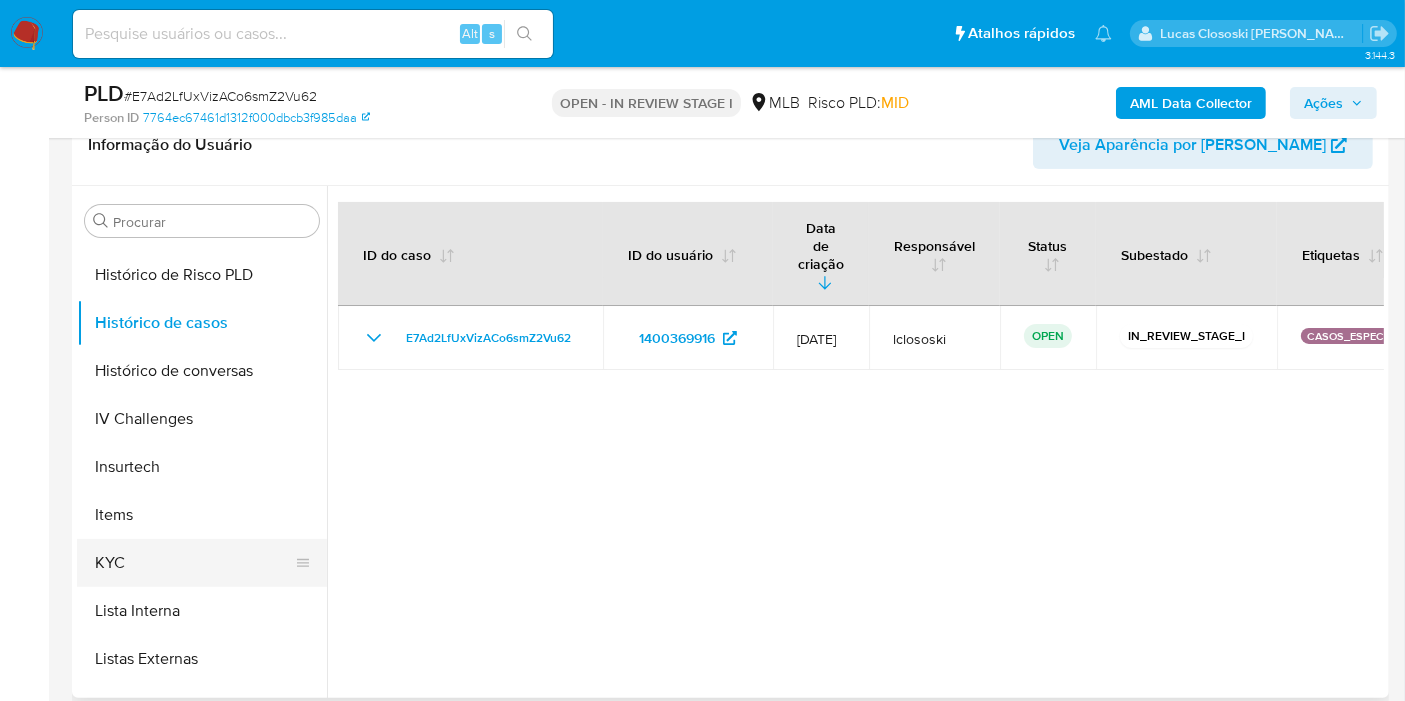 click on "KYC" at bounding box center (194, 563) 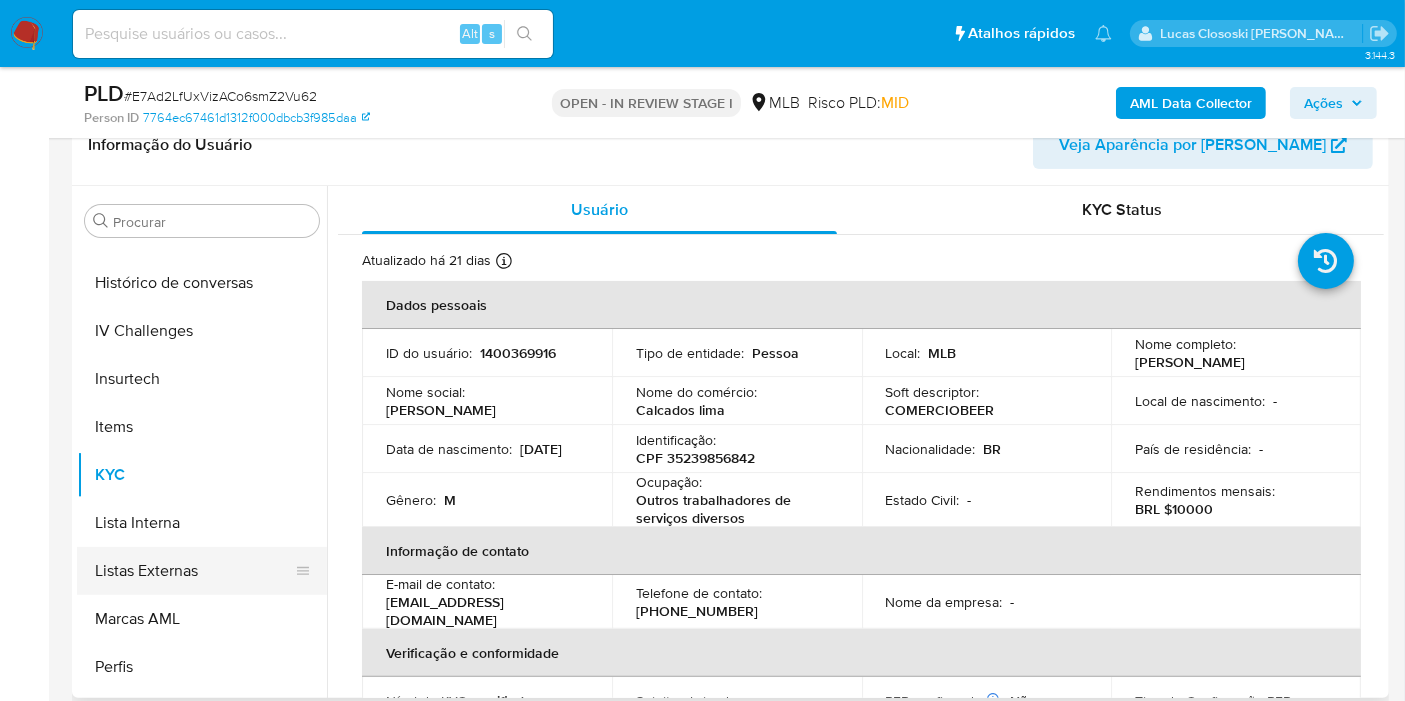 scroll, scrollTop: 844, scrollLeft: 0, axis: vertical 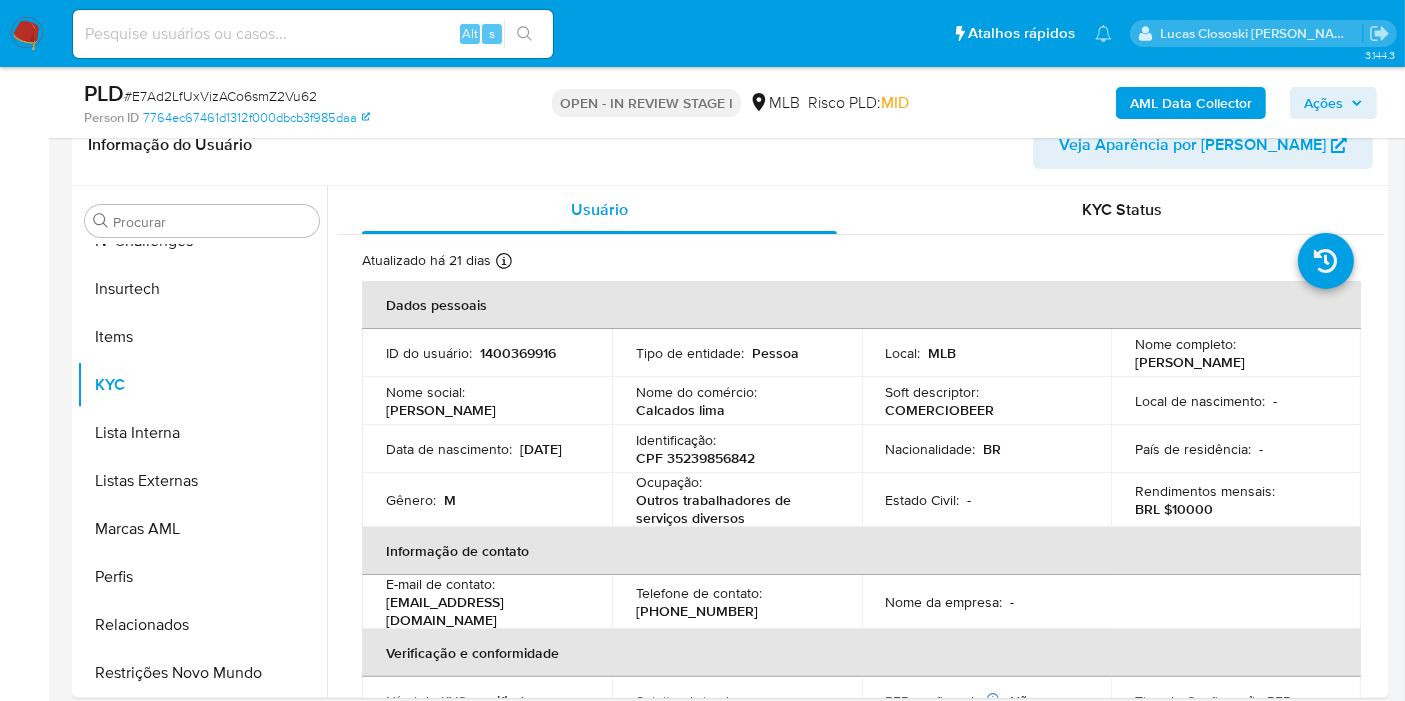 drag, startPoint x: 248, startPoint y: 670, endPoint x: 693, endPoint y: 39, distance: 772.1308 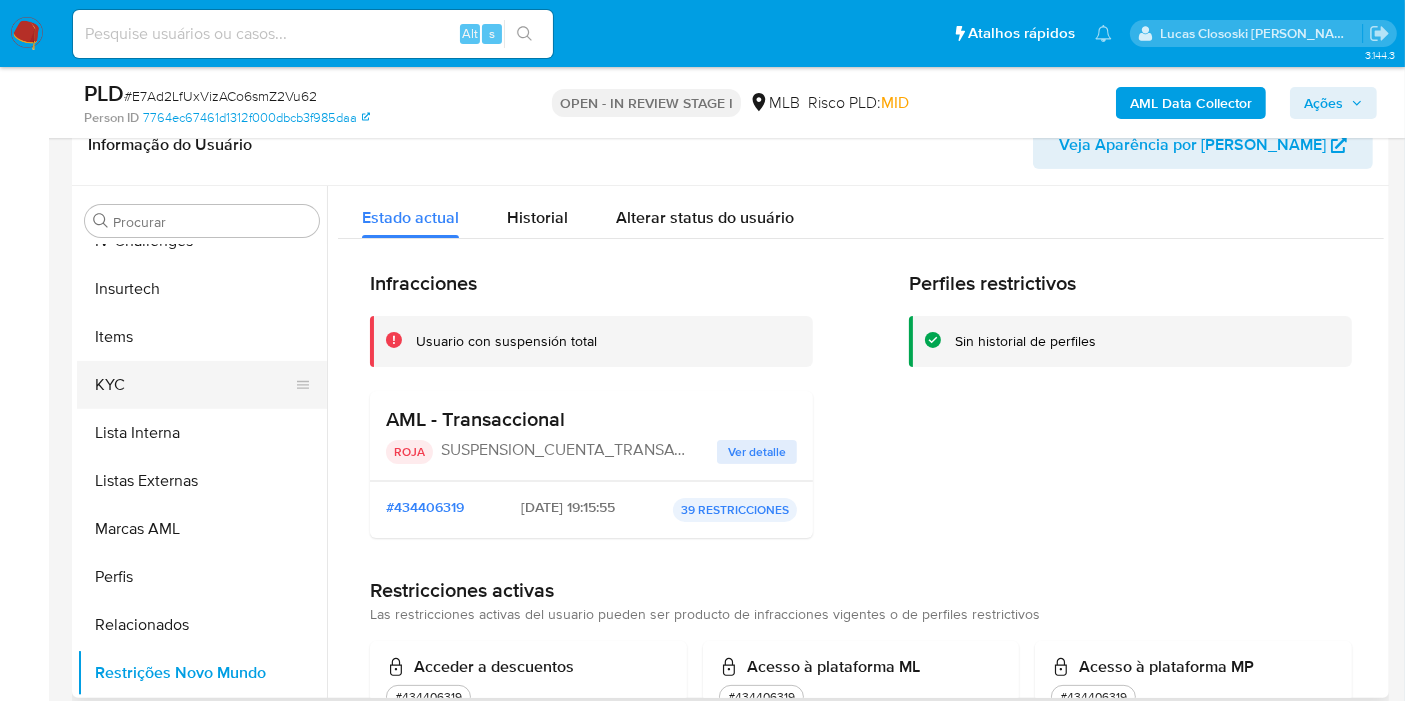 click on "KYC" at bounding box center (194, 385) 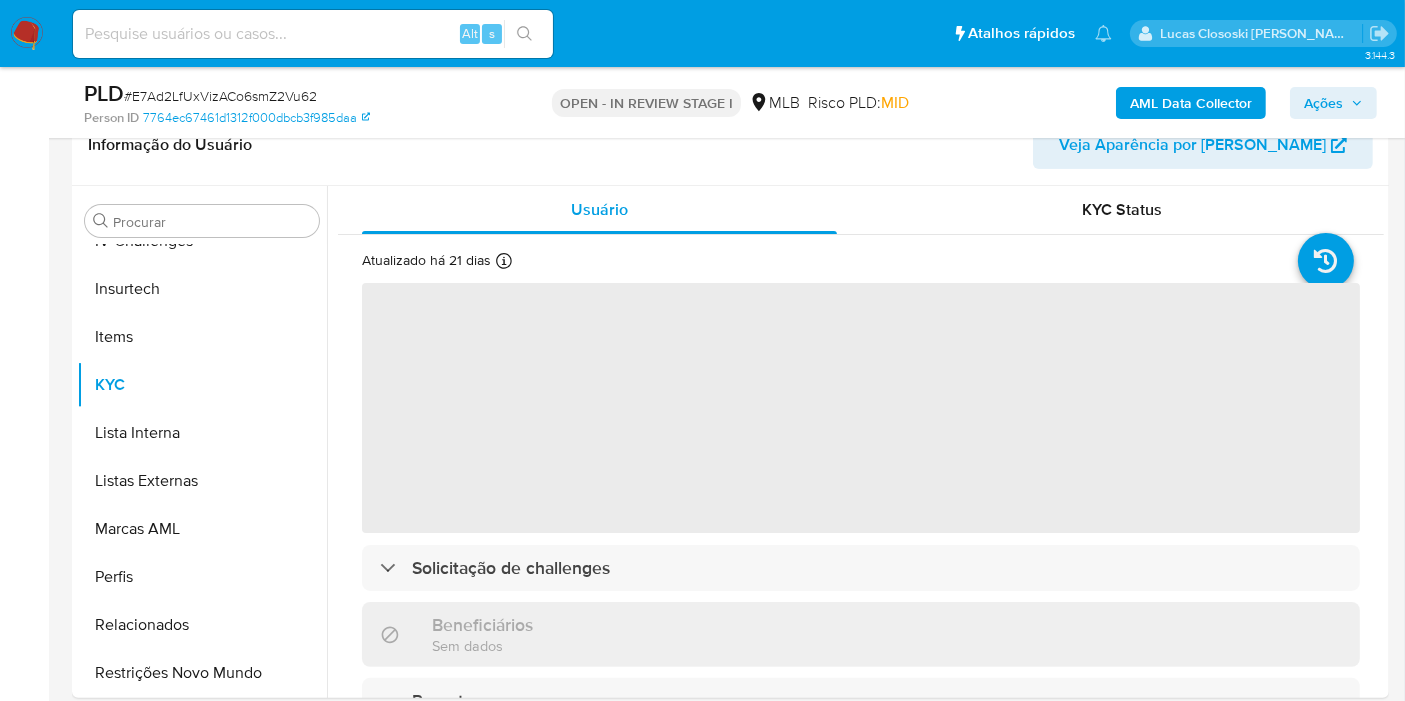 click on "PLD # E7Ad2LfUxVizACo6smZ2Vu62" at bounding box center [296, 94] 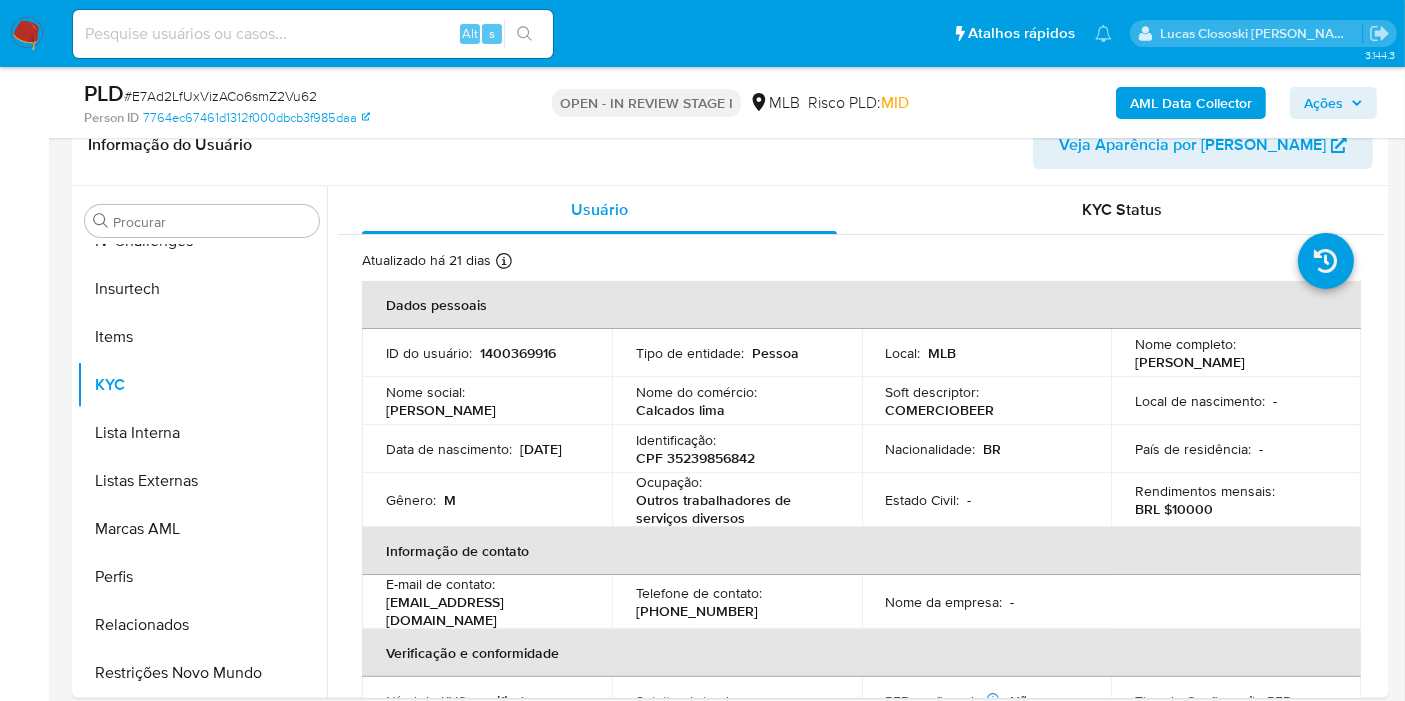 click on "PLD # E7Ad2LfUxVizACo6smZ2Vu62" at bounding box center [296, 94] 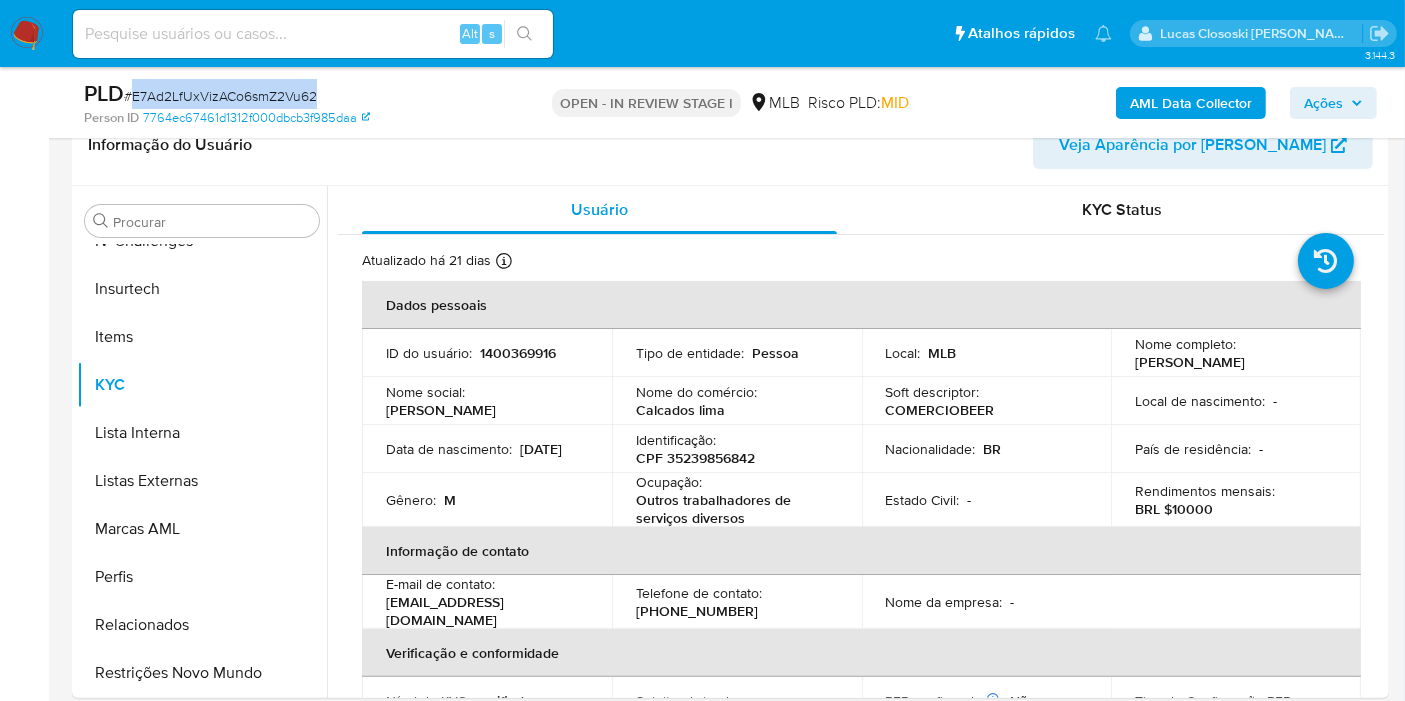 click on "# E7Ad2LfUxVizACo6smZ2Vu62" at bounding box center (220, 96) 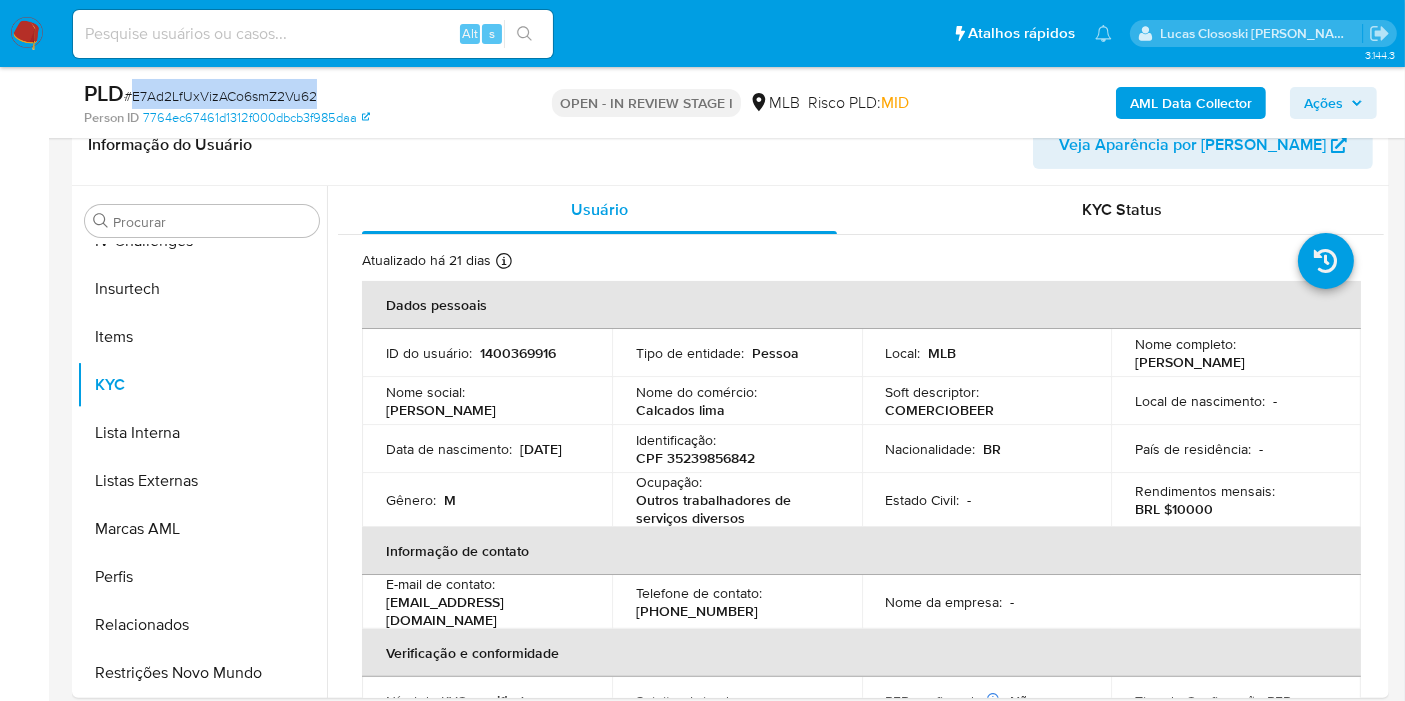 copy on "E7Ad2LfUxVizACo6smZ2Vu62" 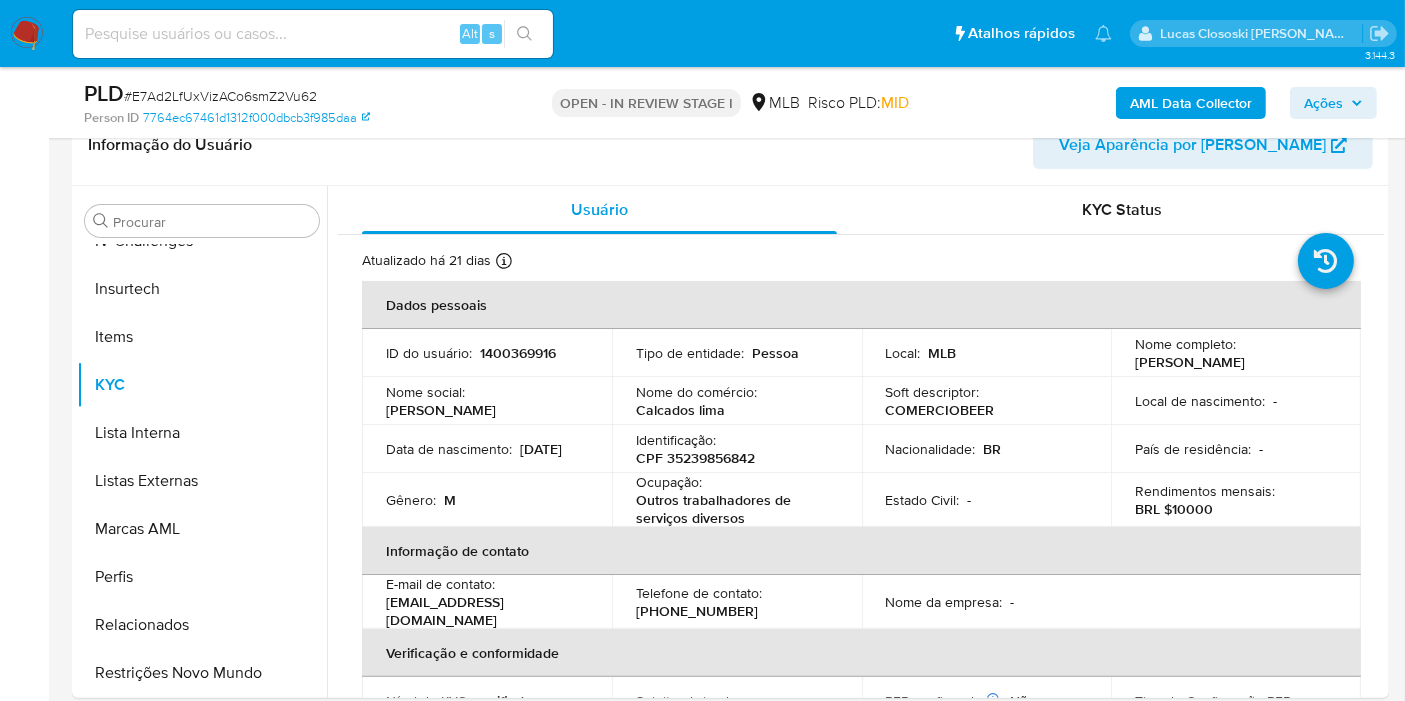 click on "PLD # E7Ad2LfUxVizACo6smZ2Vu62 Person ID 7764ec67461d1312f000dbcb3f985daa OPEN - IN REVIEW STAGE I  MLB Risco PLD:  MID AML Data Collector Ações" at bounding box center (730, 102) 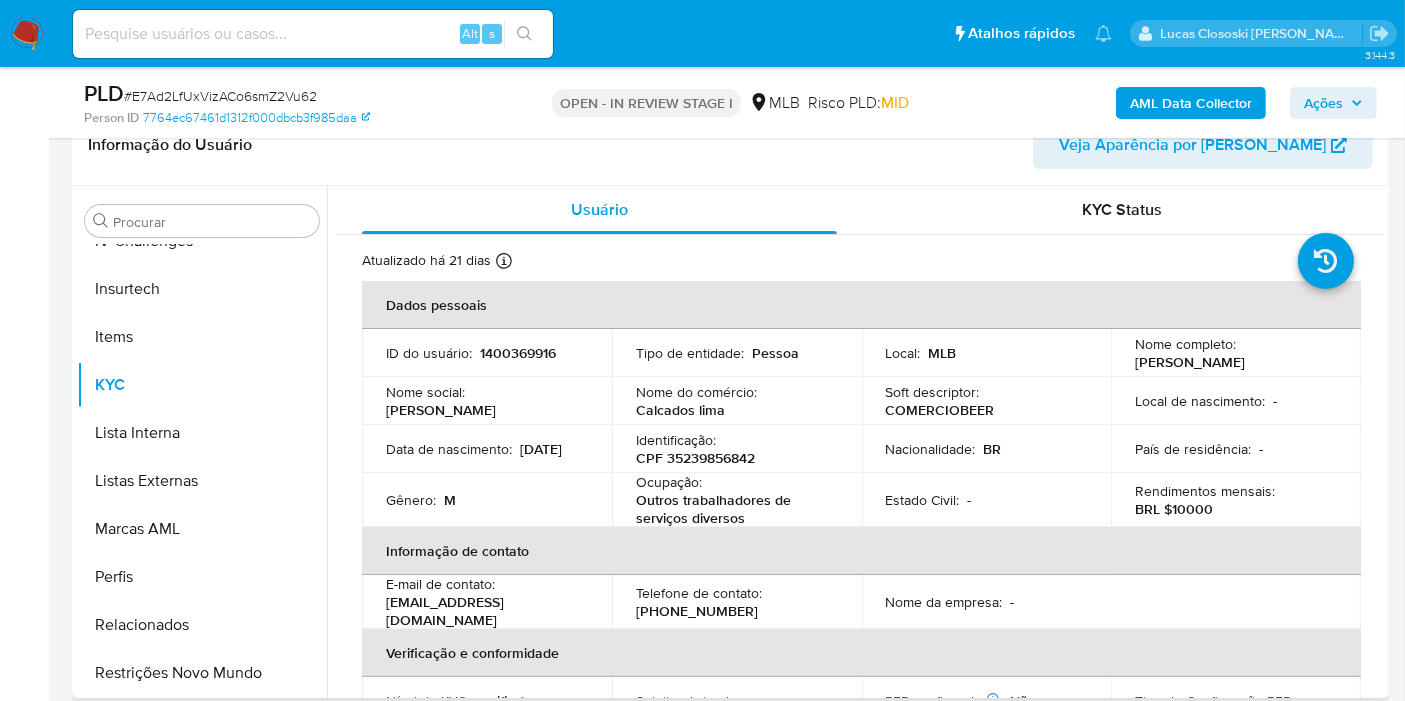 click on "Atualizado há 21 dias   Criado: 15/06/2023 17:22:05 Atualizado: 16/06/2025 23:10:00 Dados pessoais   ID do usuário :    1400369916   Tipo de entidade :    Pessoa   Local :    MLB   Nome completo :    Flaviano Jose de Lima   Nome social :    Flaviano Jose   Nome do comércio :    Calcados lima   Soft descriptor :    COMERCIOBEER   Local de nascimento :    -   Data de nascimento :    04/03/1986   Identificação :    CPF 35239856842   Nacionalidade :    BR   País de residência :    -   Gênero :    M   Ocupação :    Outros trabalhadores de serviços diversos   Estado Civil :    -   Rendimentos mensais :    BRL $10000 Informação de contato   E-mail de contato :    eloalima879@gmail.com   Telefone de contato :    (19) 991869311   Nome da empresa :    - Verificação e conformidade   Nível de KYC :    verified   Sujeito obrigado :    -   PEP confirmado   Obtido de listas internas :    Não   Tipo de Confirmação PEP :    - Dados transacionais   Fundos recorrentes :    -   :    -" at bounding box center (861, 927) 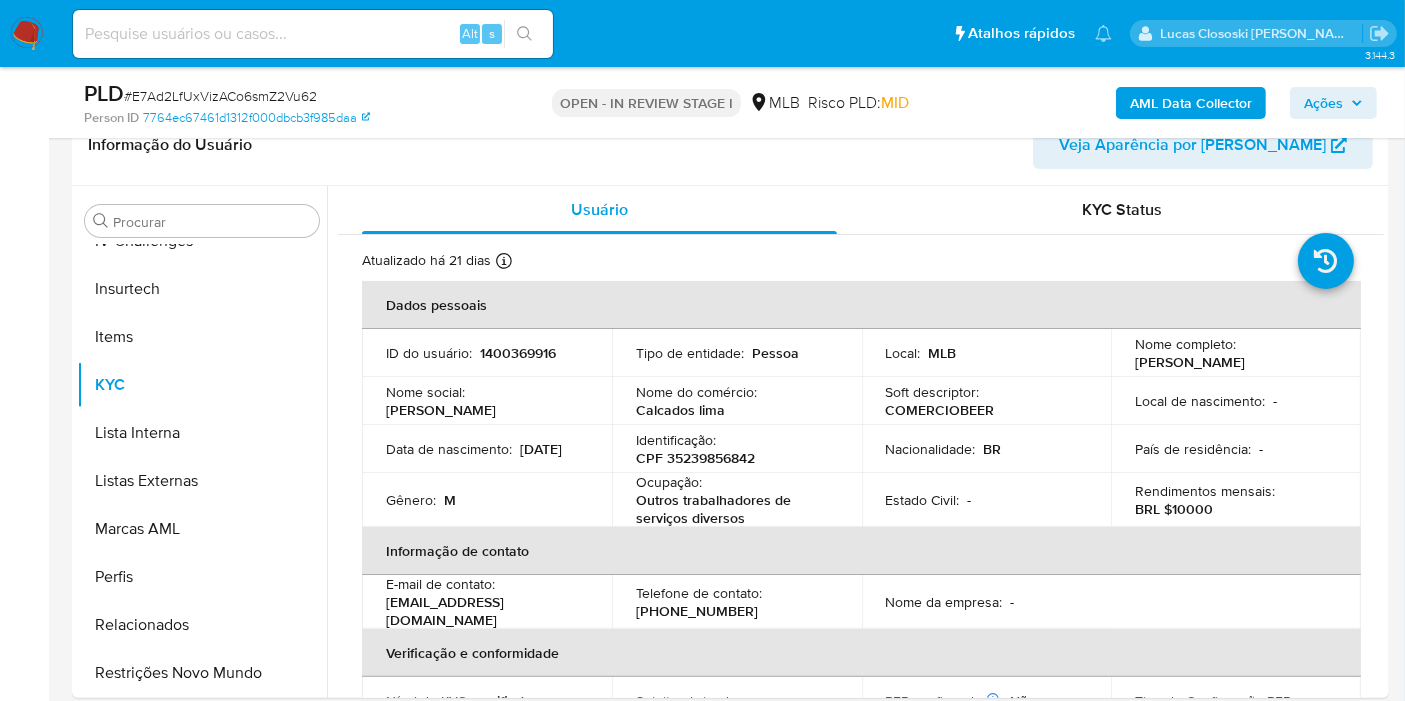 click on "# E7Ad2LfUxVizACo6smZ2Vu62" at bounding box center (220, 96) 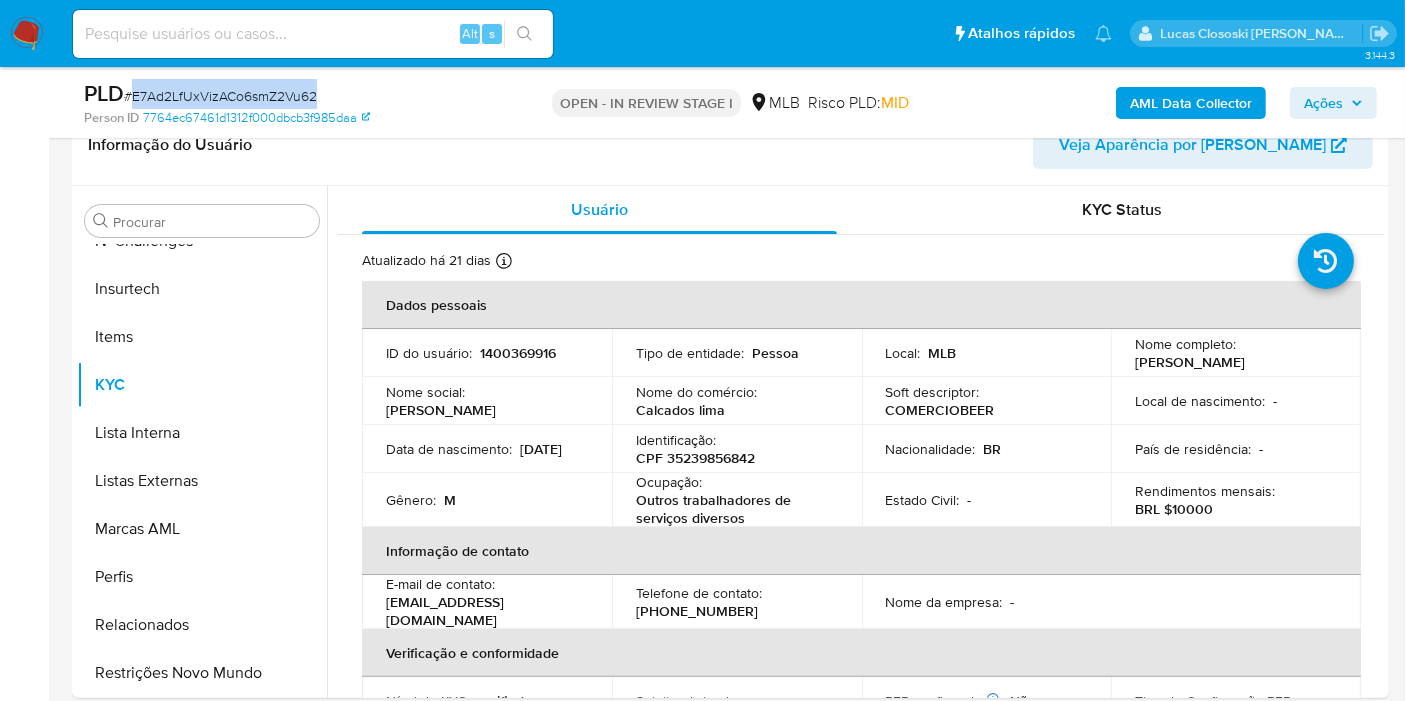 click on "# E7Ad2LfUxVizACo6smZ2Vu62" at bounding box center (220, 96) 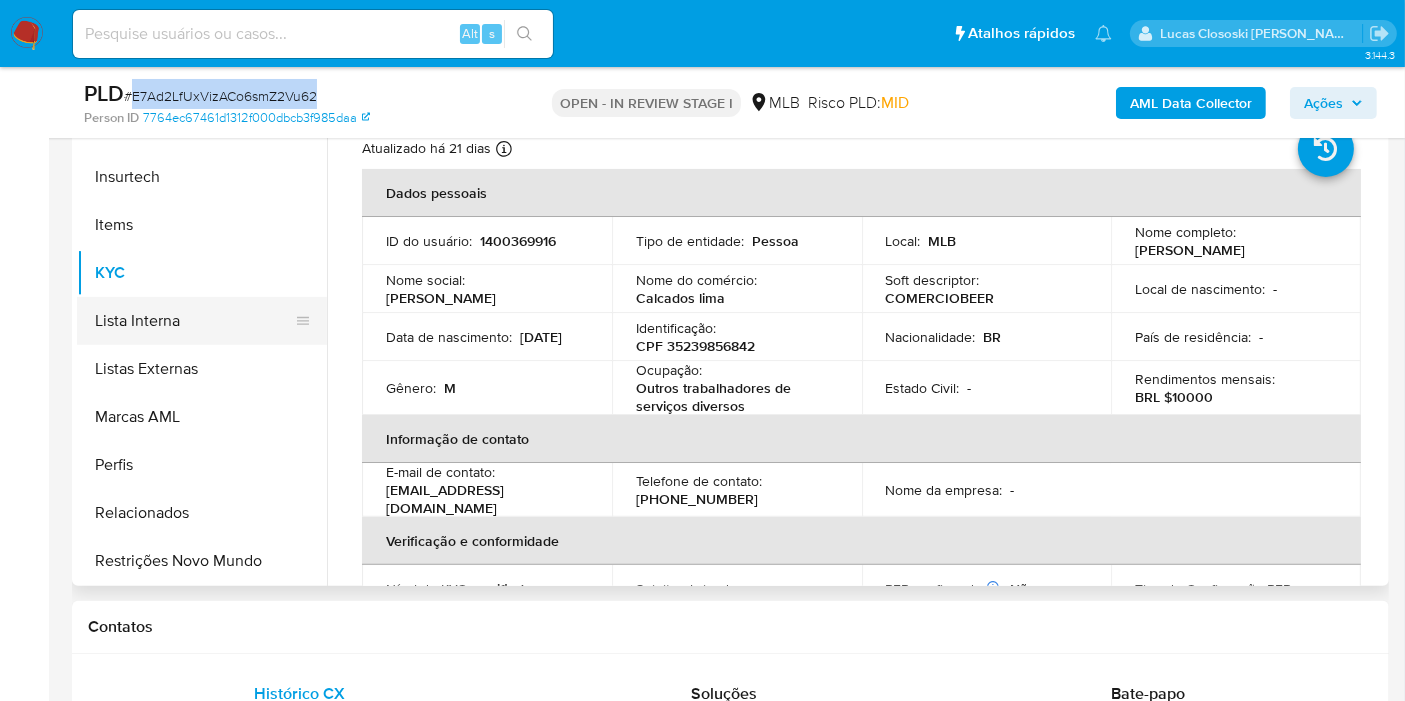 scroll, scrollTop: 555, scrollLeft: 0, axis: vertical 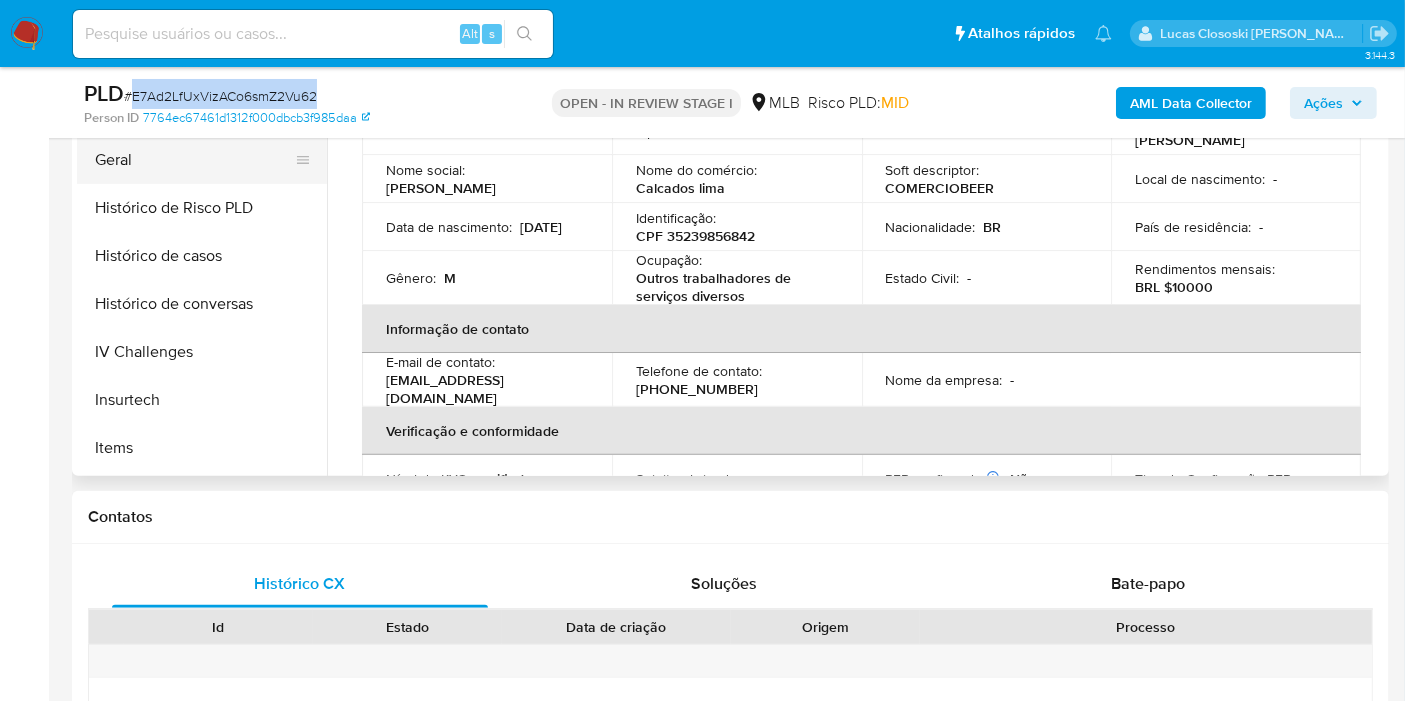click on "Geral" at bounding box center [194, 160] 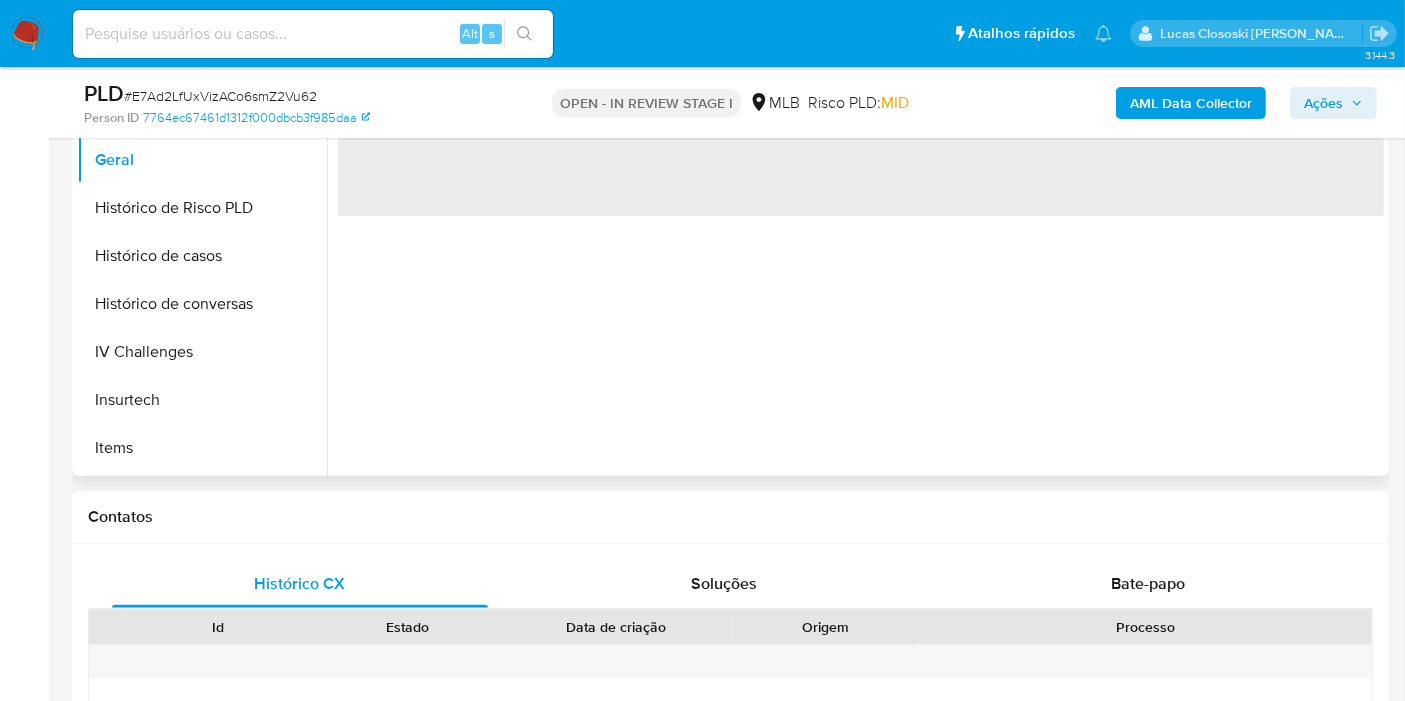 click on "‌" at bounding box center (855, 220) 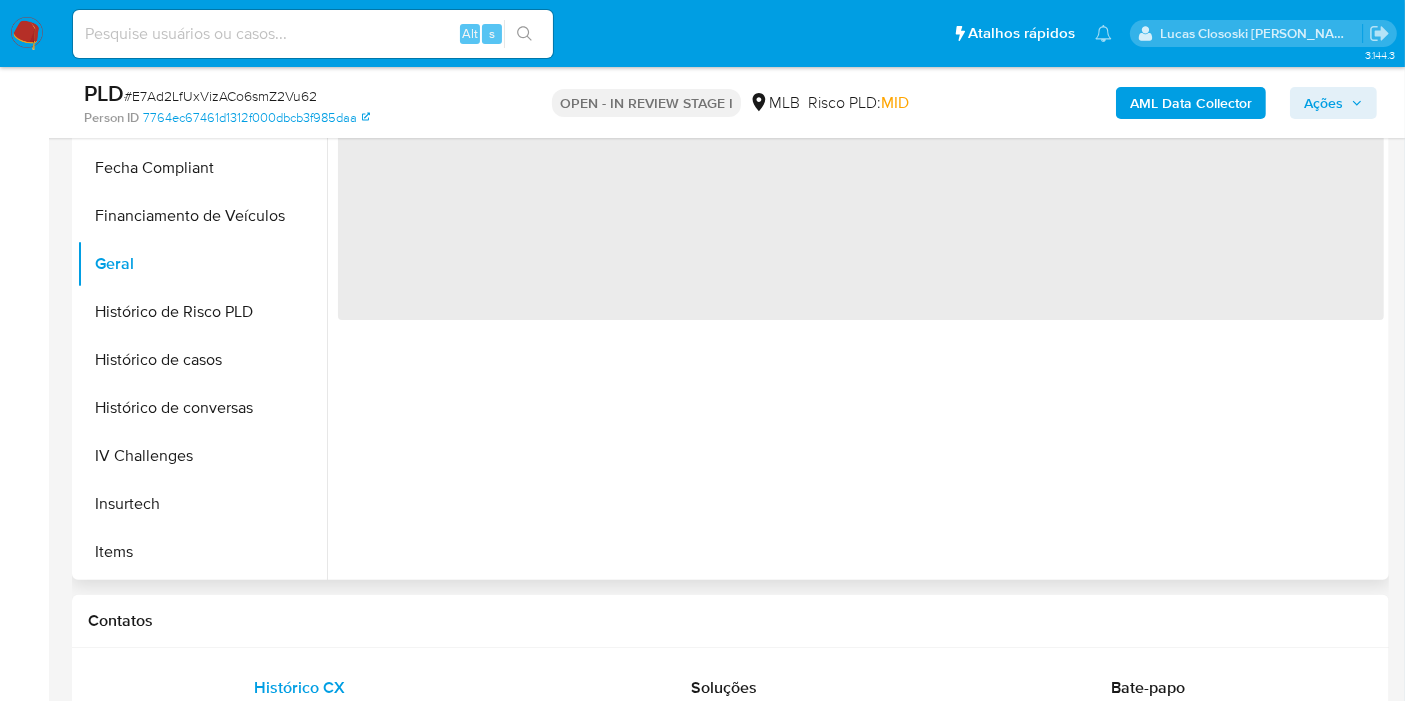scroll, scrollTop: 333, scrollLeft: 0, axis: vertical 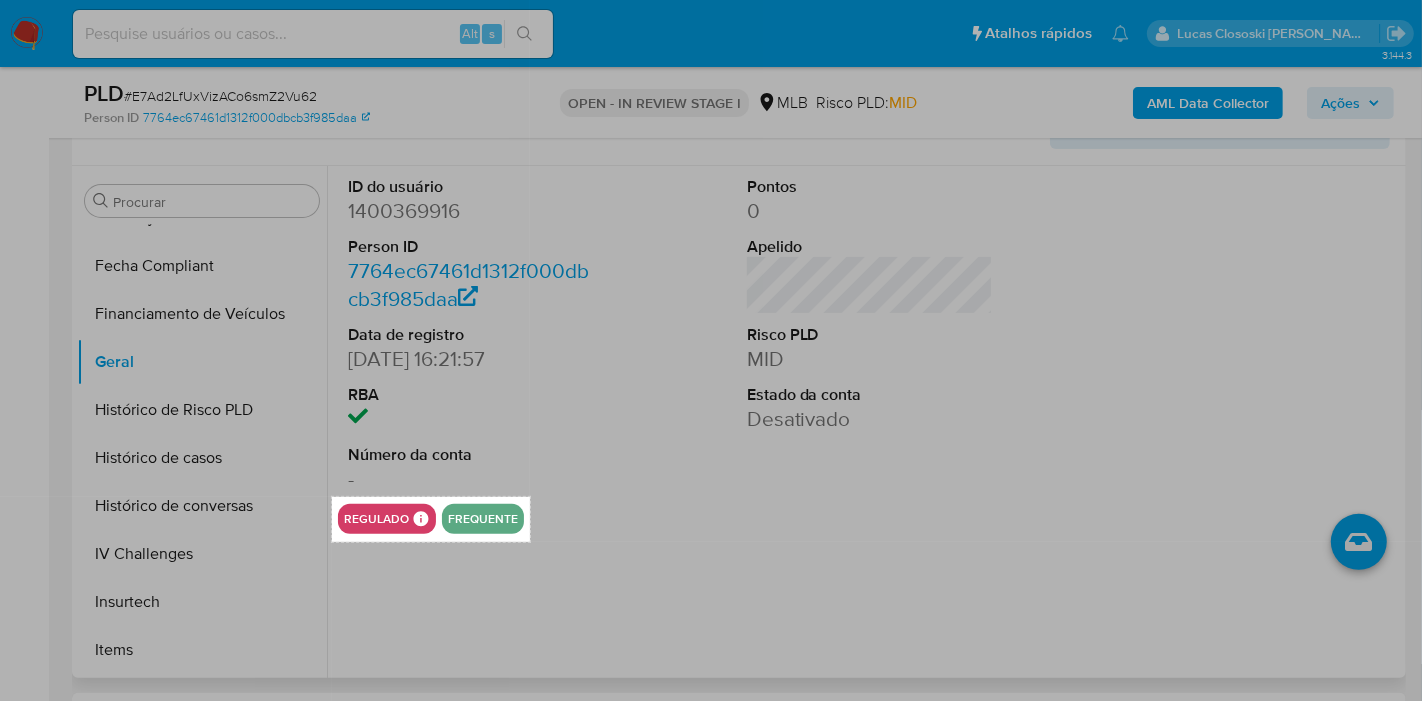 drag, startPoint x: 332, startPoint y: 497, endPoint x: 551, endPoint y: 527, distance: 221.04524 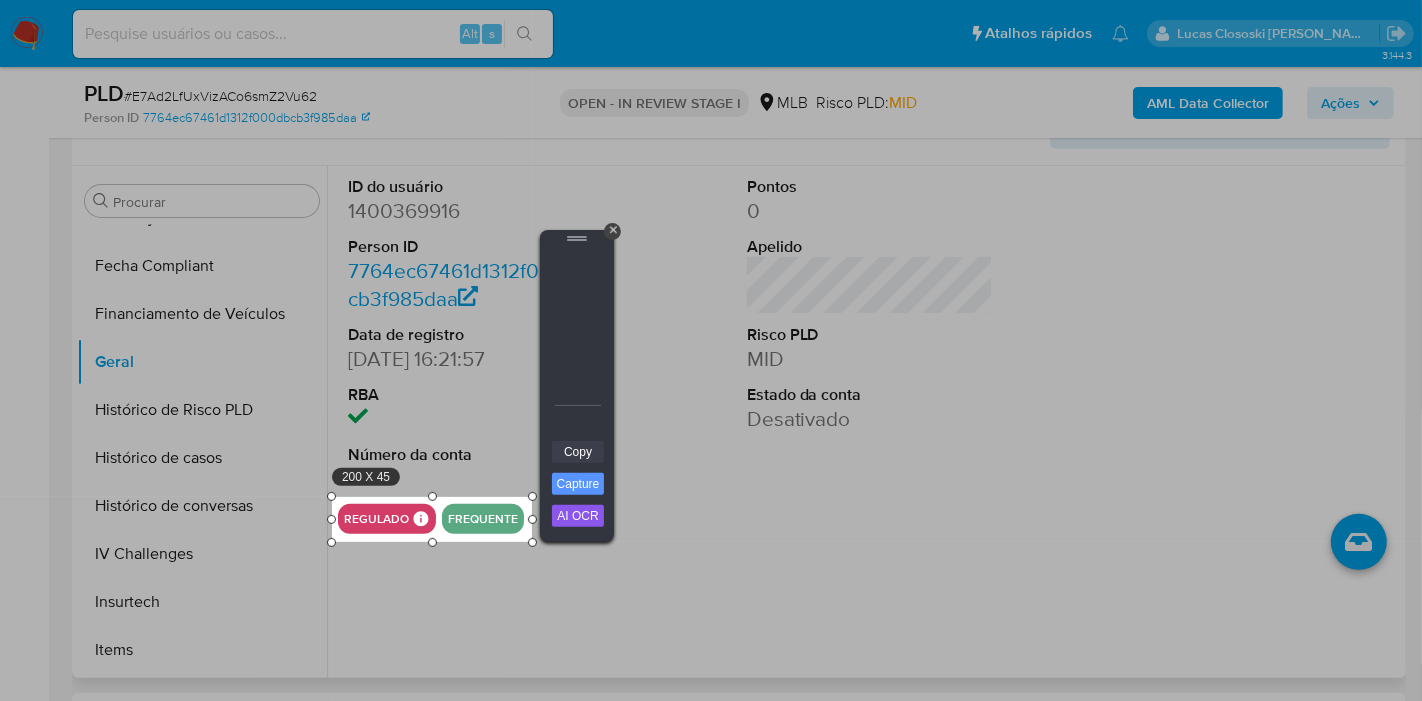 click on "Copy" at bounding box center (578, 452) 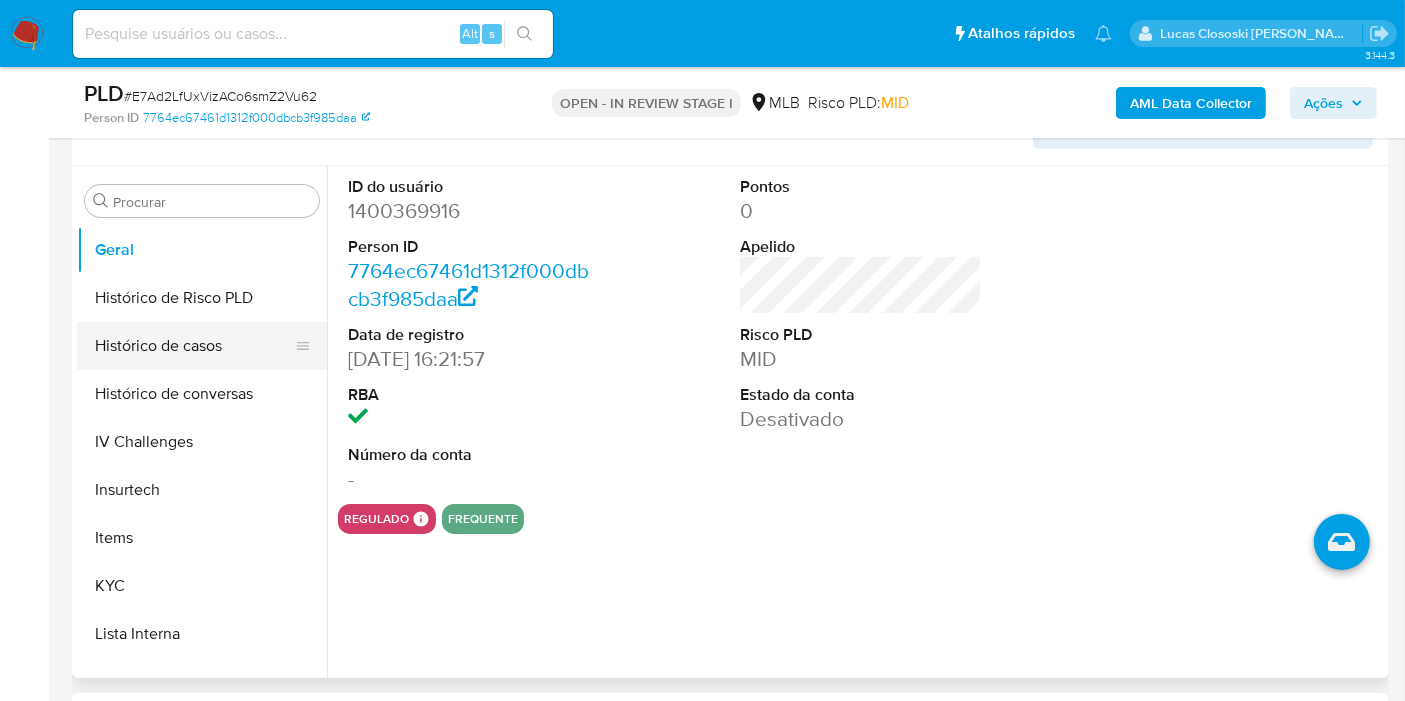 scroll, scrollTop: 733, scrollLeft: 0, axis: vertical 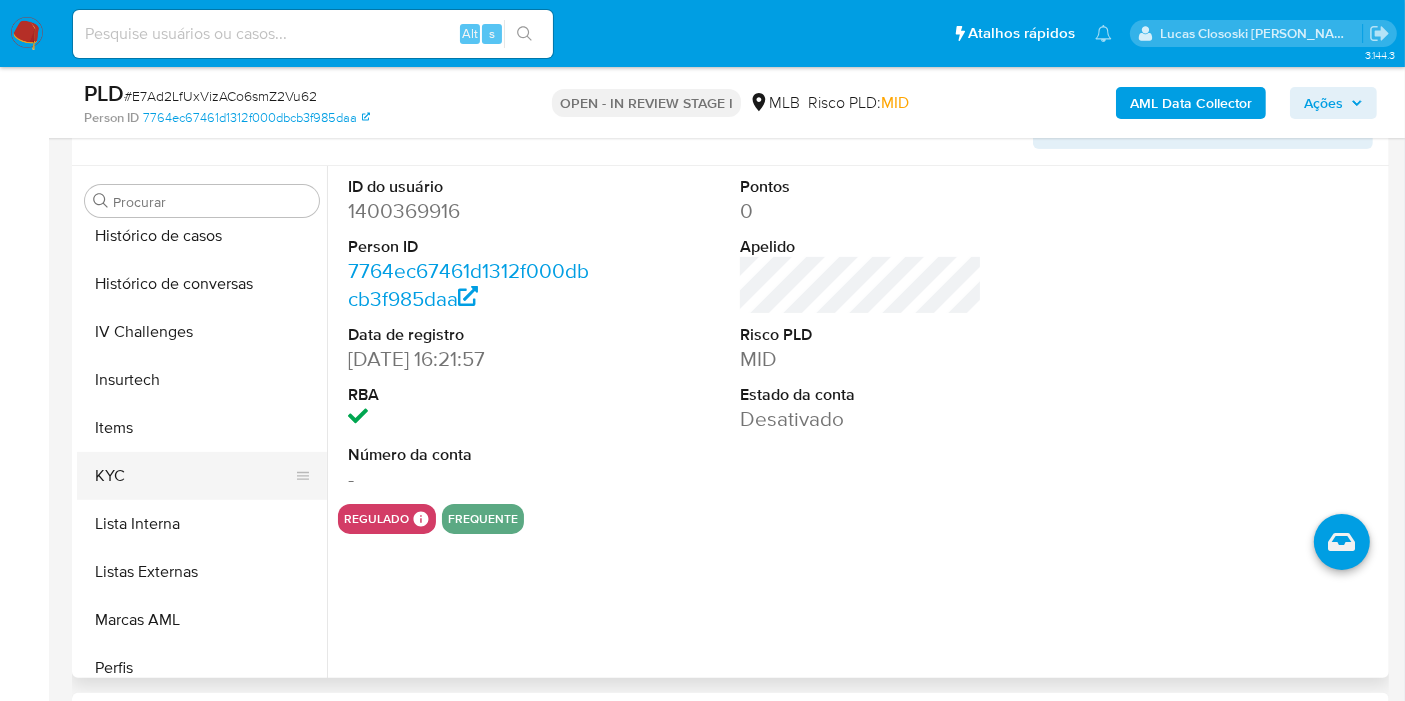 click on "KYC" at bounding box center [194, 476] 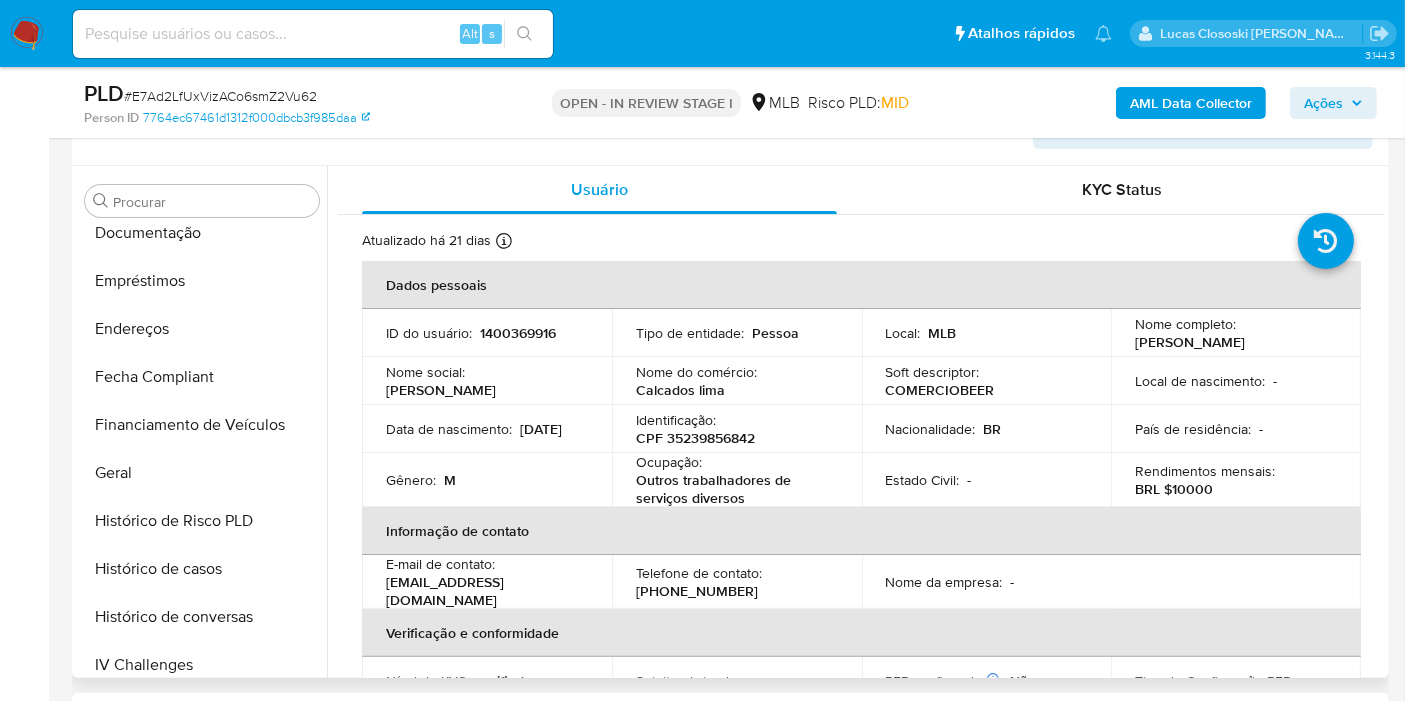 scroll, scrollTop: 177, scrollLeft: 0, axis: vertical 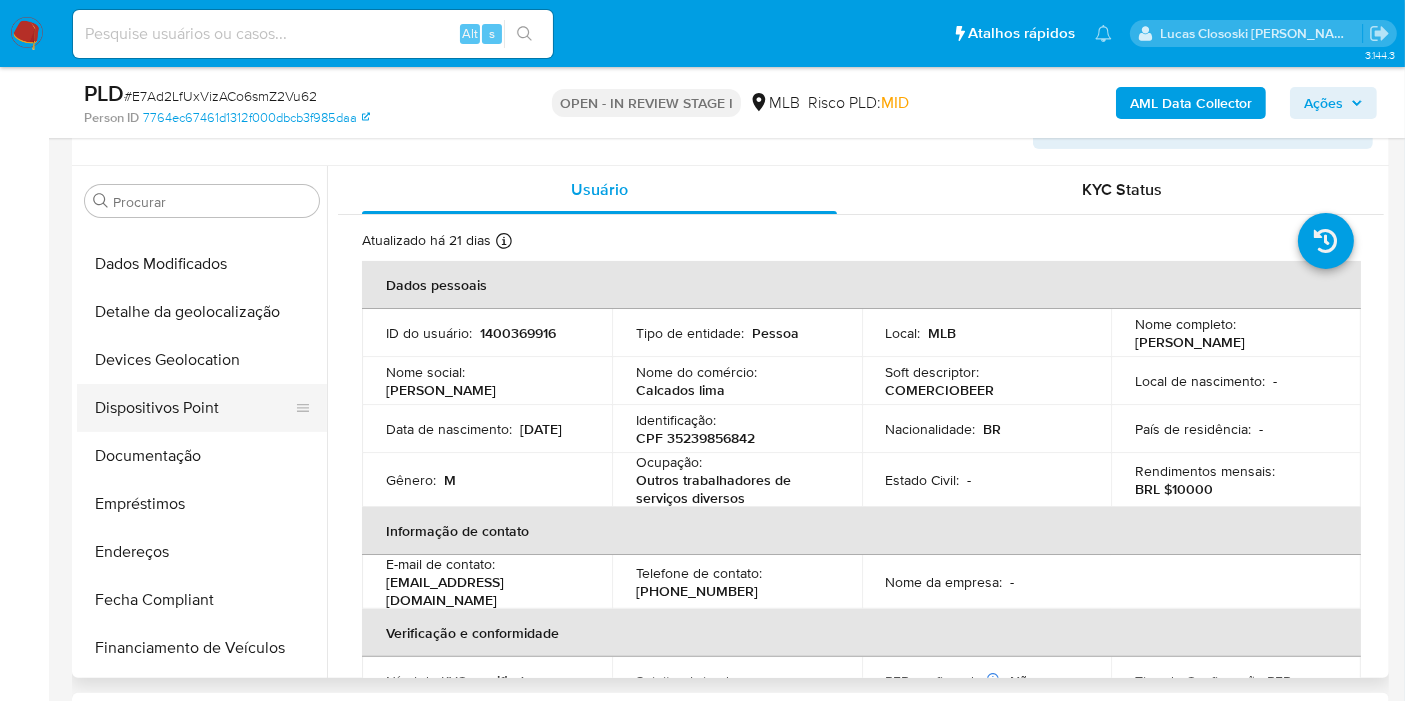 click on "Dispositivos Point" at bounding box center (194, 408) 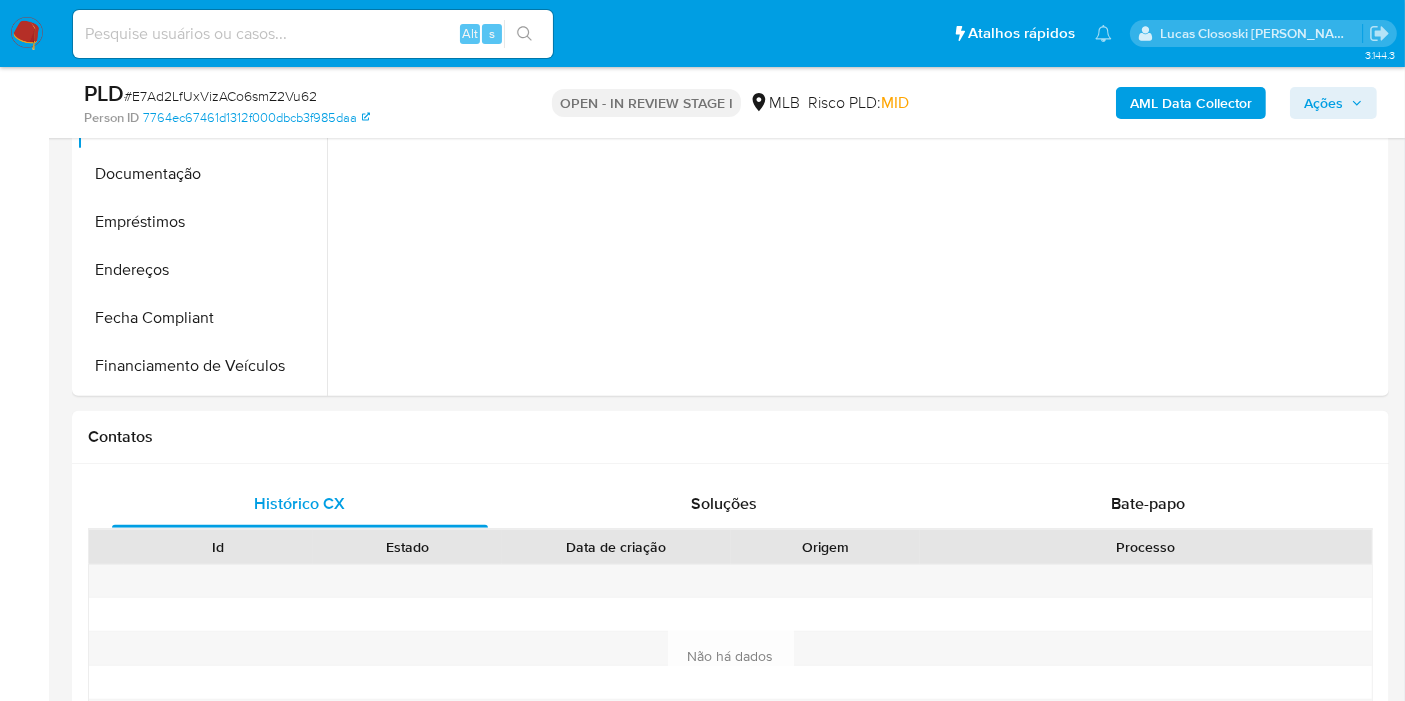 scroll, scrollTop: 555, scrollLeft: 0, axis: vertical 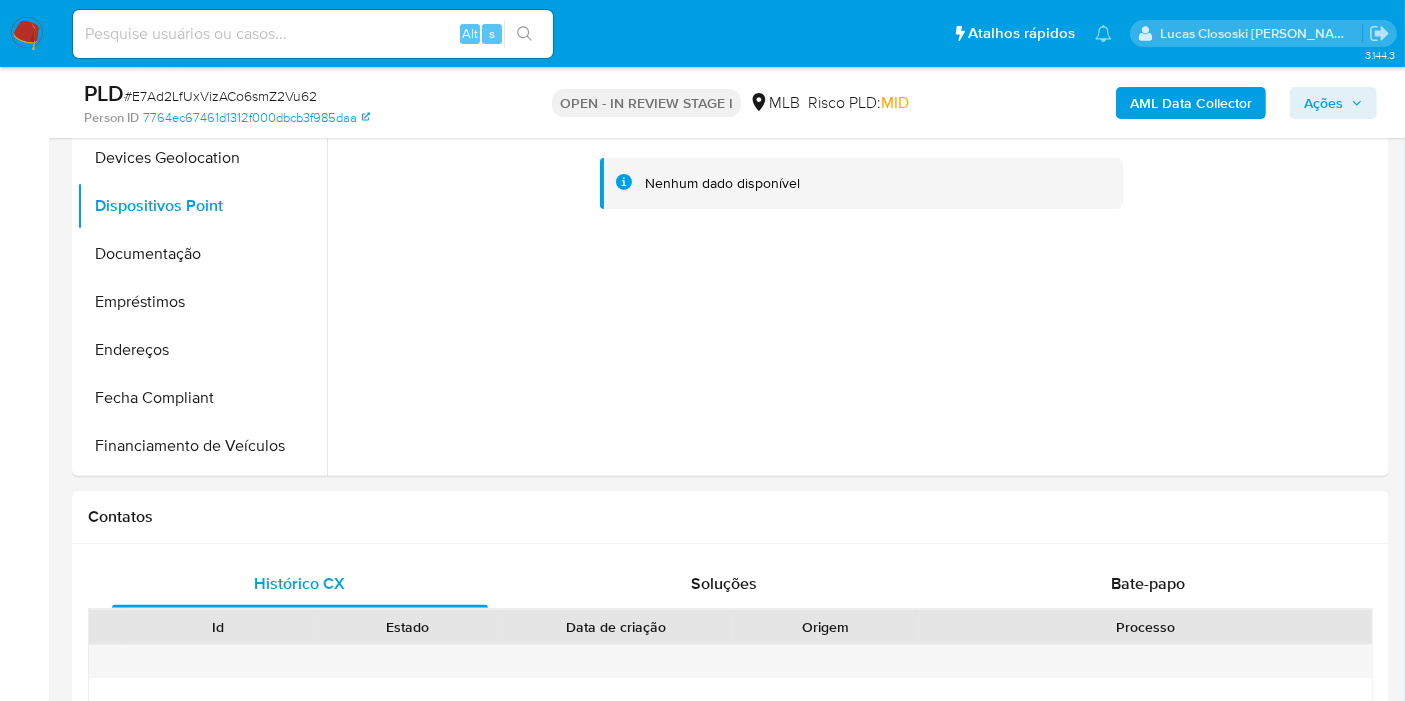 drag, startPoint x: 1317, startPoint y: 101, endPoint x: 1300, endPoint y: 107, distance: 18.027756 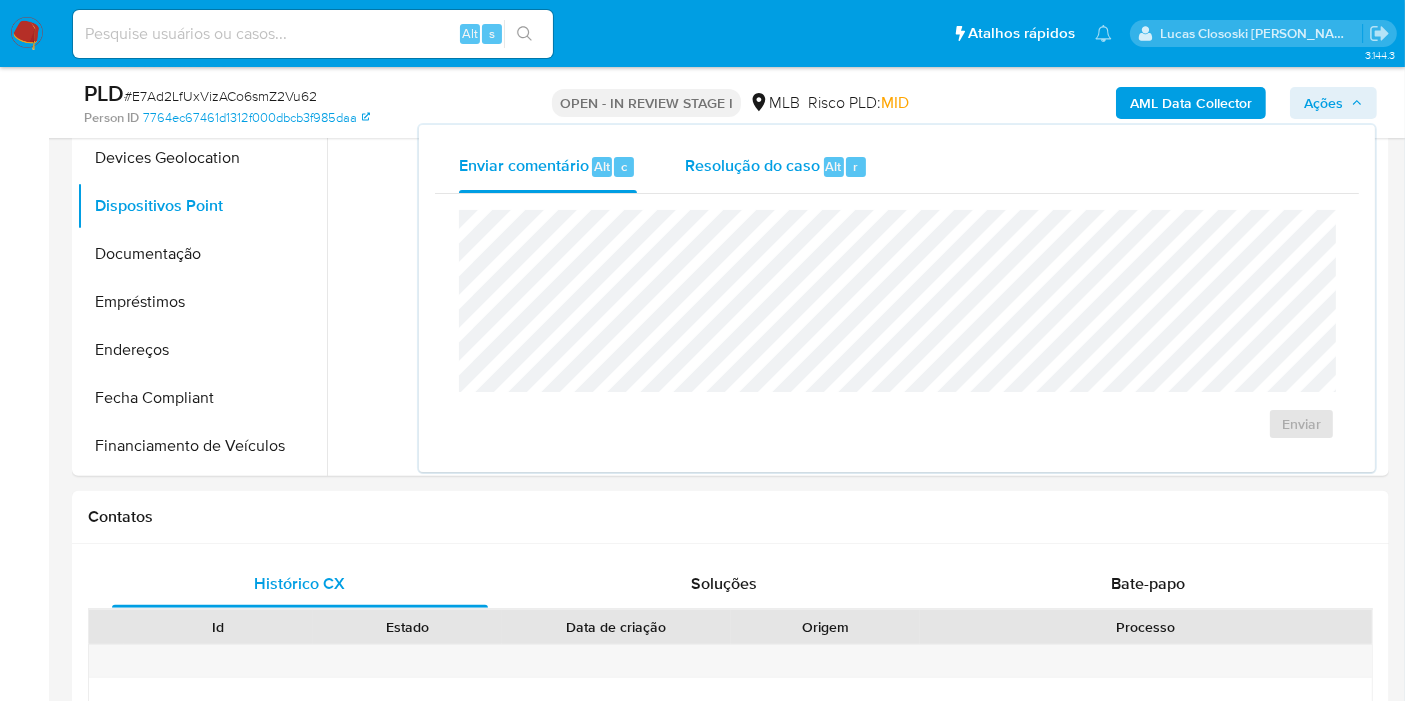click on "Alt" at bounding box center (834, 167) 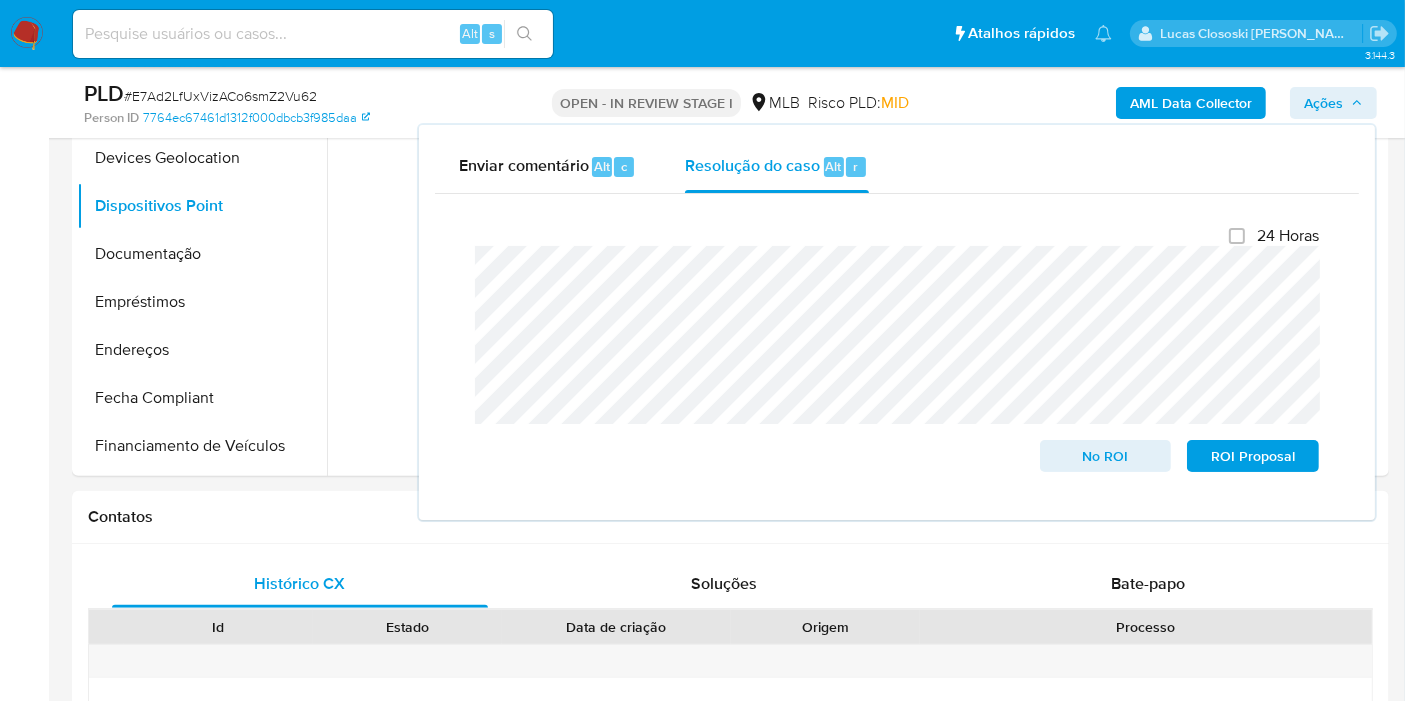 click on "Ações" at bounding box center (1333, 103) 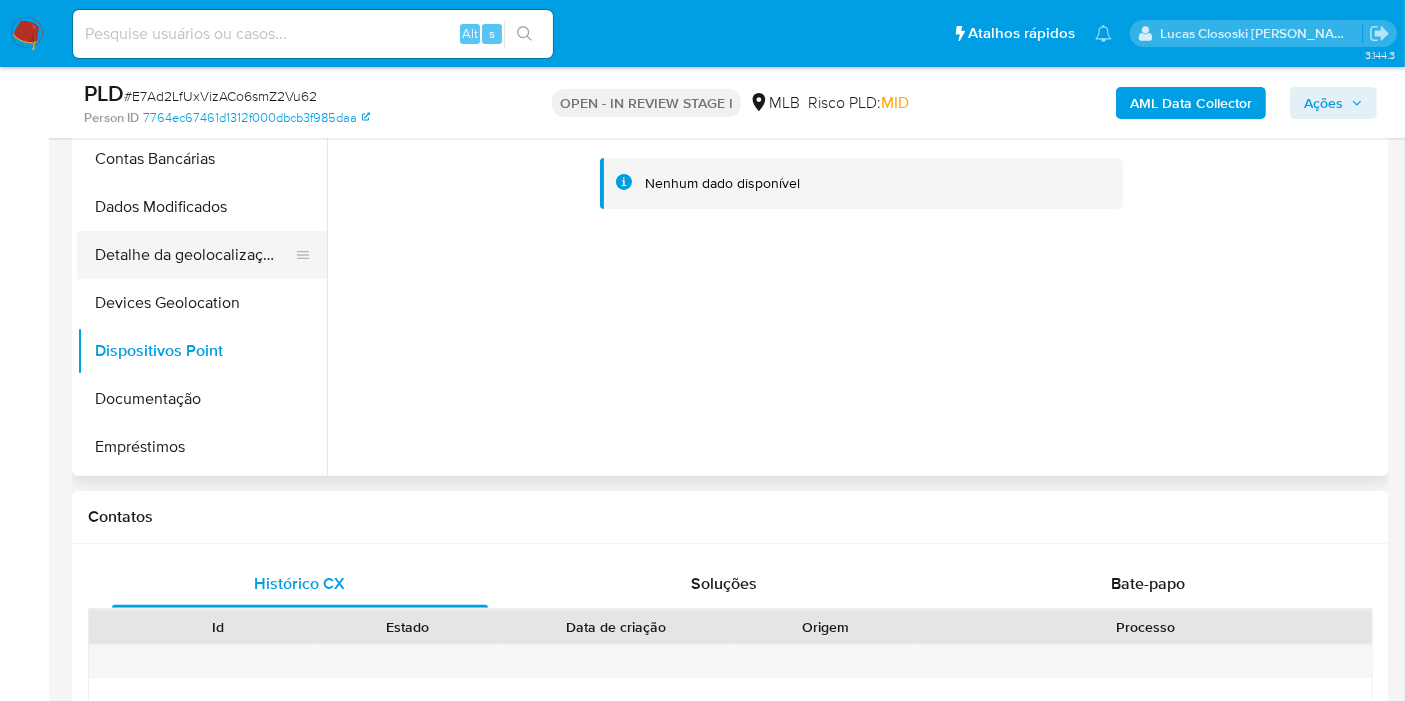 scroll, scrollTop: 0, scrollLeft: 0, axis: both 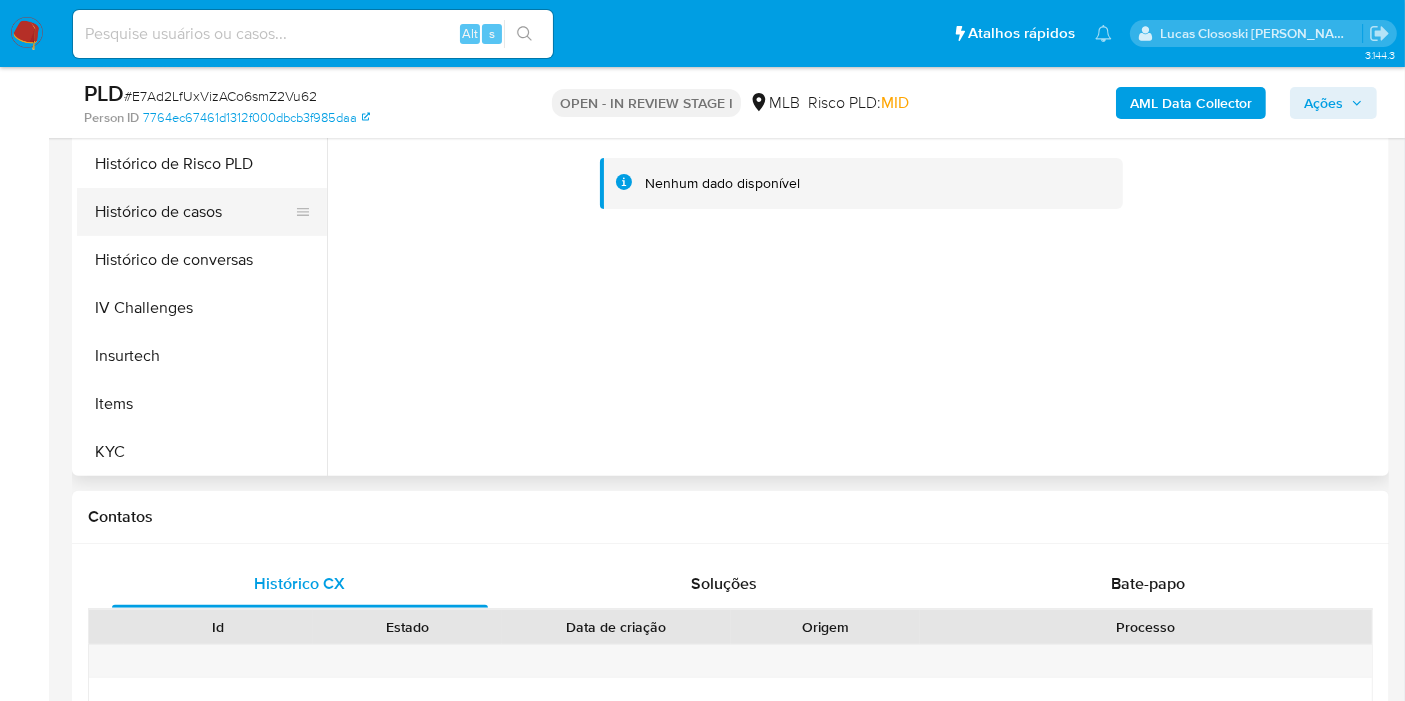 click on "Histórico de casos" at bounding box center (194, 212) 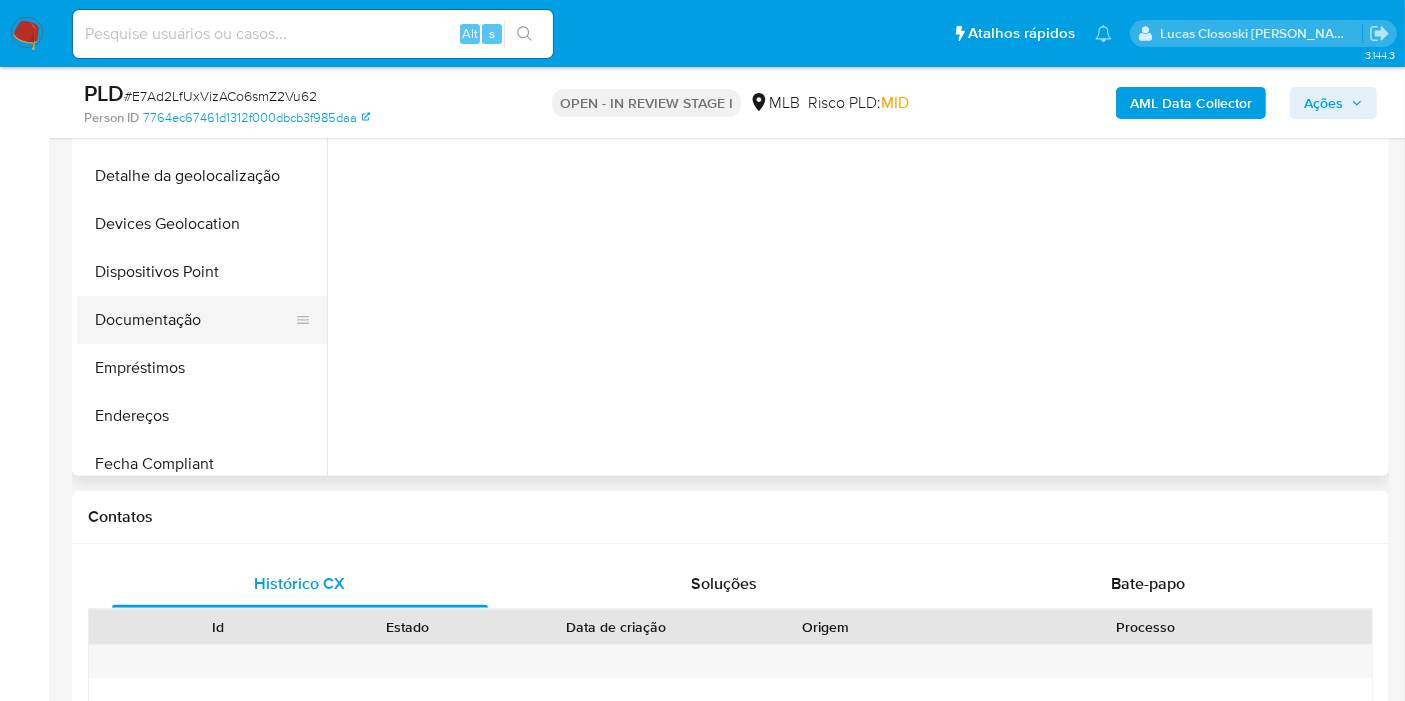 scroll, scrollTop: 0, scrollLeft: 0, axis: both 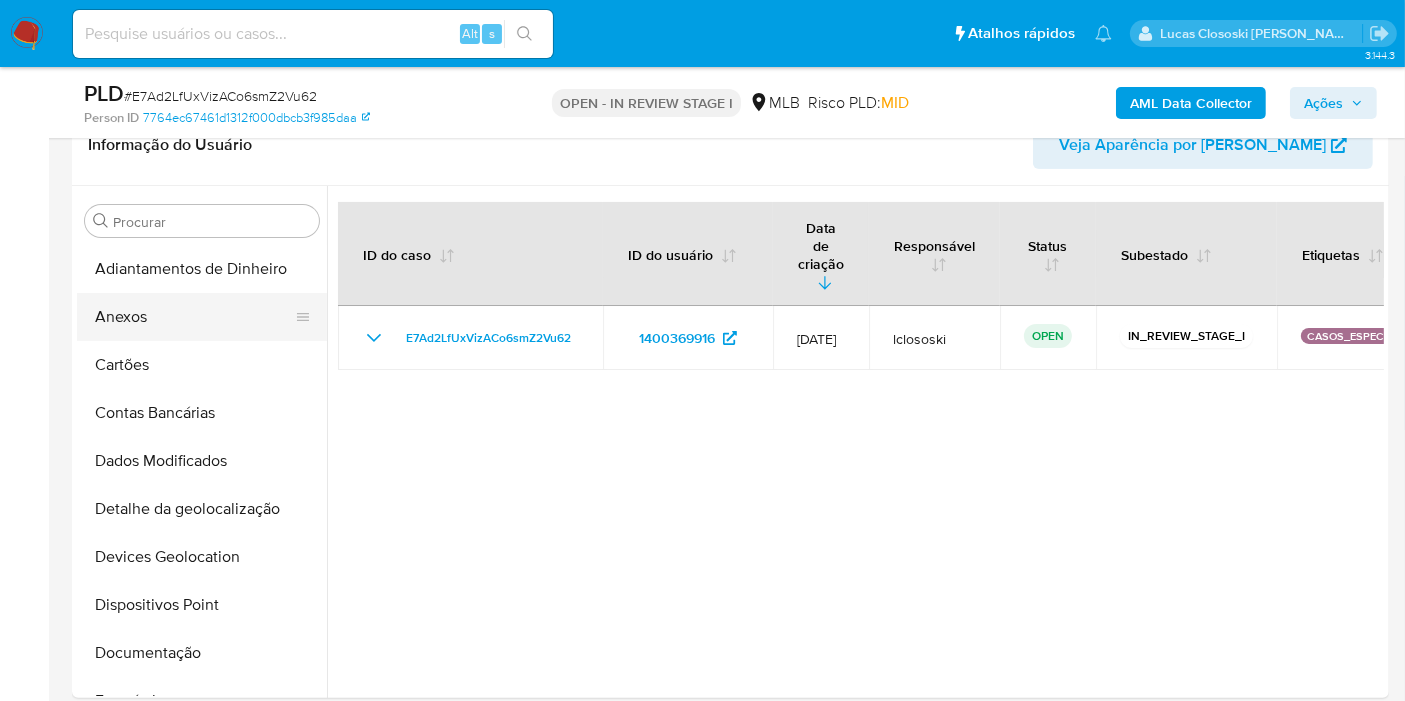 click on "Anexos" at bounding box center (194, 317) 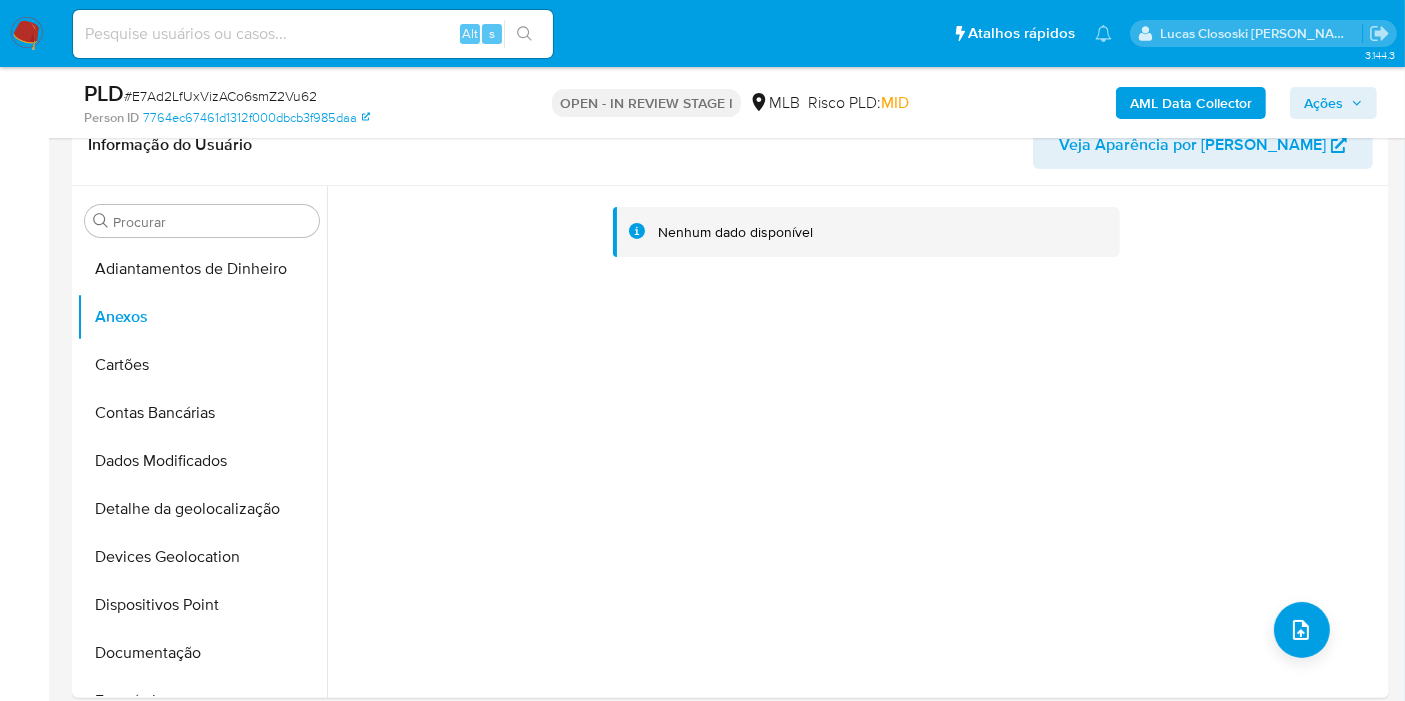 click on "Nenhum dado disponível" at bounding box center [855, 442] 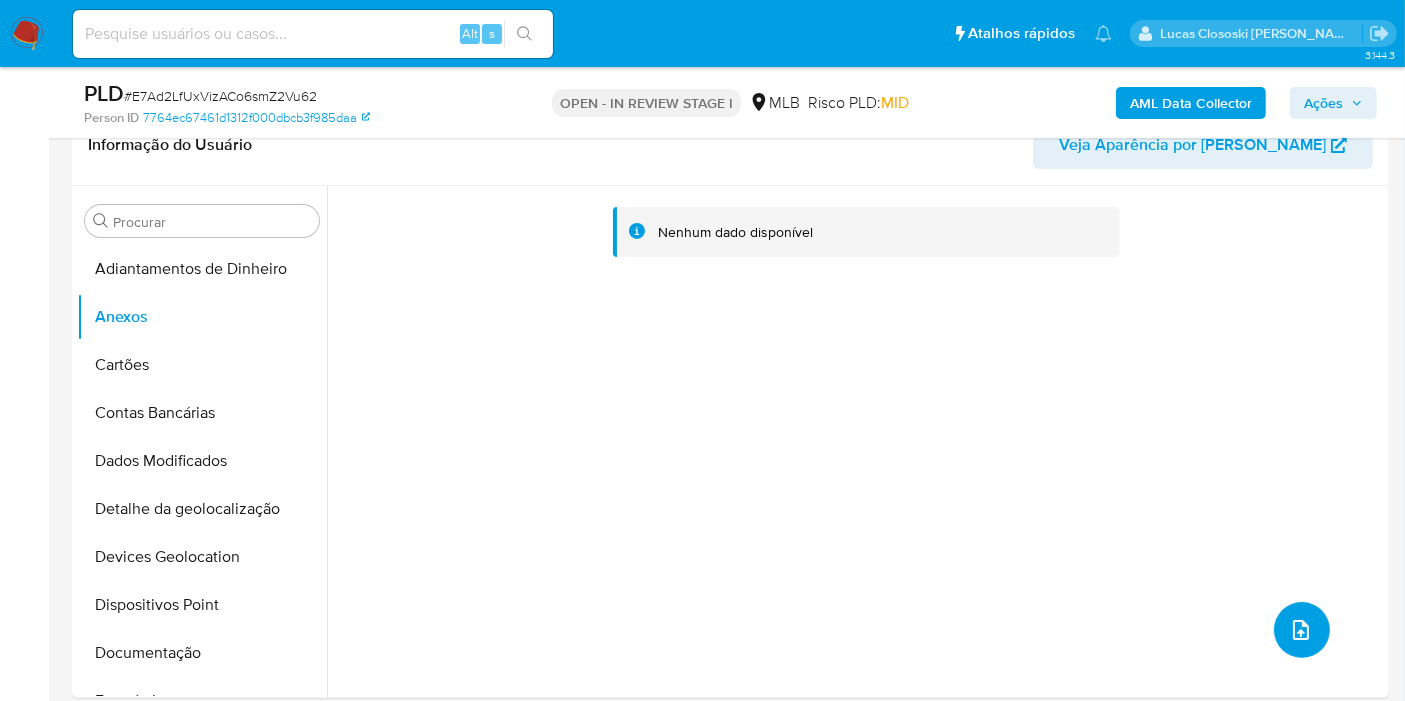 click at bounding box center (1302, 630) 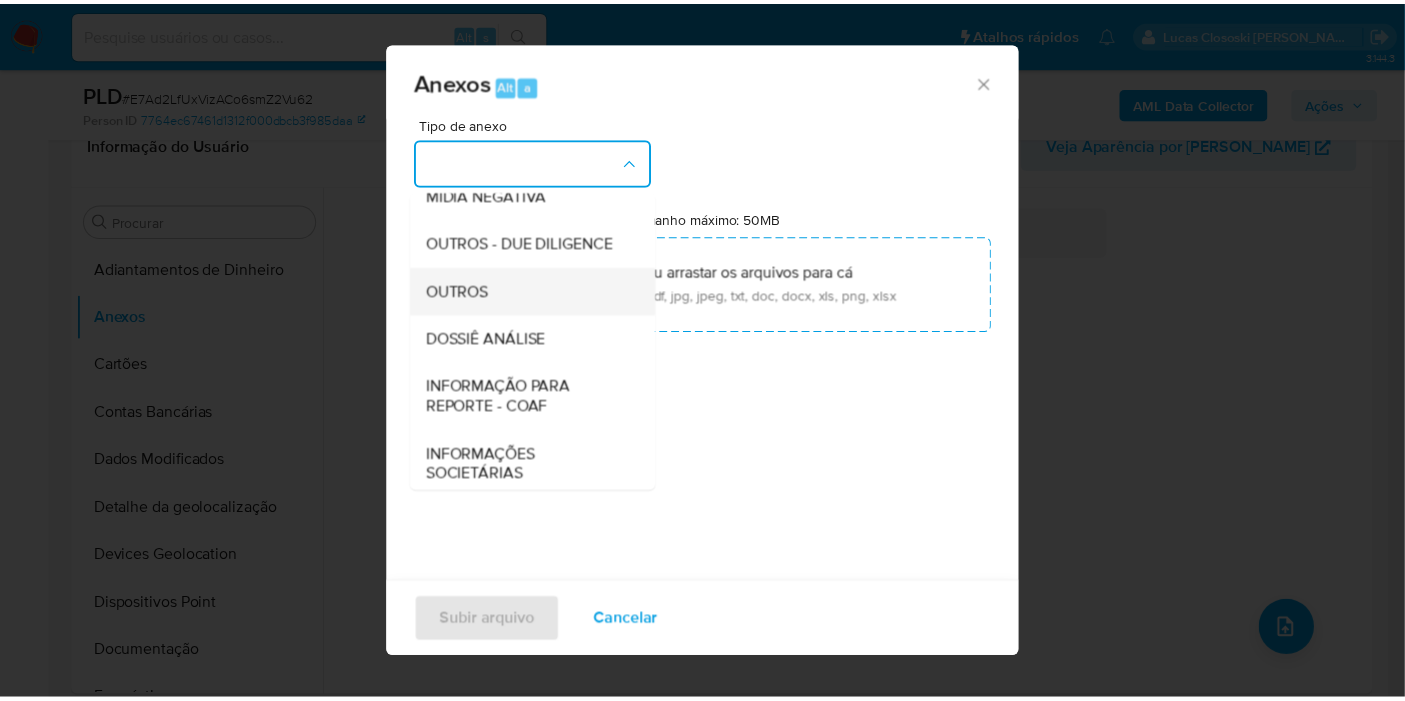 scroll, scrollTop: 307, scrollLeft: 0, axis: vertical 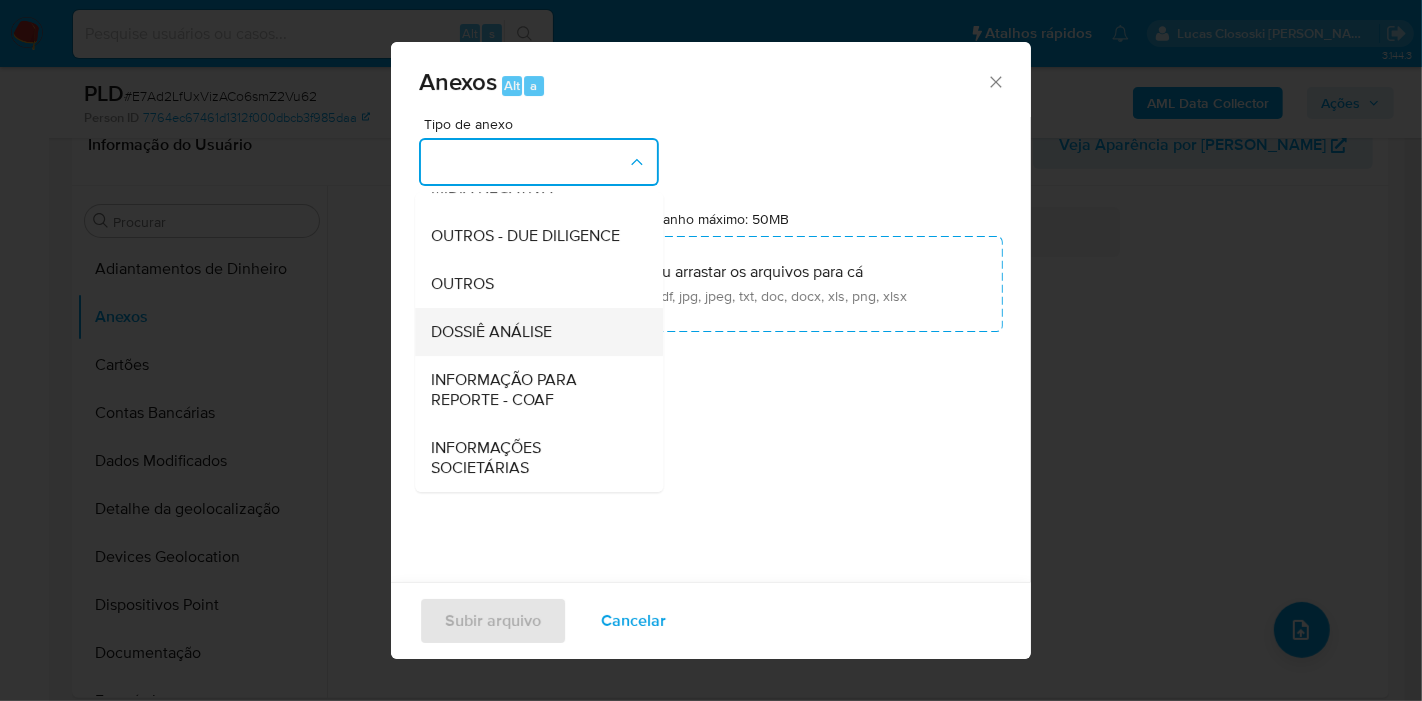 click on "DOSSIÊ ANÁLISE" at bounding box center (533, 332) 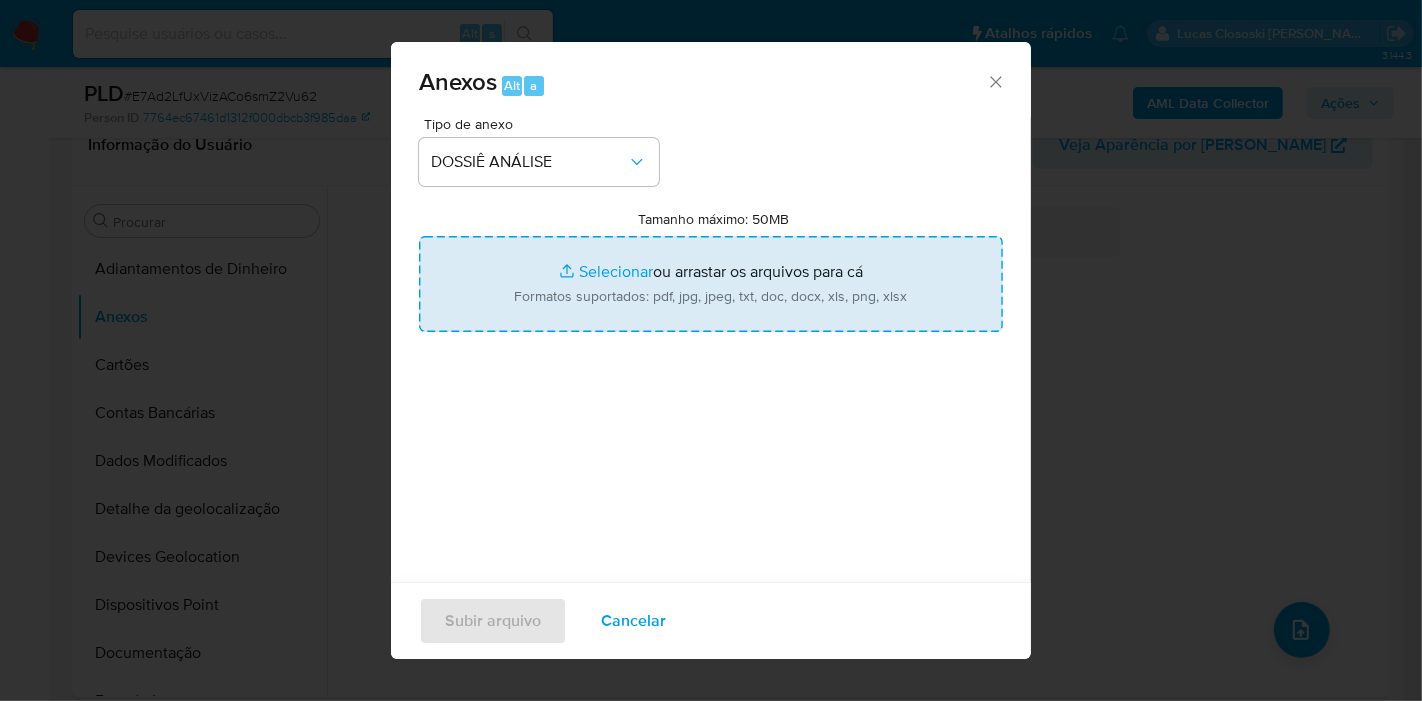 click on "Tamanho máximo: 50MB Selecionar arquivos" at bounding box center (711, 284) 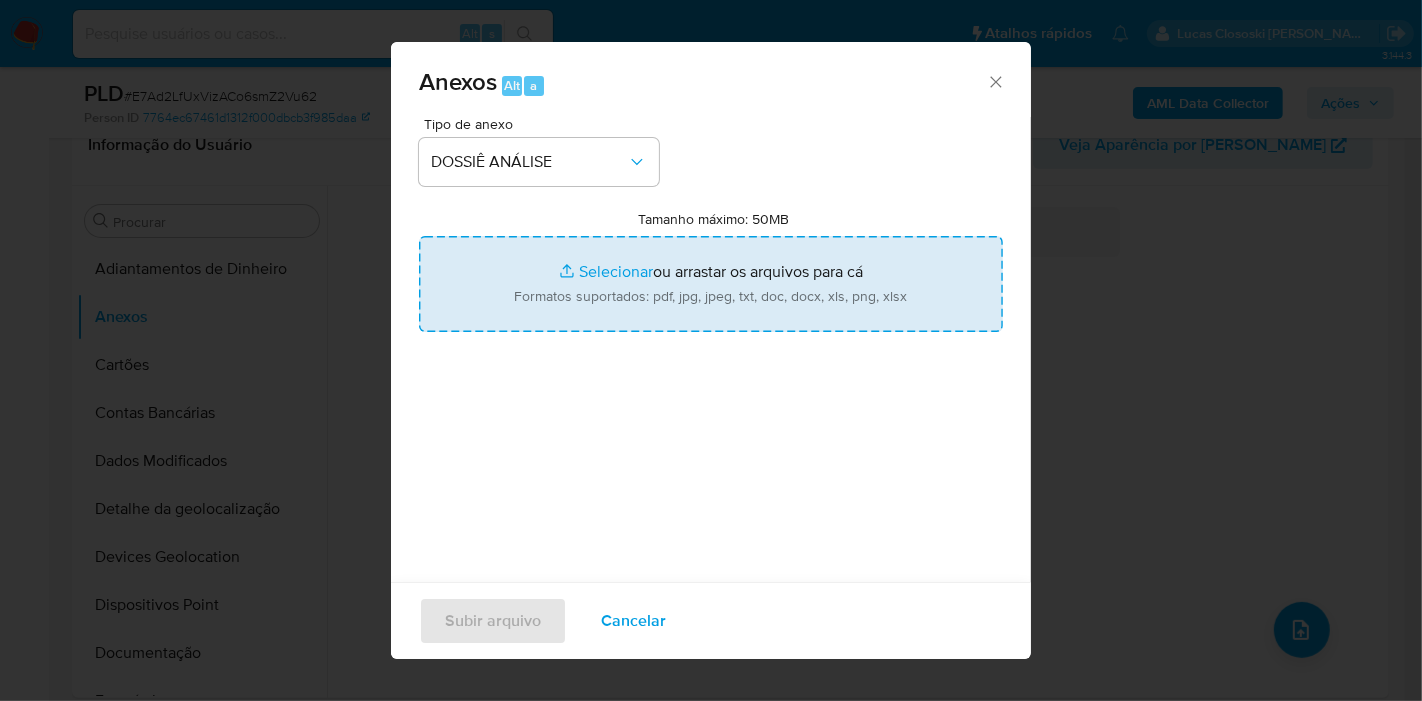 type on "C:\fakepath\Mulan 1400369916_2025_07_08_08_13_49.xlsx" 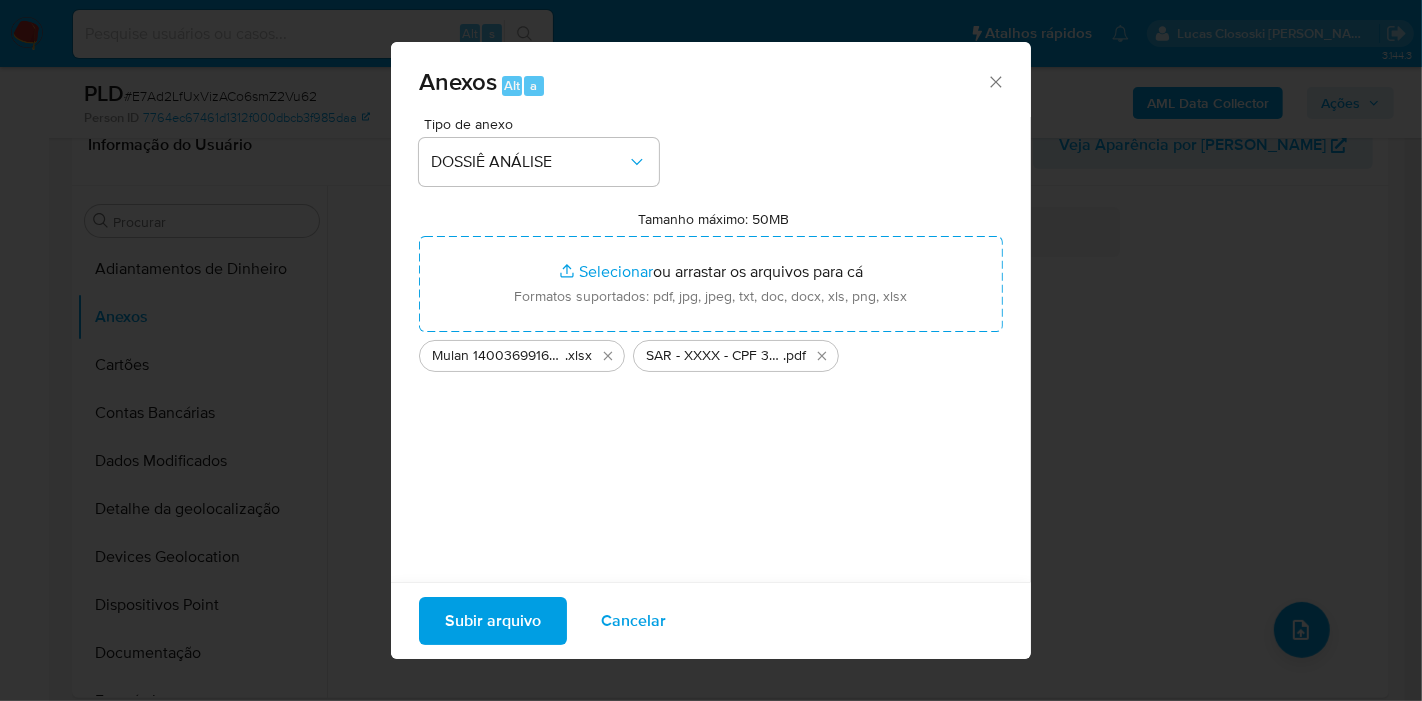 click on "Subir arquivo" at bounding box center (493, 621) 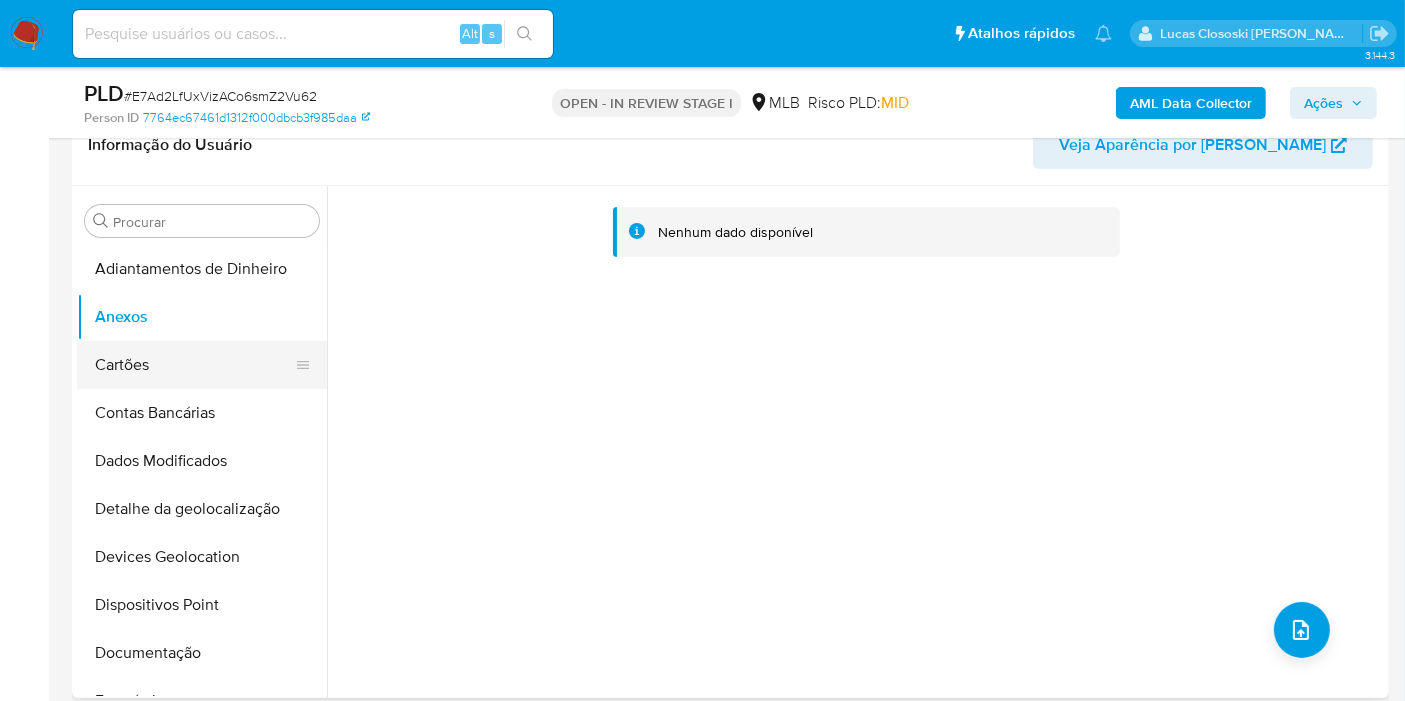 click on "Cartões" at bounding box center (194, 365) 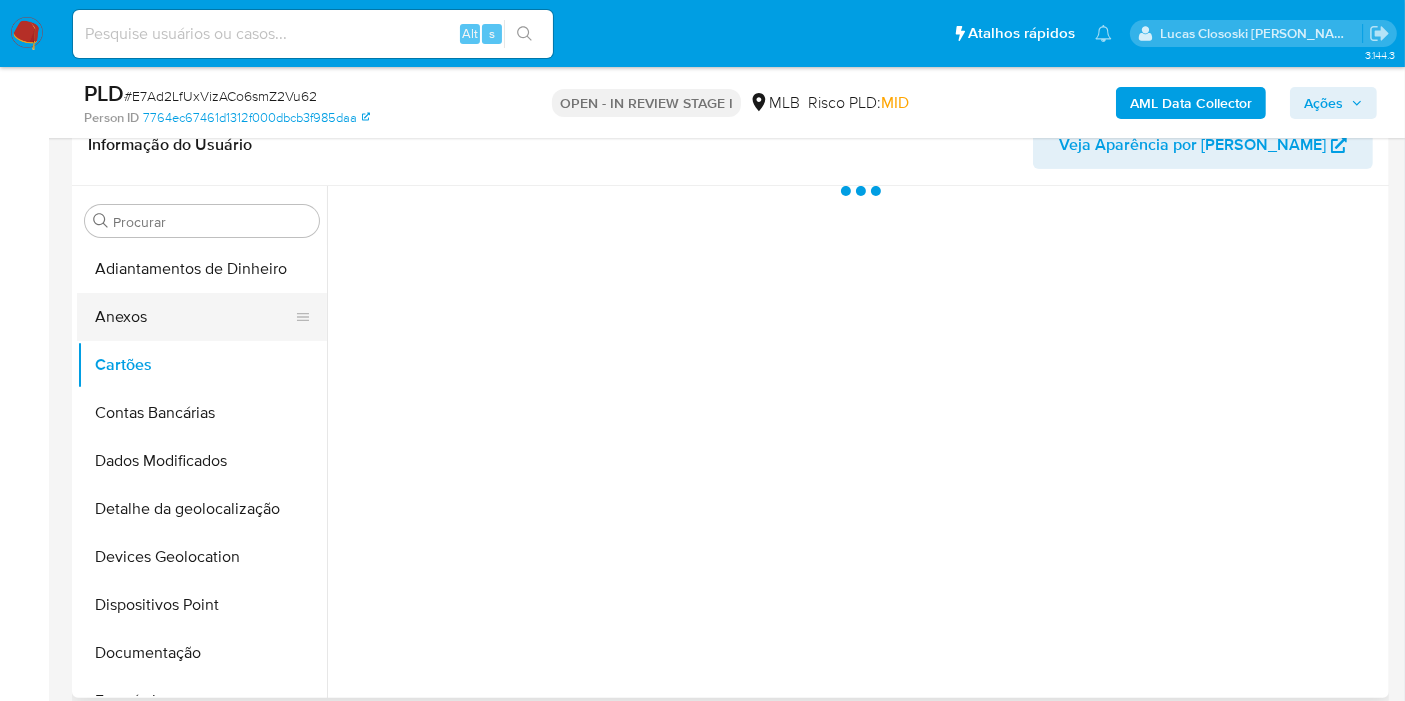 click on "Anexos" at bounding box center [194, 317] 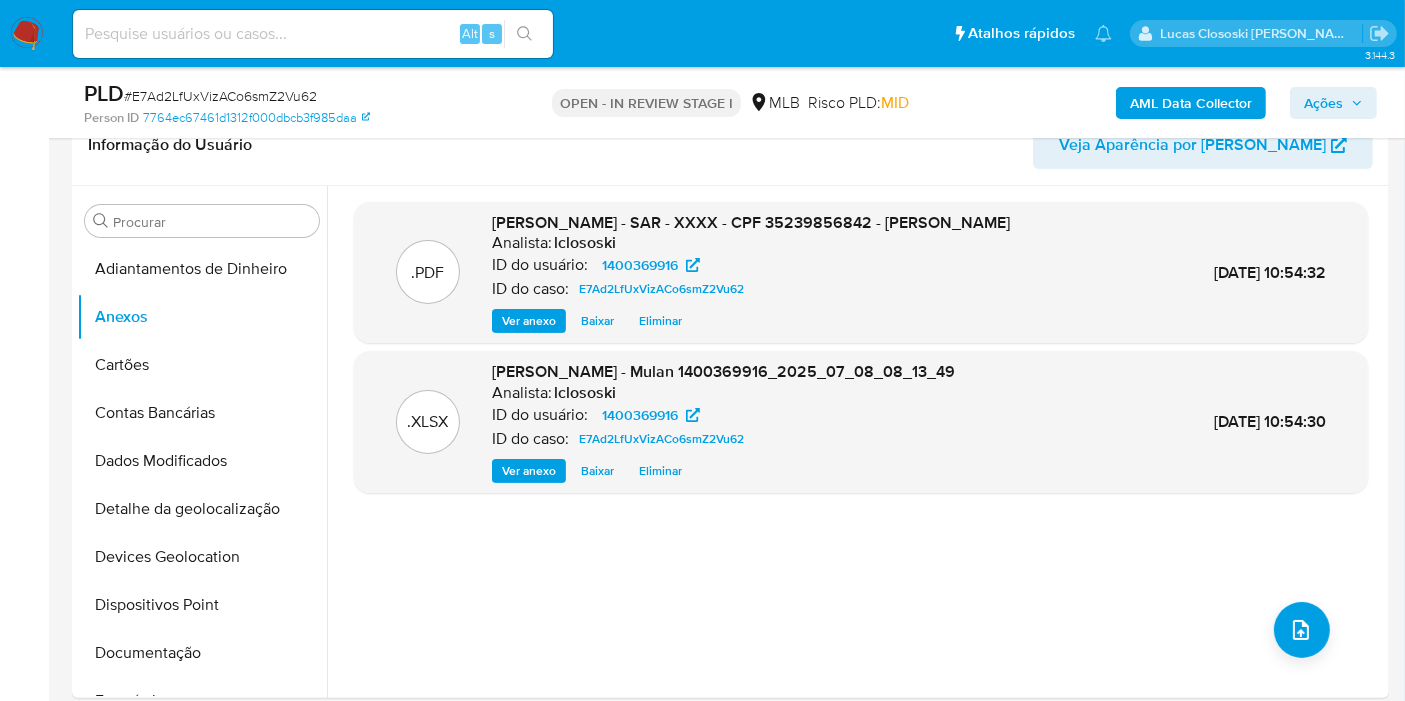 click on "Ações" at bounding box center (1323, 103) 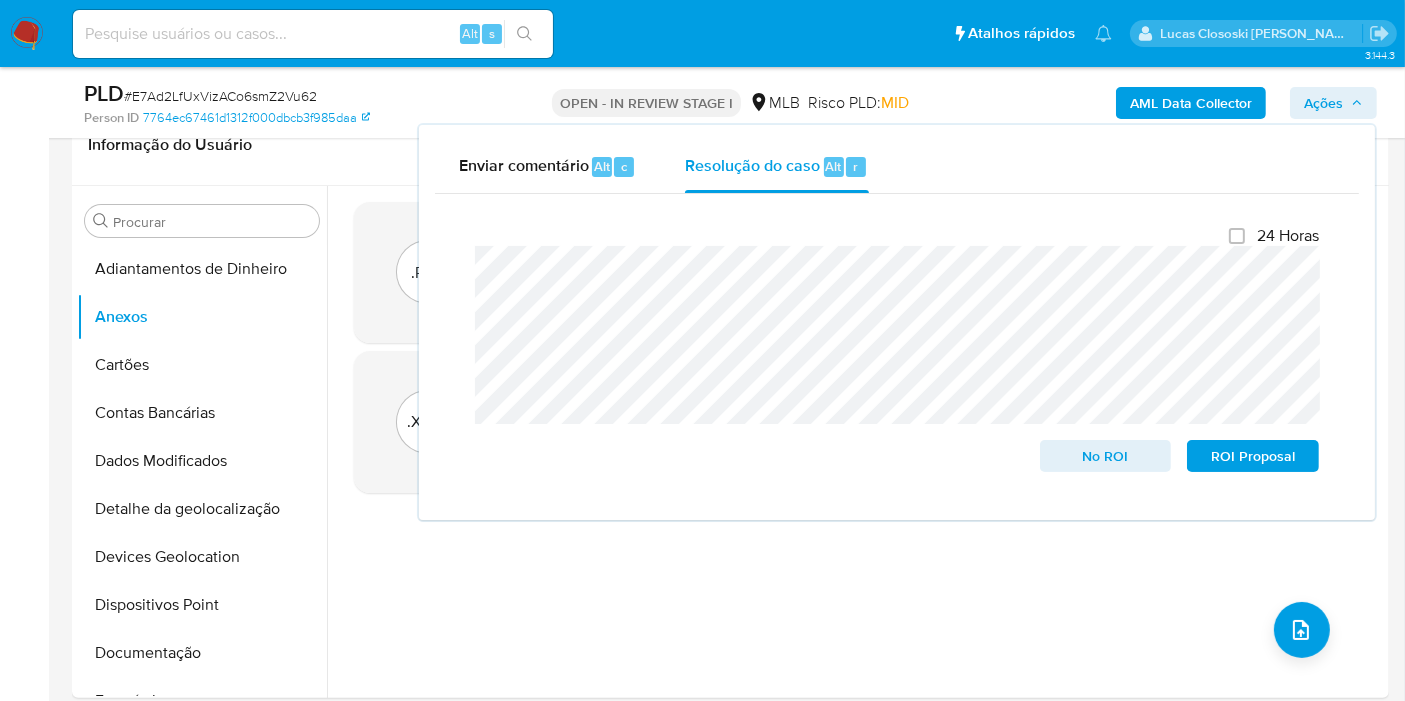 click on "AML Data Collector Ações Enviar comentário Alt c Resolução do caso Alt r Fechamento do caso 24 Horas No ROI ROI Proposal" at bounding box center (1164, 102) 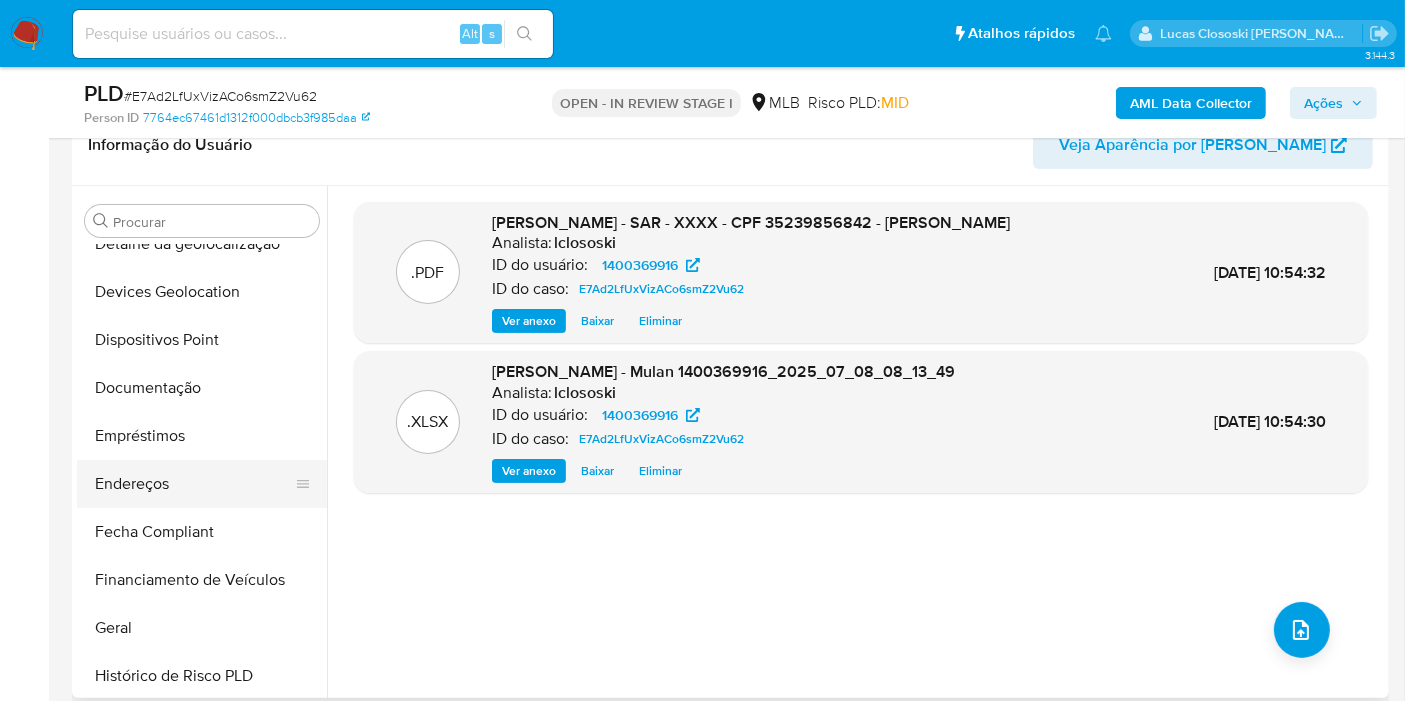 scroll, scrollTop: 333, scrollLeft: 0, axis: vertical 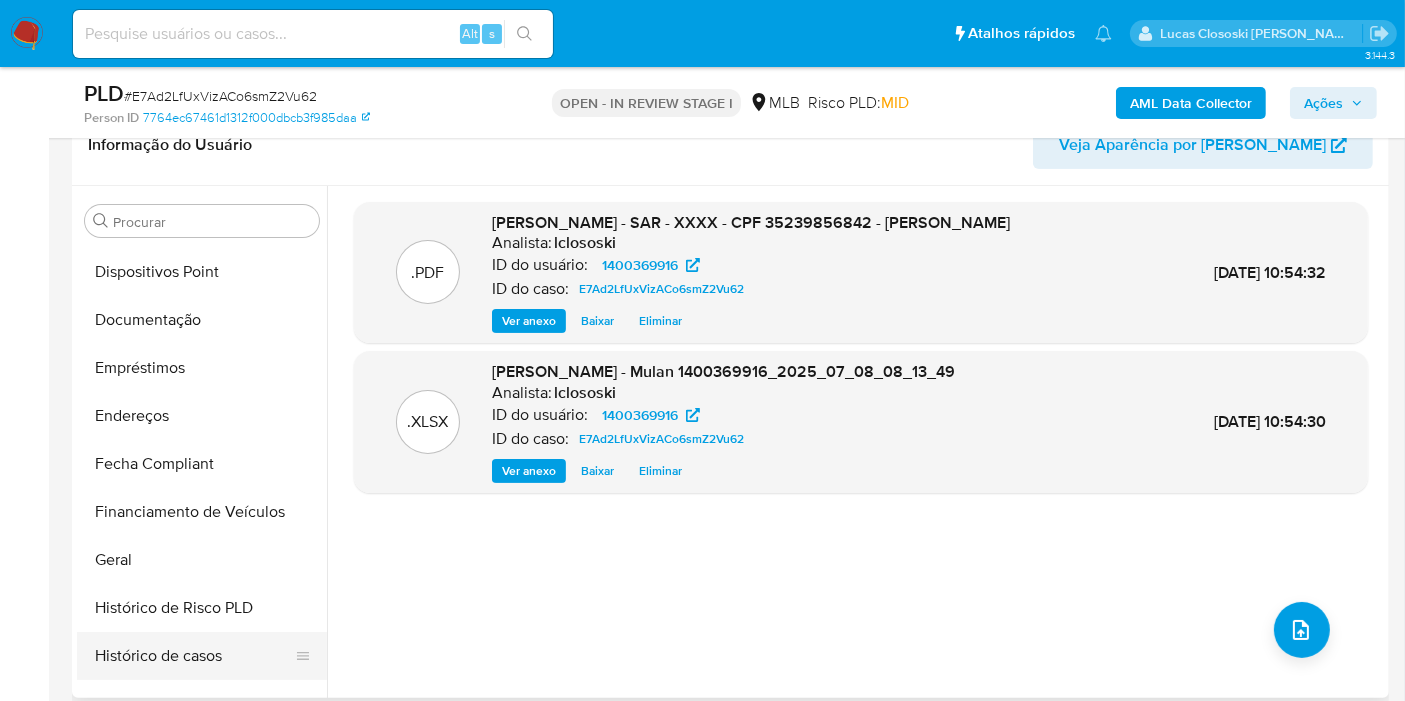 click on "Histórico de casos" at bounding box center (194, 656) 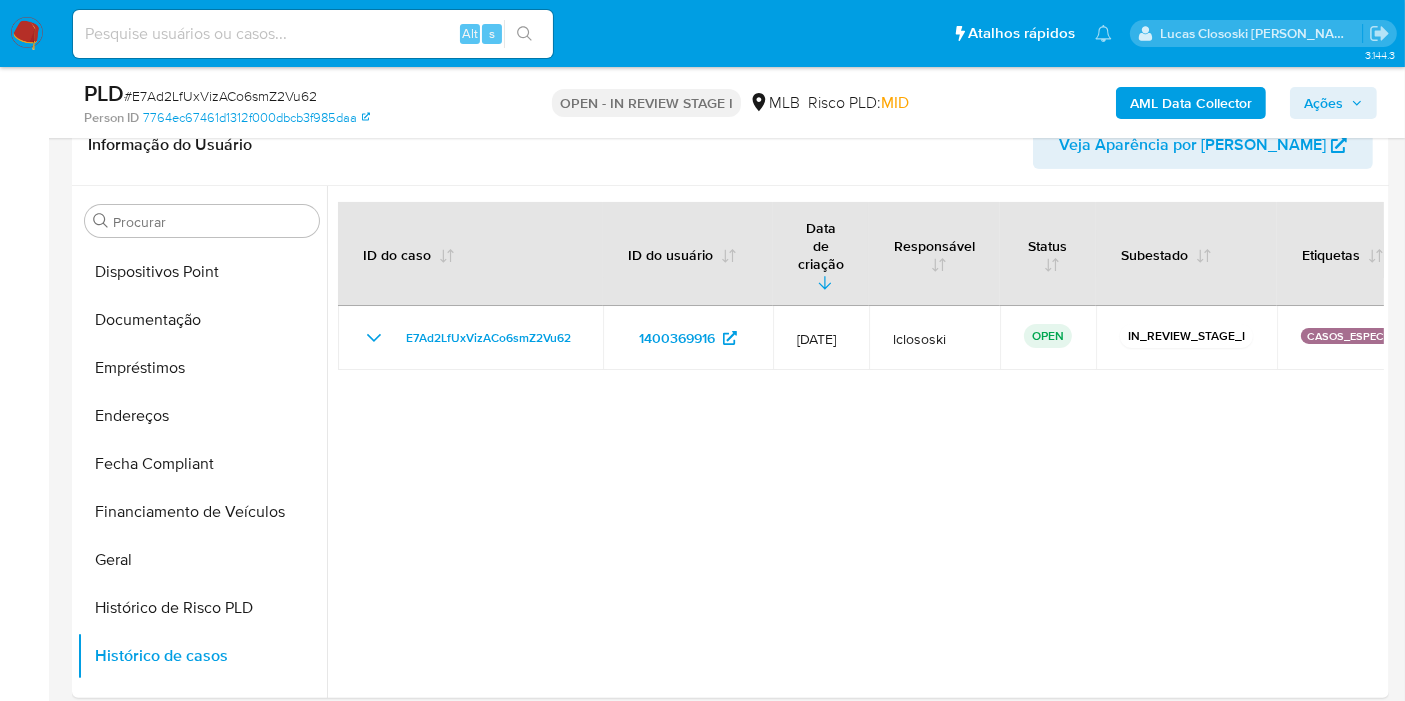 click on "Ações" at bounding box center [1323, 103] 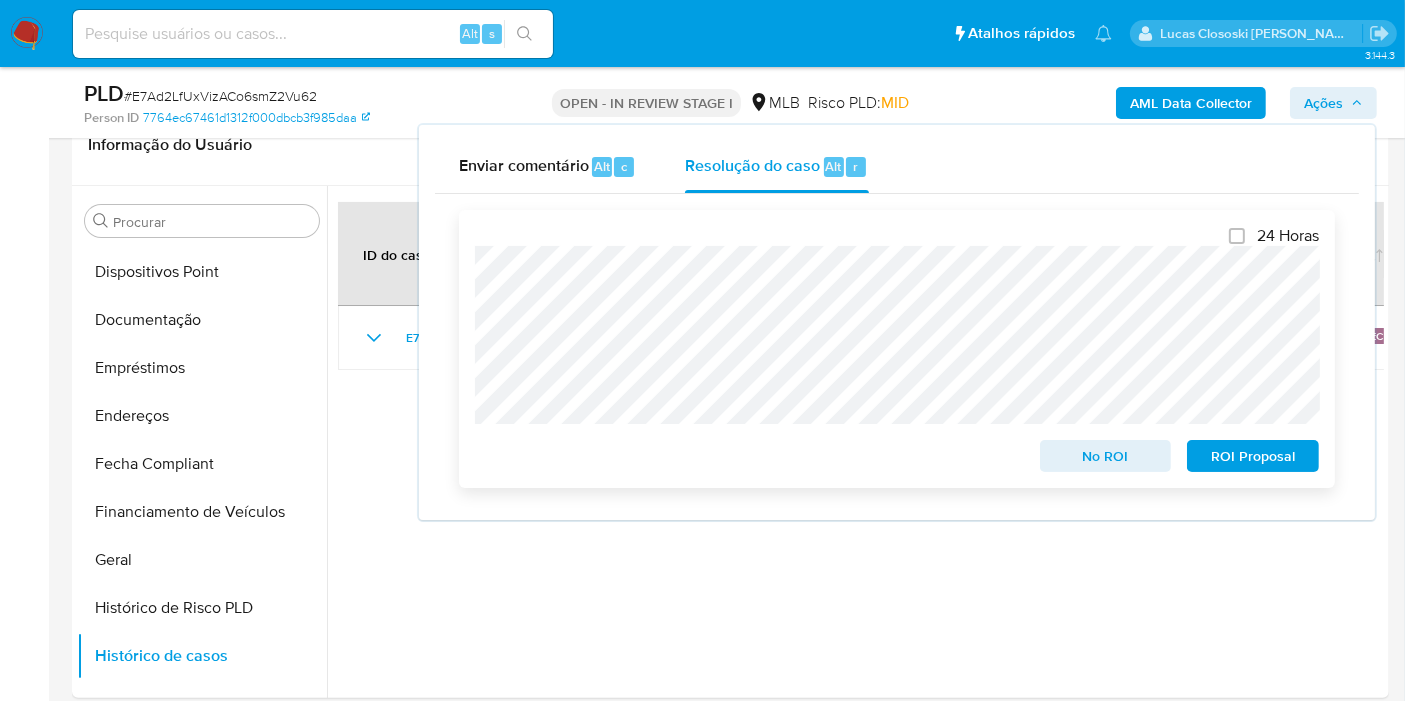 click on "ROI Proposal" at bounding box center [1253, 456] 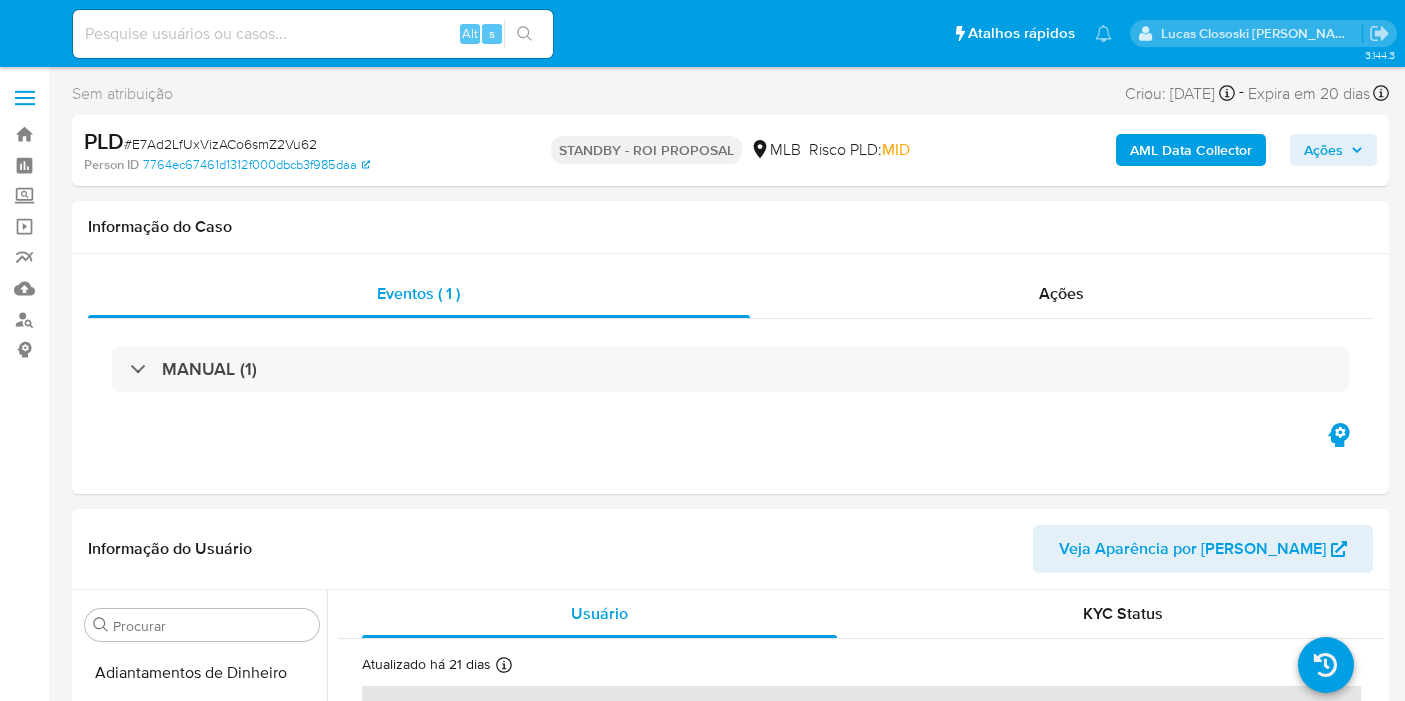 select on "10" 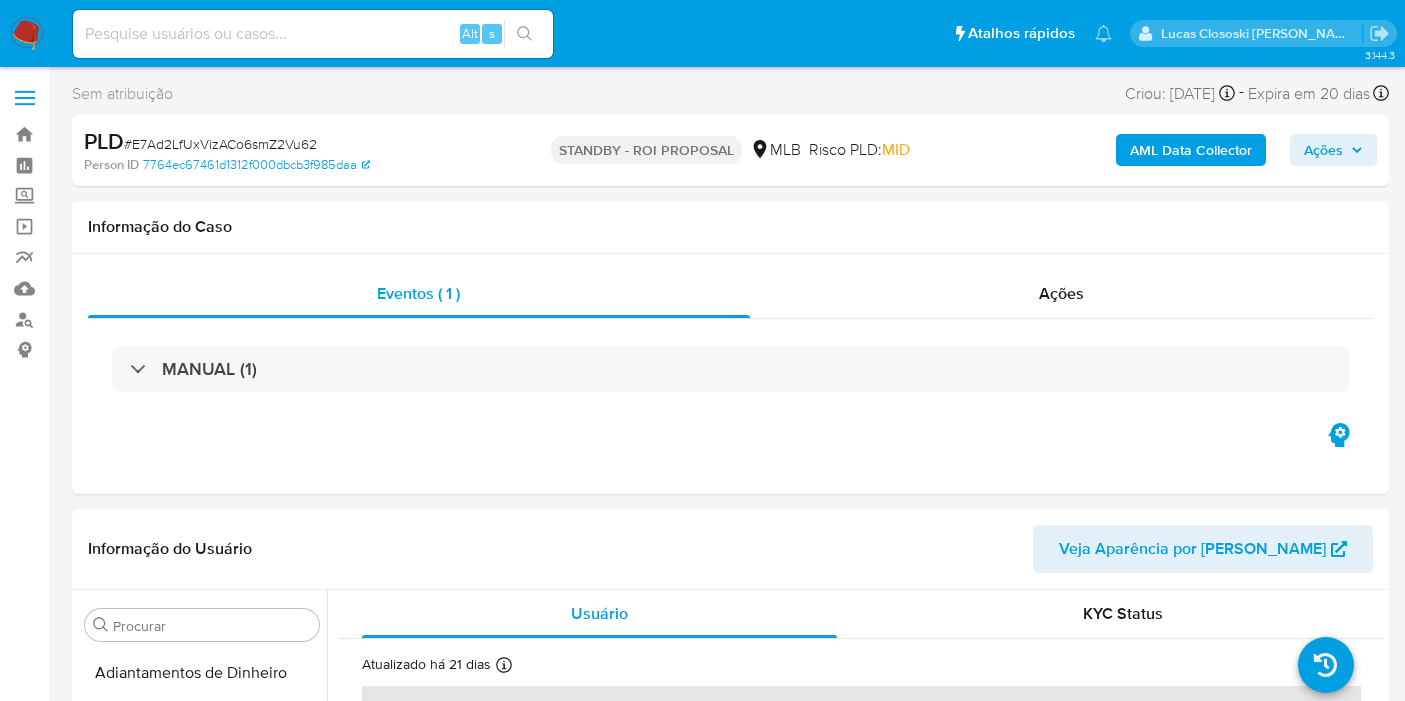 scroll, scrollTop: 0, scrollLeft: 0, axis: both 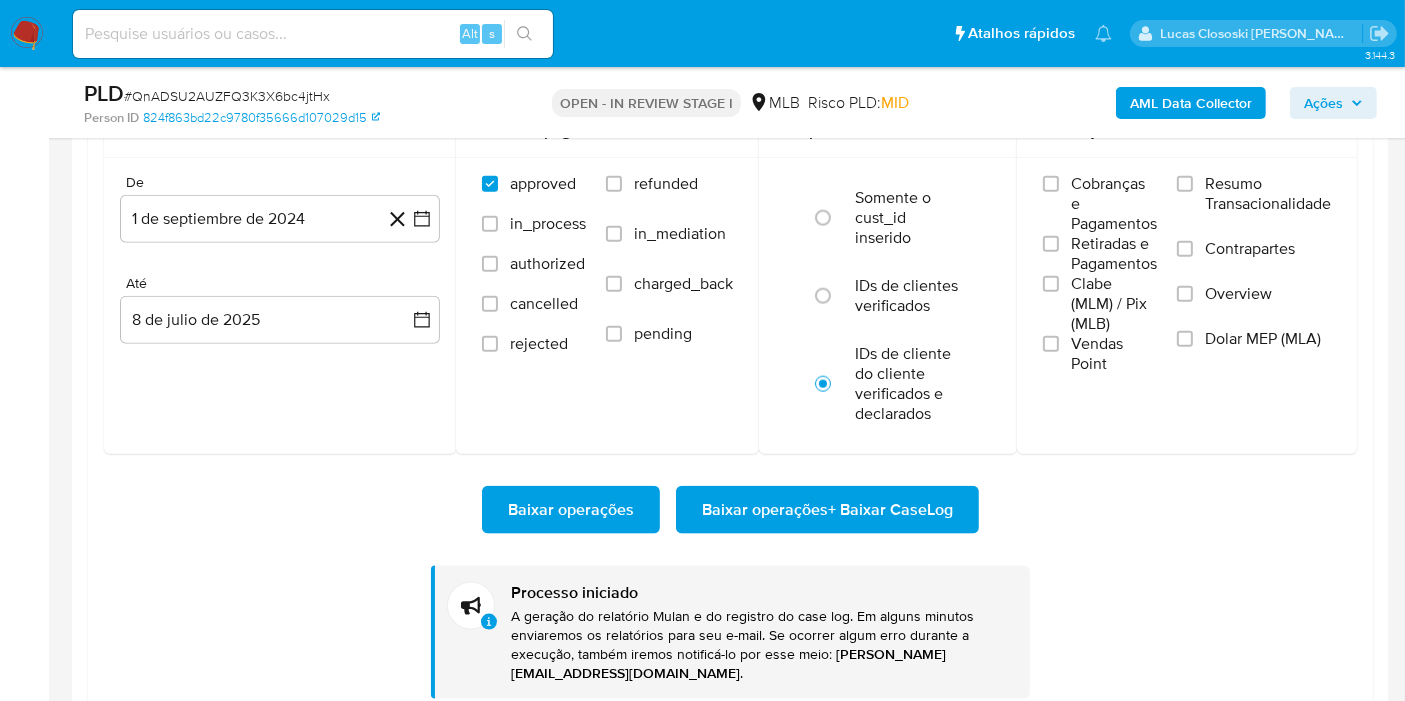 type 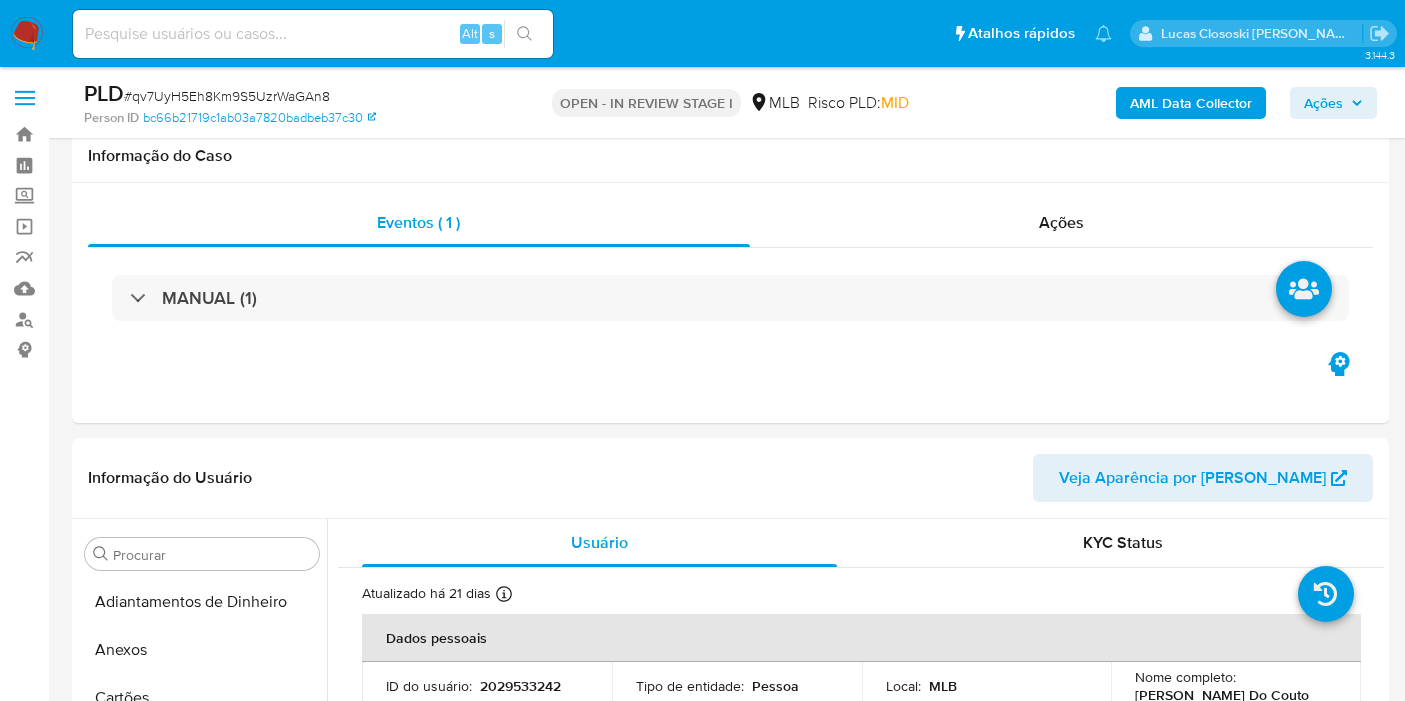 scroll, scrollTop: 2444, scrollLeft: 0, axis: vertical 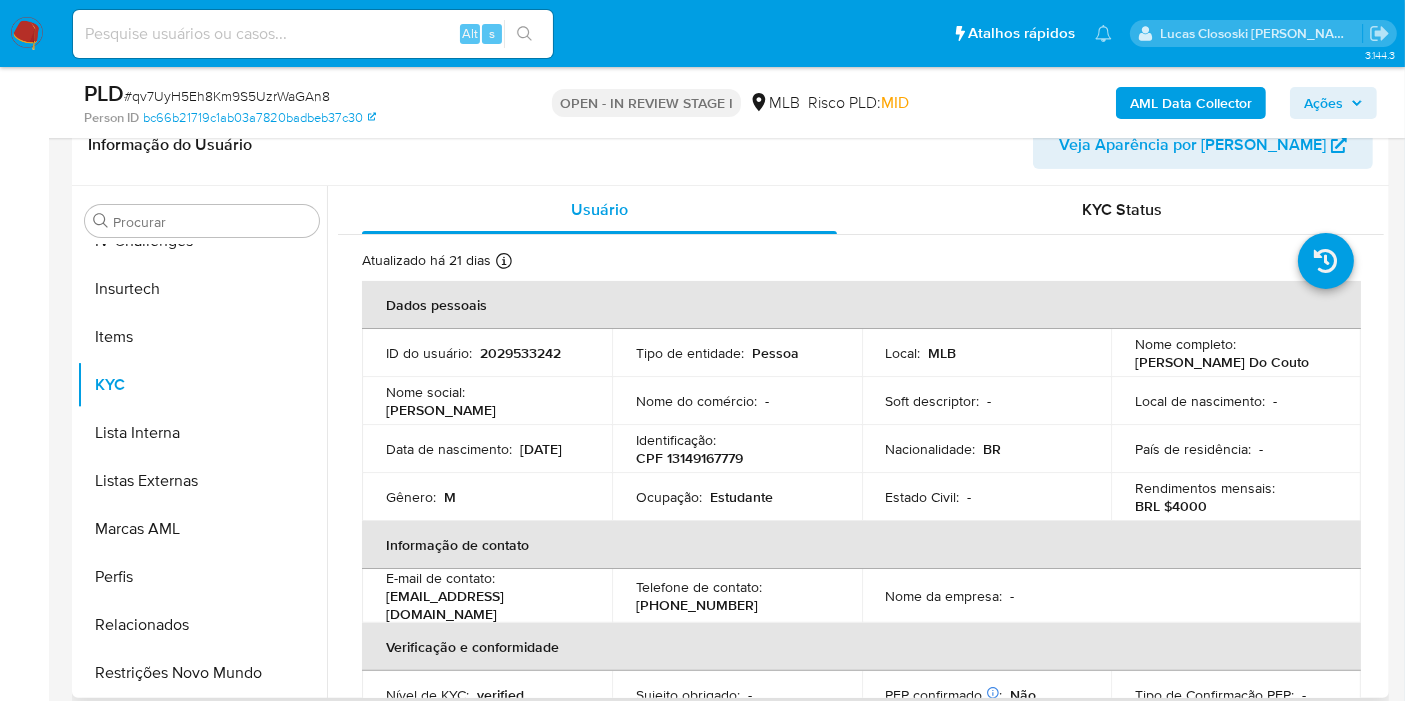click on "CPF 13149167779" at bounding box center (689, 458) 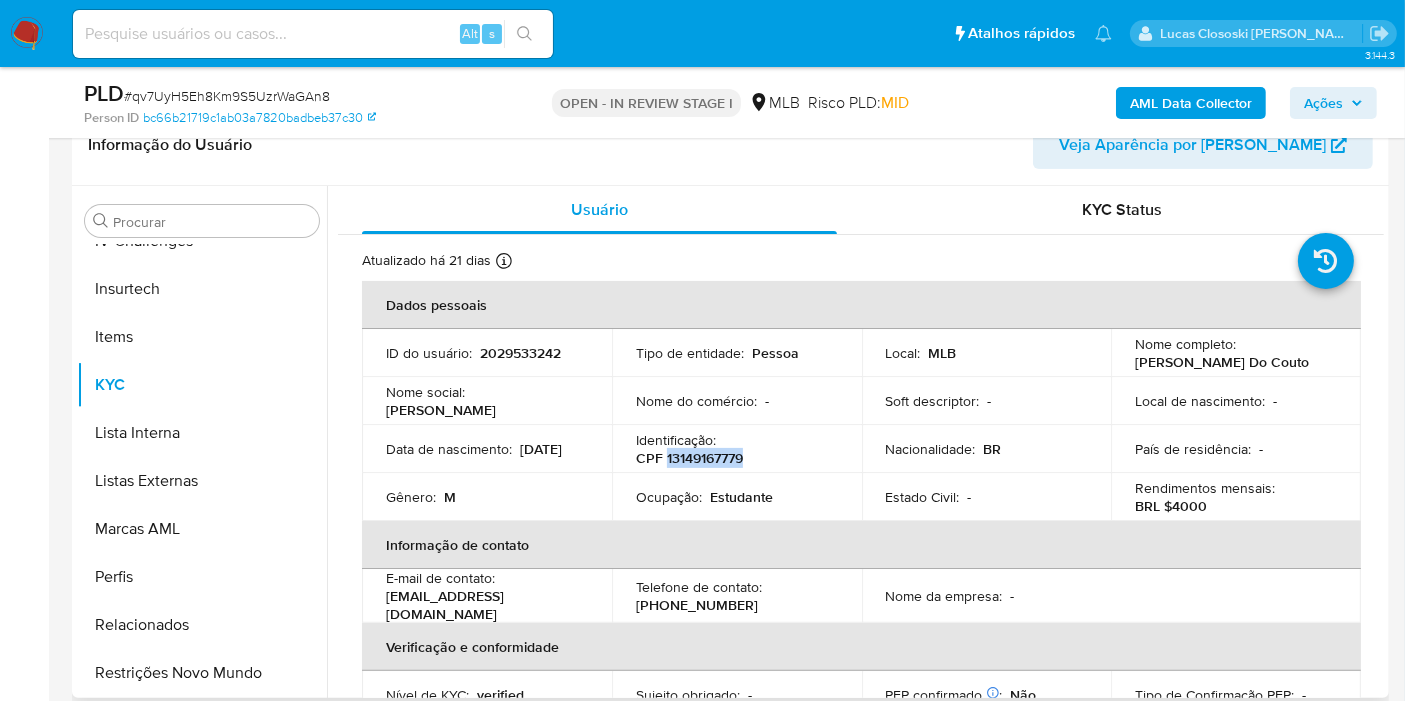 click on "CPF 13149167779" at bounding box center (689, 458) 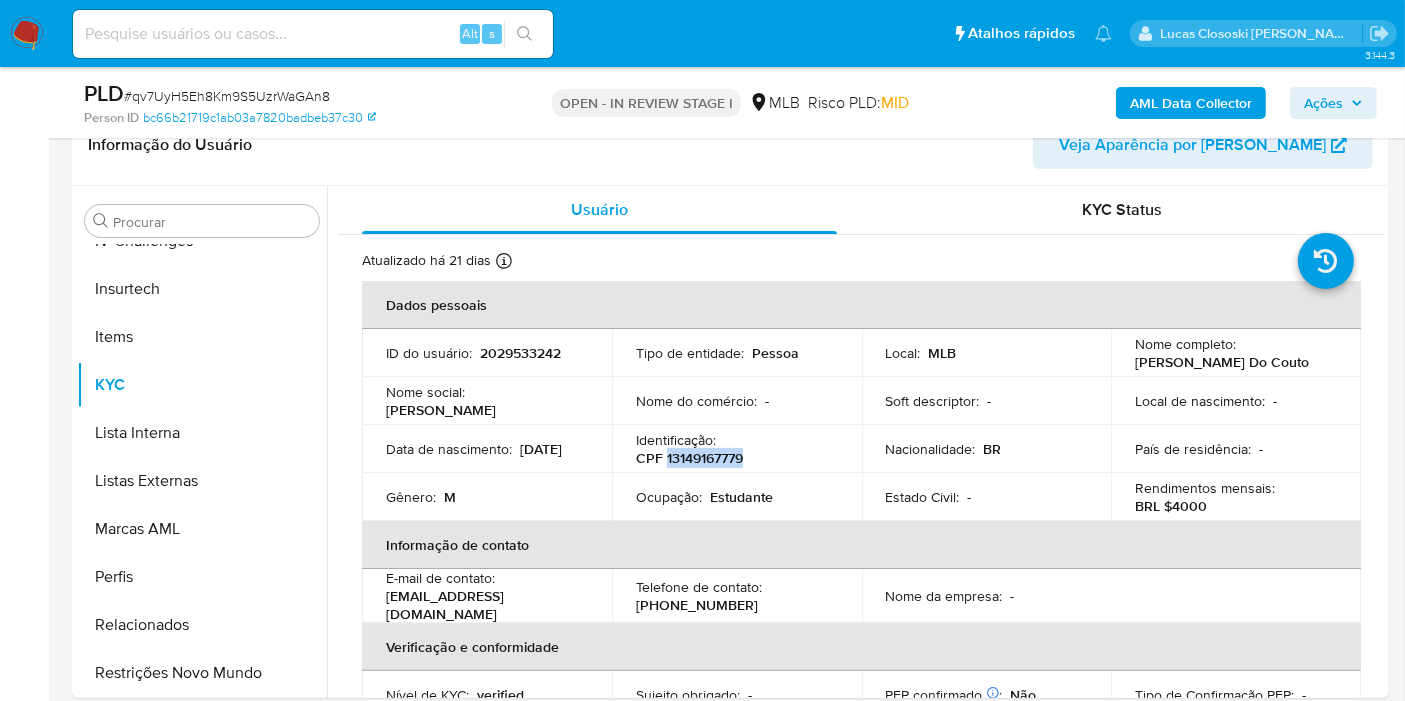 copy on "13149167779" 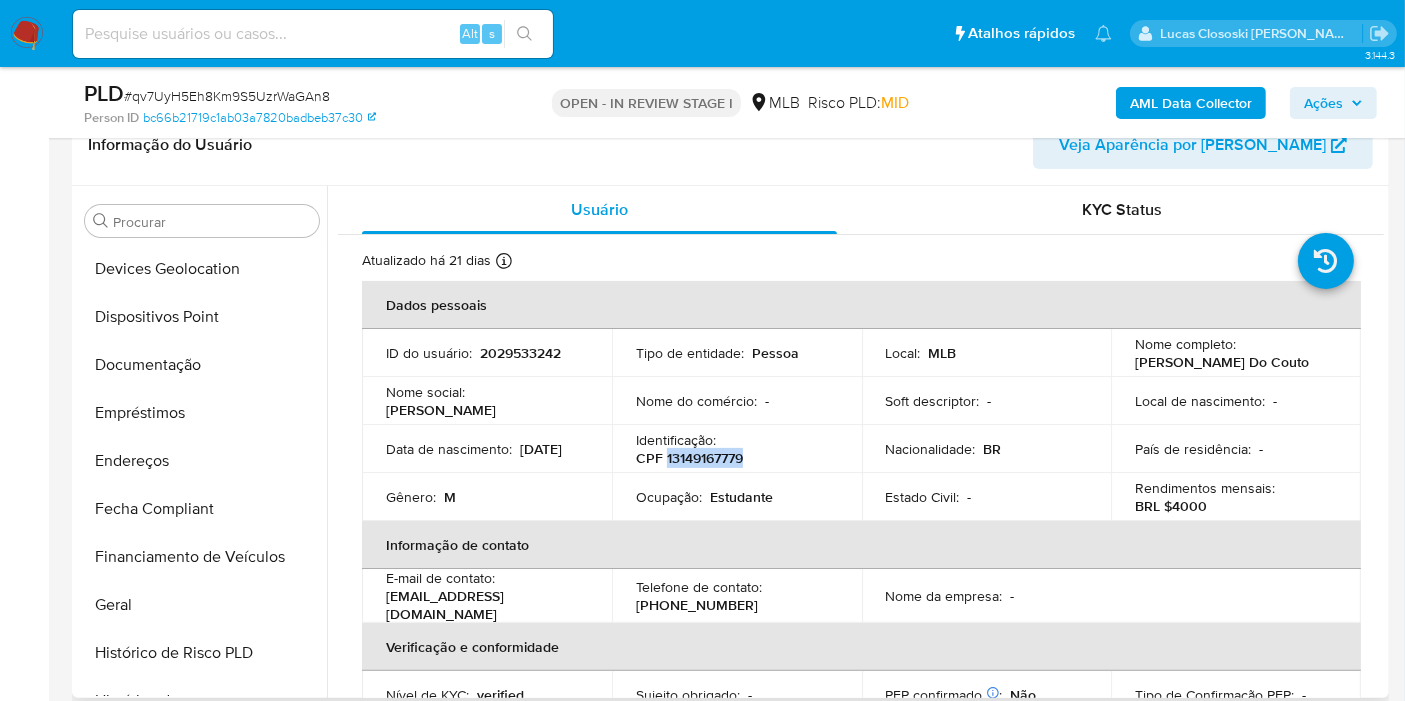 scroll, scrollTop: 0, scrollLeft: 0, axis: both 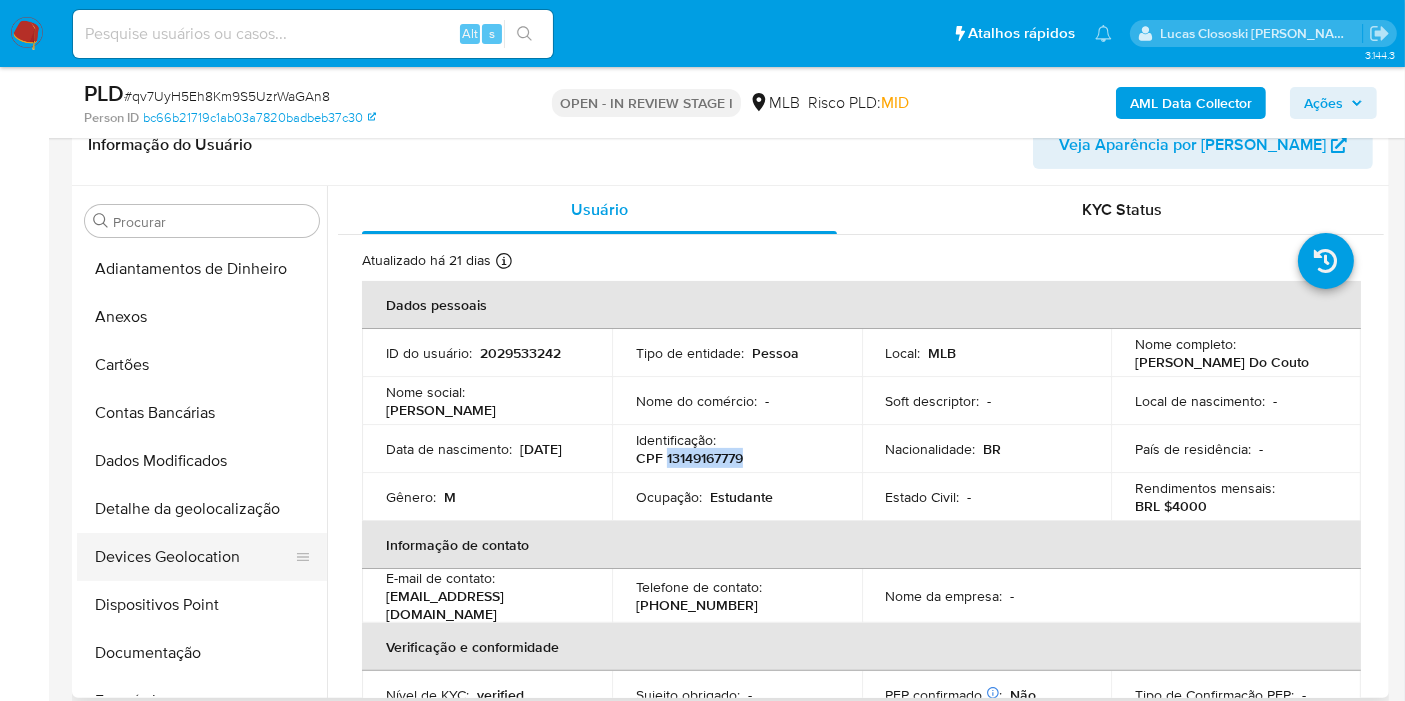 click on "Devices Geolocation" at bounding box center (194, 557) 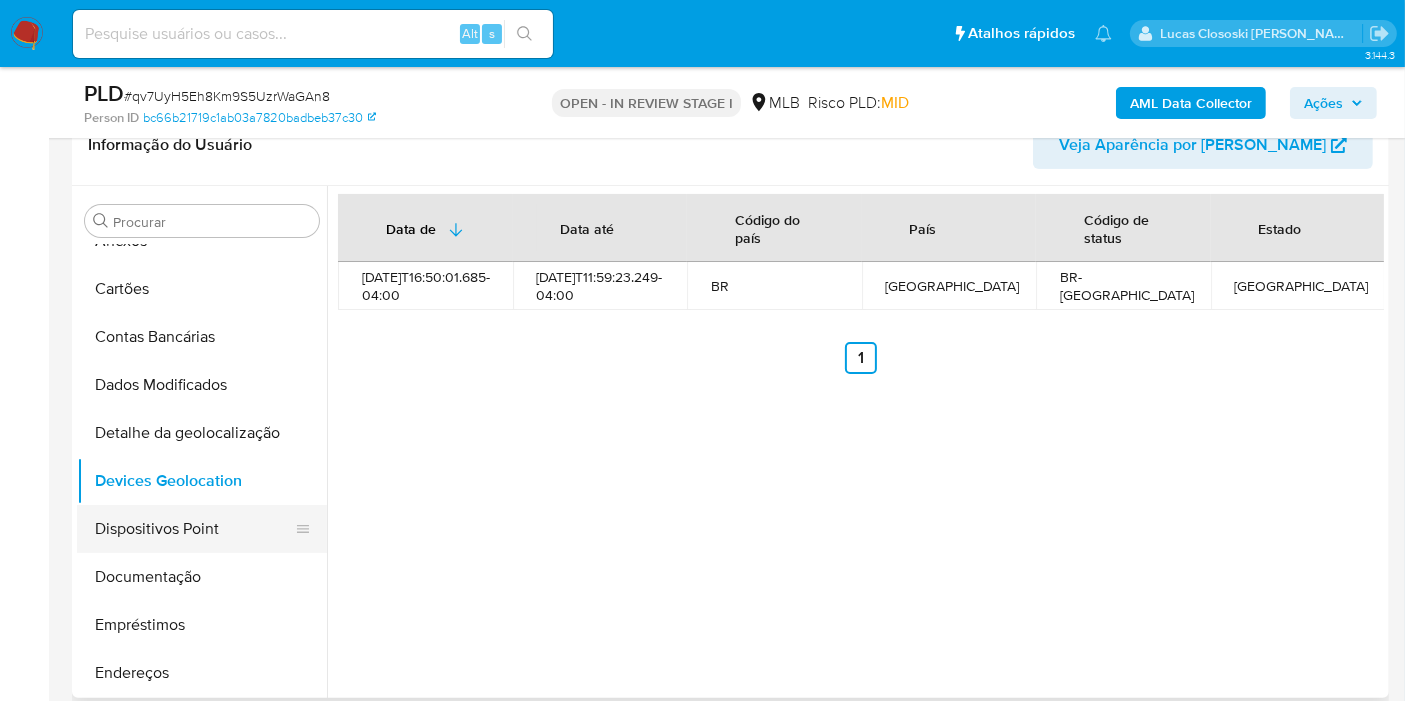 scroll, scrollTop: 111, scrollLeft: 0, axis: vertical 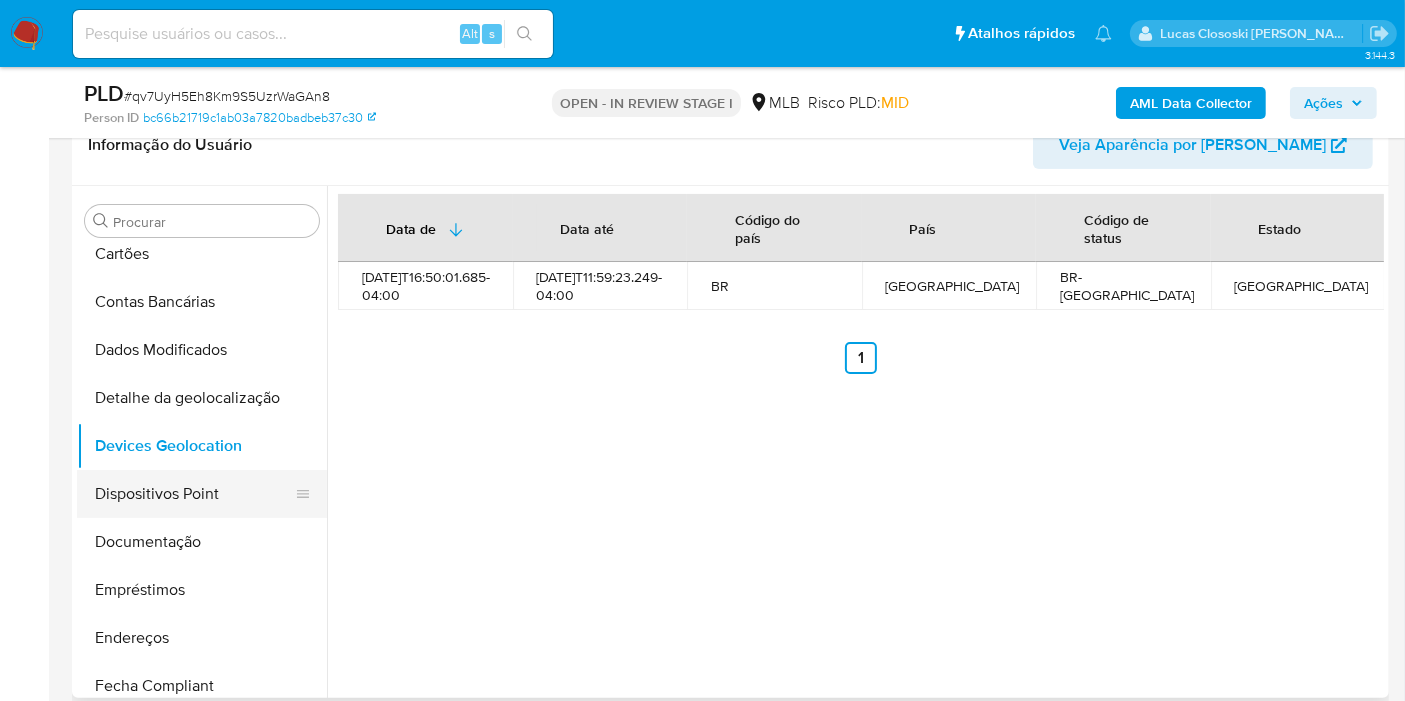 click on "Dispositivos Point" at bounding box center [194, 494] 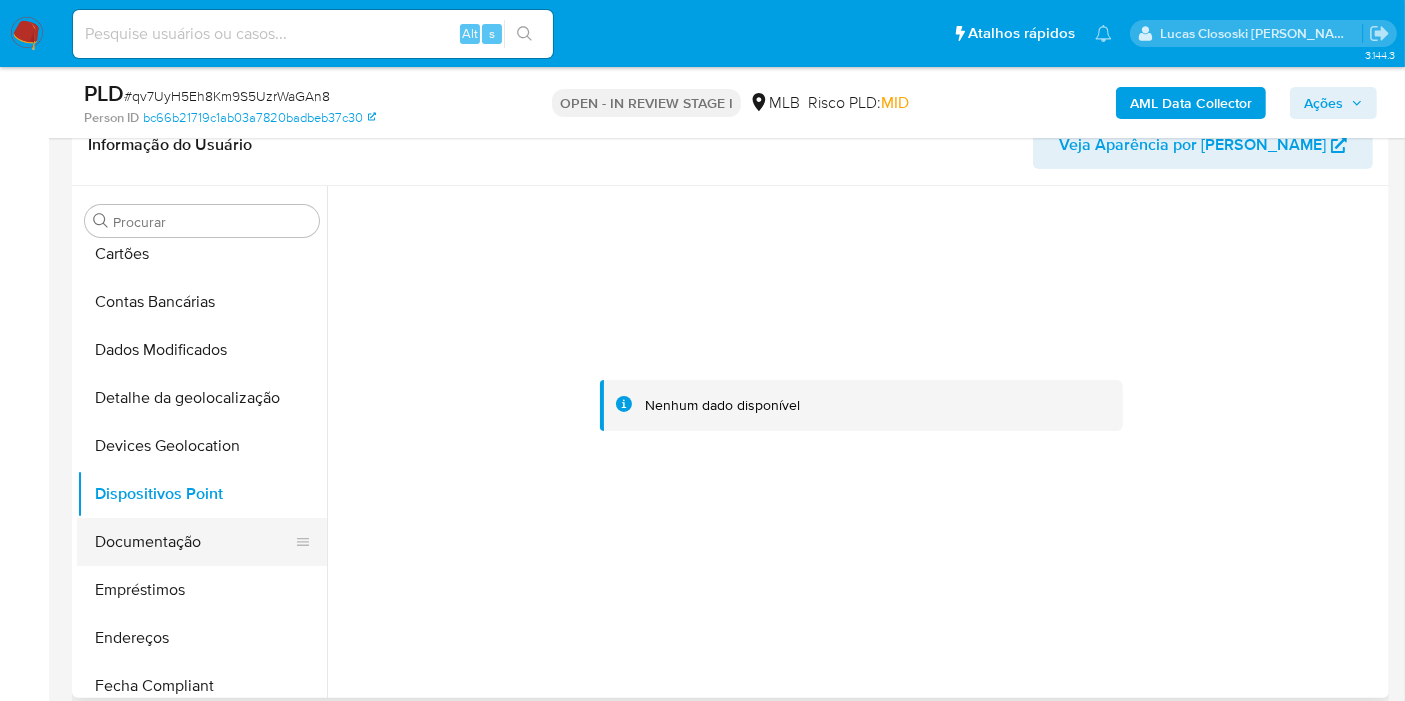 click on "Documentação" at bounding box center [194, 542] 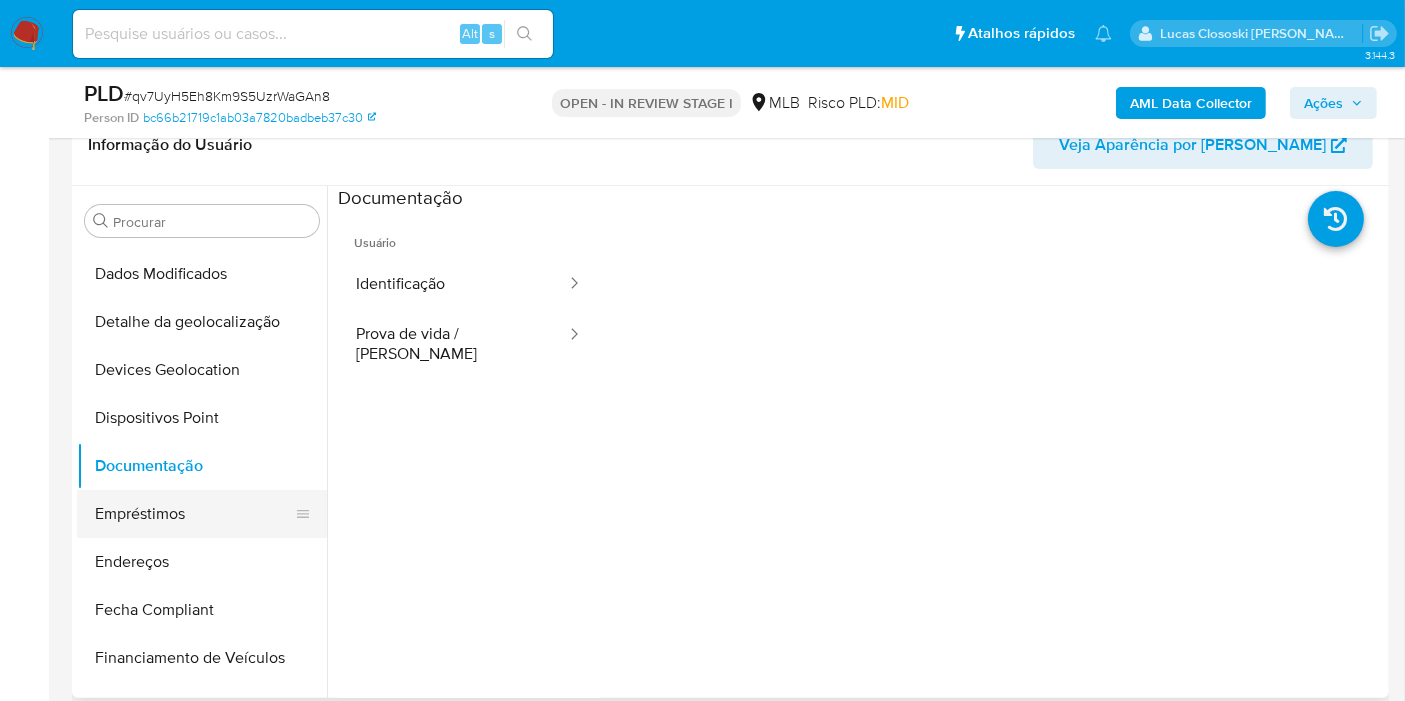 scroll, scrollTop: 222, scrollLeft: 0, axis: vertical 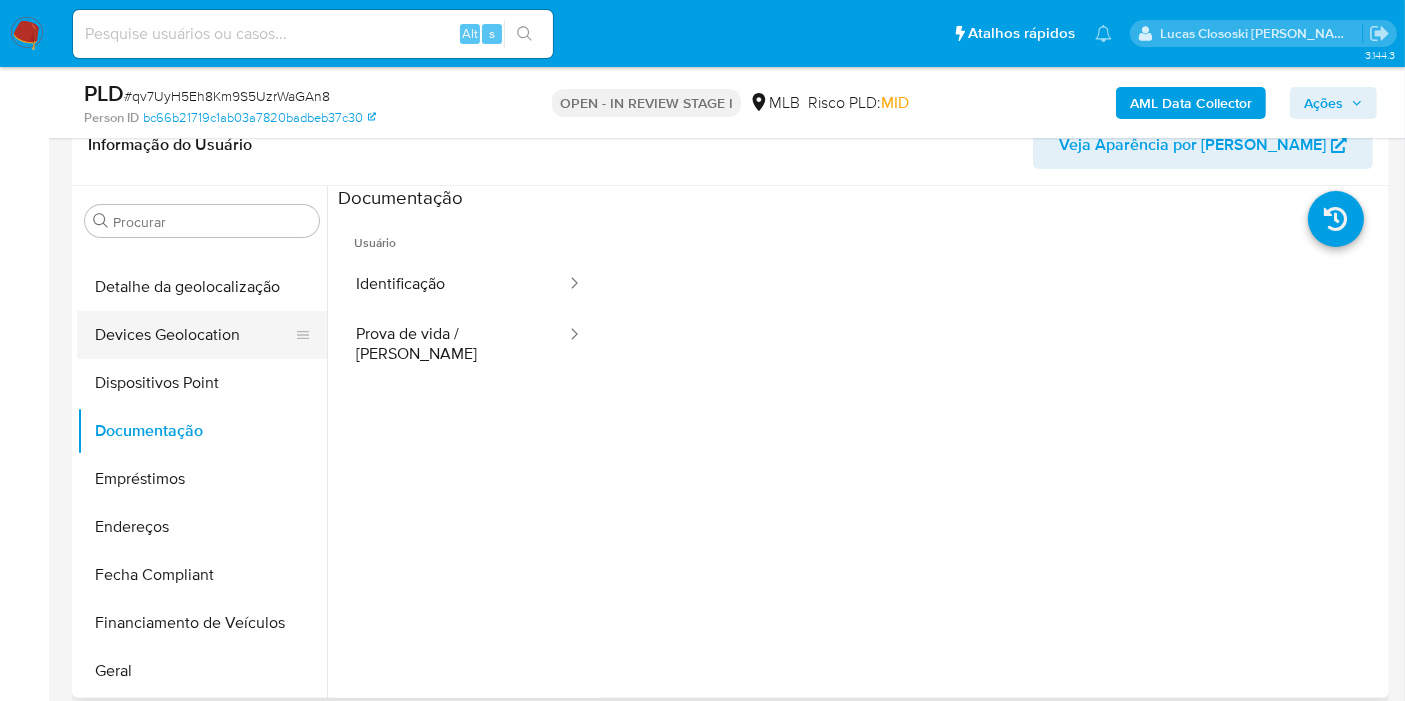 drag, startPoint x: 174, startPoint y: 516, endPoint x: 280, endPoint y: 348, distance: 198.64542 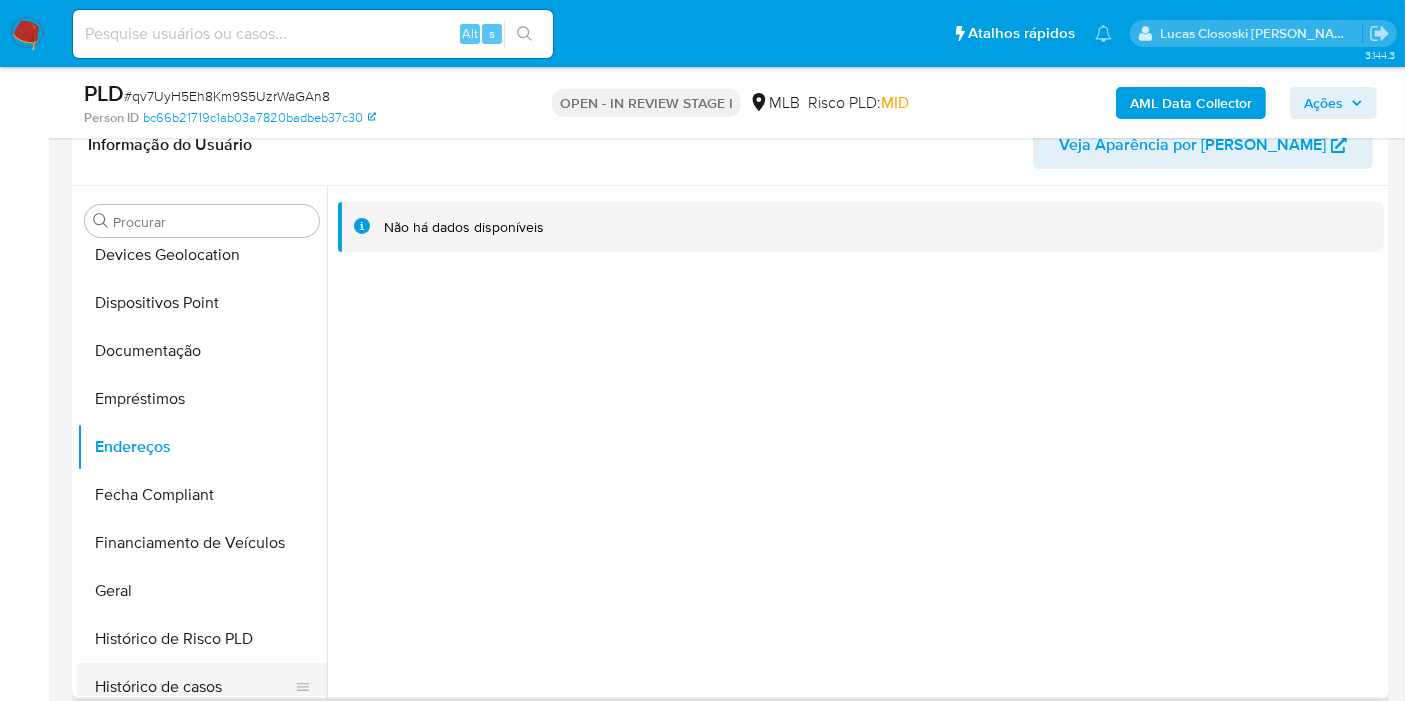 scroll, scrollTop: 444, scrollLeft: 0, axis: vertical 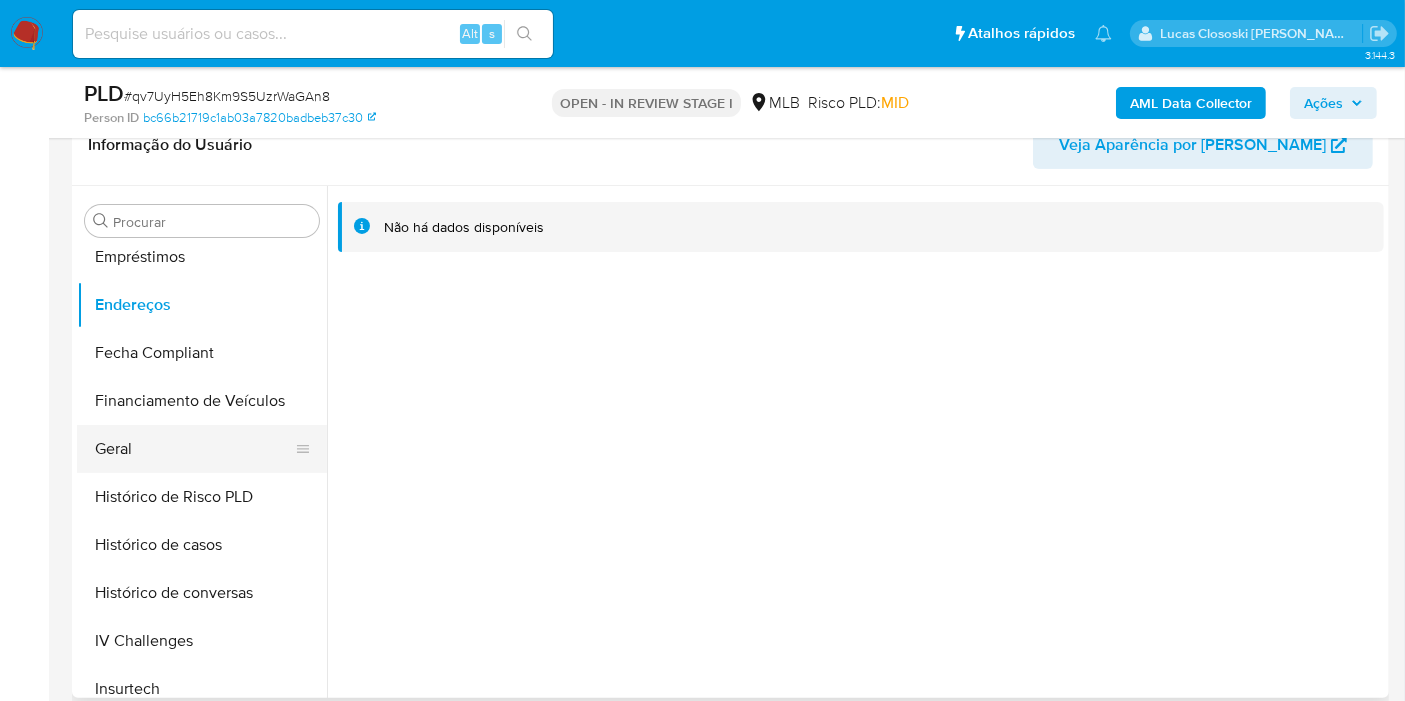 click on "Geral" at bounding box center [194, 449] 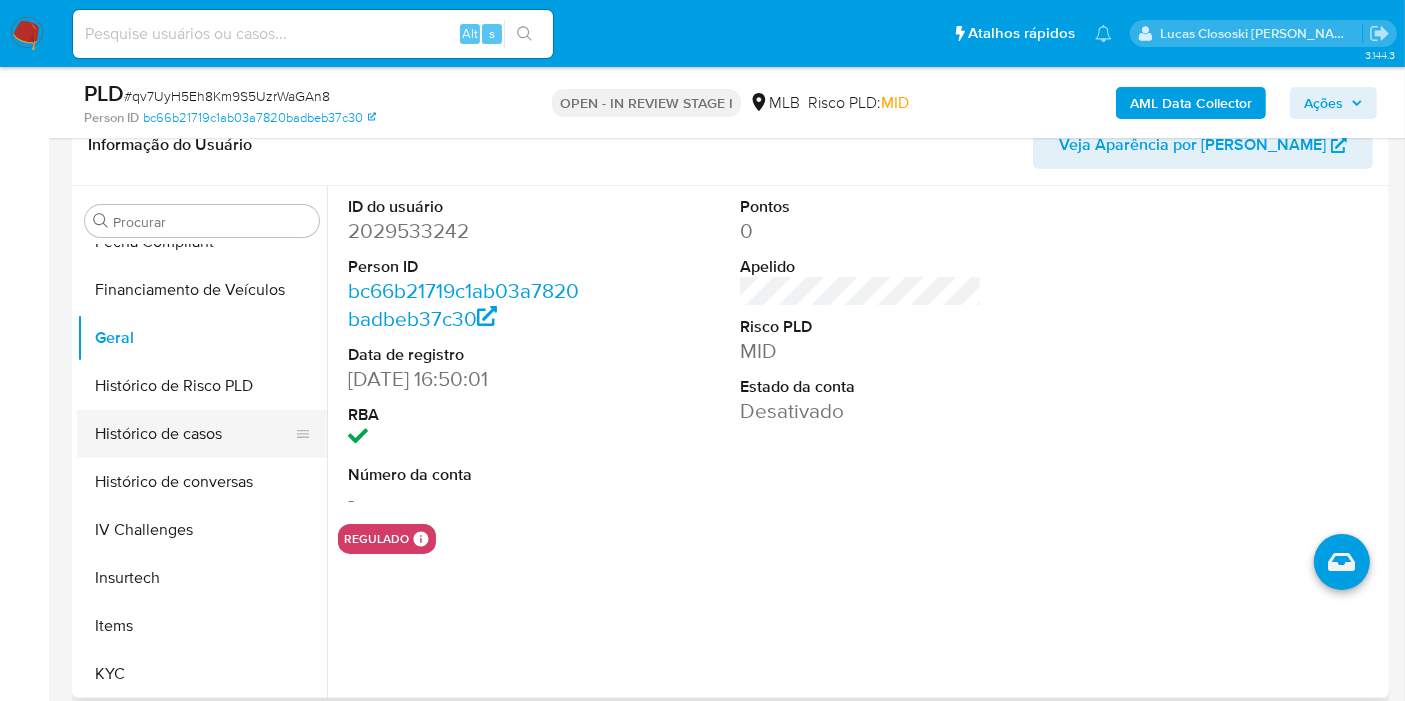 click on "Histórico de casos" at bounding box center (194, 434) 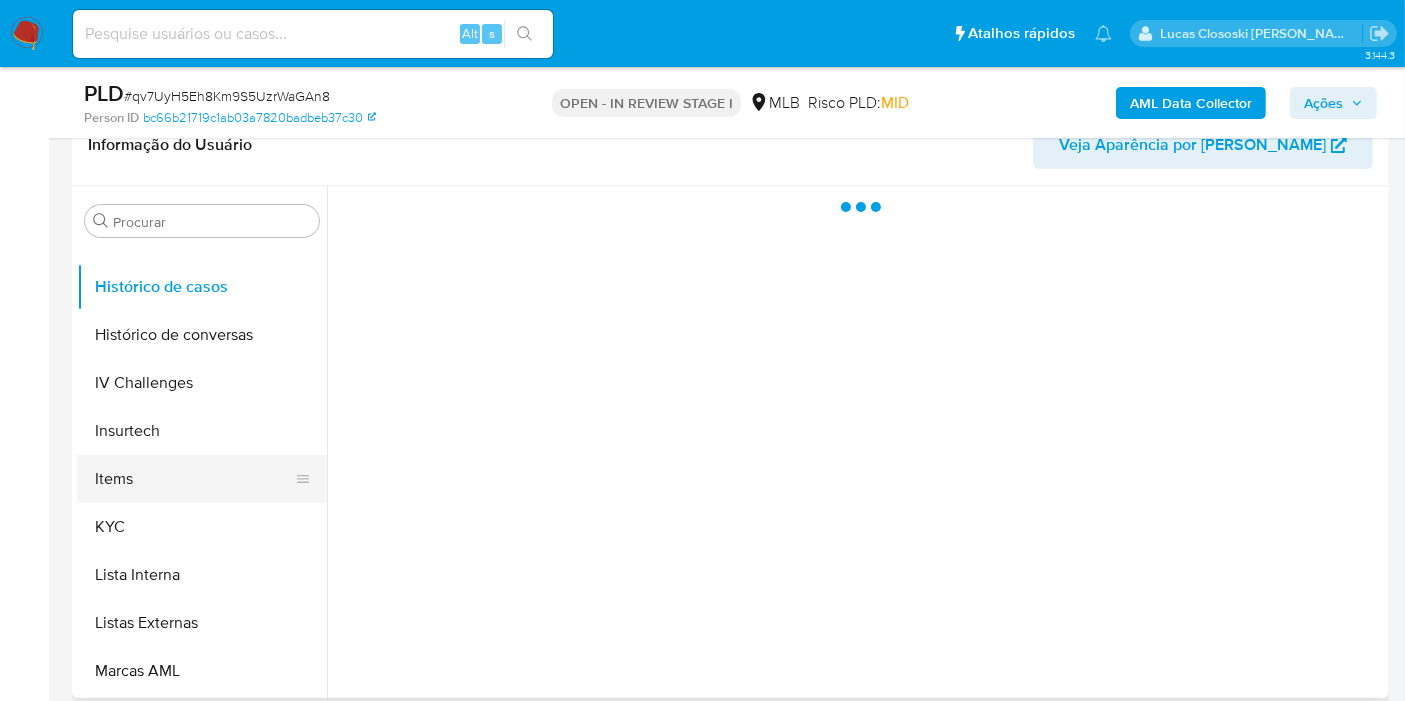 scroll, scrollTop: 777, scrollLeft: 0, axis: vertical 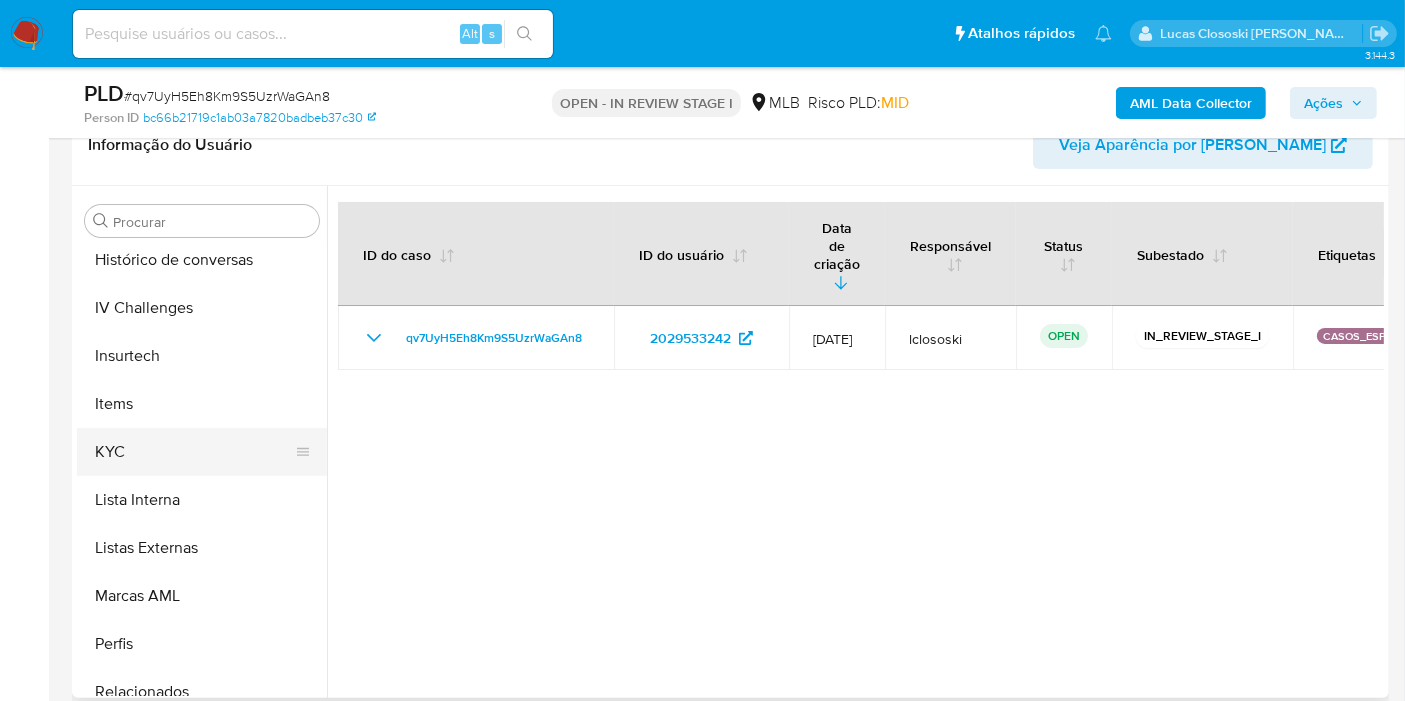 click on "KYC" at bounding box center (194, 452) 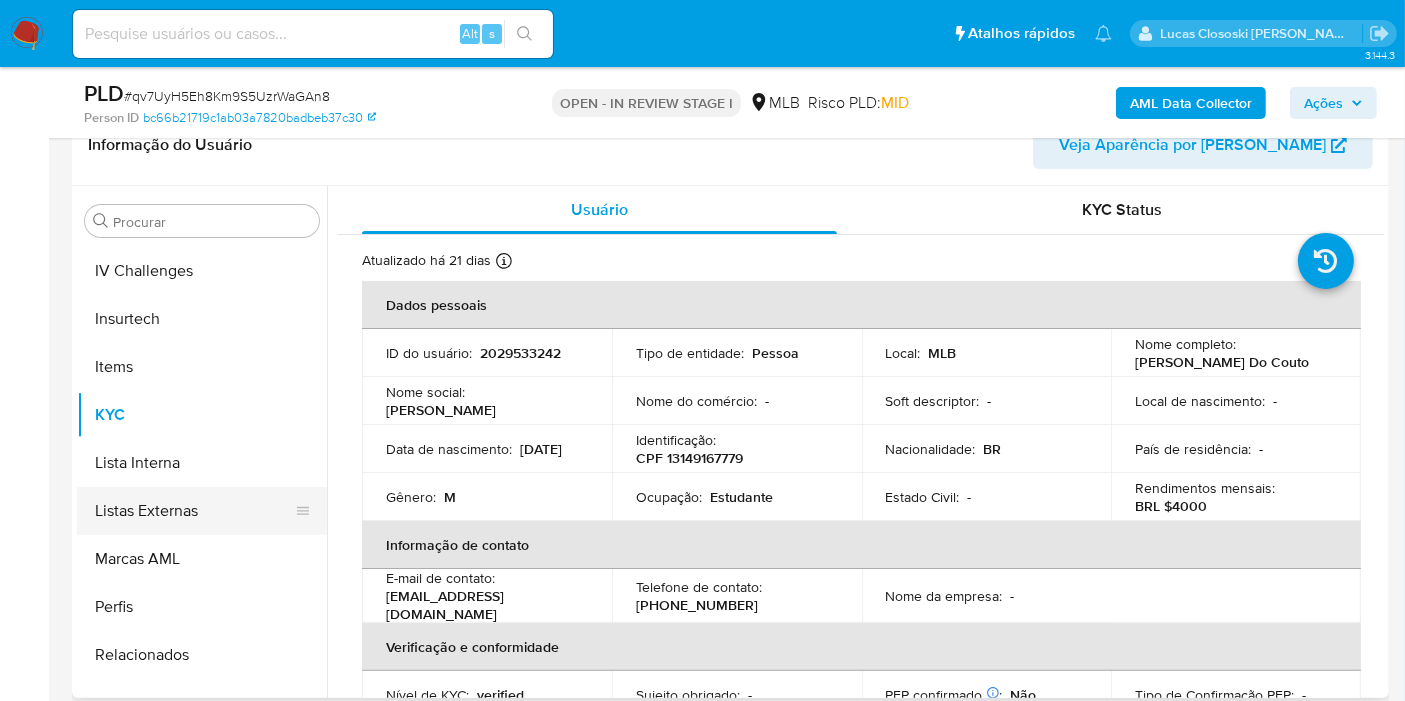scroll, scrollTop: 844, scrollLeft: 0, axis: vertical 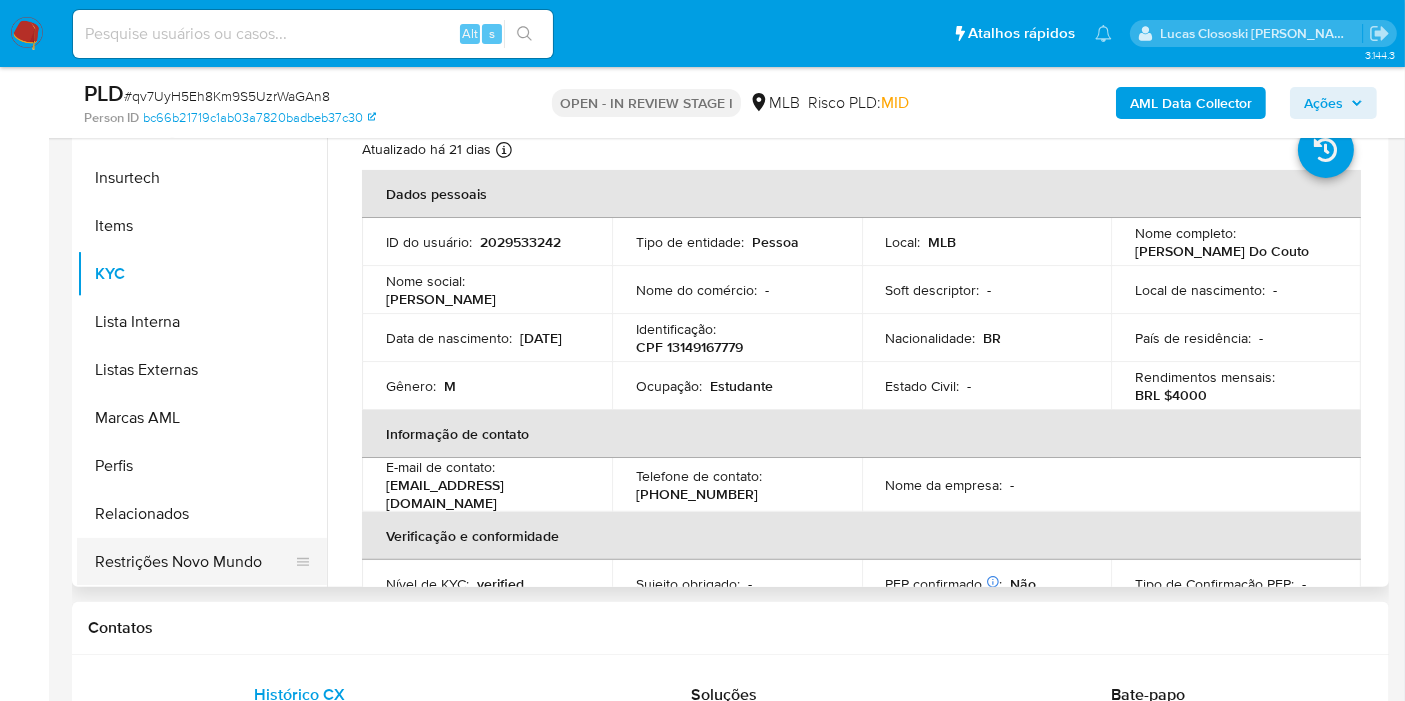 click on "Restrições Novo Mundo" at bounding box center [194, 562] 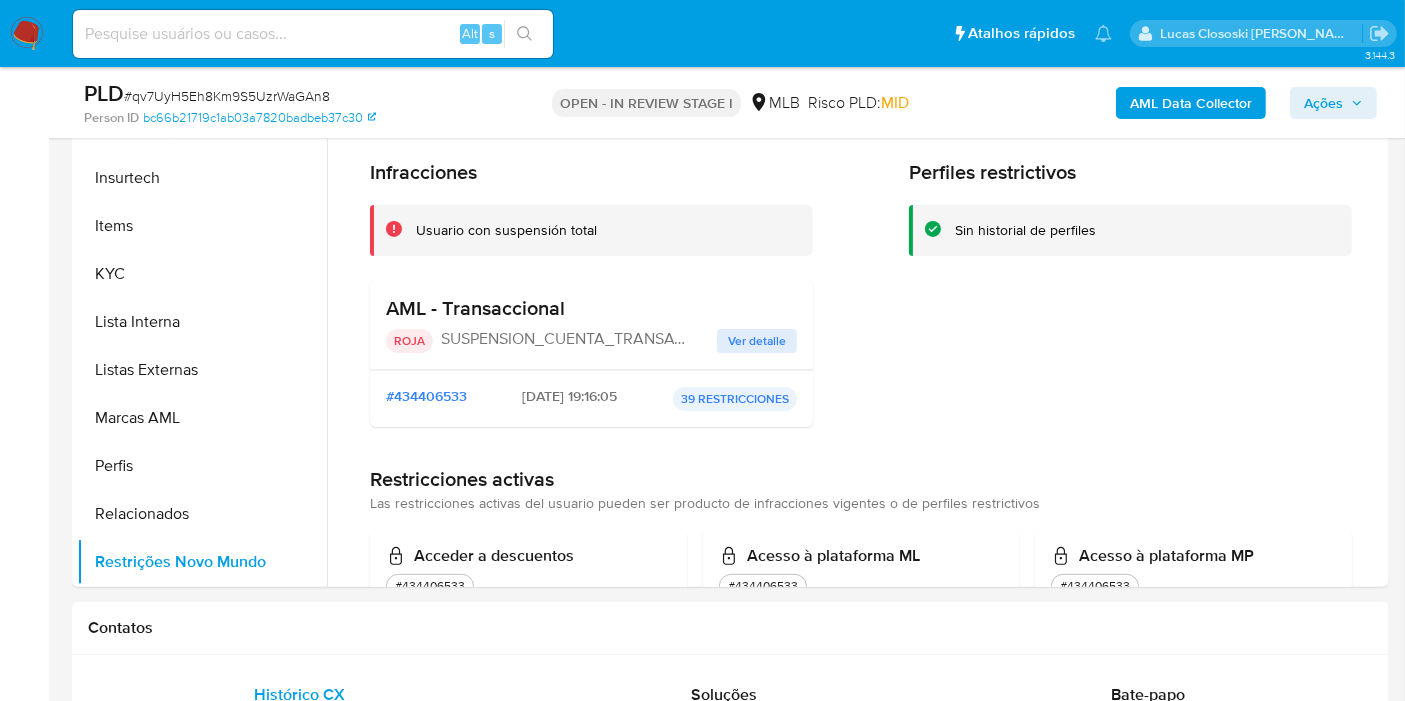 click on "# qv7UyH5Eh8Km9S5UzrWaGAn8" at bounding box center [227, 96] 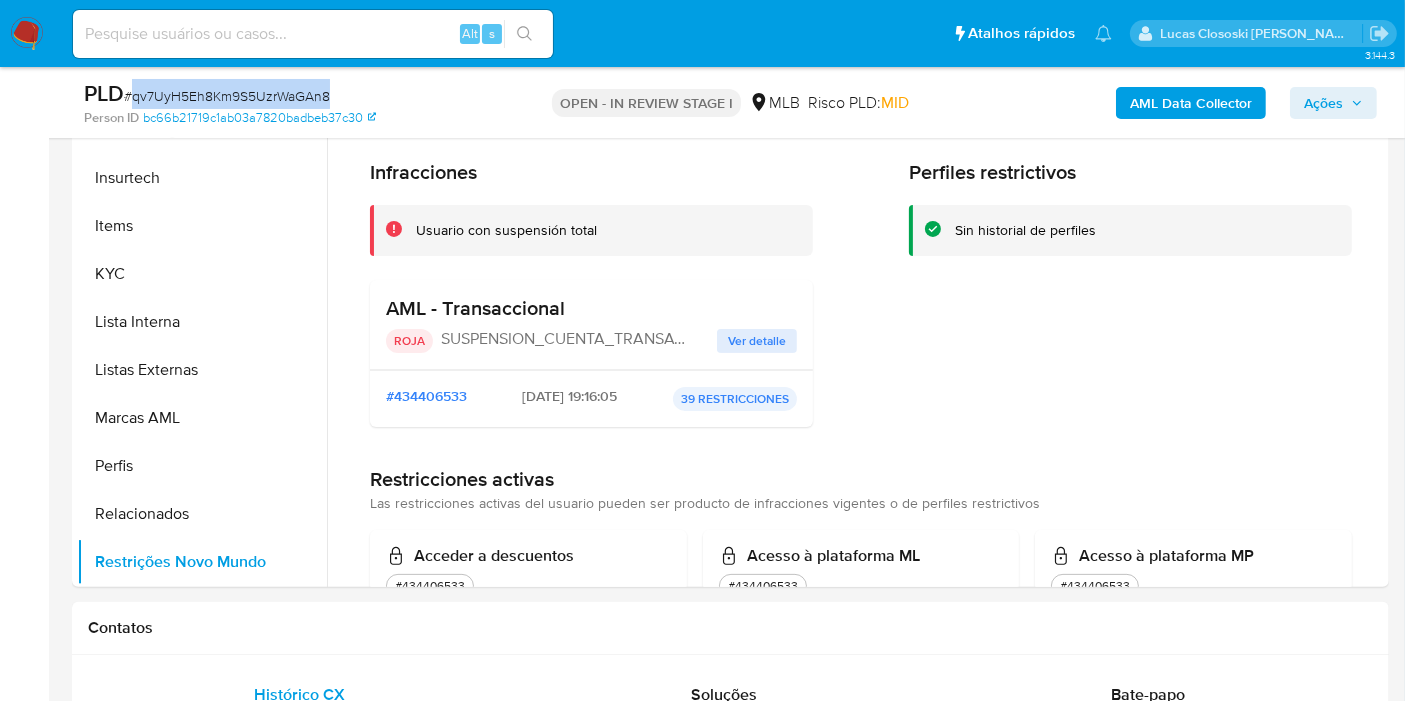 click on "# qv7UyH5Eh8Km9S5UzrWaGAn8" at bounding box center (227, 96) 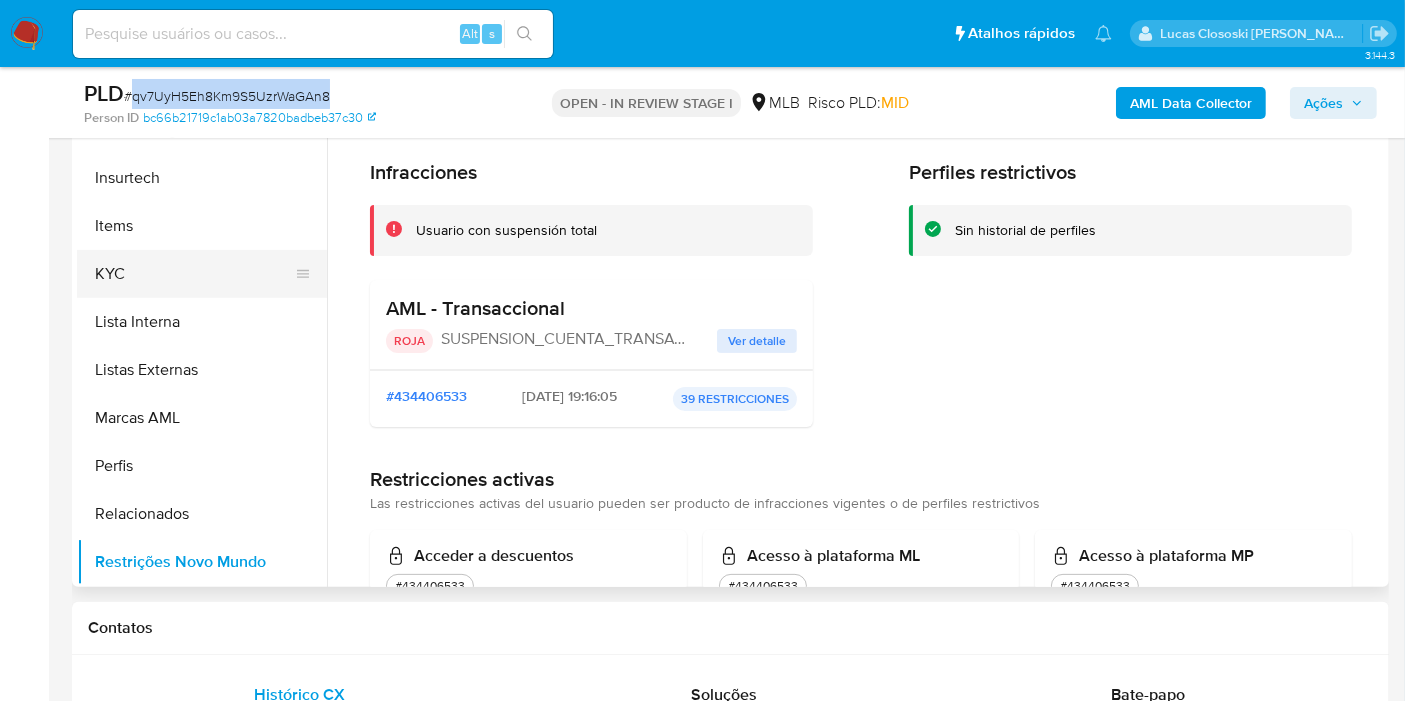 click on "KYC" at bounding box center (194, 274) 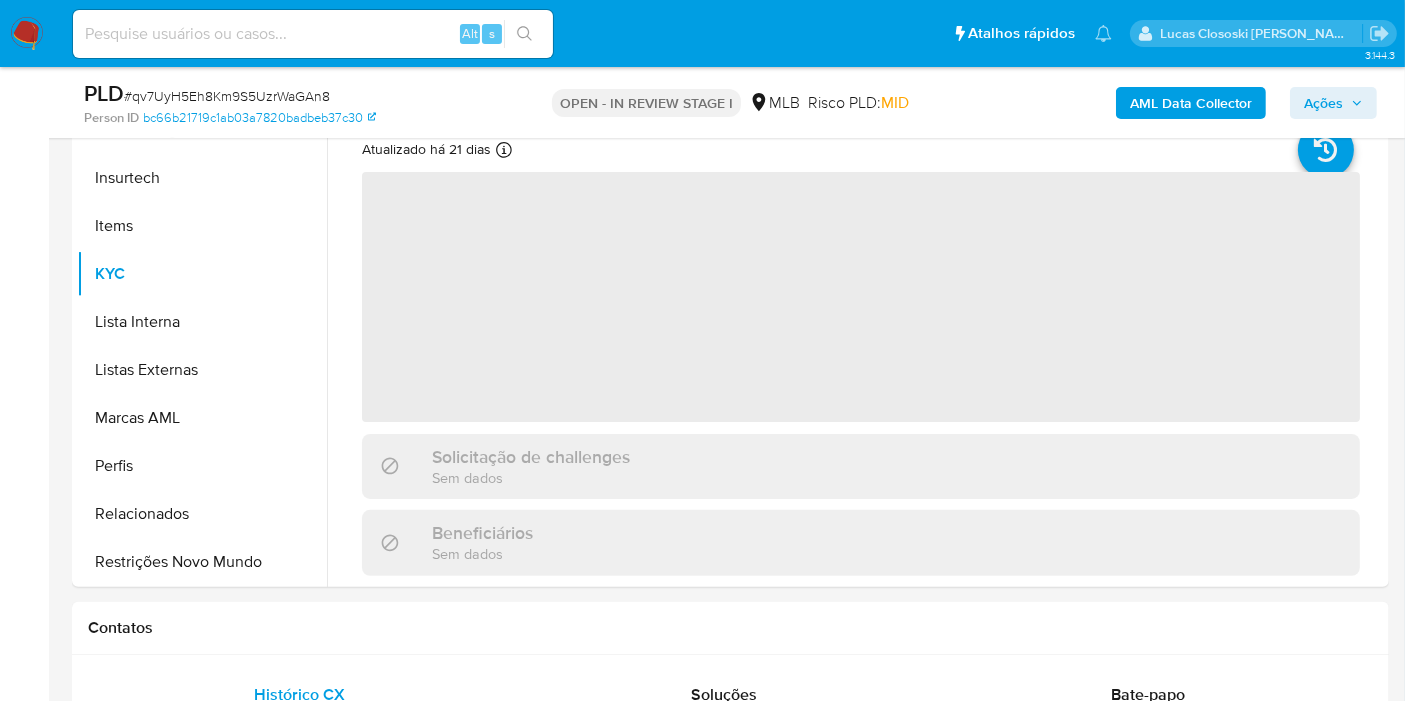 click on "PLD # qv7UyH5Eh8Km9S5UzrWaGAn8 Person ID bc66b21719c1ab03a7820badbeb37c30 OPEN - IN REVIEW STAGE I  MLB Risco PLD:  MID AML Data Collector Ações" at bounding box center [730, 102] 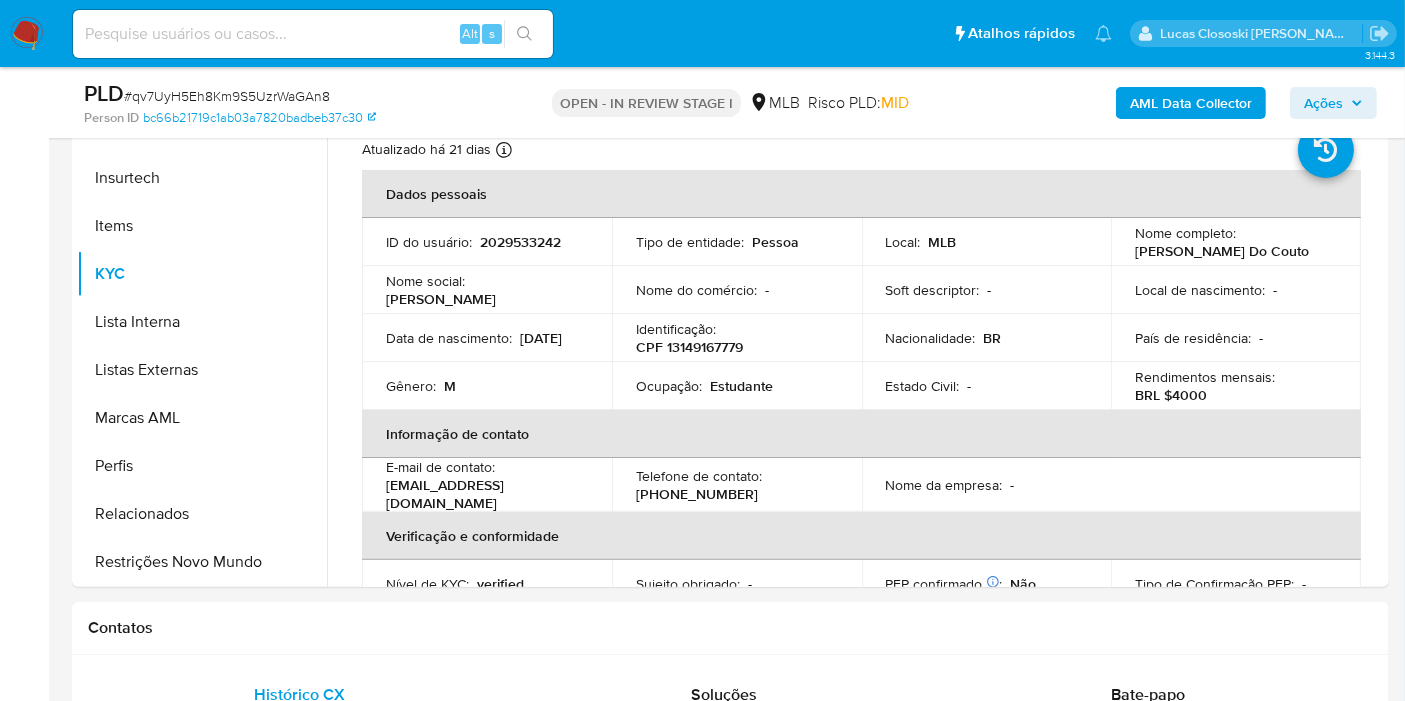 click on "# qv7UyH5Eh8Km9S5UzrWaGAn8" at bounding box center [227, 96] 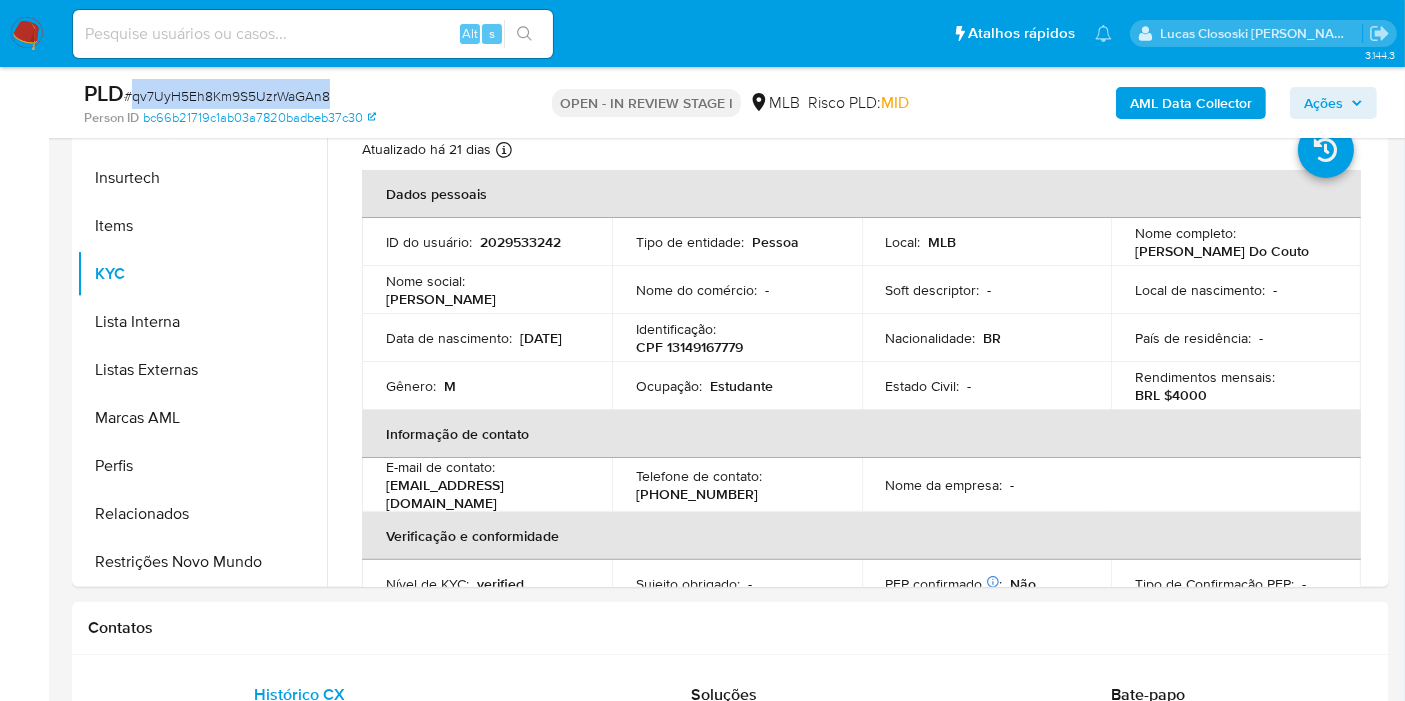 click on "# qv7UyH5Eh8Km9S5UzrWaGAn8" at bounding box center (227, 96) 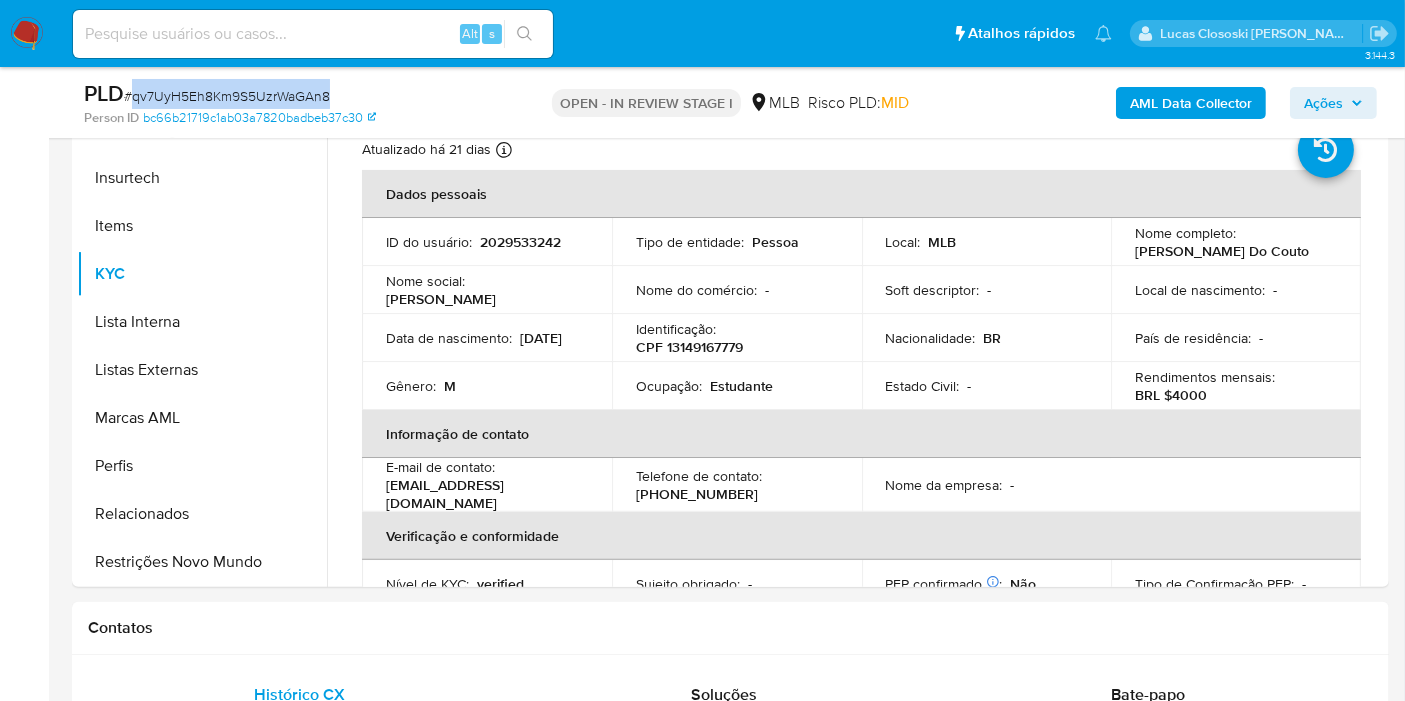 copy on "qv7UyH5Eh8Km9S5UzrWaGAn8" 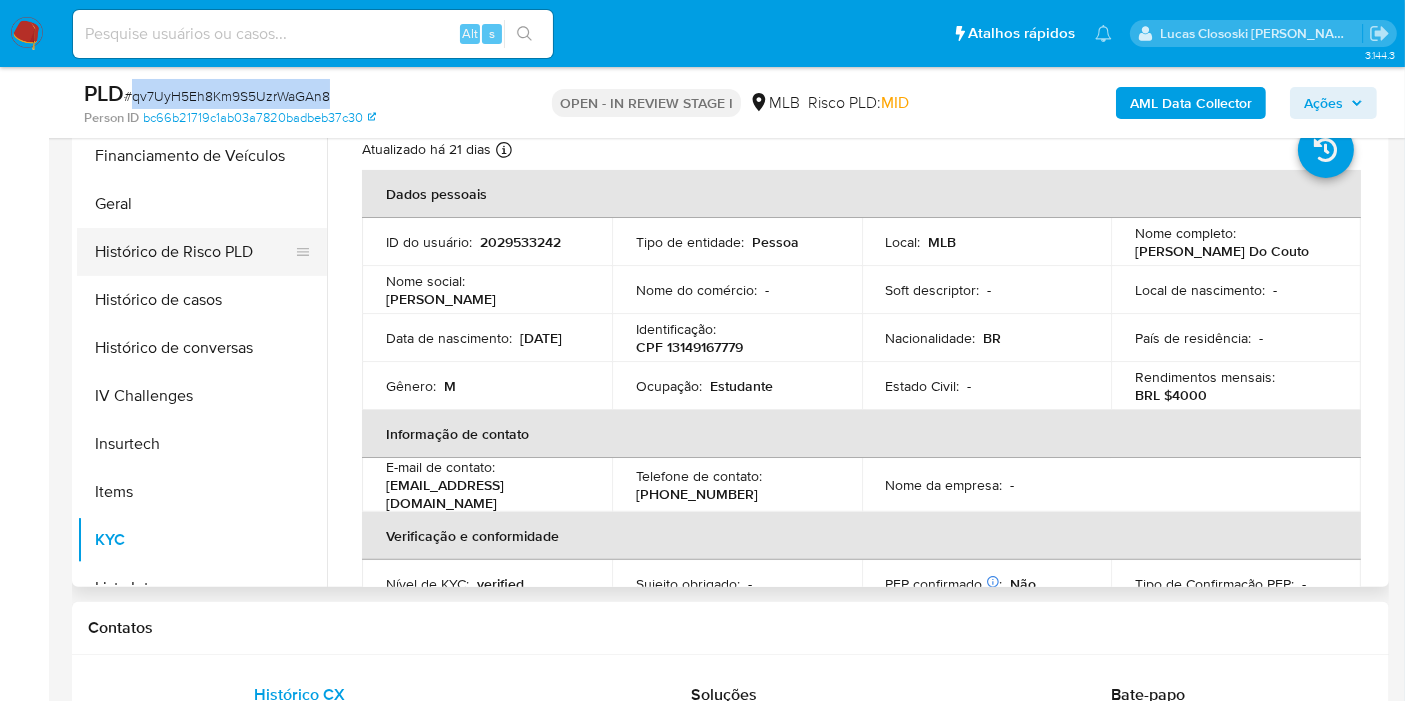 scroll, scrollTop: 511, scrollLeft: 0, axis: vertical 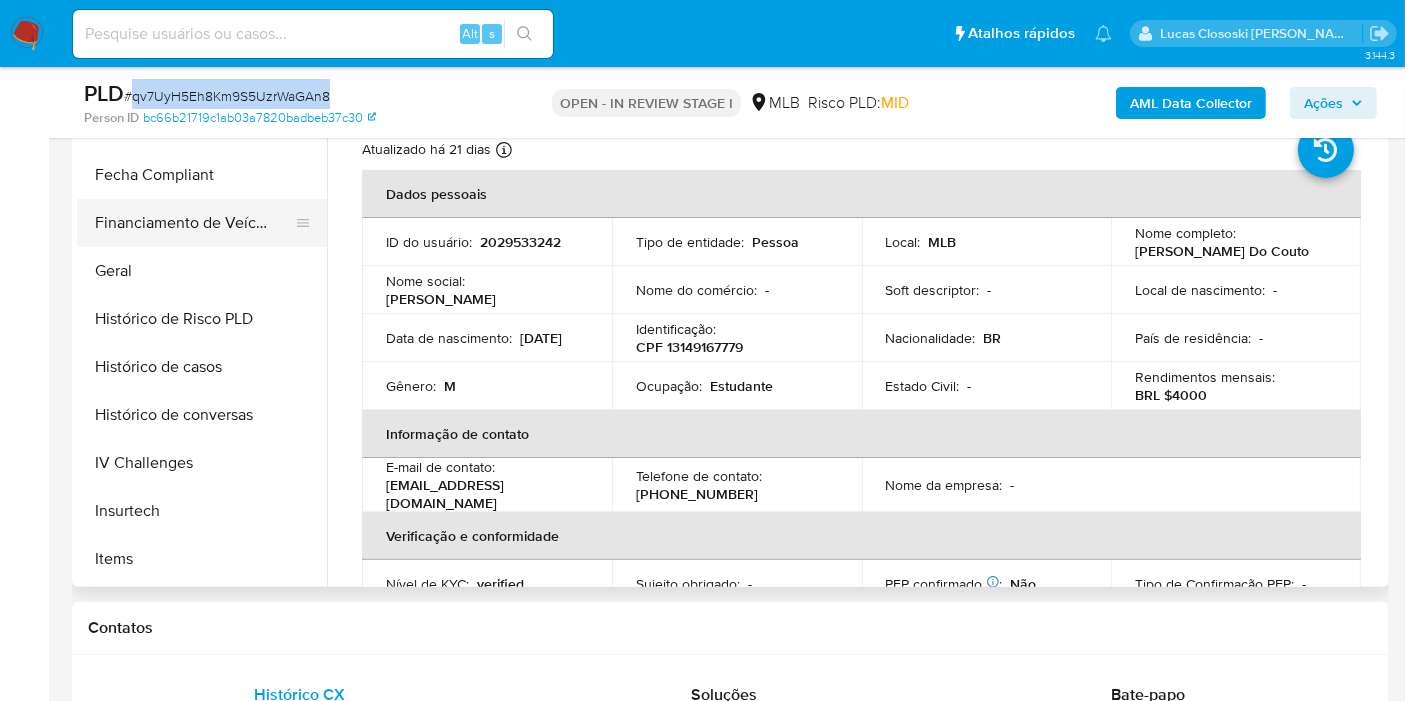 click on "Financiamento de Veículos" at bounding box center [194, 223] 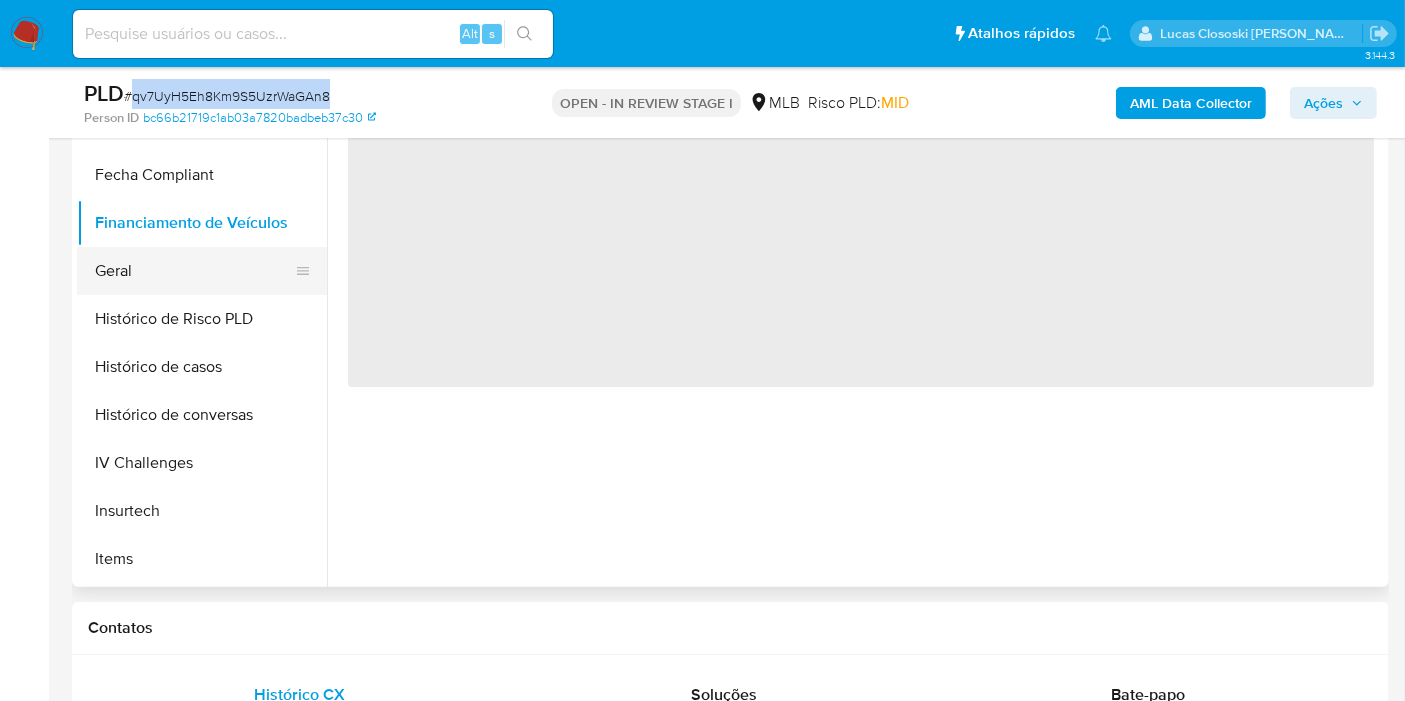 click on "Geral" at bounding box center [194, 271] 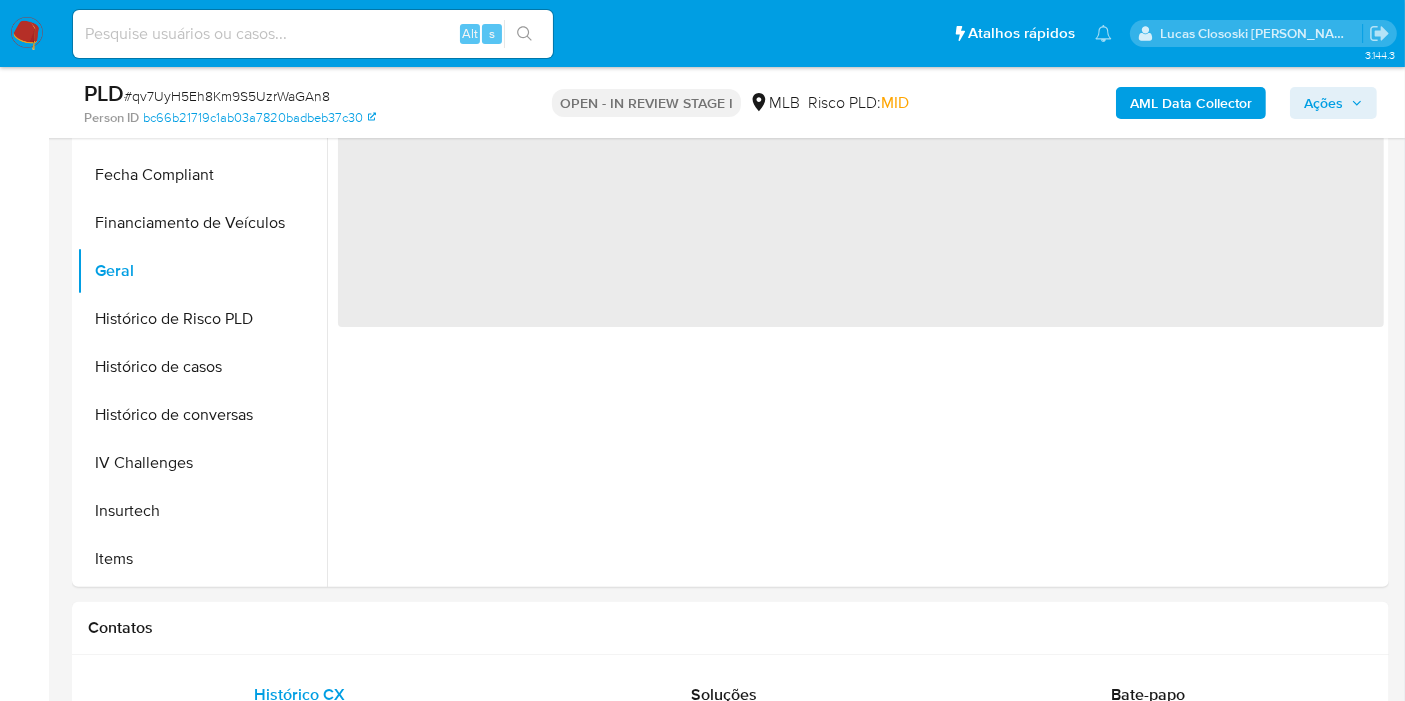 click on "OPEN - IN REVIEW STAGE I  MLB Risco PLD:  MID" at bounding box center [731, 102] 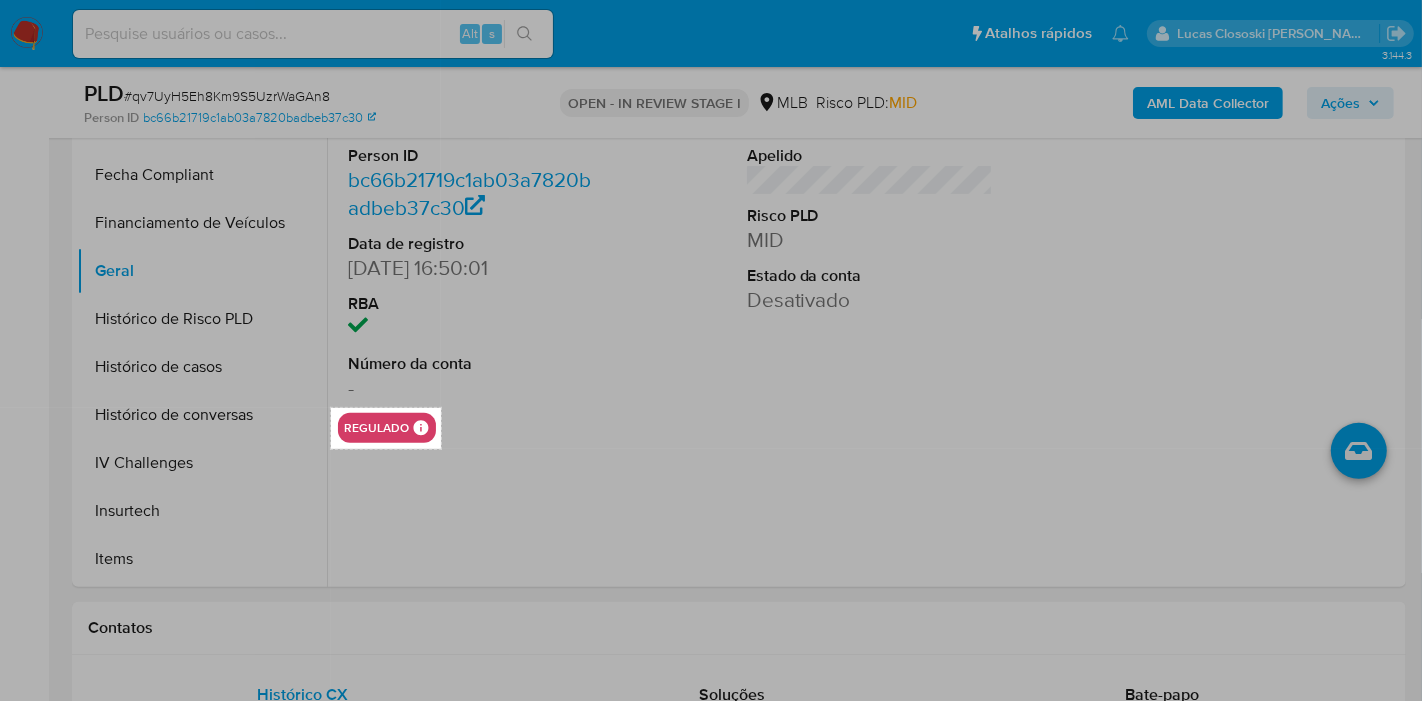 drag, startPoint x: 331, startPoint y: 407, endPoint x: 441, endPoint y: 449, distance: 117.74549 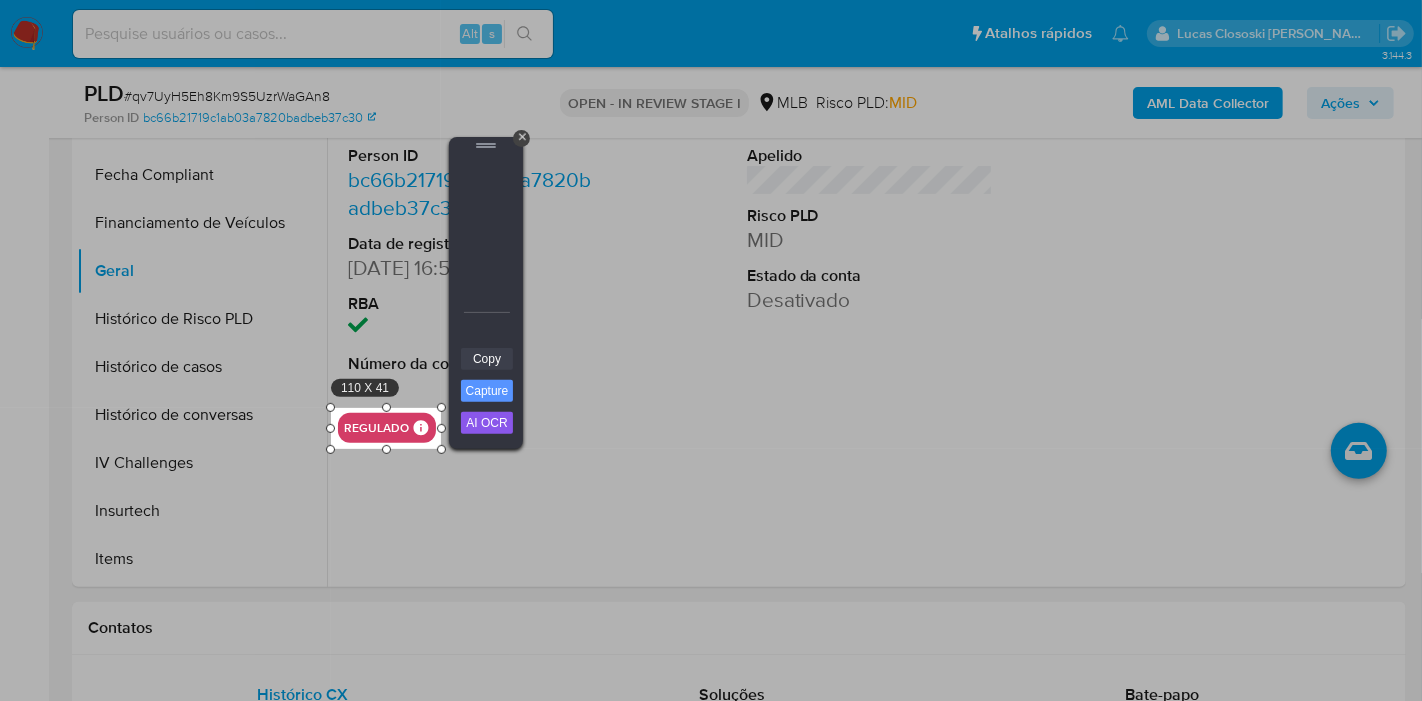 click on "Copy" at bounding box center (487, 359) 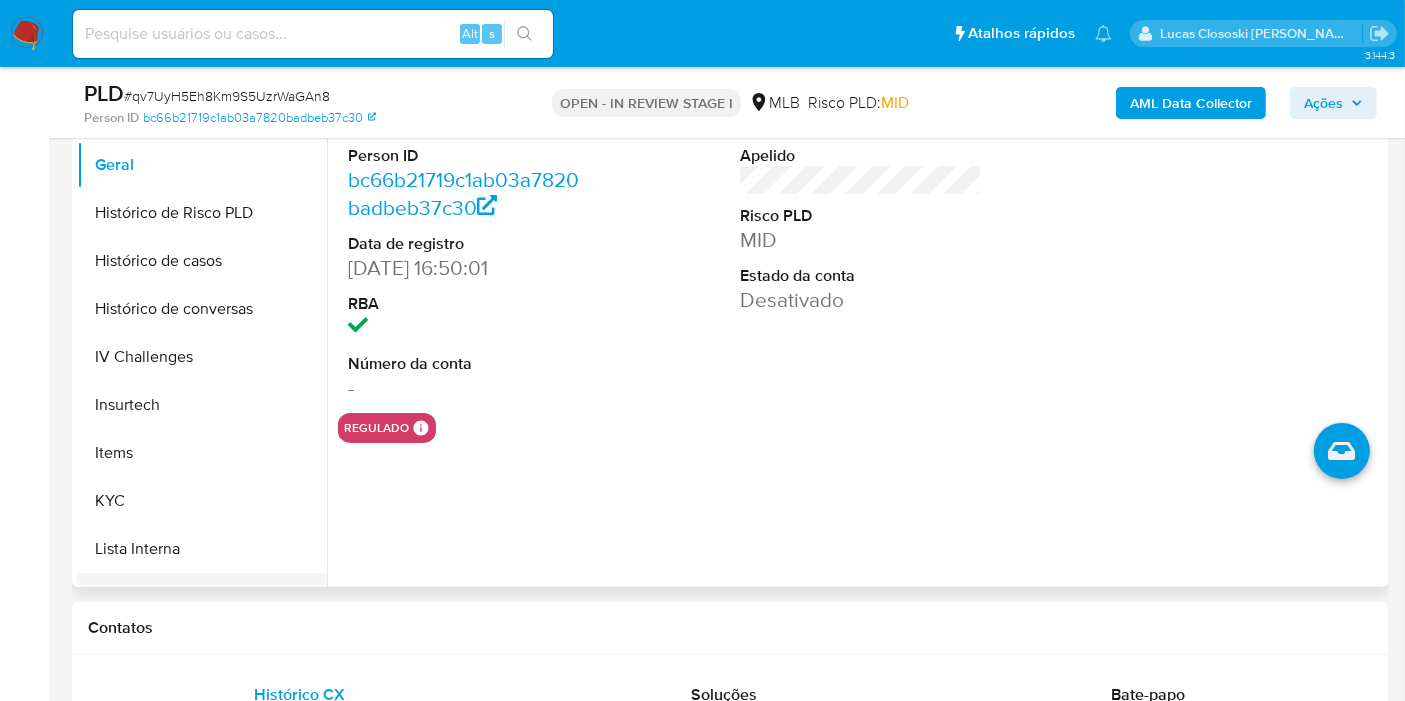 scroll, scrollTop: 844, scrollLeft: 0, axis: vertical 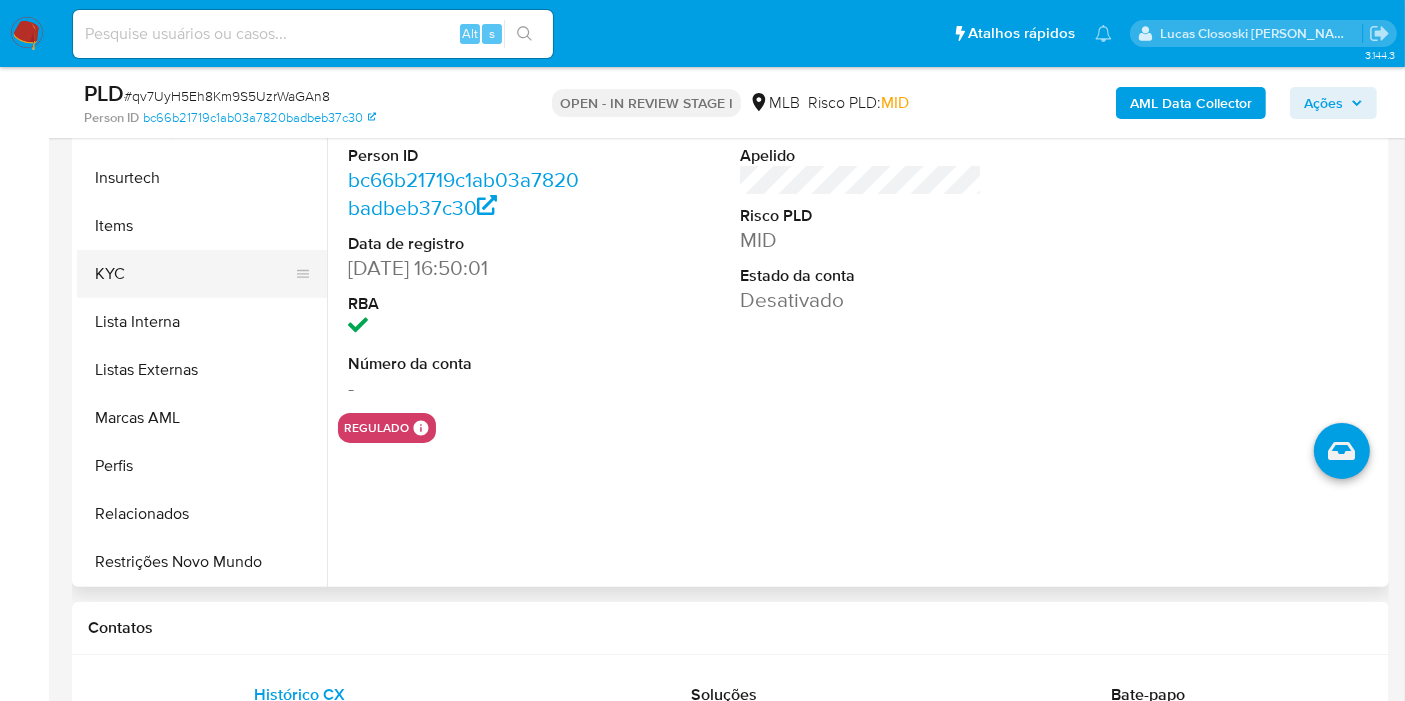 click on "KYC" at bounding box center [194, 274] 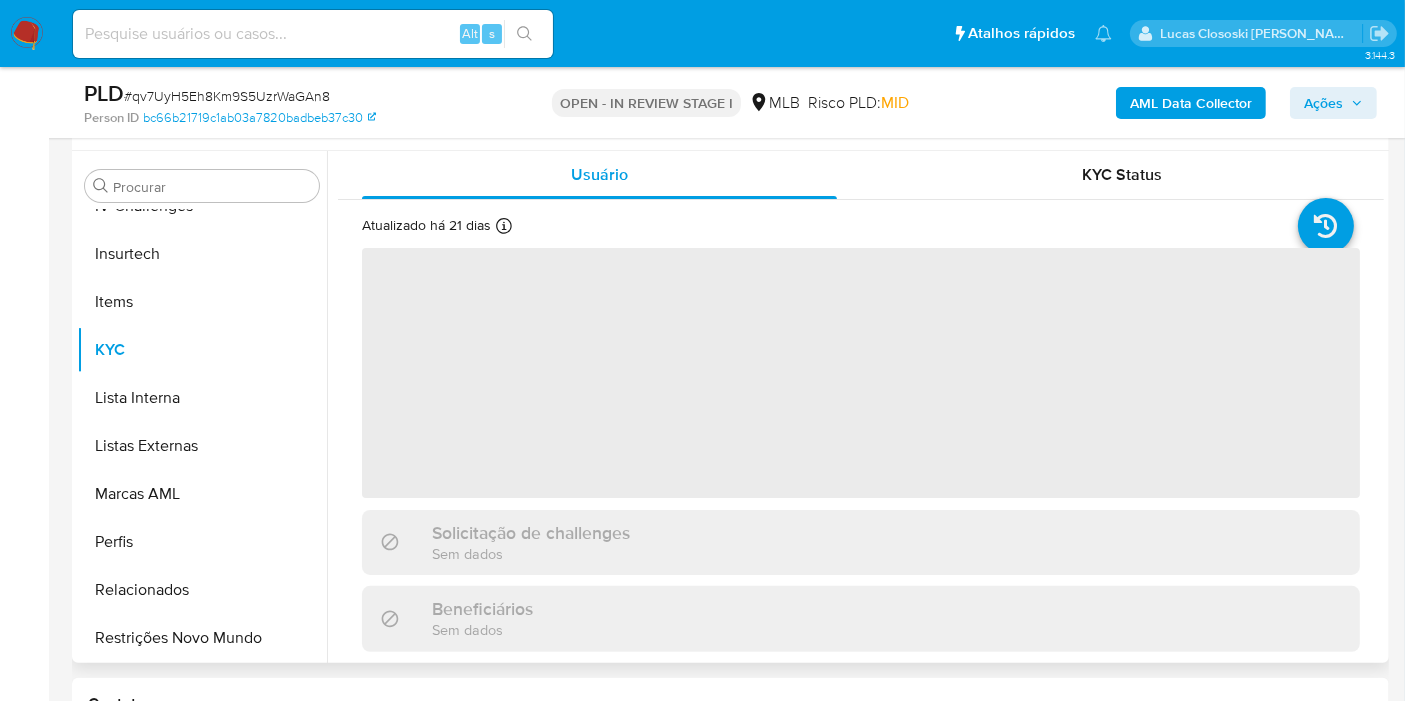 scroll, scrollTop: 333, scrollLeft: 0, axis: vertical 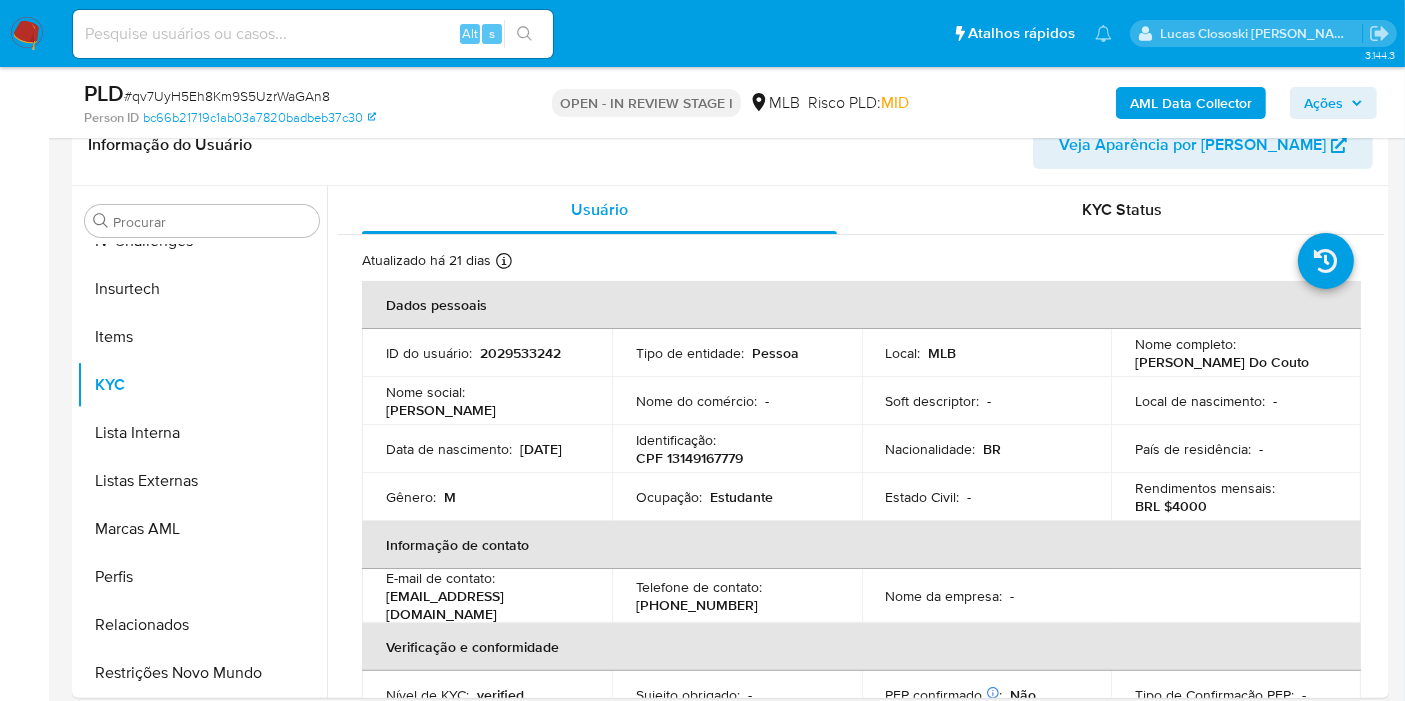 click on "Ações" at bounding box center [1333, 103] 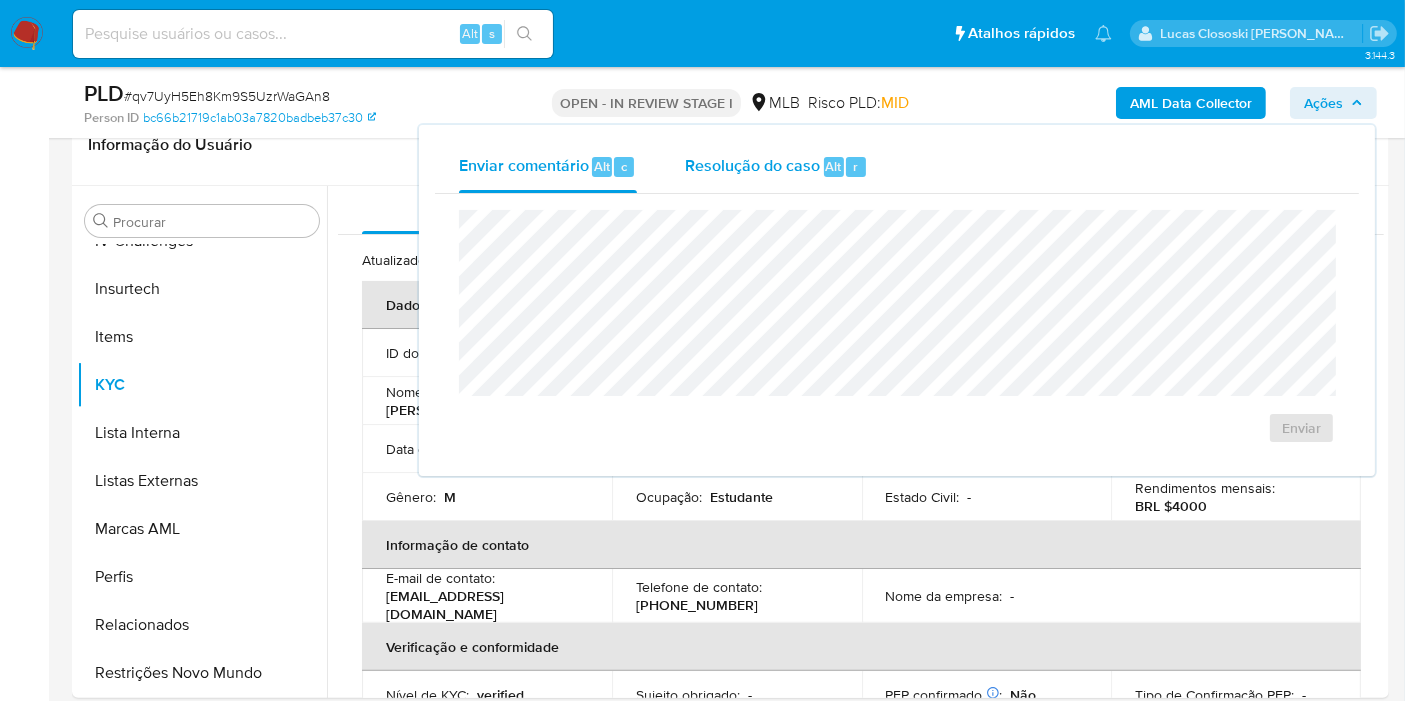 drag, startPoint x: 837, startPoint y: 178, endPoint x: 835, endPoint y: 196, distance: 18.110771 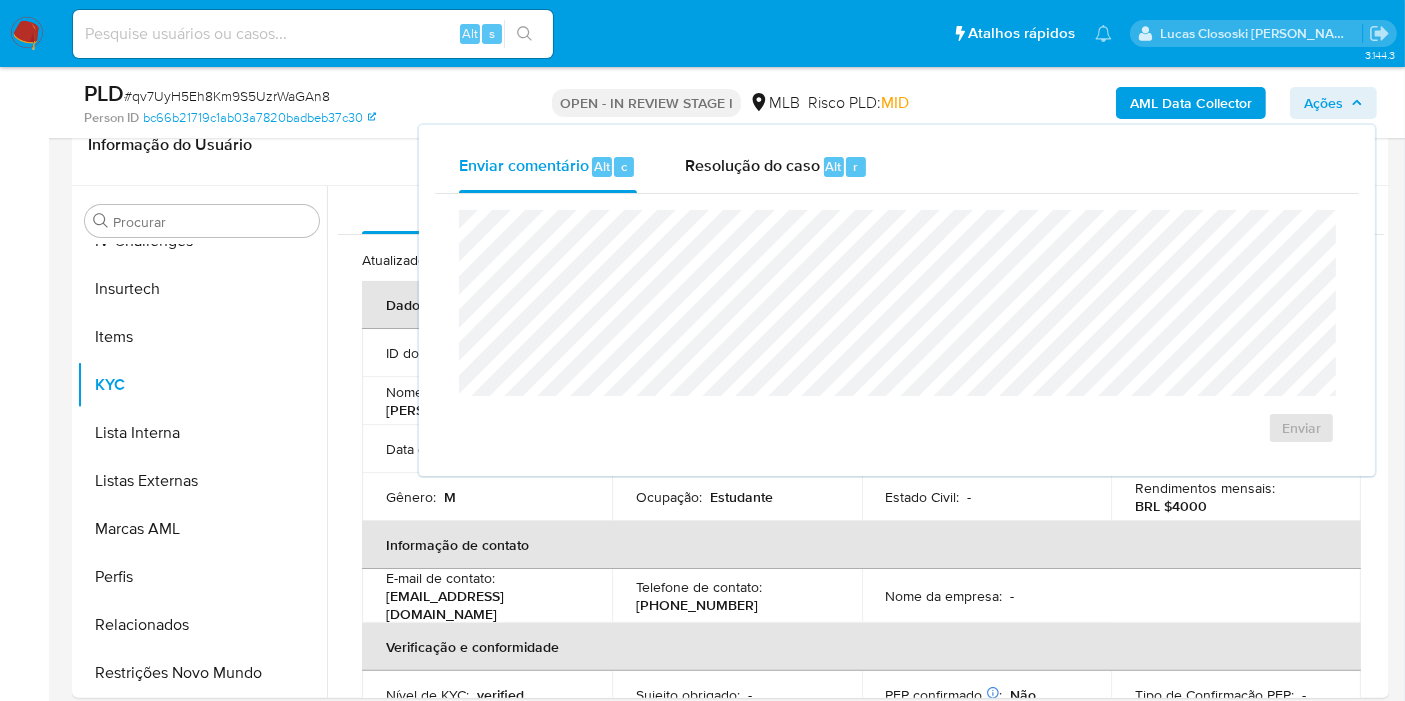 click on "Resolução do caso Alt r" at bounding box center (776, 167) 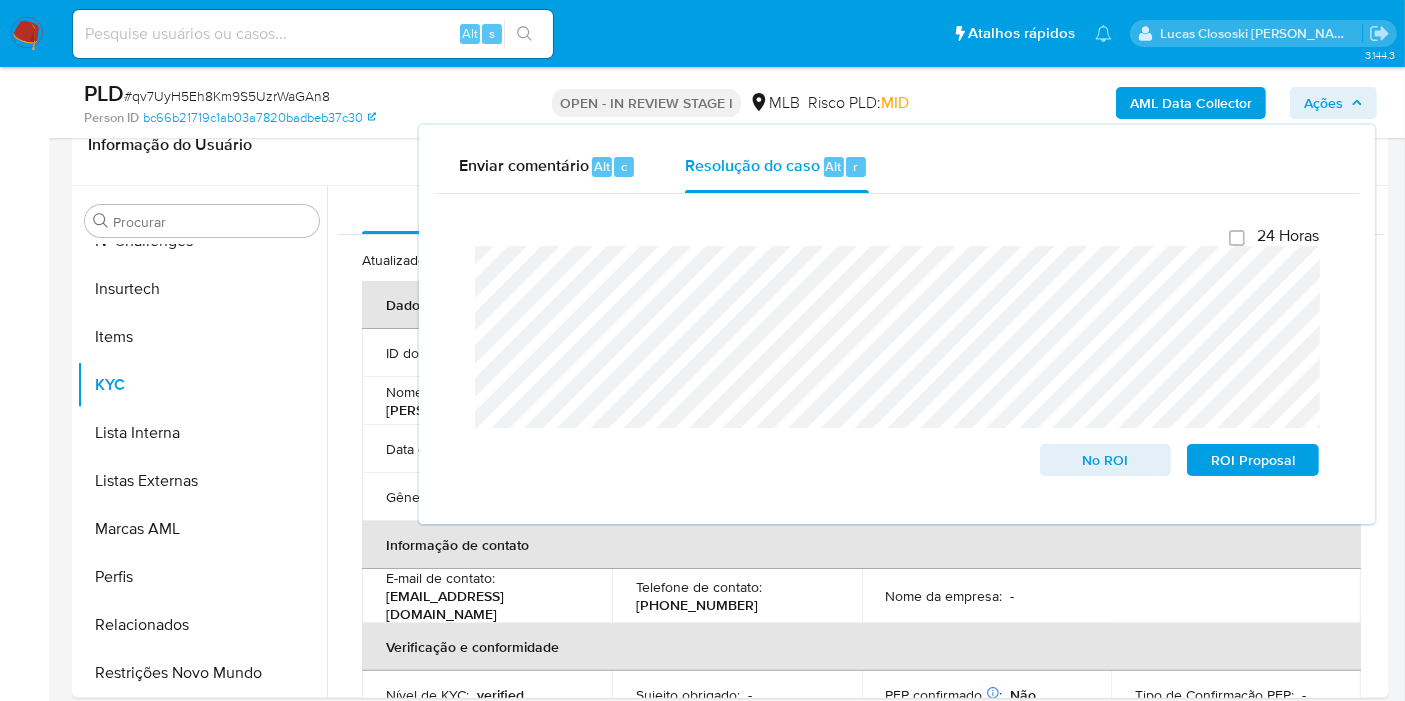 click on "Ações" at bounding box center (1323, 103) 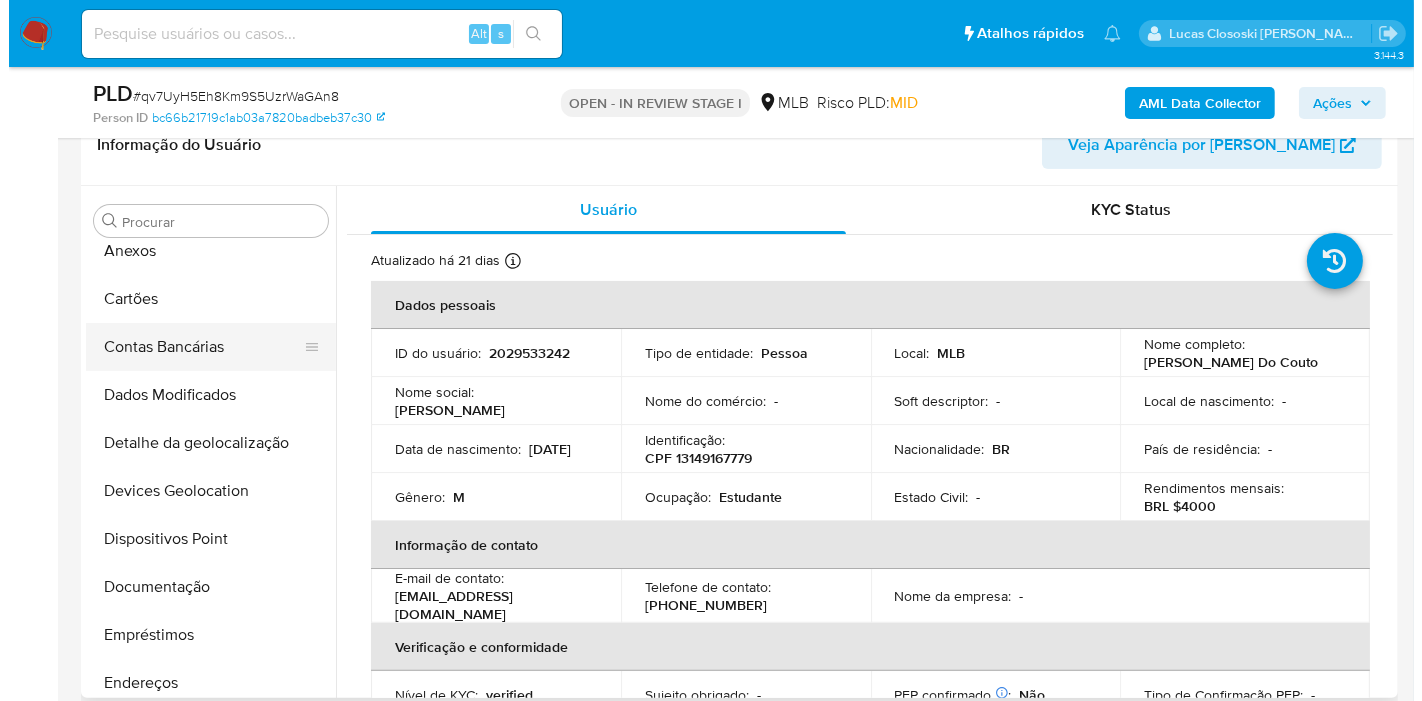 scroll, scrollTop: 0, scrollLeft: 0, axis: both 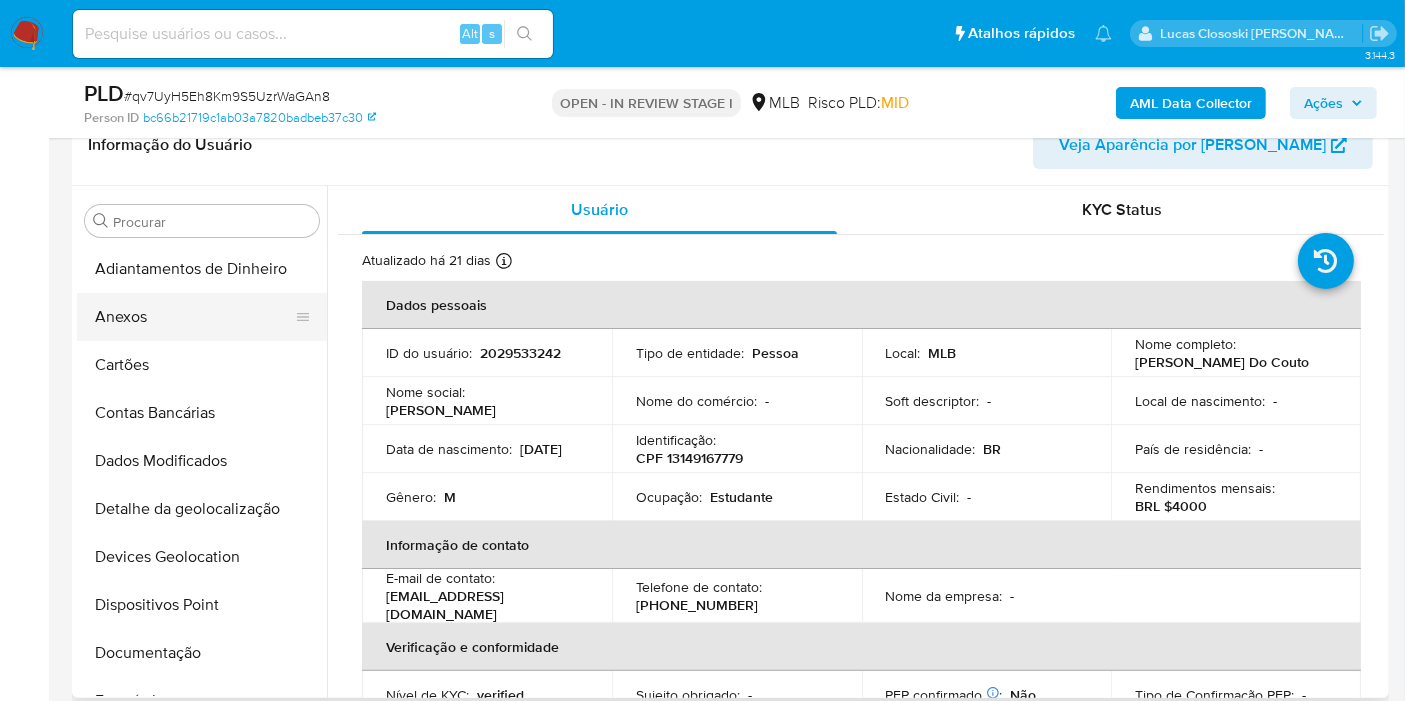 click on "Anexos" at bounding box center (194, 317) 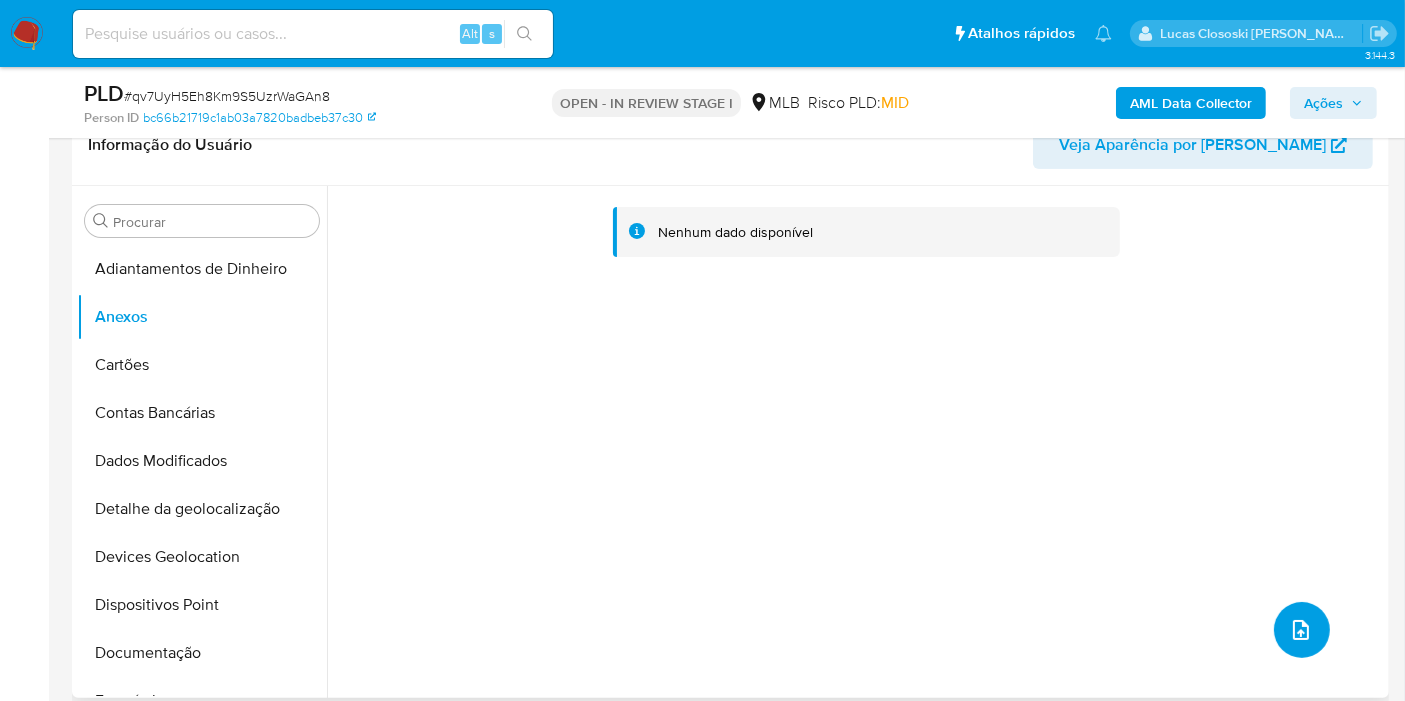 click at bounding box center (1302, 630) 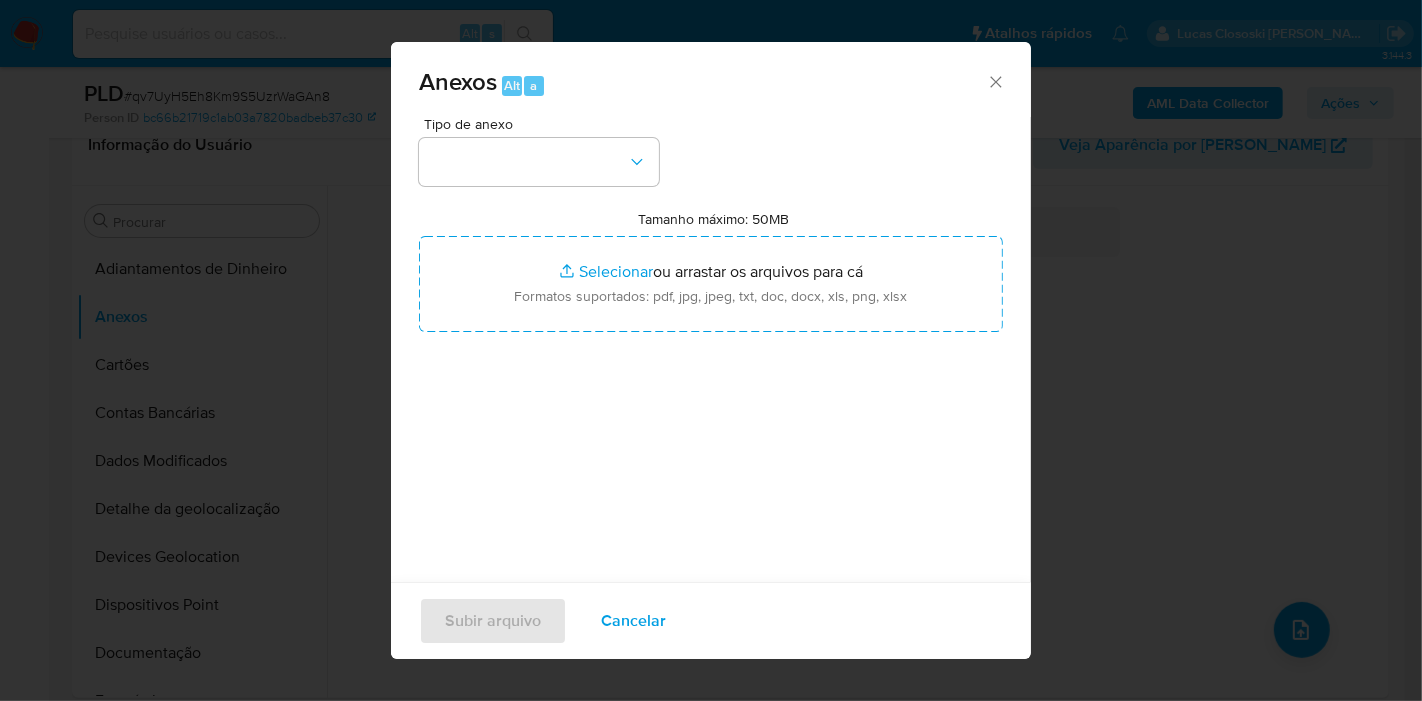 click at bounding box center (539, 162) 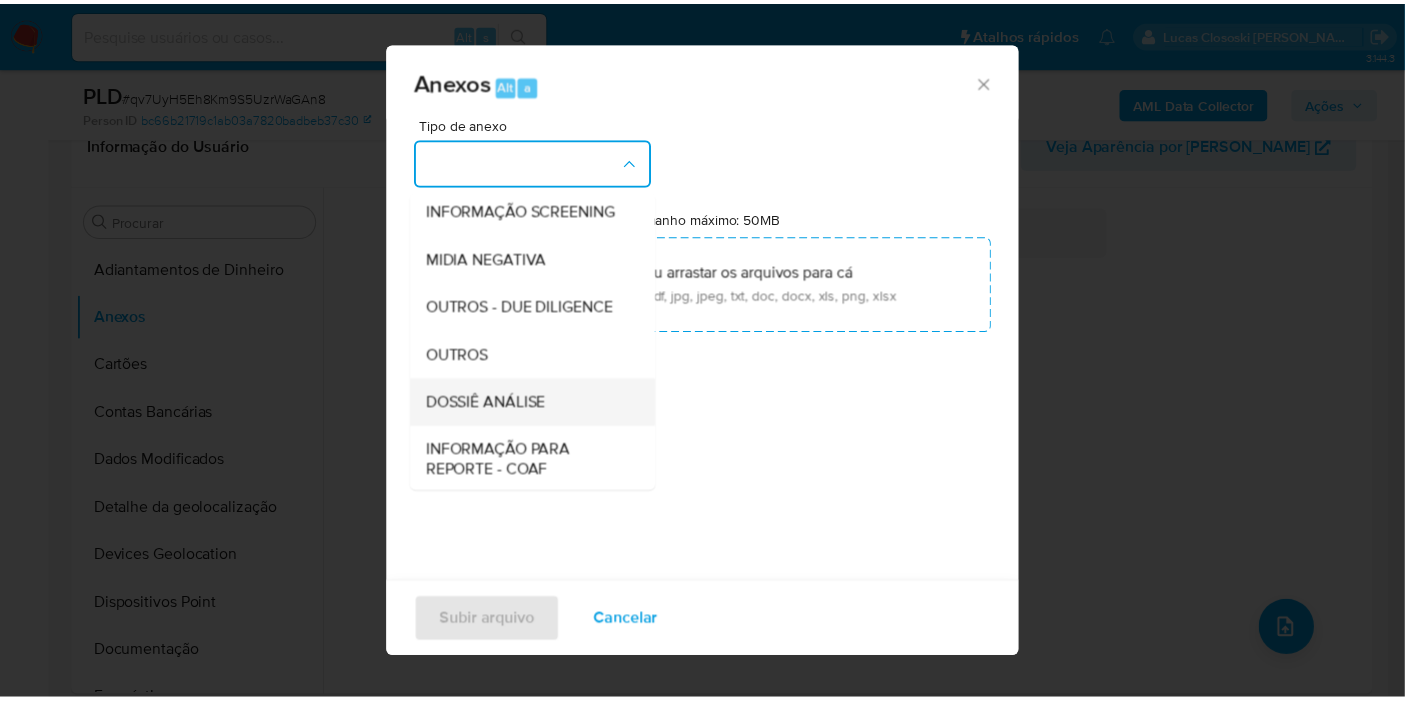 scroll, scrollTop: 307, scrollLeft: 0, axis: vertical 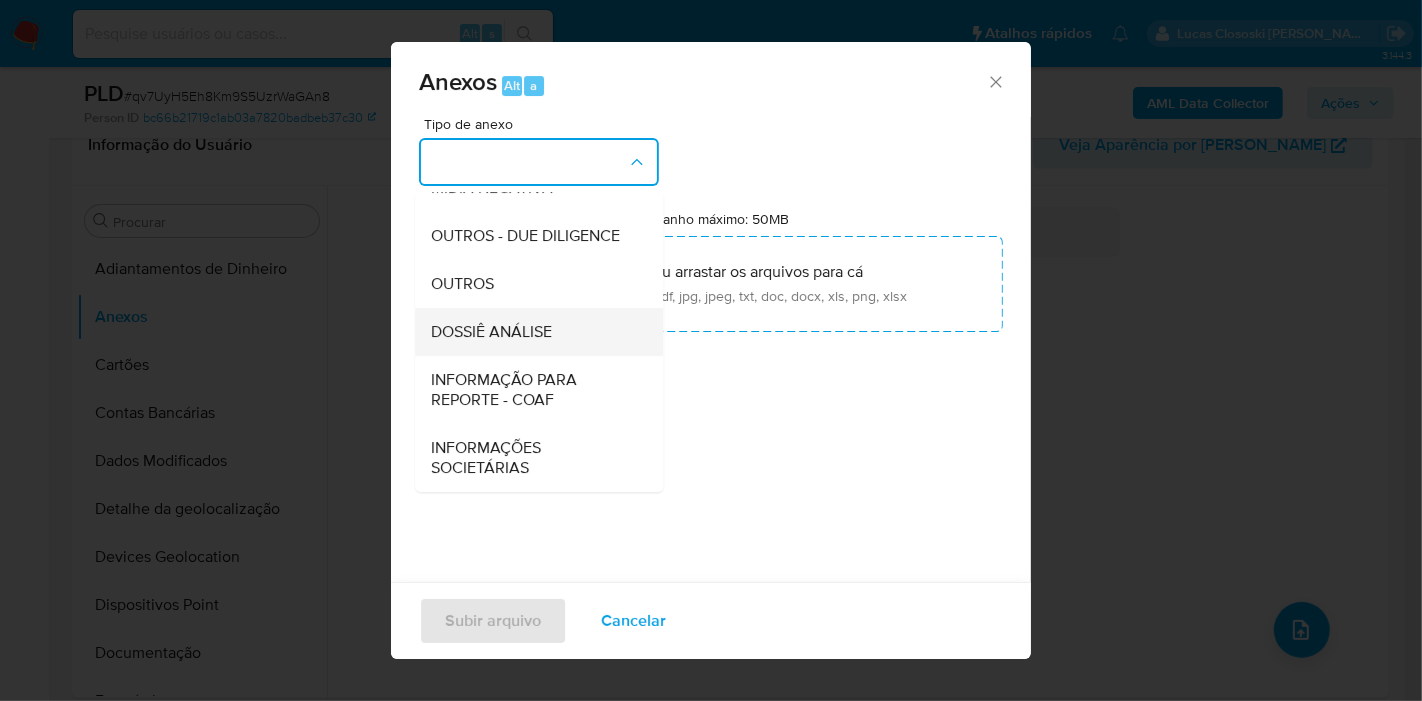 click on "DOSSIÊ ANÁLISE" at bounding box center [533, 332] 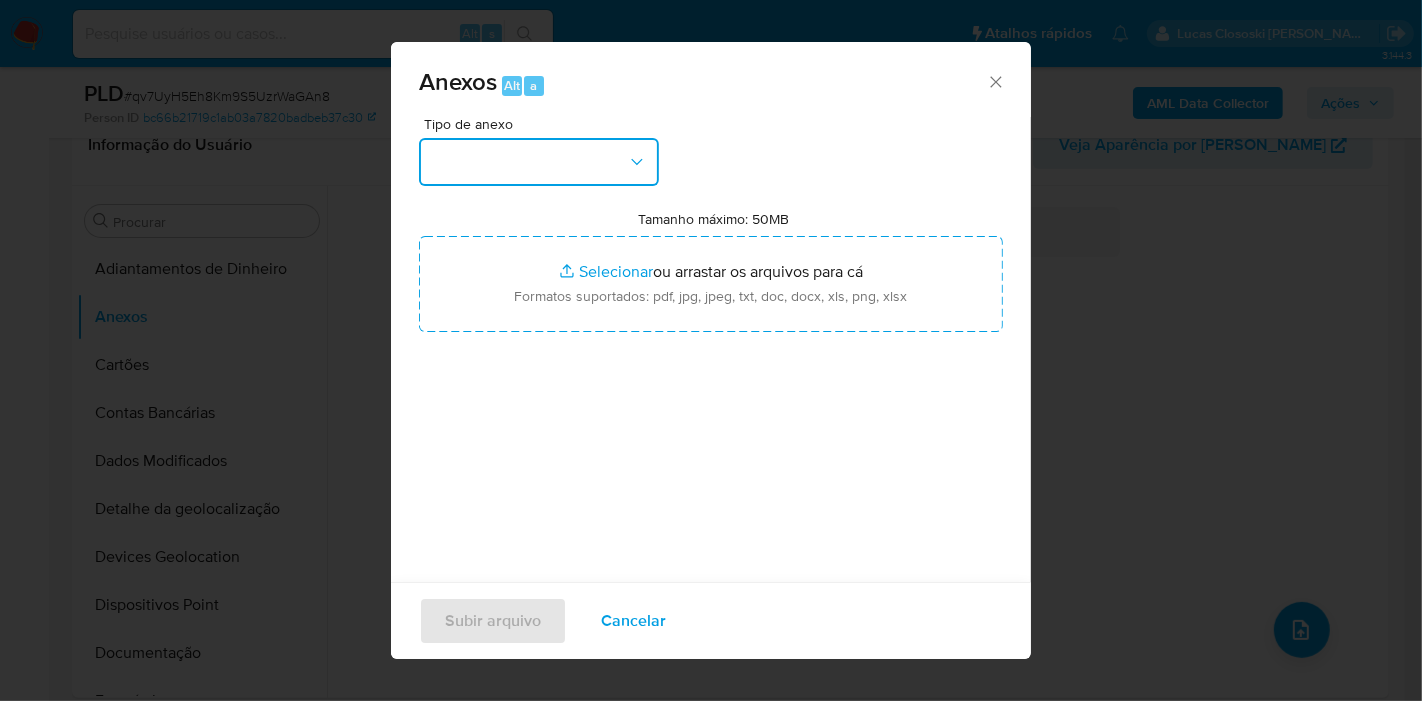 click on "Tipo de anexo Tamanho máximo: 50MB Selecionar arquivos Selecionar  ou arrastar os arquivos para cá Formatos suportados: pdf, jpg, jpeg, txt, doc, docx, xls, png, xlsx" at bounding box center (711, 353) 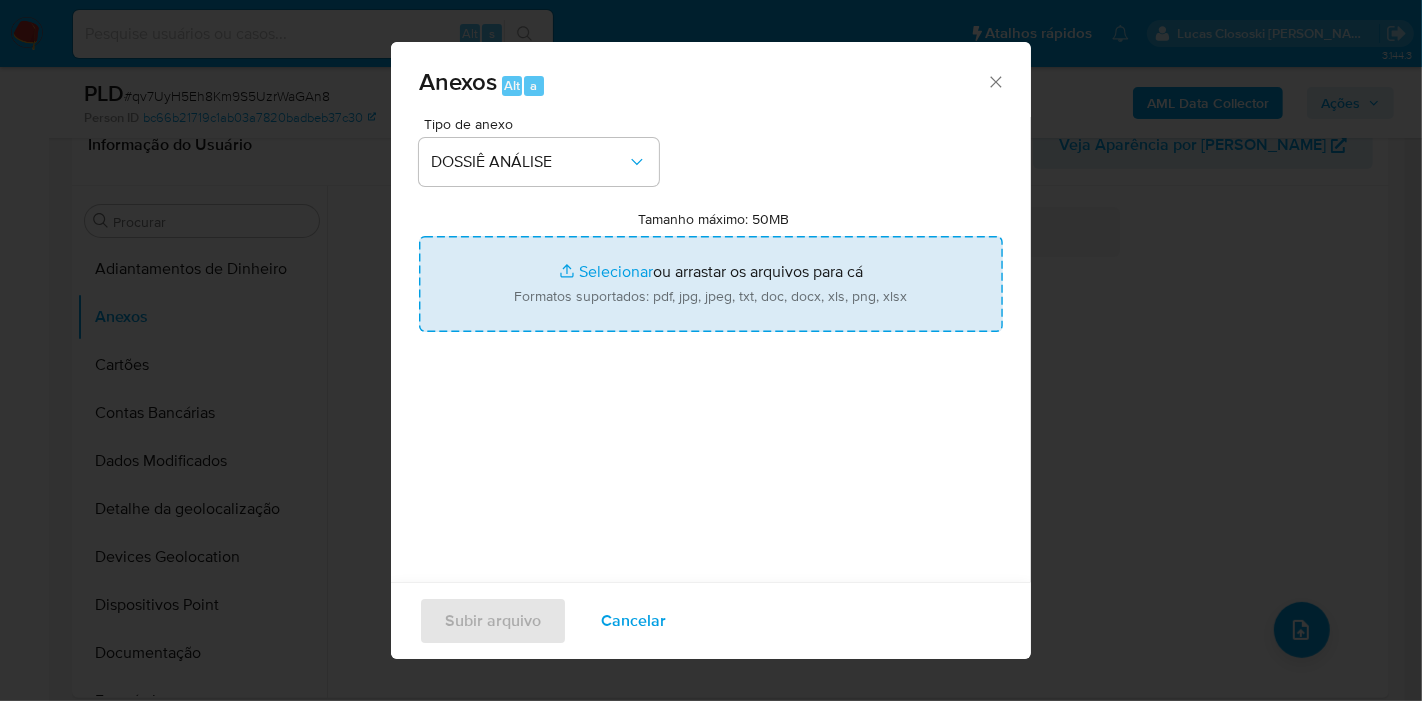 click on "Tamanho máximo: 50MB Selecionar arquivos" at bounding box center (711, 284) 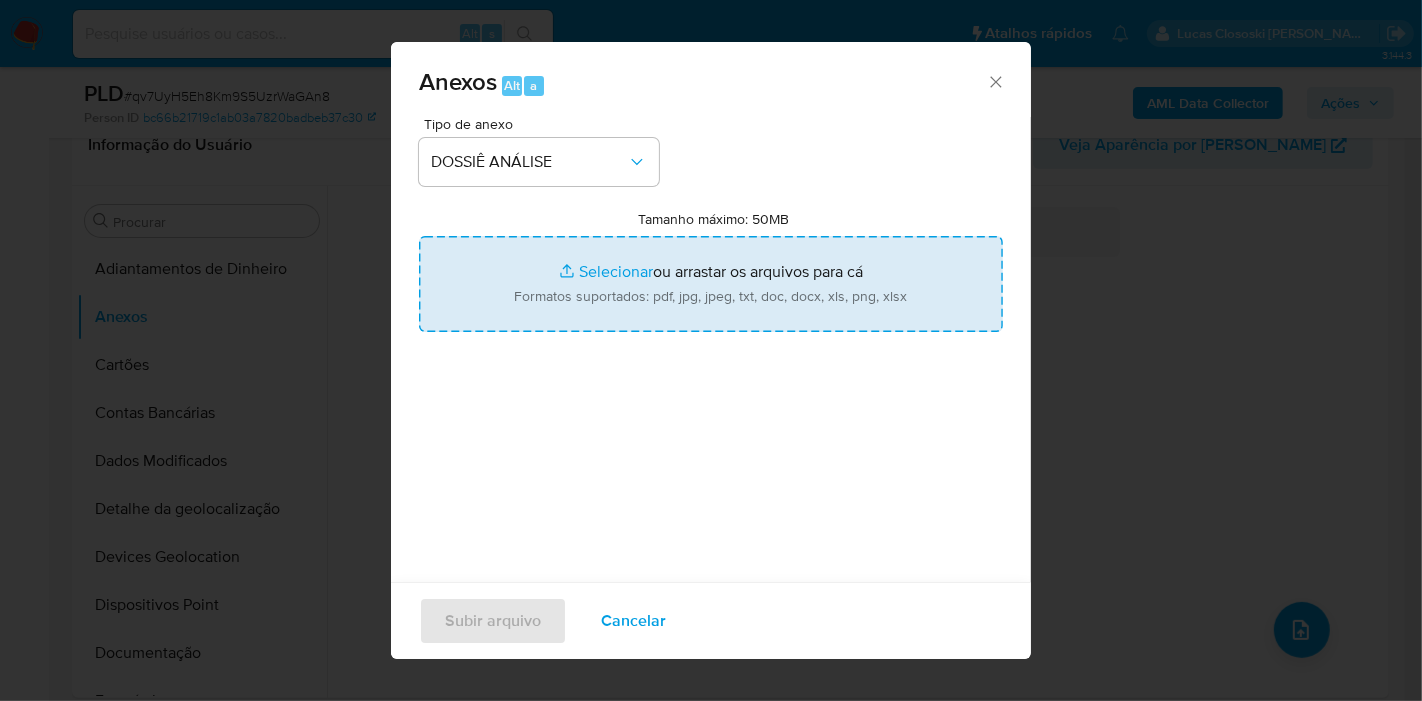 click on "Tamanho máximo: 50MB Selecionar arquivos" at bounding box center [711, 284] 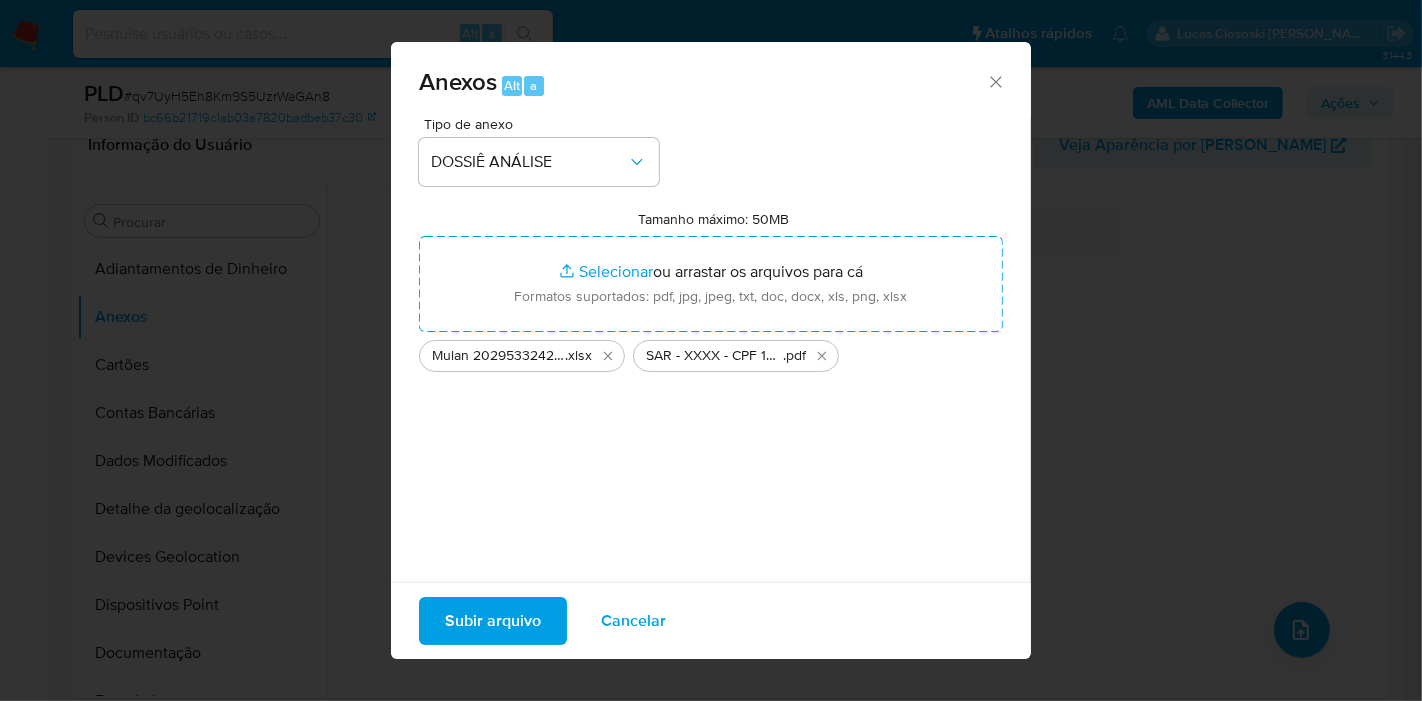 click on "Subir arquivo" at bounding box center (493, 621) 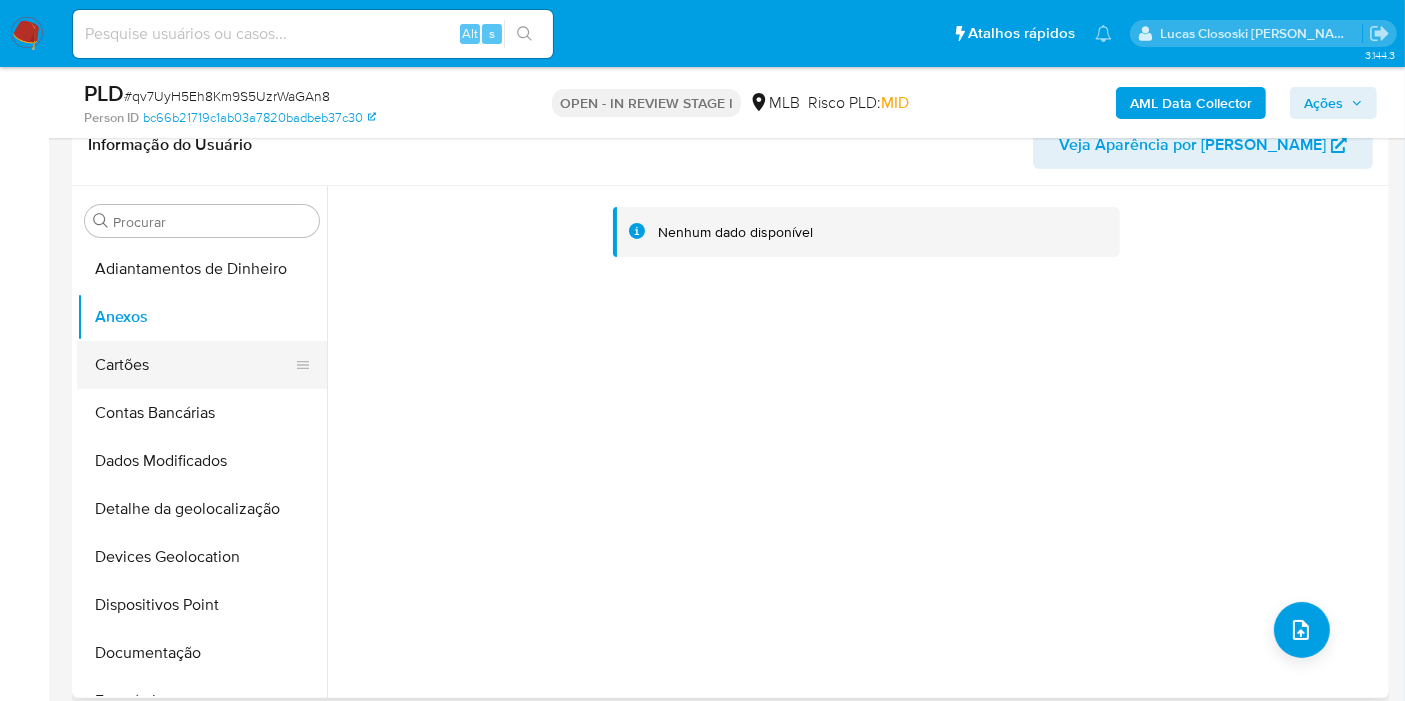 click on "Cartões" at bounding box center [194, 365] 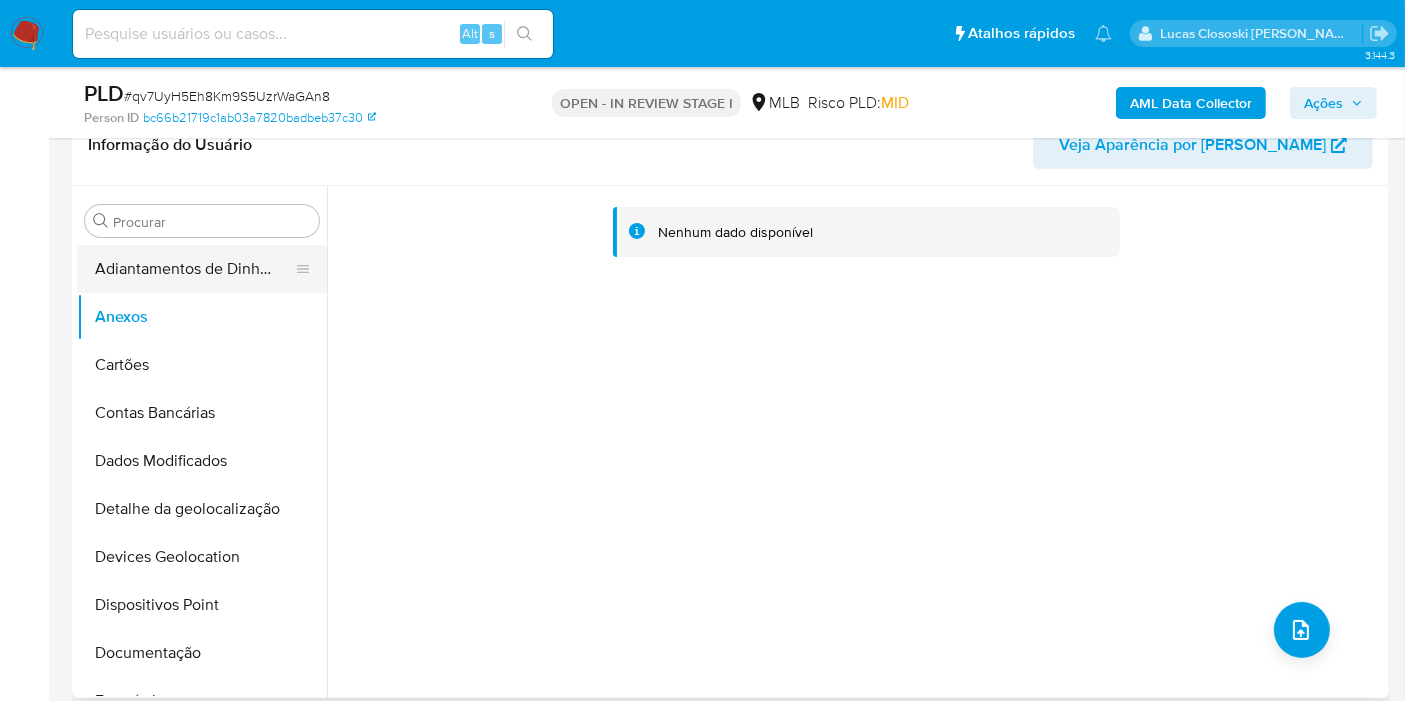 click on "Adiantamentos de Dinheiro" at bounding box center (194, 269) 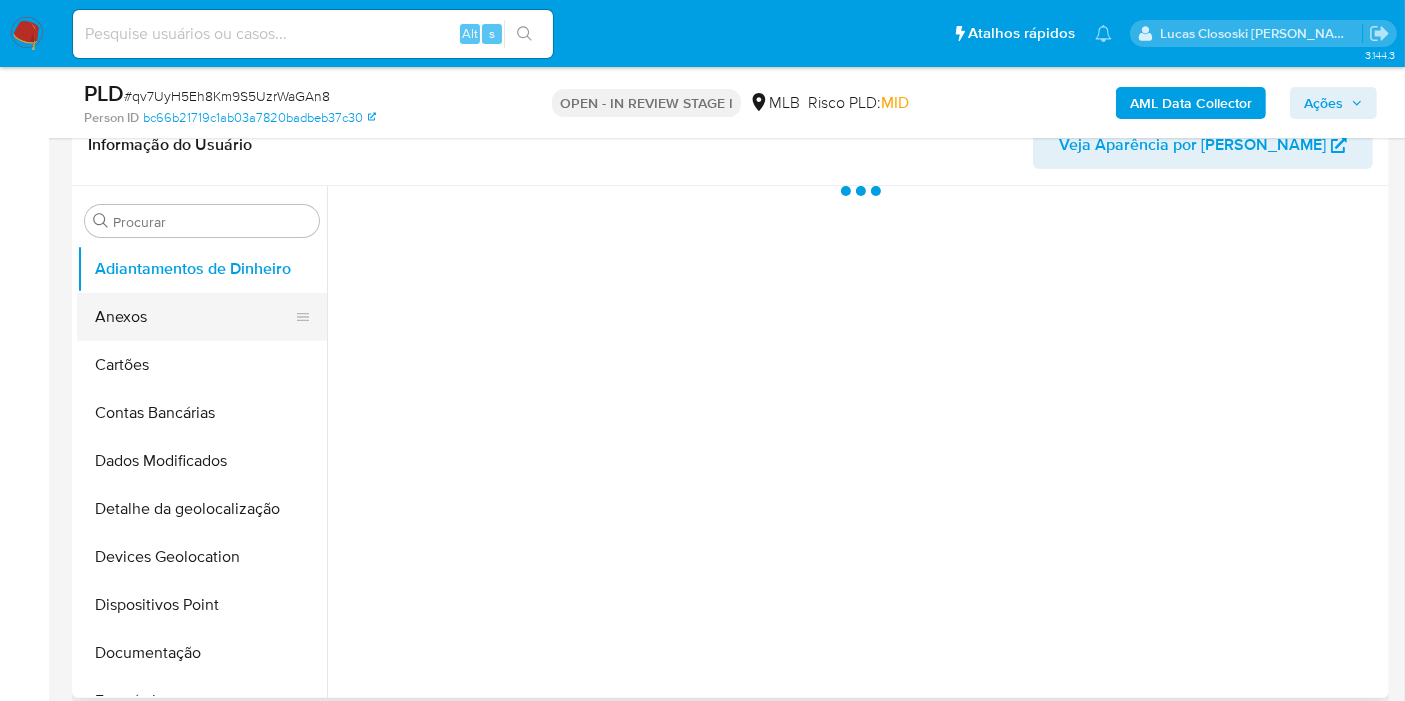 click on "Anexos" at bounding box center [194, 317] 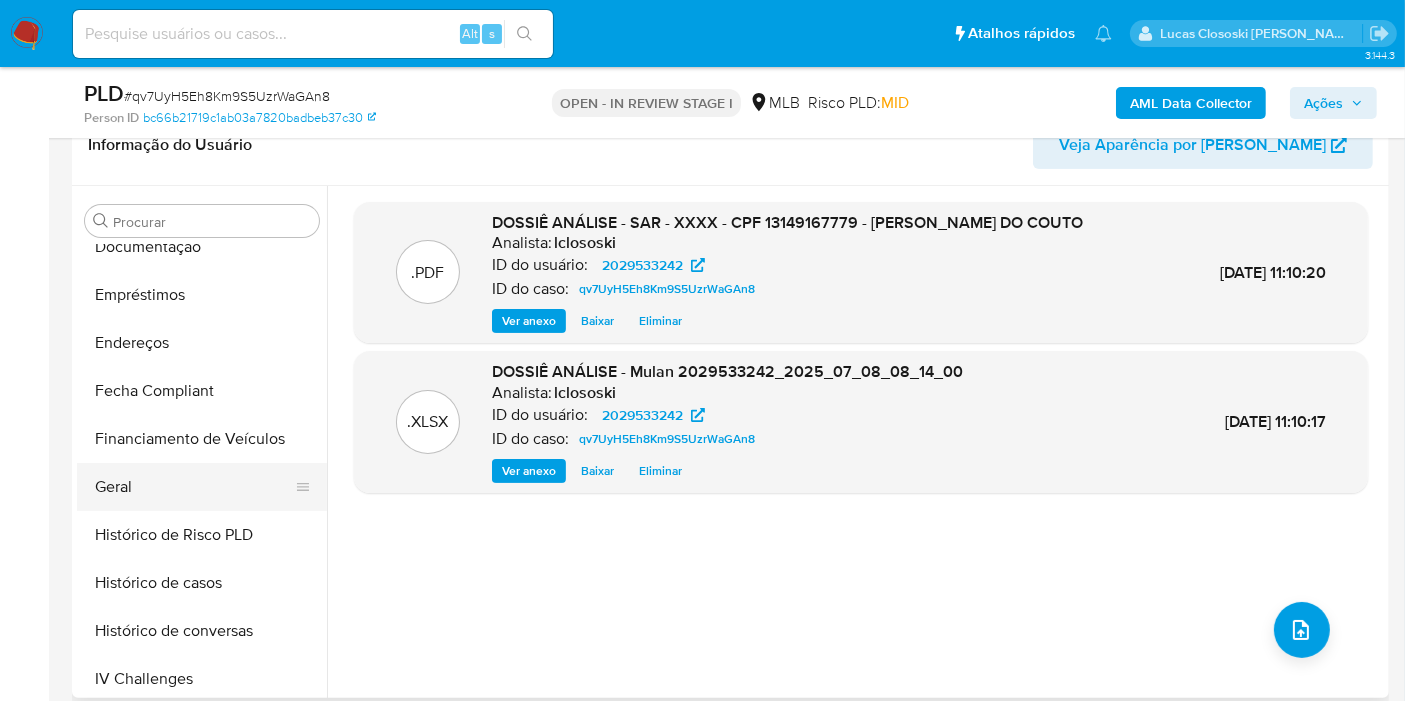 scroll, scrollTop: 443, scrollLeft: 0, axis: vertical 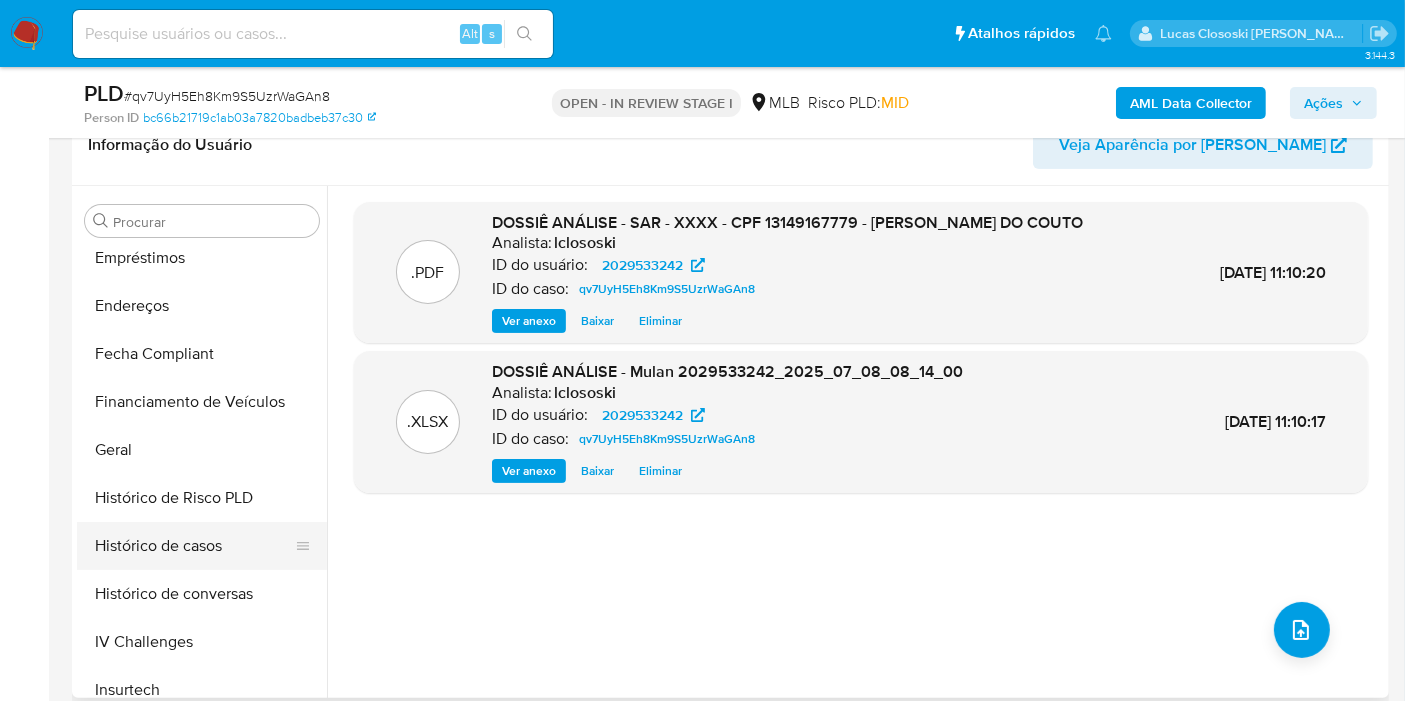 click on "Histórico de casos" at bounding box center (194, 546) 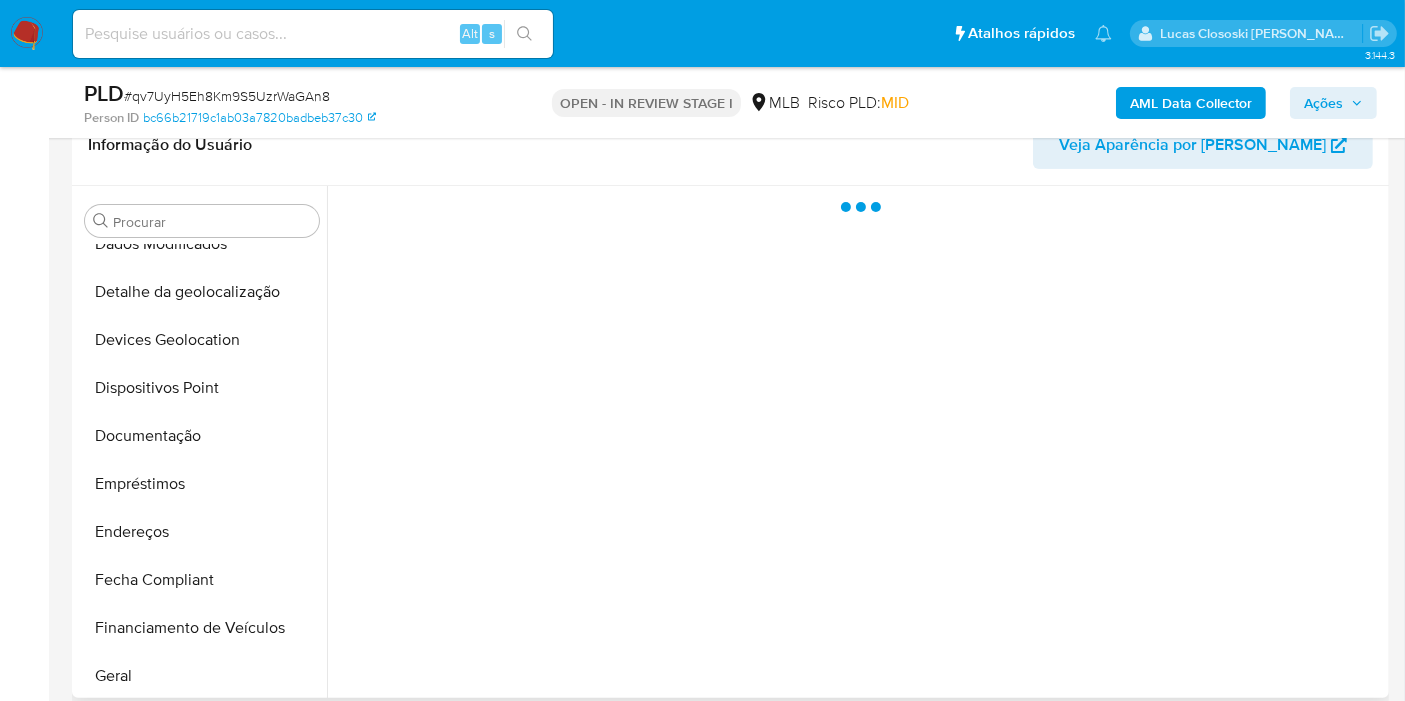 scroll, scrollTop: 0, scrollLeft: 0, axis: both 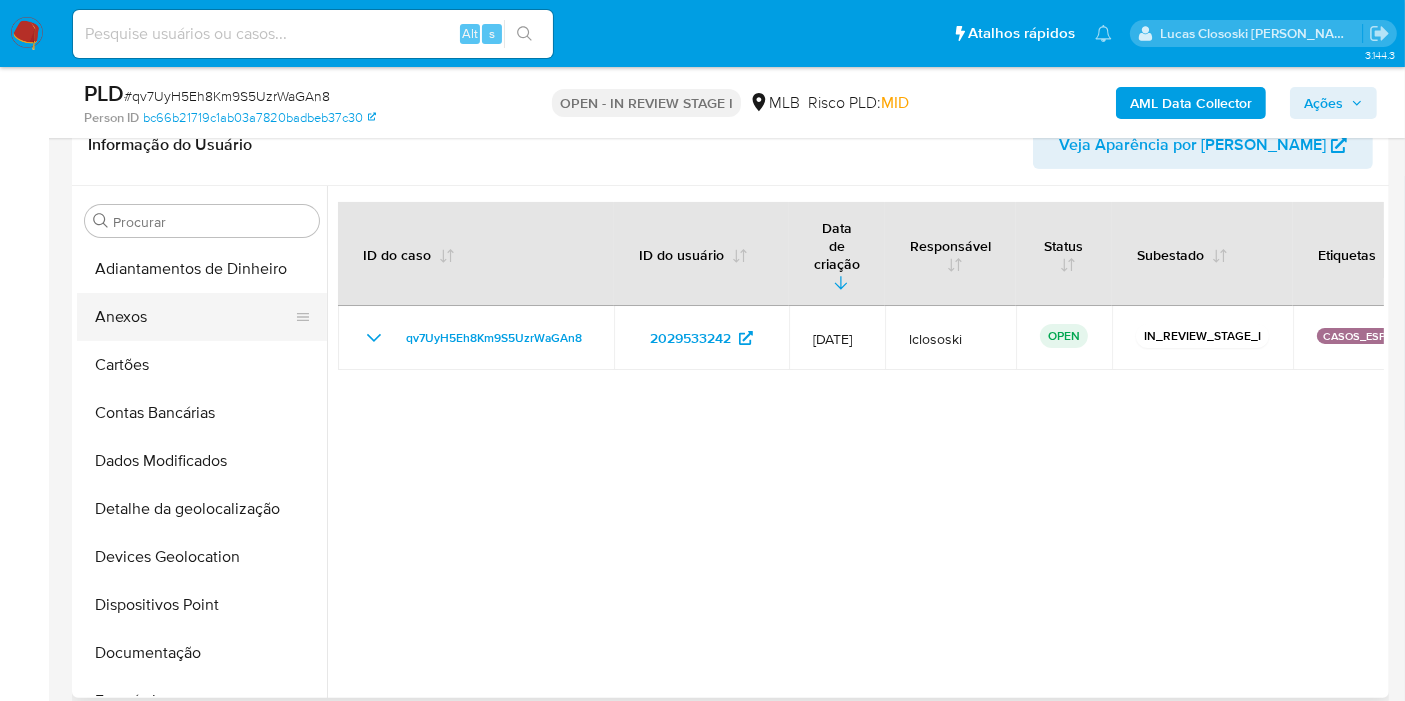 click on "Anexos" at bounding box center [194, 317] 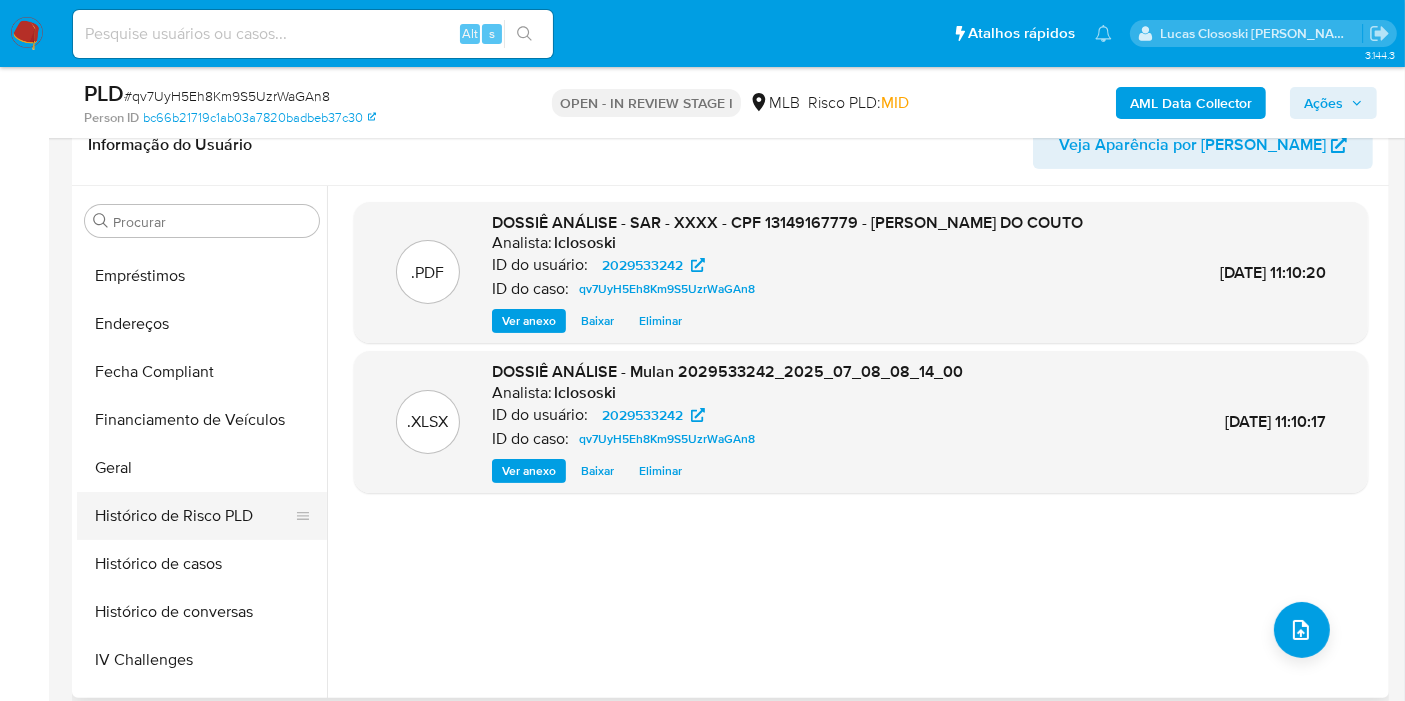 scroll, scrollTop: 555, scrollLeft: 0, axis: vertical 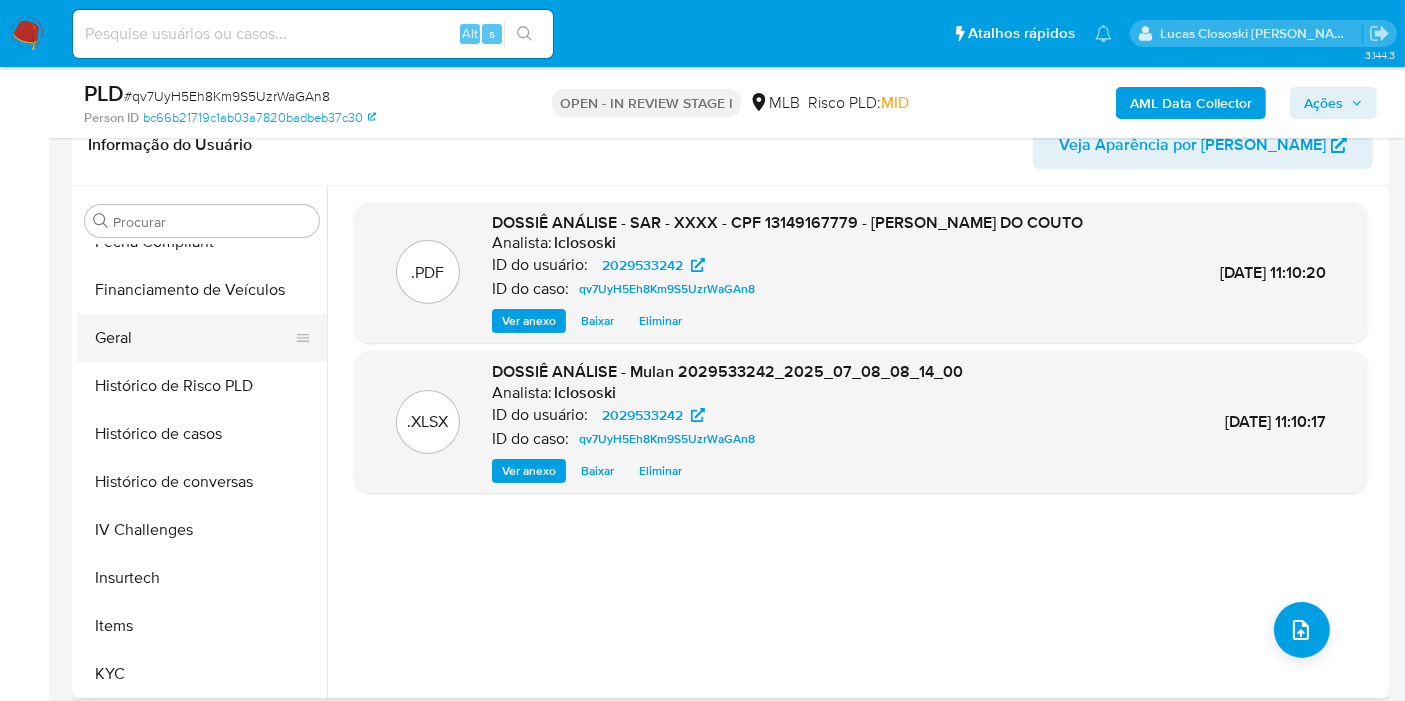 click on "Geral" at bounding box center (194, 338) 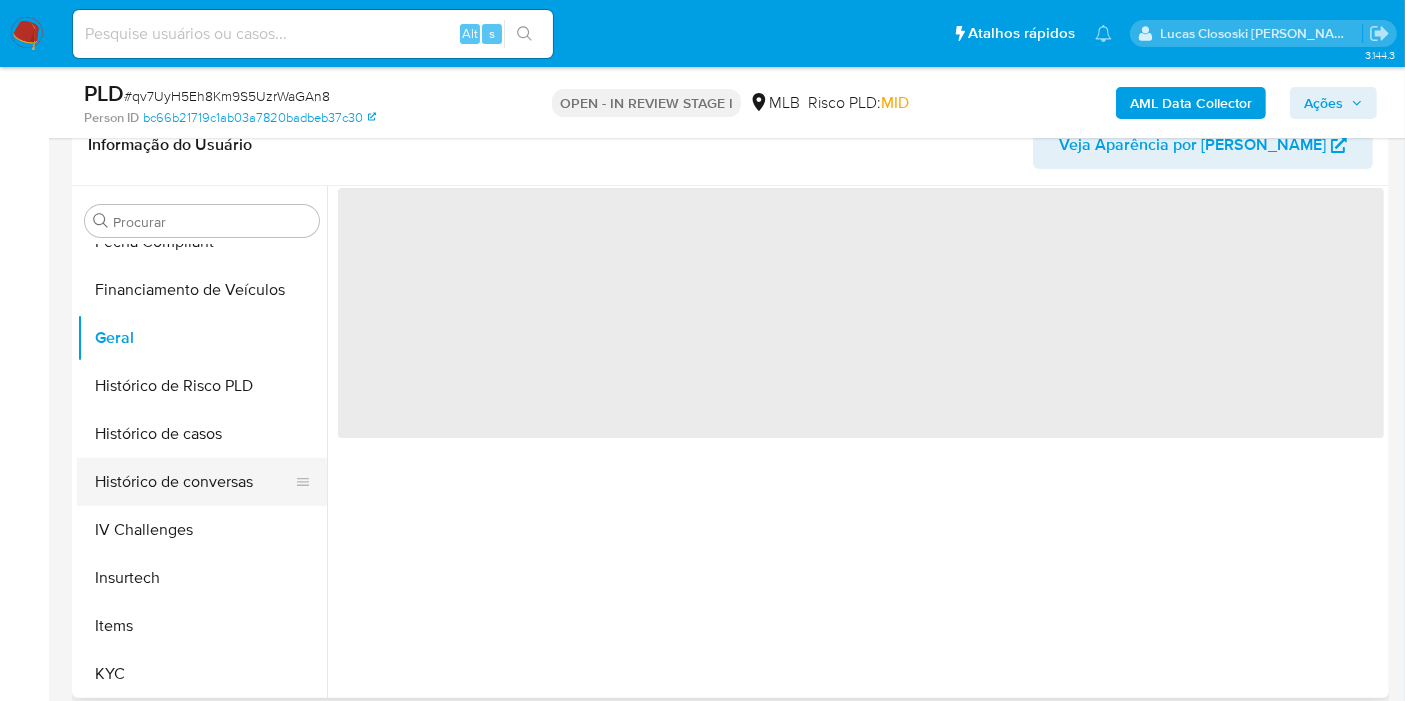 scroll, scrollTop: 666, scrollLeft: 0, axis: vertical 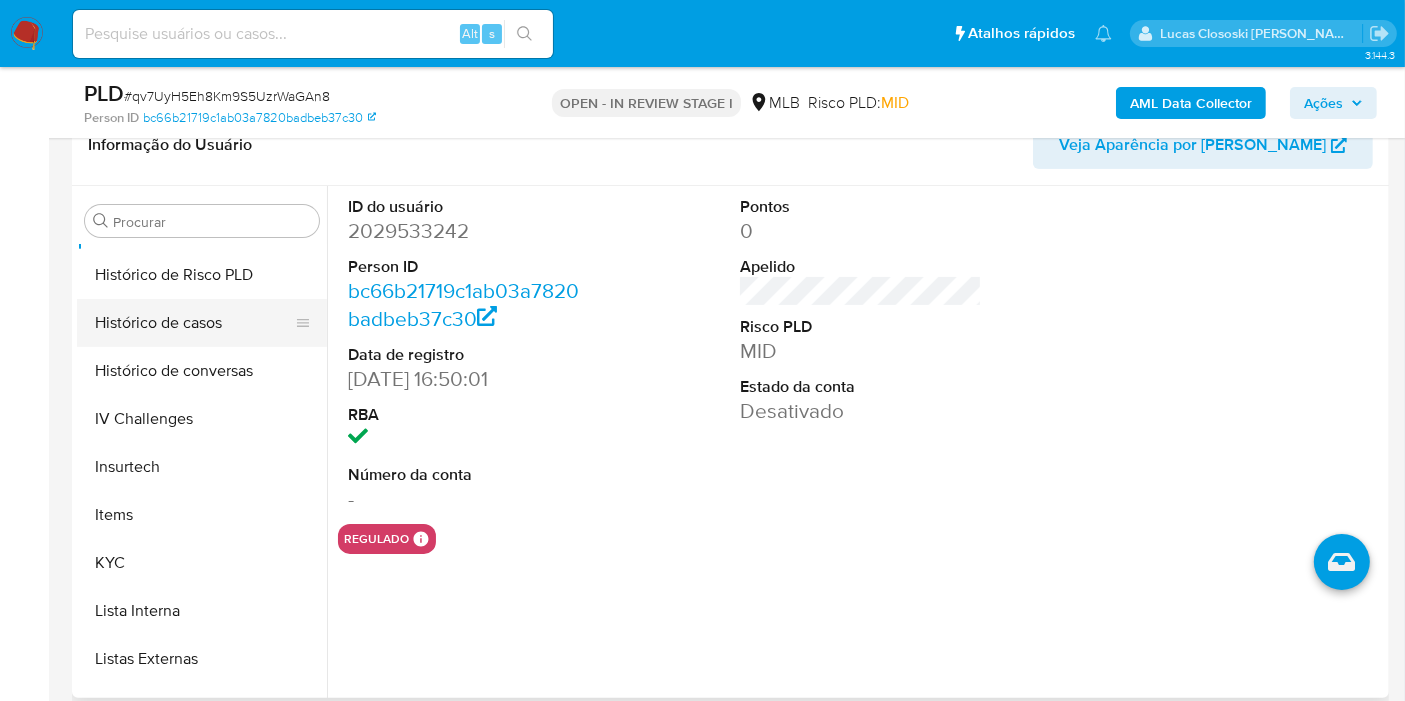 click on "Histórico de casos" at bounding box center [194, 323] 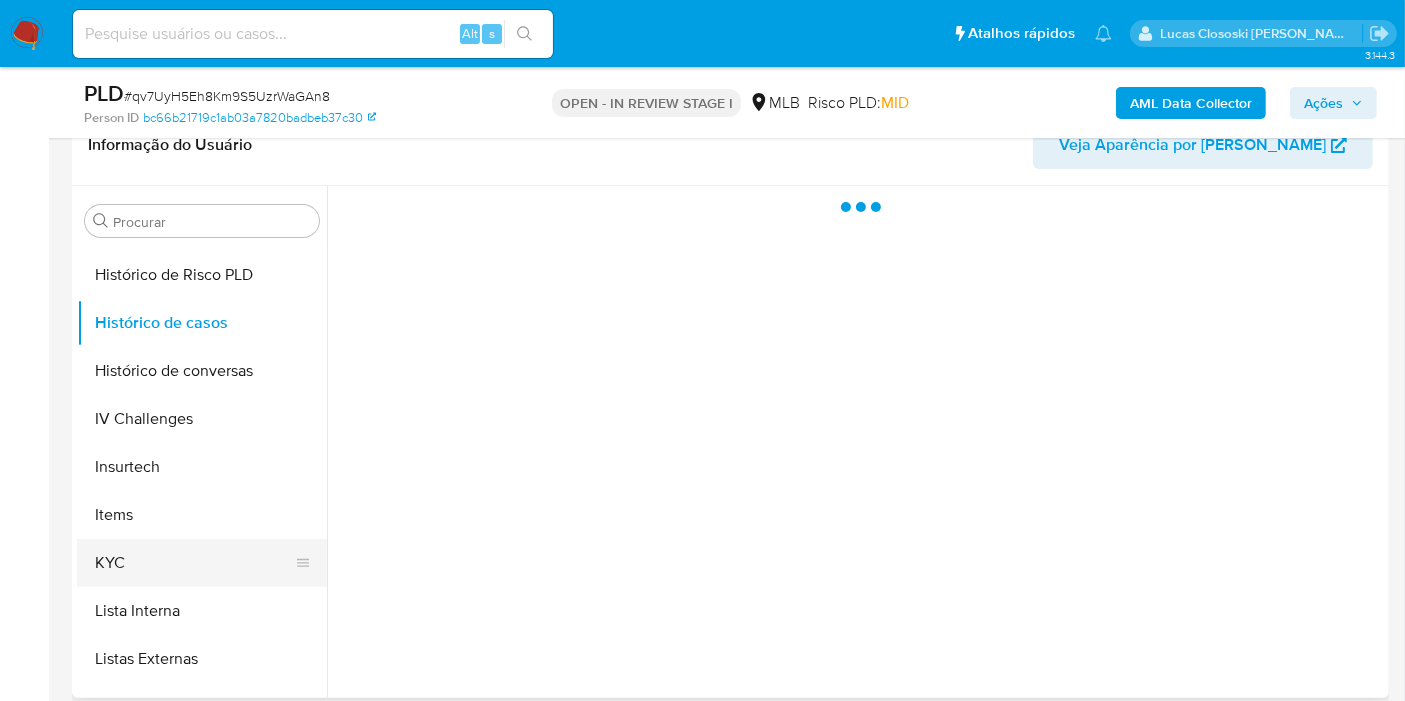 click on "KYC" at bounding box center [194, 563] 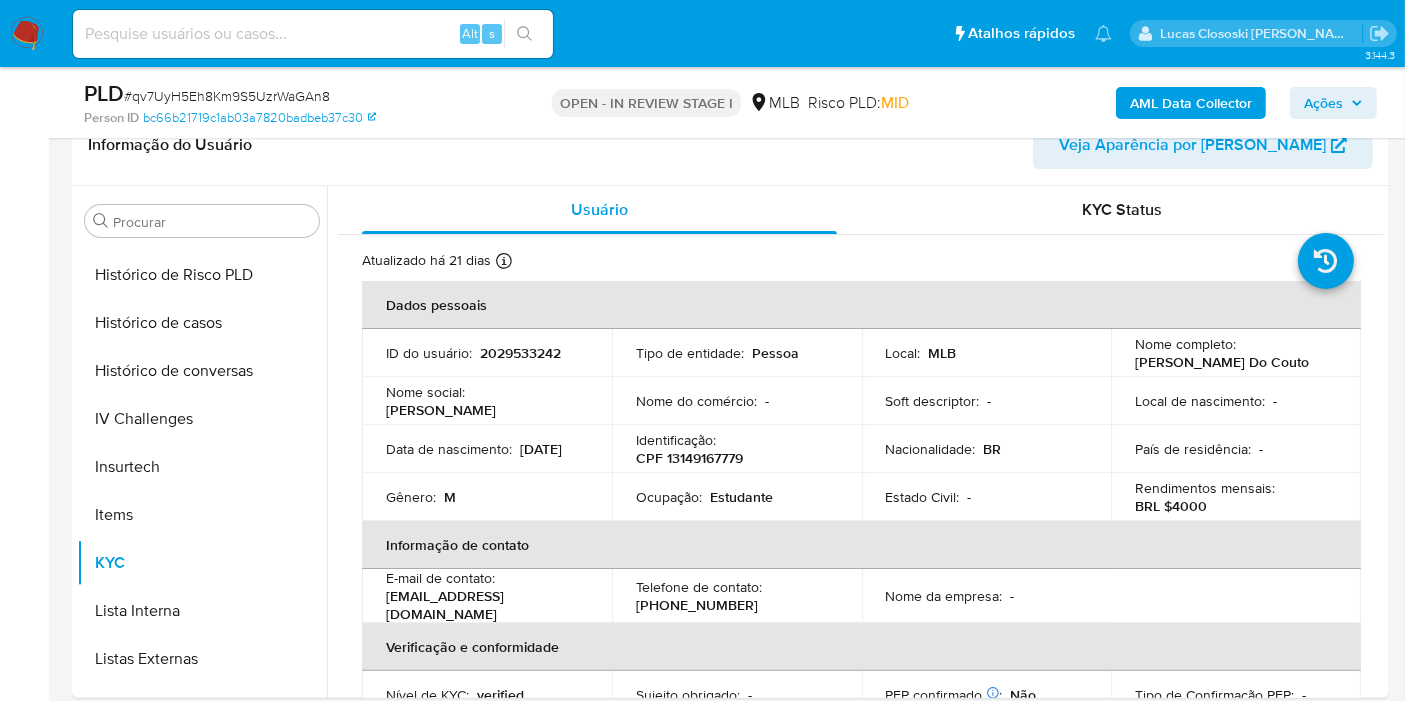 click on "Ações" at bounding box center [1333, 103] 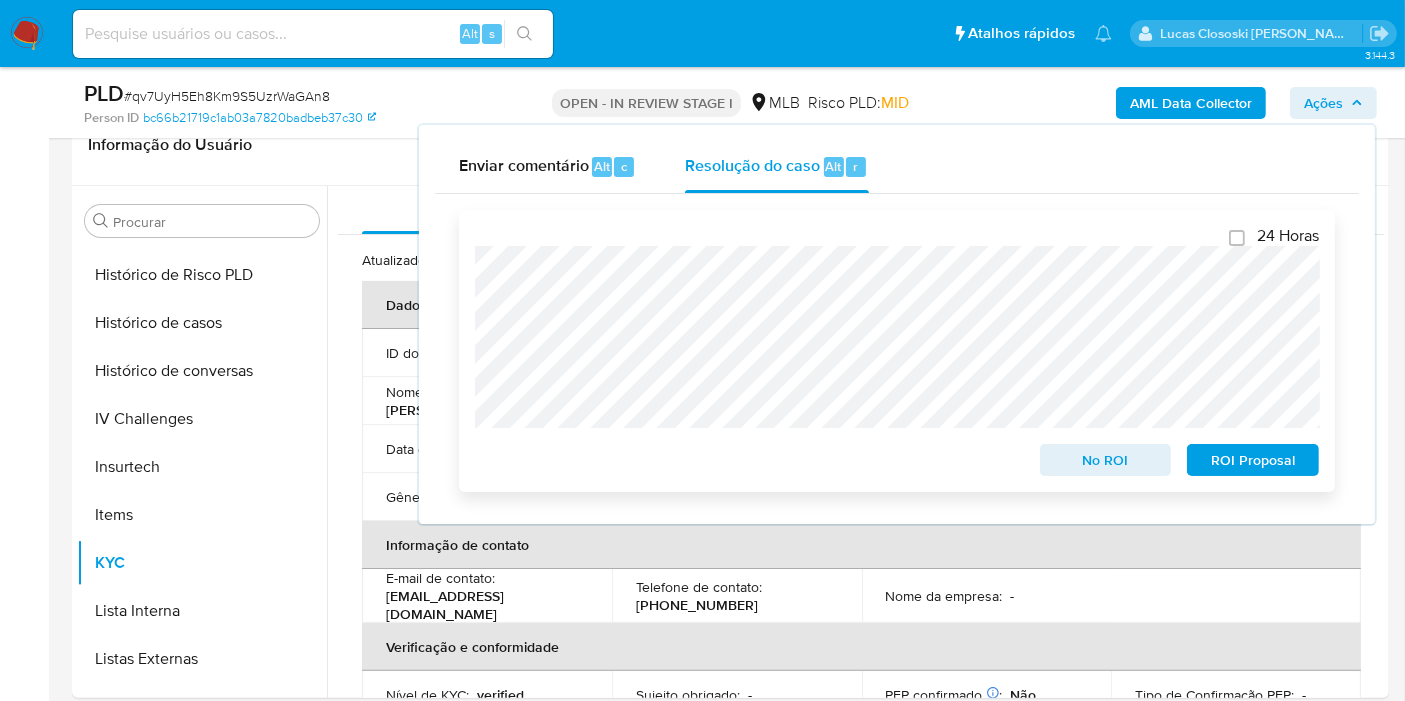 click on "ROI Proposal" at bounding box center (1253, 460) 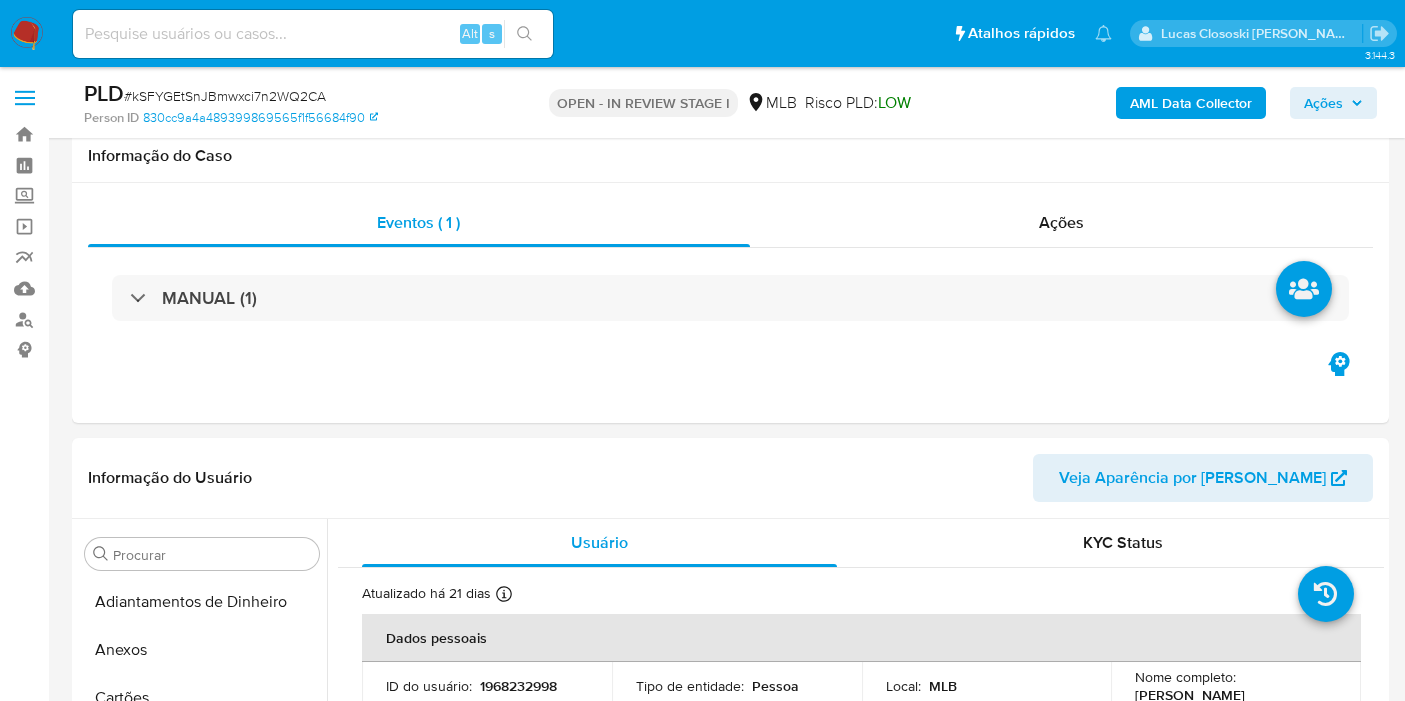 scroll, scrollTop: 2222, scrollLeft: 0, axis: vertical 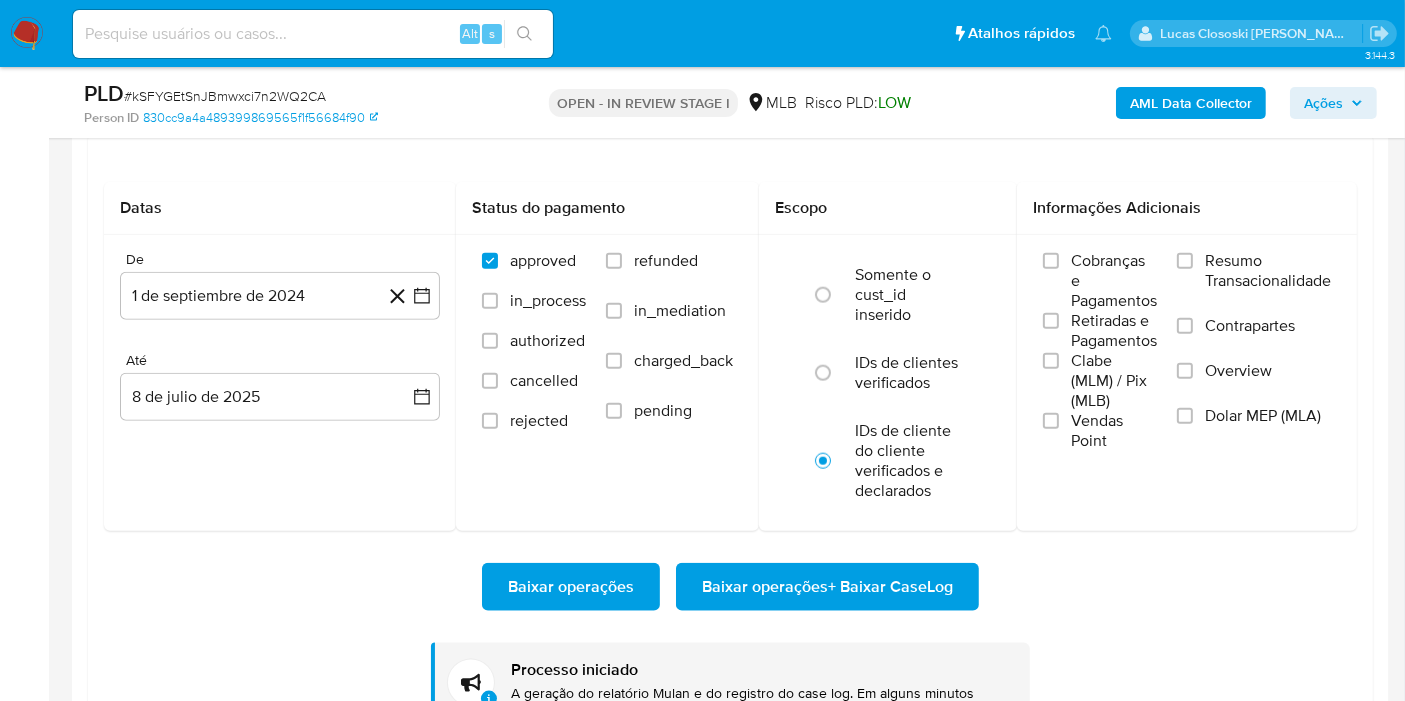 type 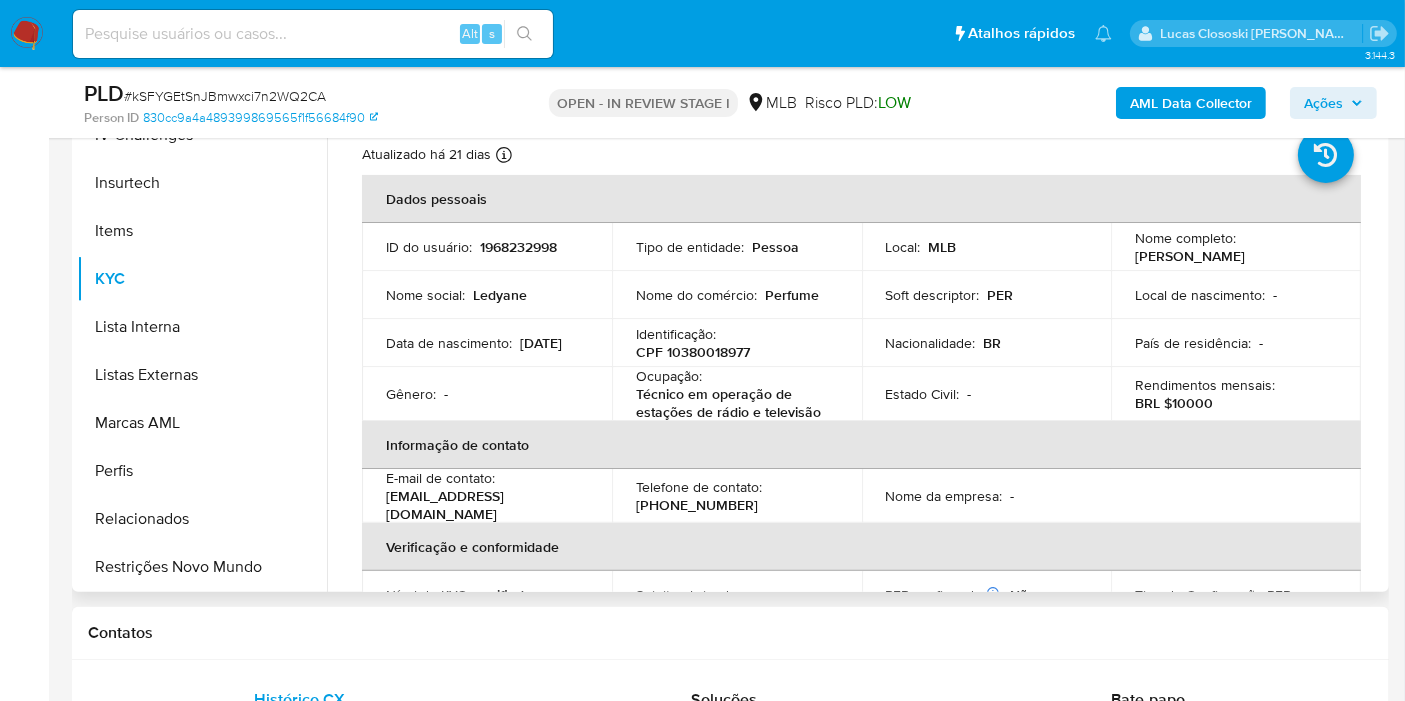 scroll, scrollTop: 222, scrollLeft: 0, axis: vertical 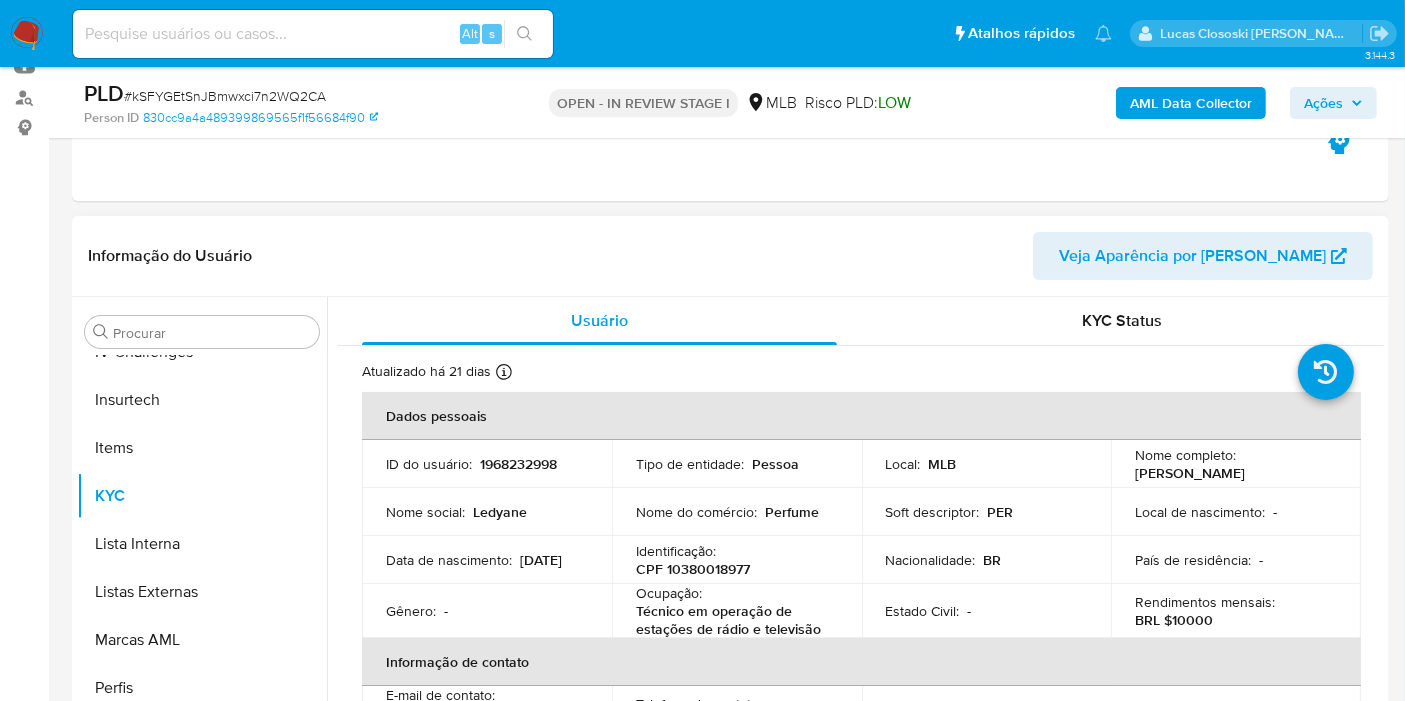 click on "Atualizado há 21 dias   Criado: [DATE] 22:46:32 Atualizado: [DATE] 23:35:11 Dados pessoais   ID do usuário :    1968232998   Tipo de entidade :    Pessoa   Local :    MLB   Nome completo :    [PERSON_NAME]   Nome social :    Ledyane   Nome do comércio :    Perfume    Soft descriptor :    PER   Local de nascimento :    -   Data de nascimento :    [DEMOGRAPHIC_DATA]   Identificação :    CPF 10380018977   Nacionalidade :    BR   País de residência :    -   Gênero :    -   Ocupação :    Técnico em operação de estações de rádio e televisão   Estado Civil :    -   Rendimentos mensais :    BRL $10000 Informação de contato   E-mail de contato :    [EMAIL_ADDRESS][DOMAIN_NAME]   Telefone de contato :    [PHONE_NUMBER]   Nome da empresa :    - Verificação e conformidade   Nível de KYC :    verified   Sujeito obrigado :    -   PEP confirmado   Obtido de listas internas :    Não   Tipo de Confirmação PEP :    - Dados transacionais   Fundos recorrentes :    -   :" at bounding box center (861, 1038) 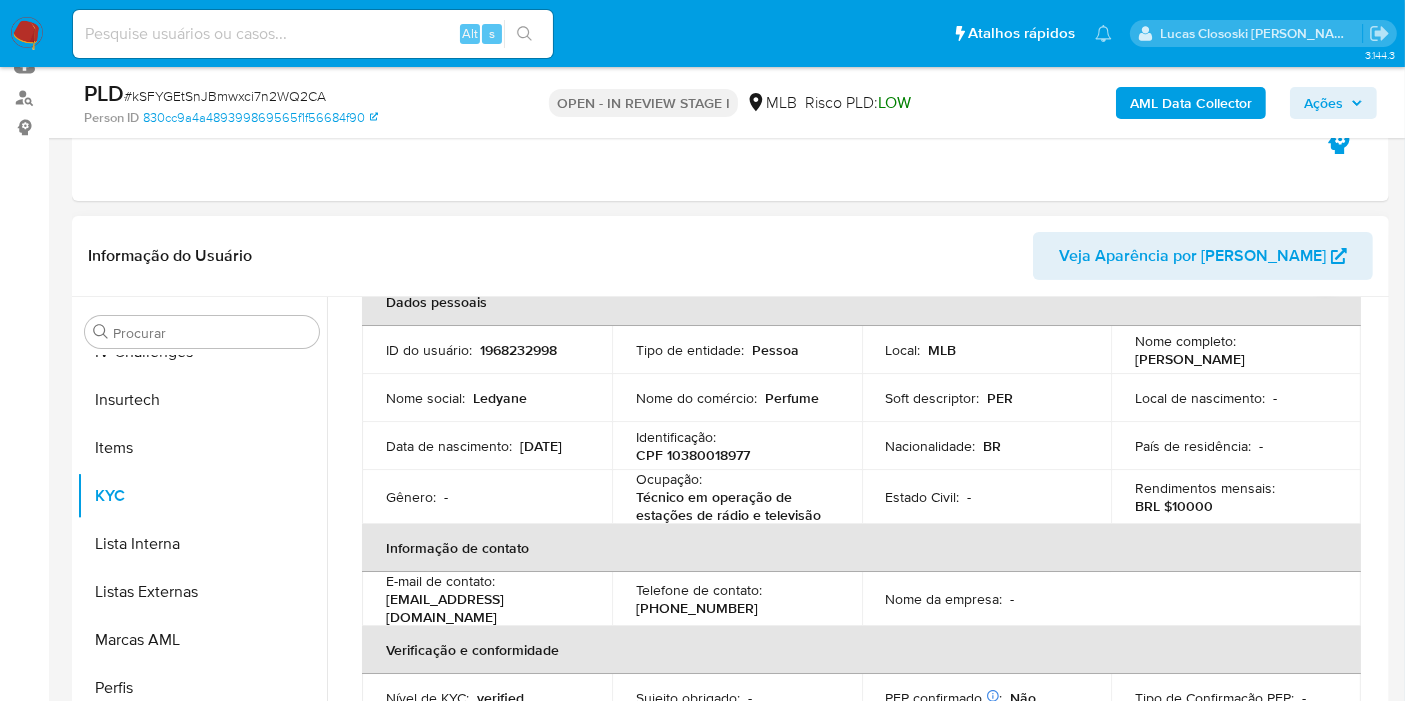 scroll, scrollTop: 222, scrollLeft: 0, axis: vertical 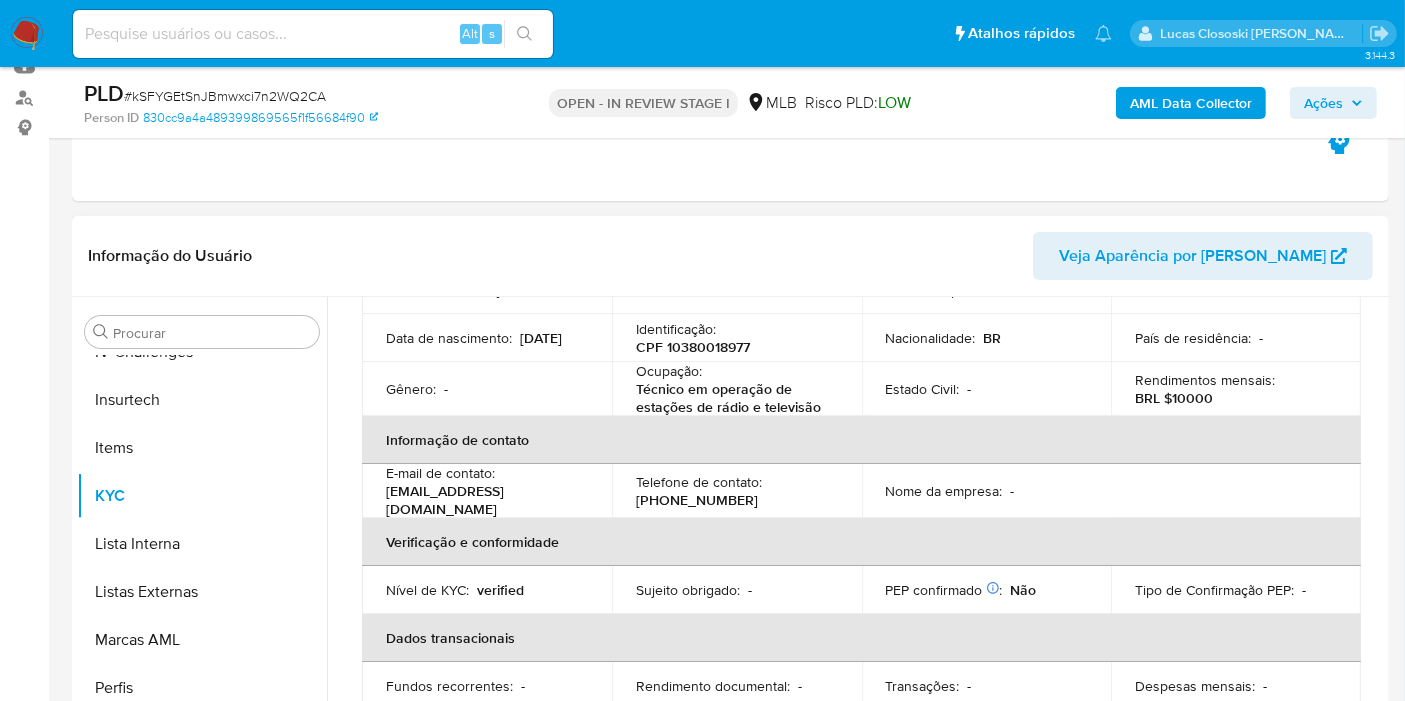 click on "CPF 10380018977" at bounding box center (693, 347) 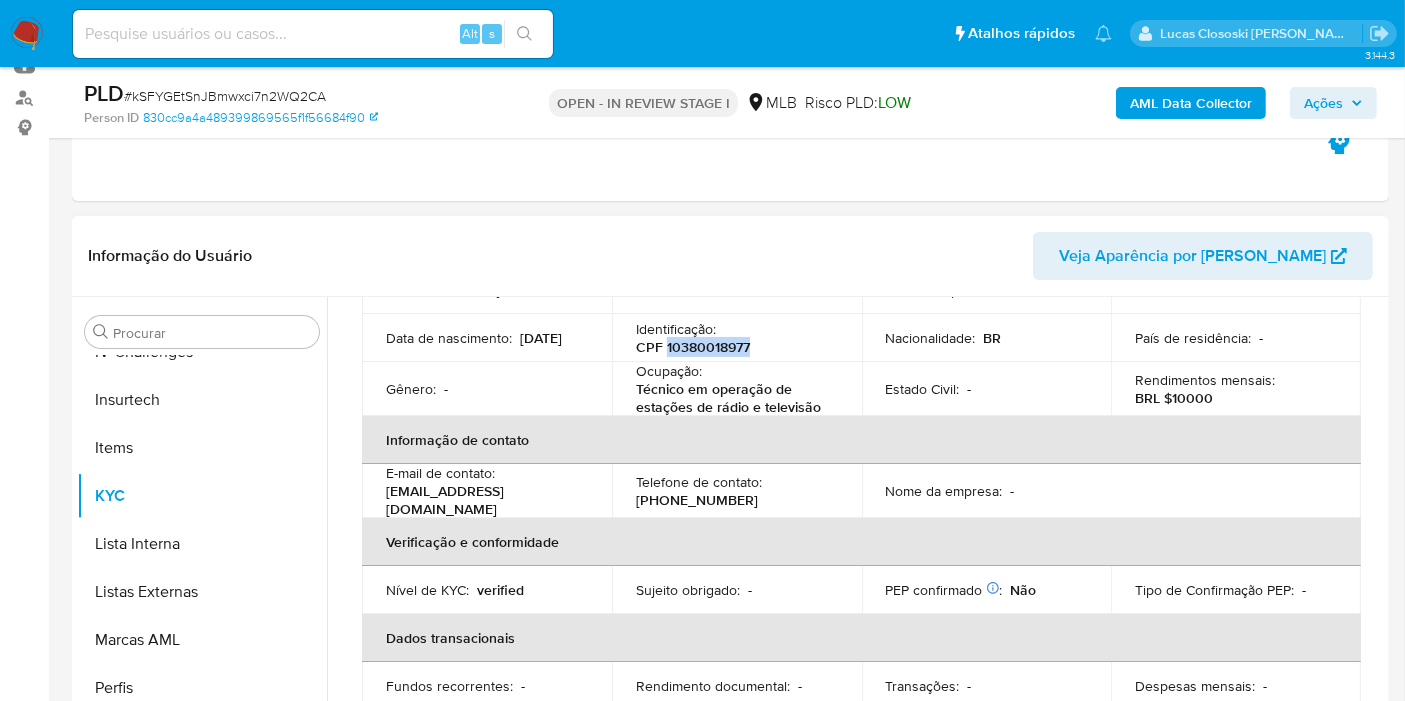click on "CPF 10380018977" at bounding box center [693, 347] 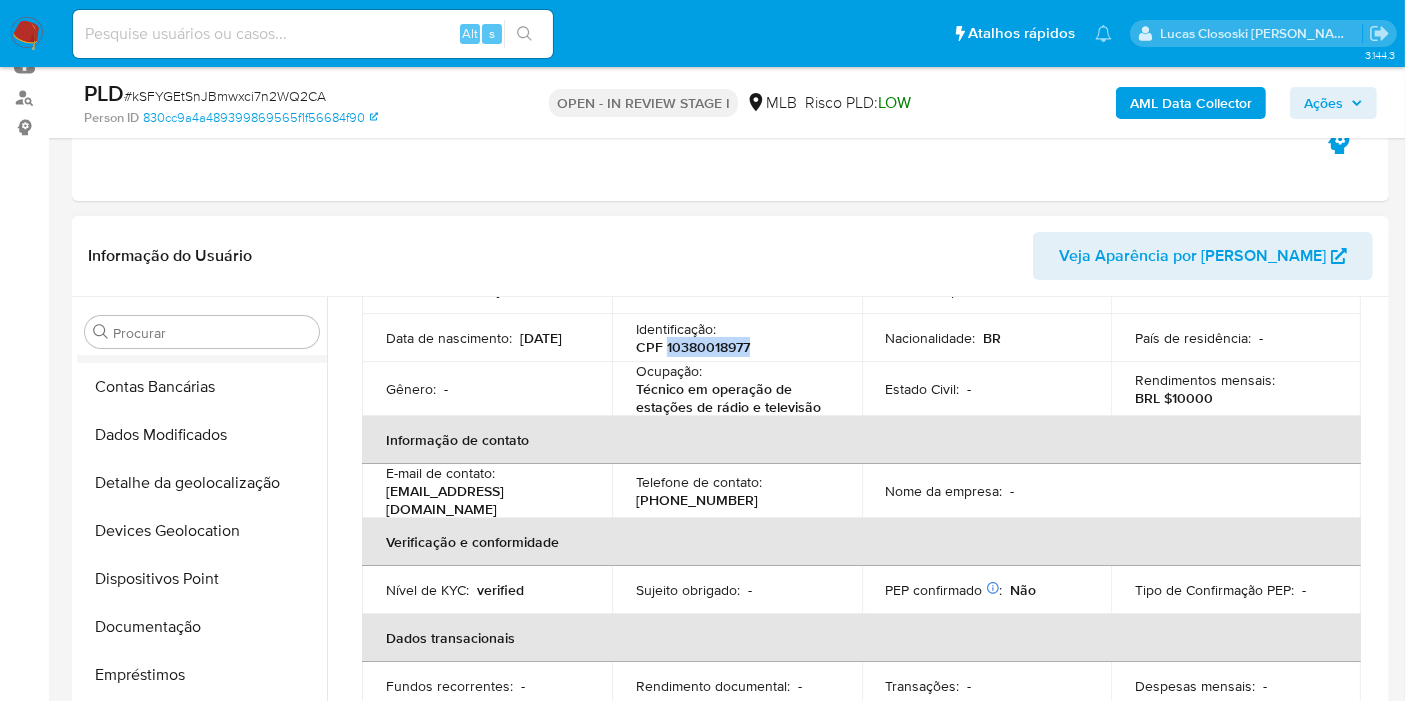 scroll, scrollTop: 0, scrollLeft: 0, axis: both 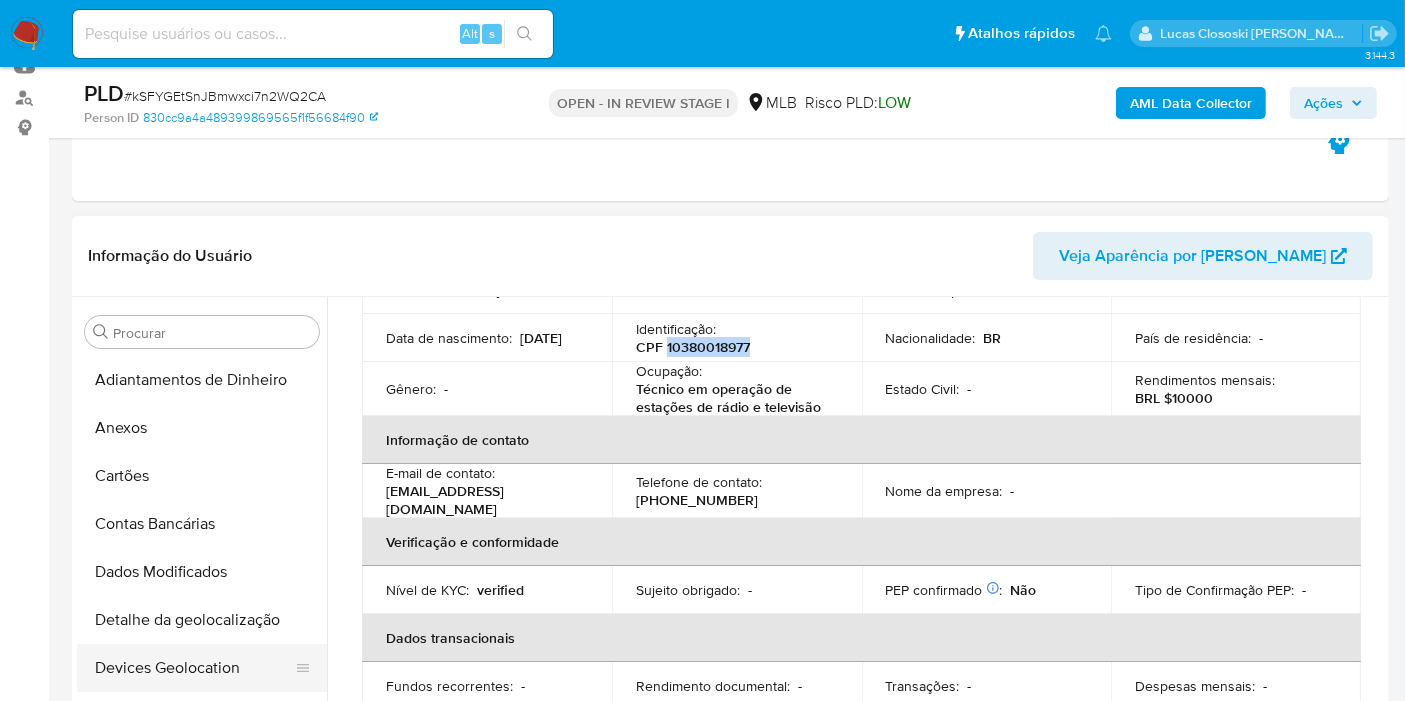 click on "Devices Geolocation" at bounding box center (194, 668) 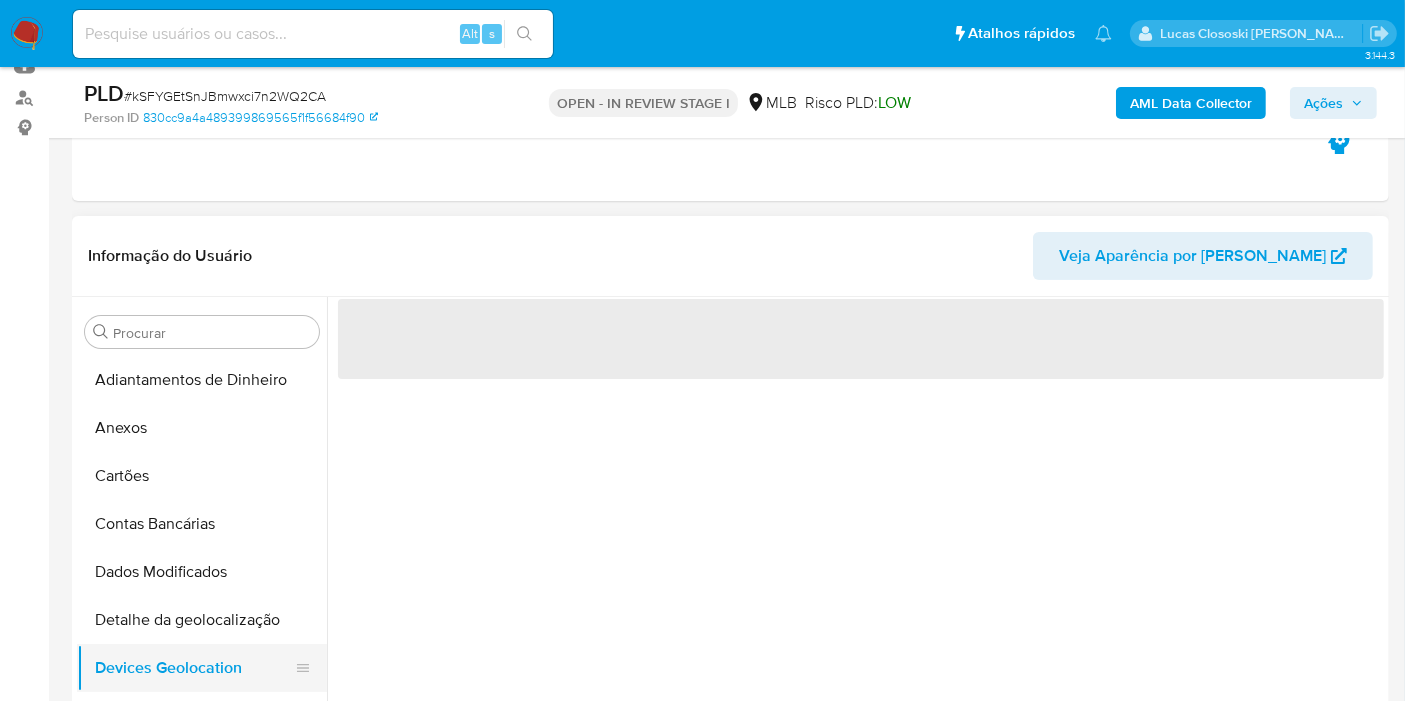 scroll, scrollTop: 0, scrollLeft: 0, axis: both 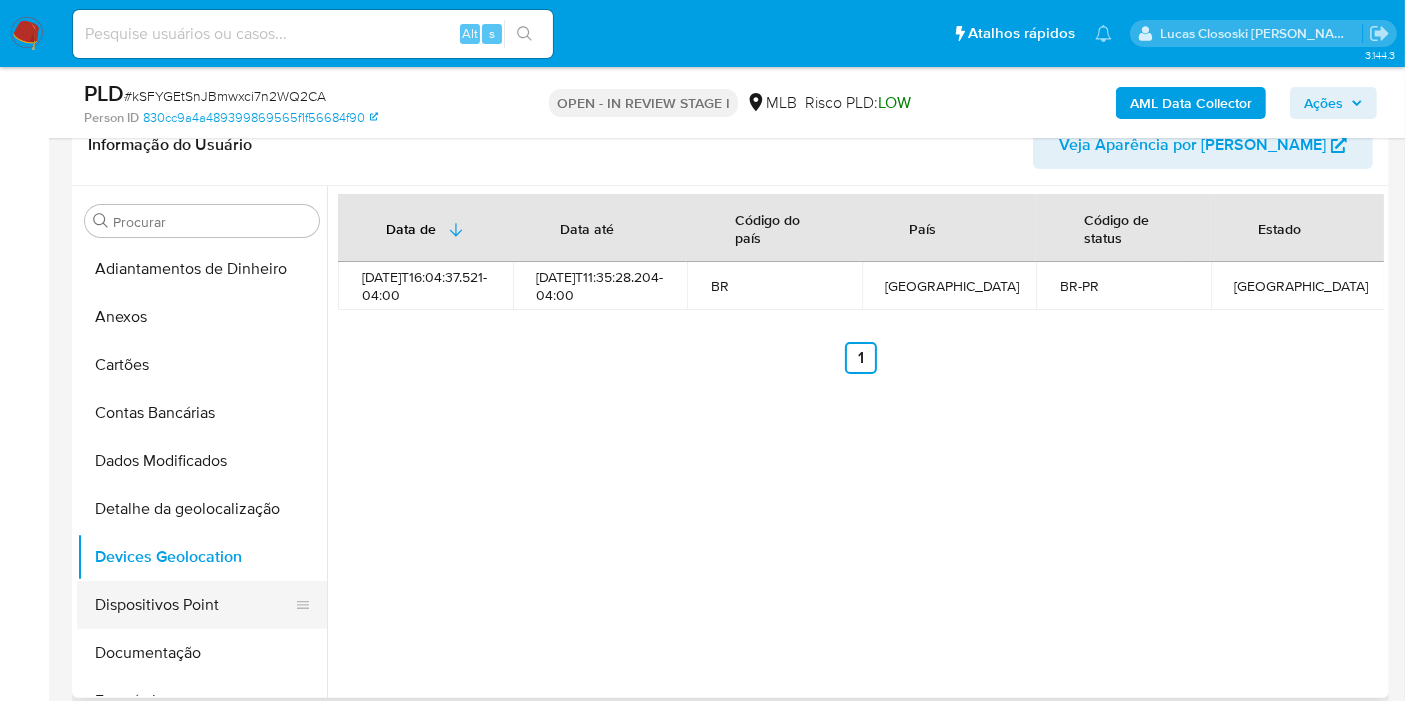 click on "Dispositivos Point" at bounding box center [194, 605] 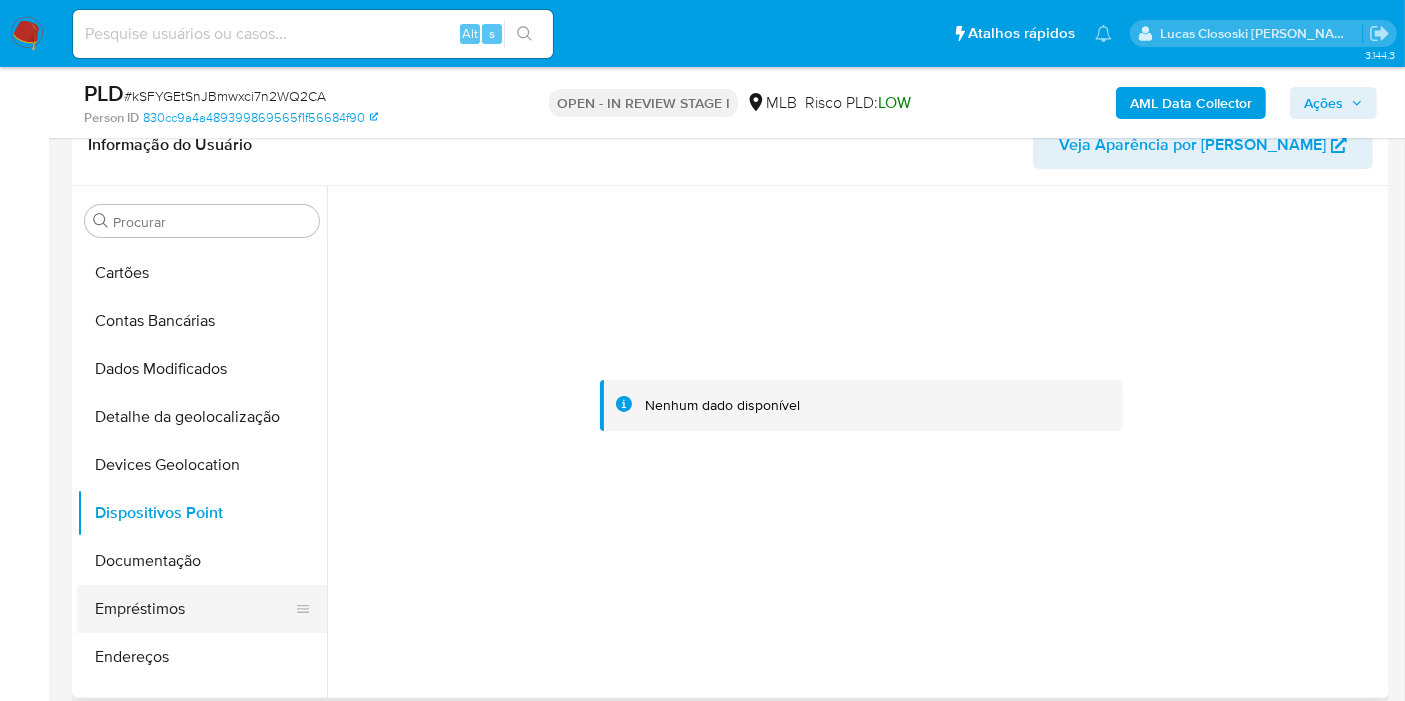 scroll, scrollTop: 222, scrollLeft: 0, axis: vertical 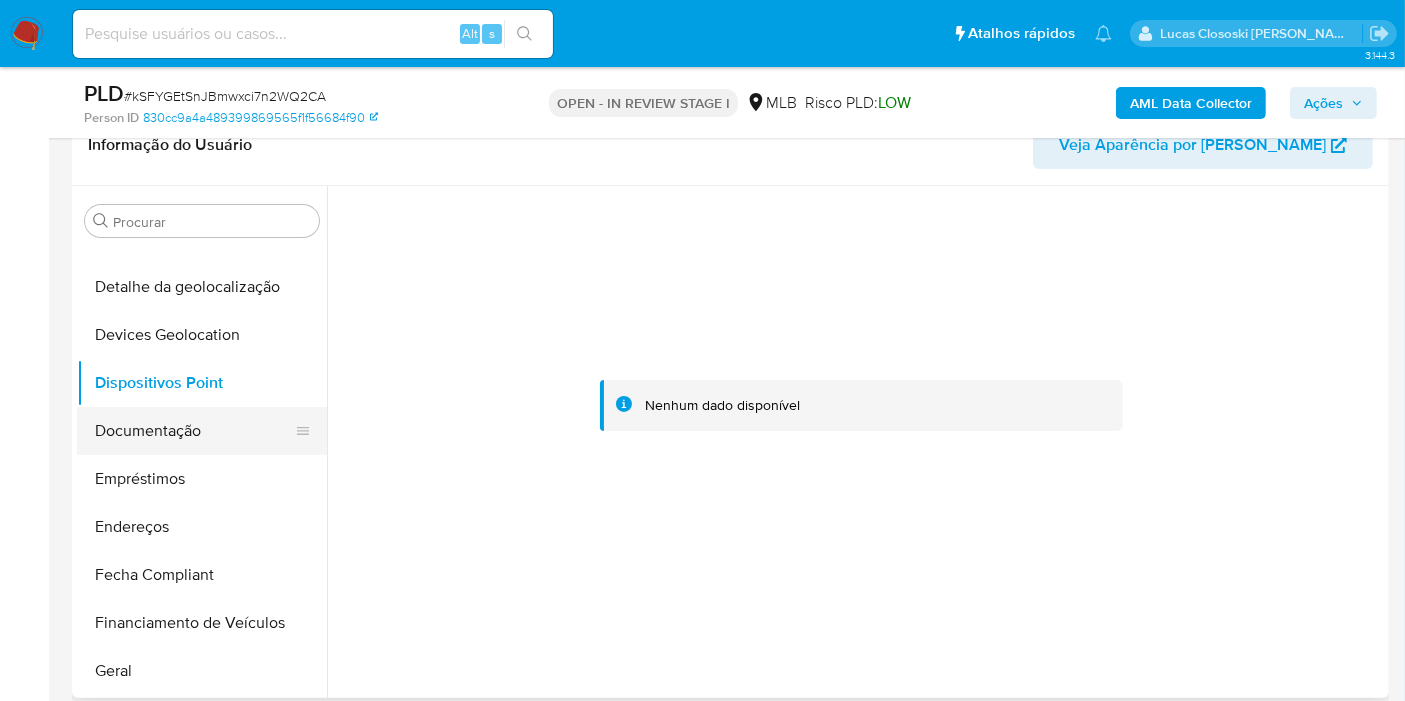 click on "Documentação" at bounding box center (194, 431) 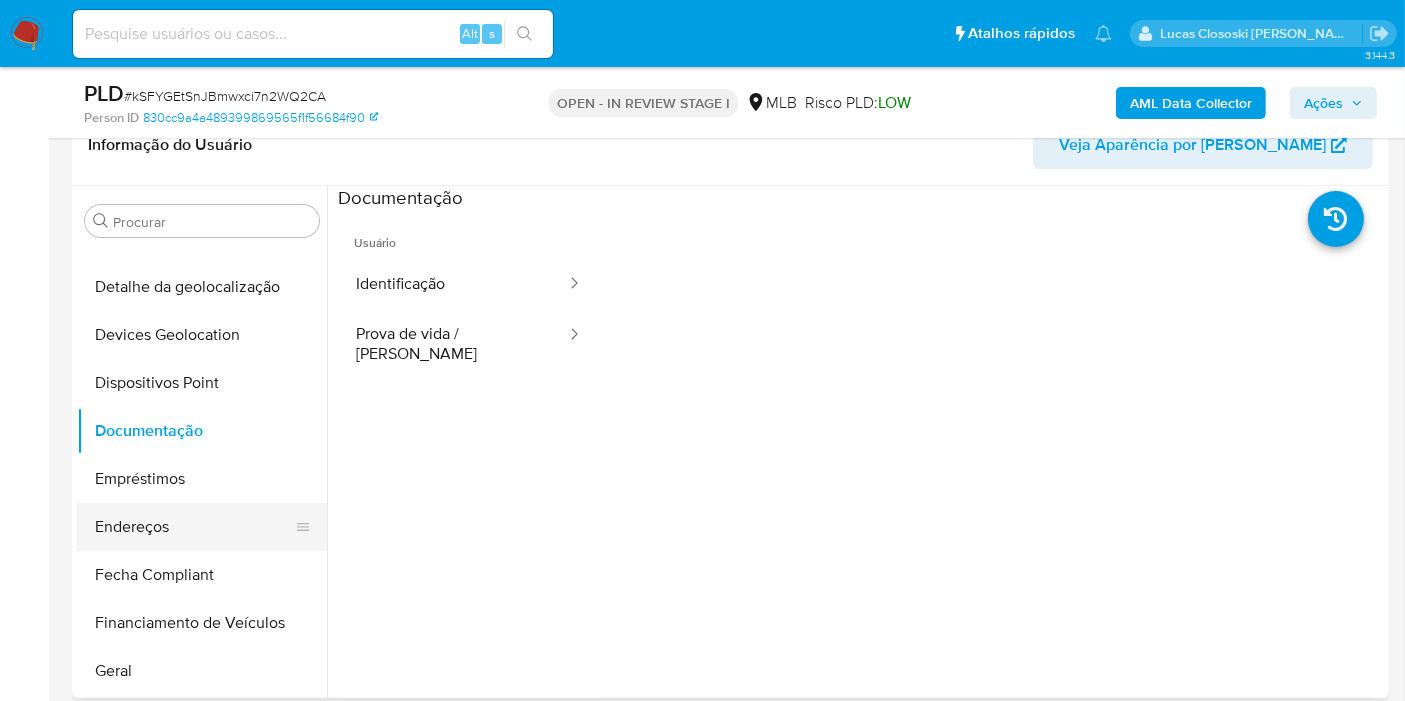 click on "Endereços" at bounding box center (194, 527) 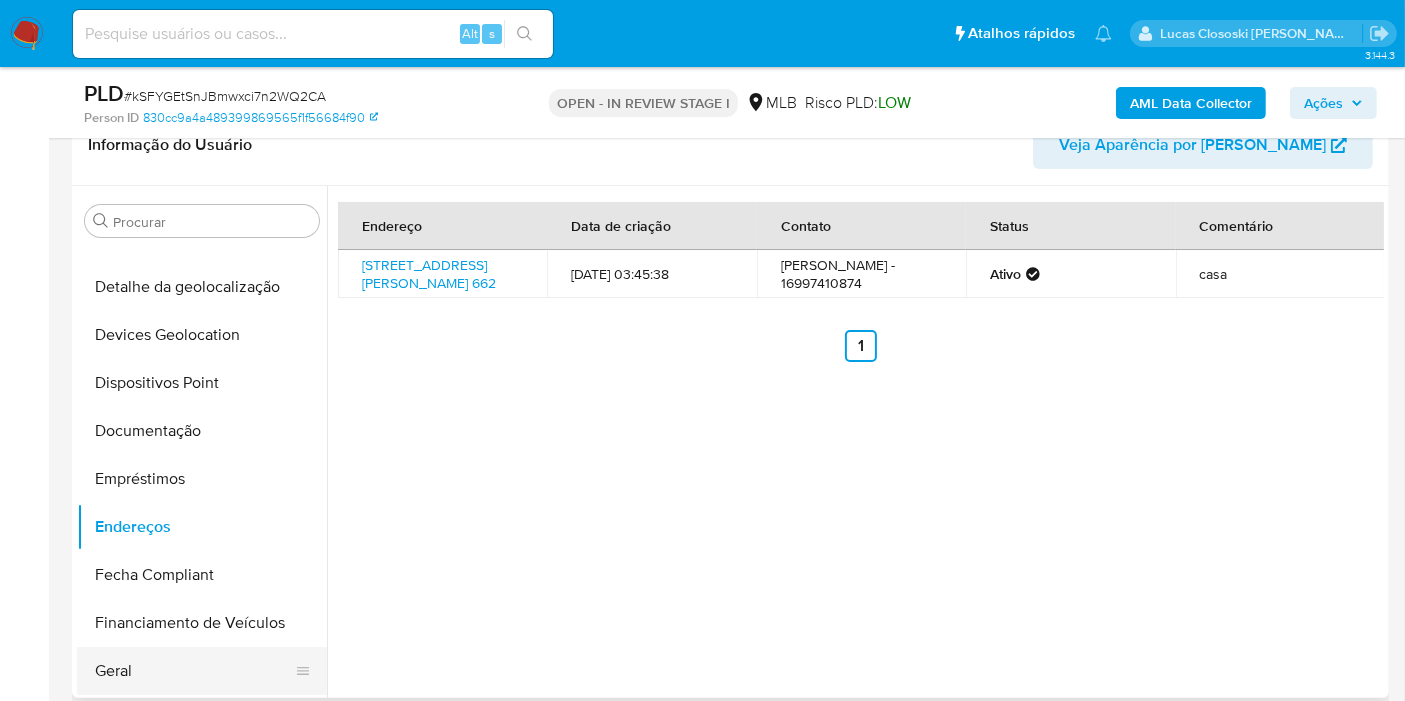 click on "Geral" at bounding box center [194, 671] 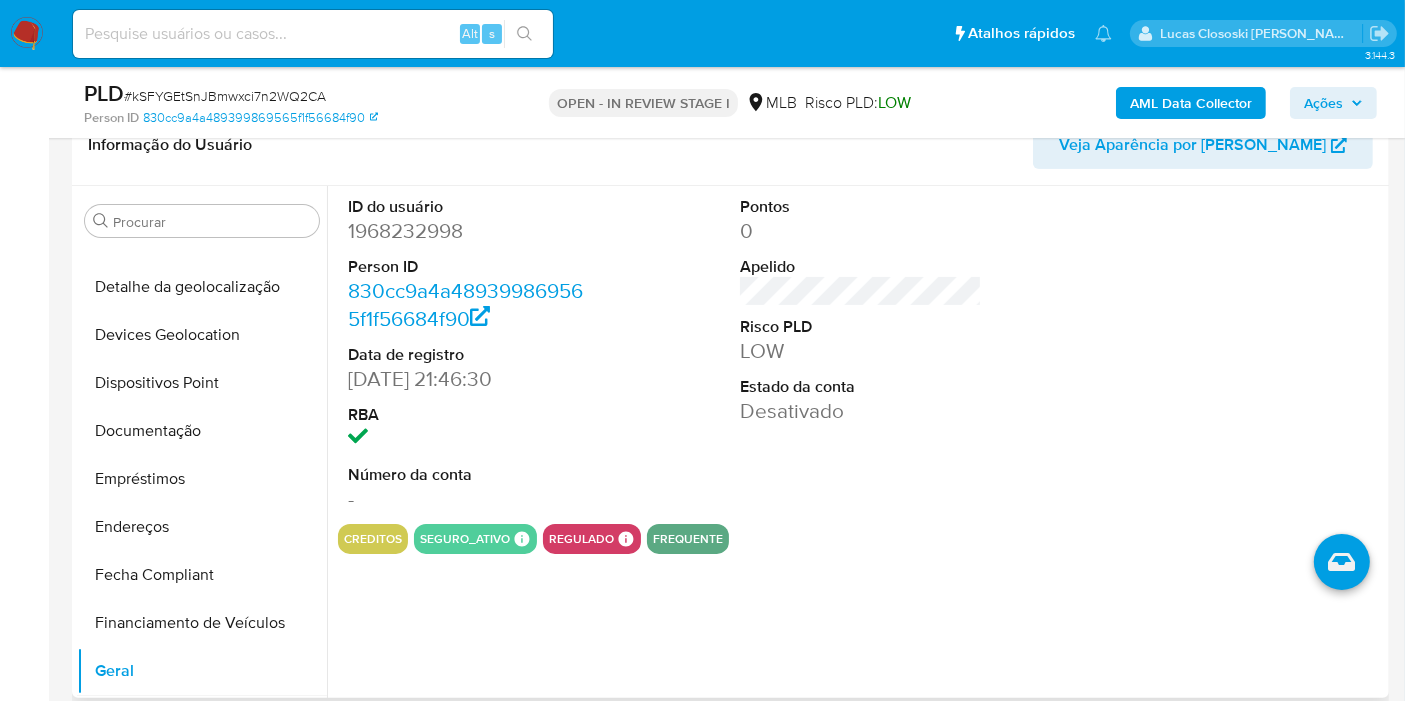 scroll, scrollTop: 444, scrollLeft: 0, axis: vertical 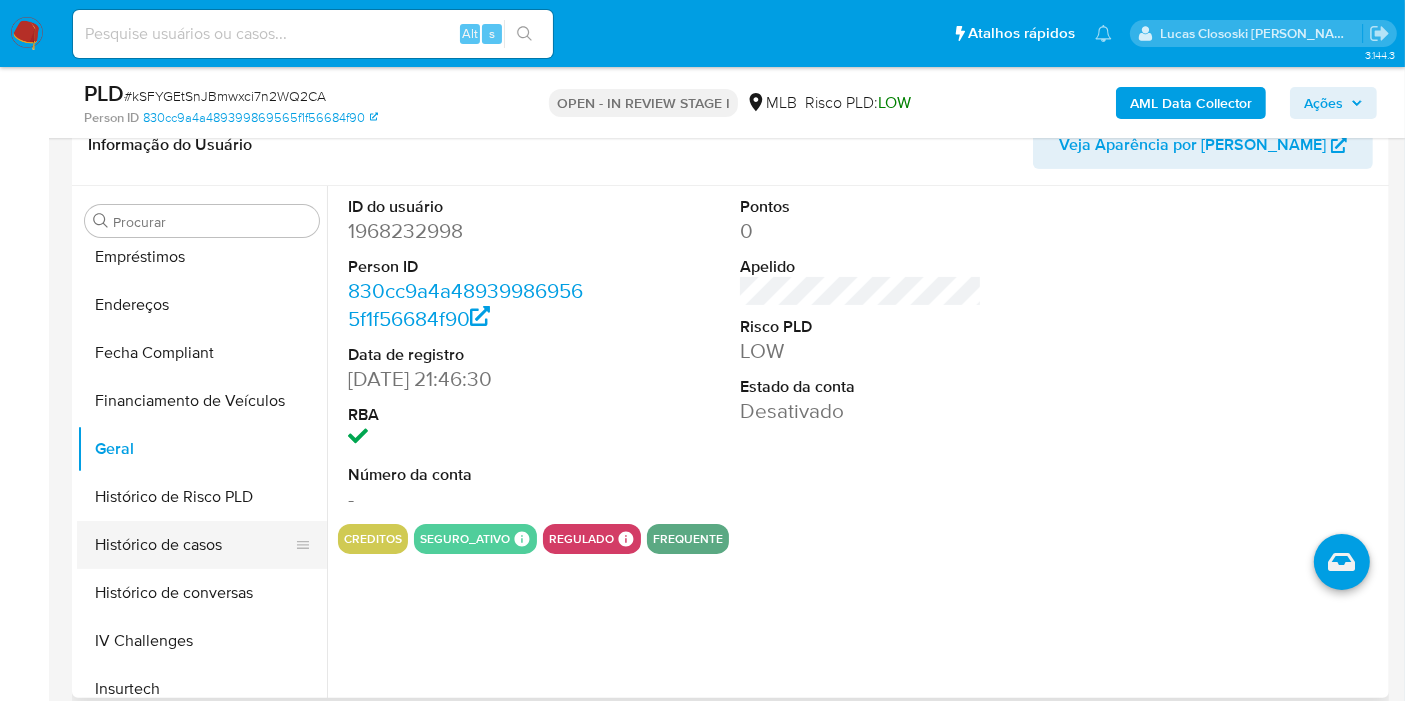 click on "Histórico de casos" at bounding box center (194, 545) 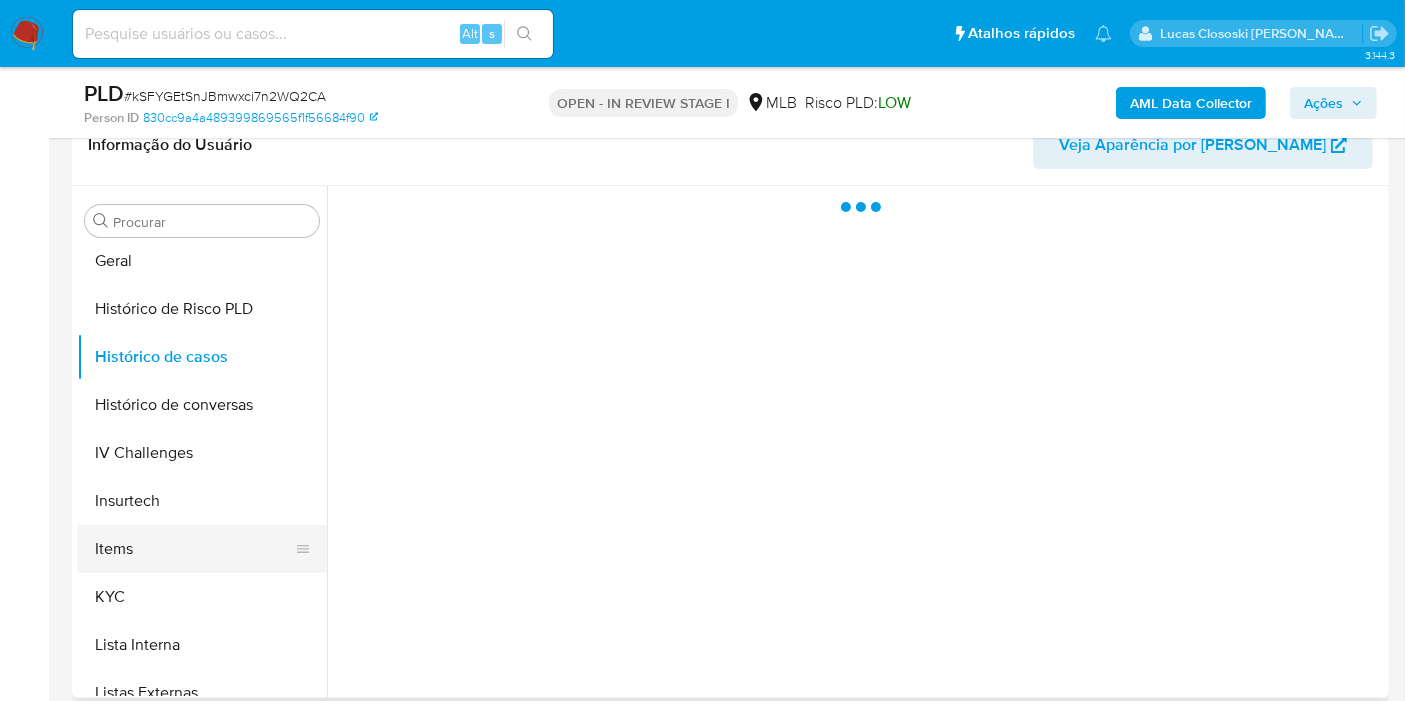 scroll, scrollTop: 666, scrollLeft: 0, axis: vertical 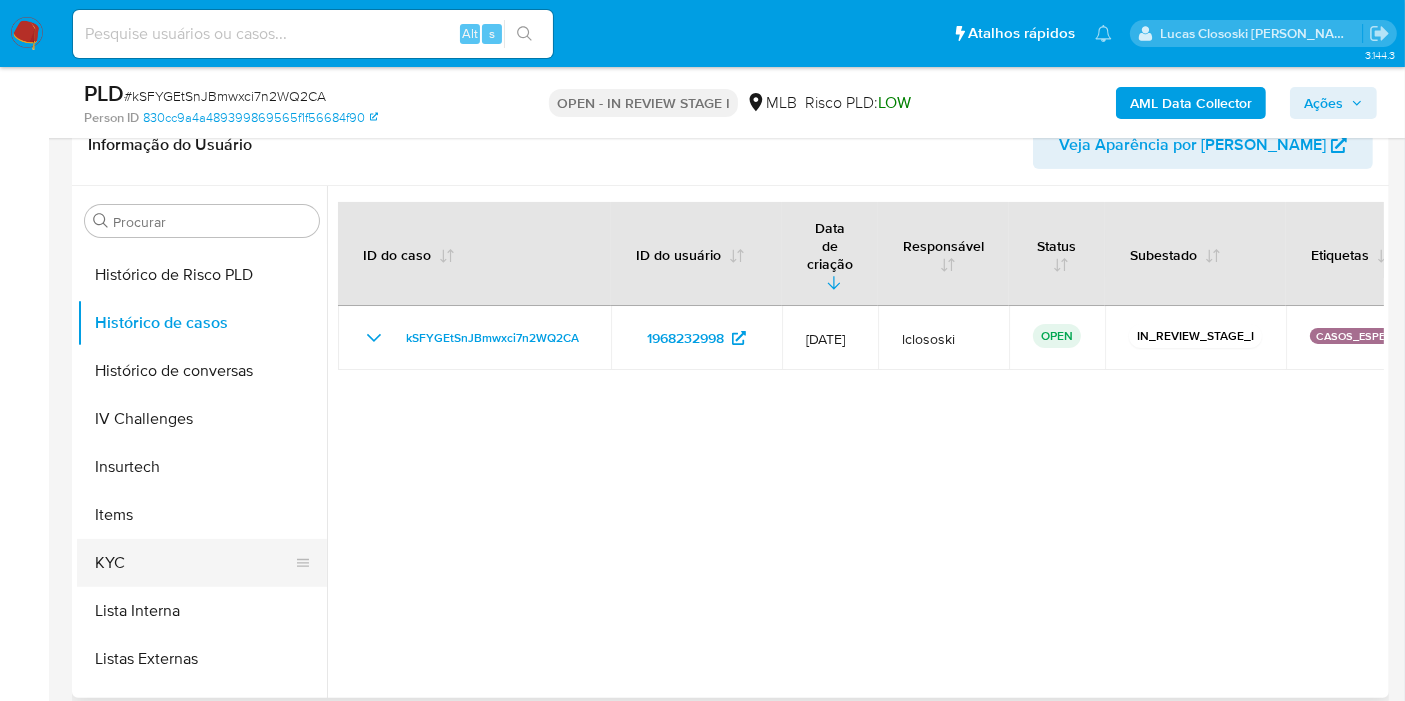 click on "KYC" at bounding box center (194, 563) 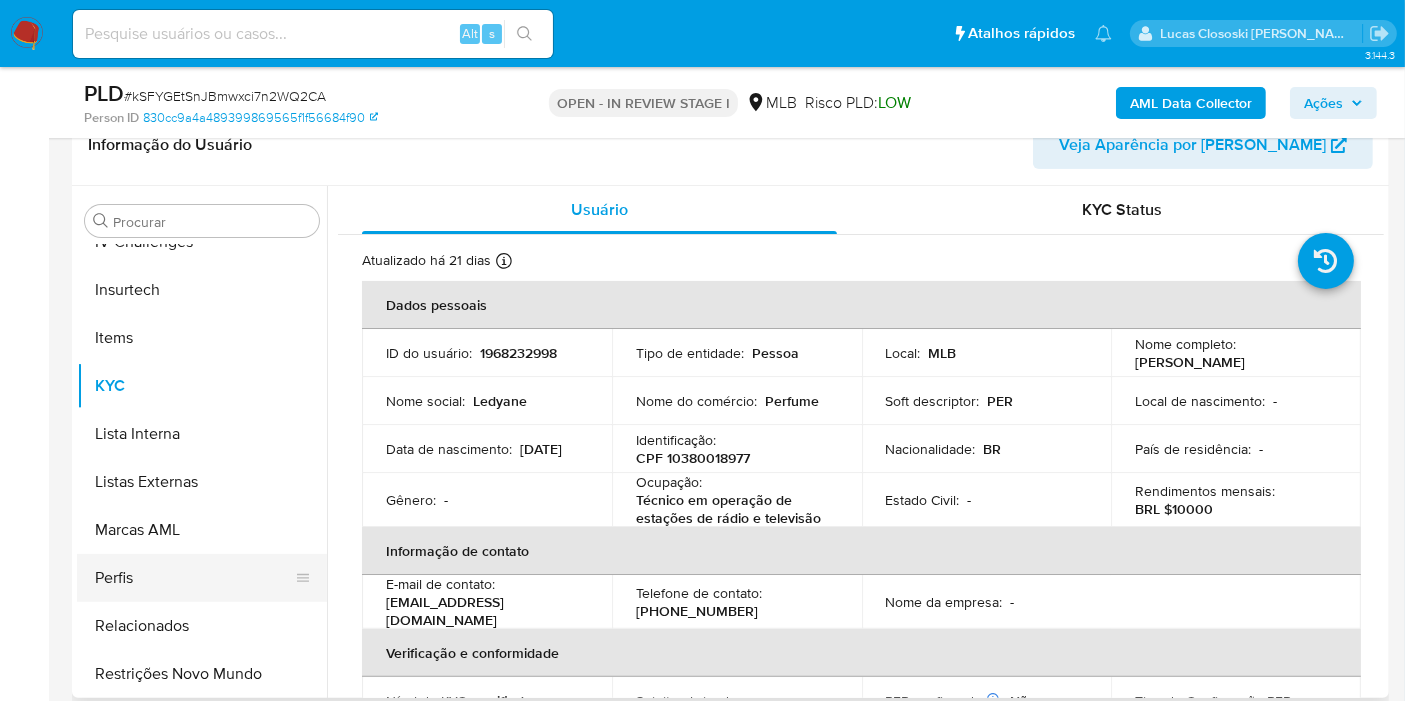 scroll, scrollTop: 844, scrollLeft: 0, axis: vertical 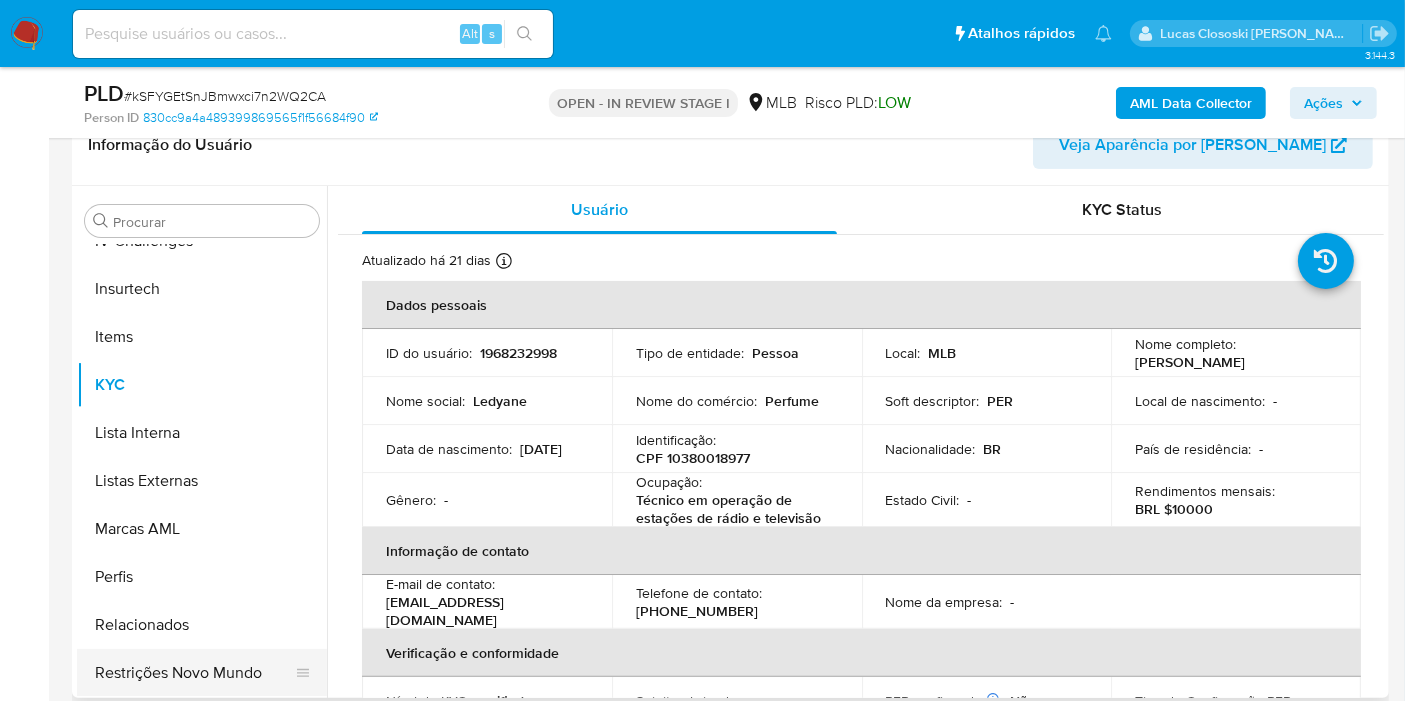 click on "Restrições Novo Mundo" at bounding box center [194, 673] 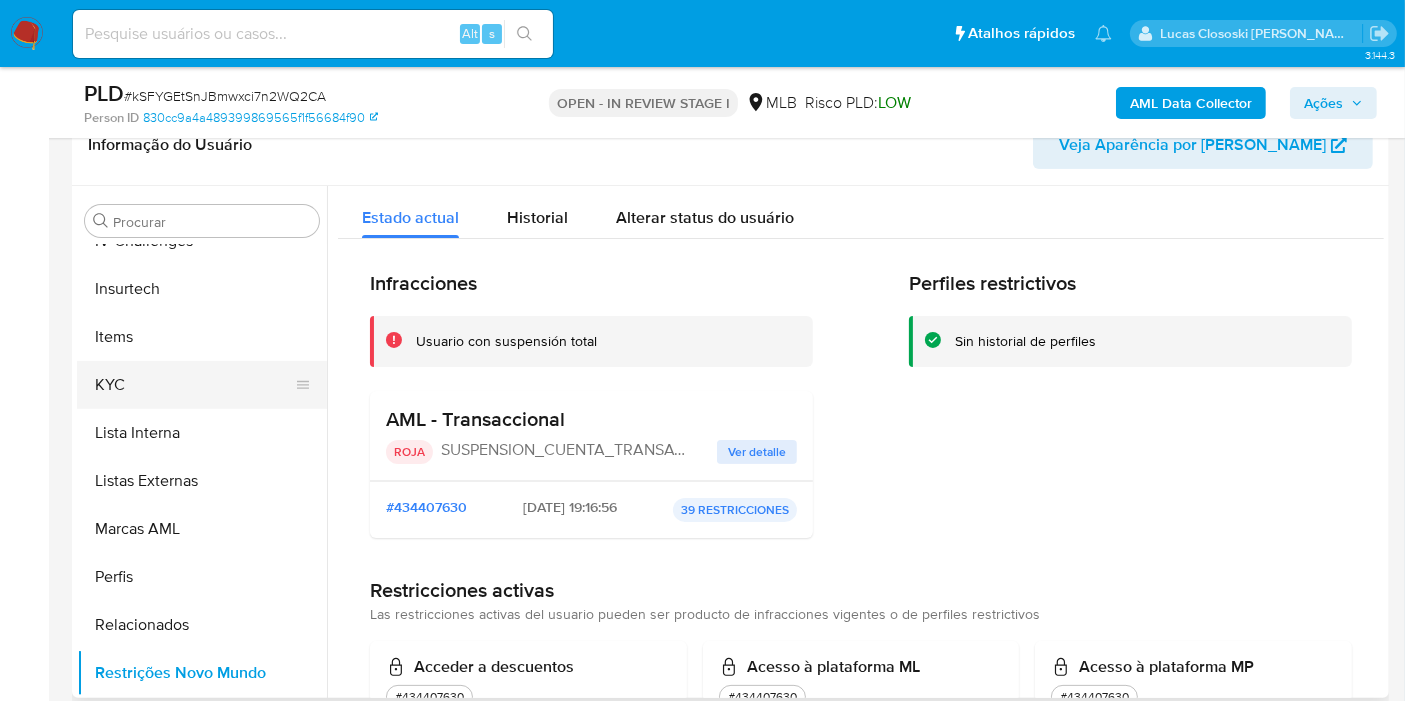 click on "KYC" at bounding box center [194, 385] 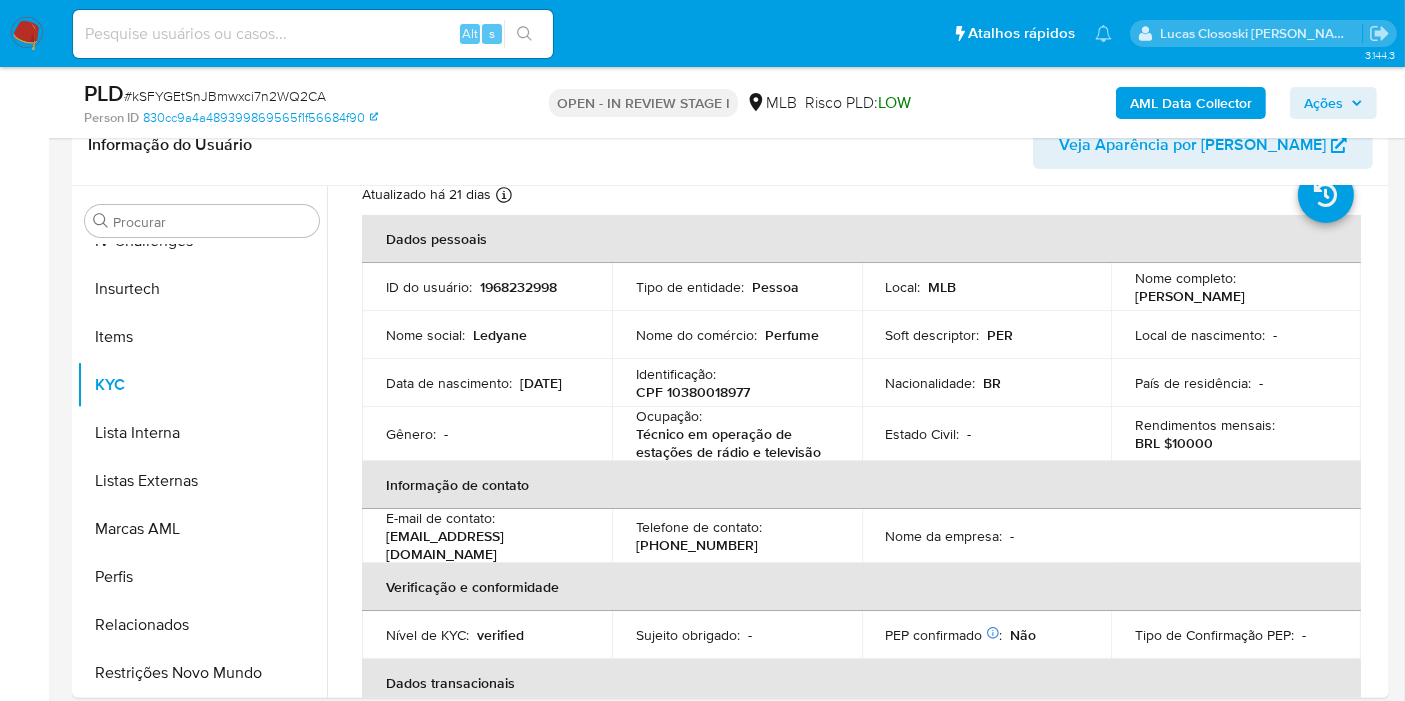 scroll, scrollTop: 0, scrollLeft: 0, axis: both 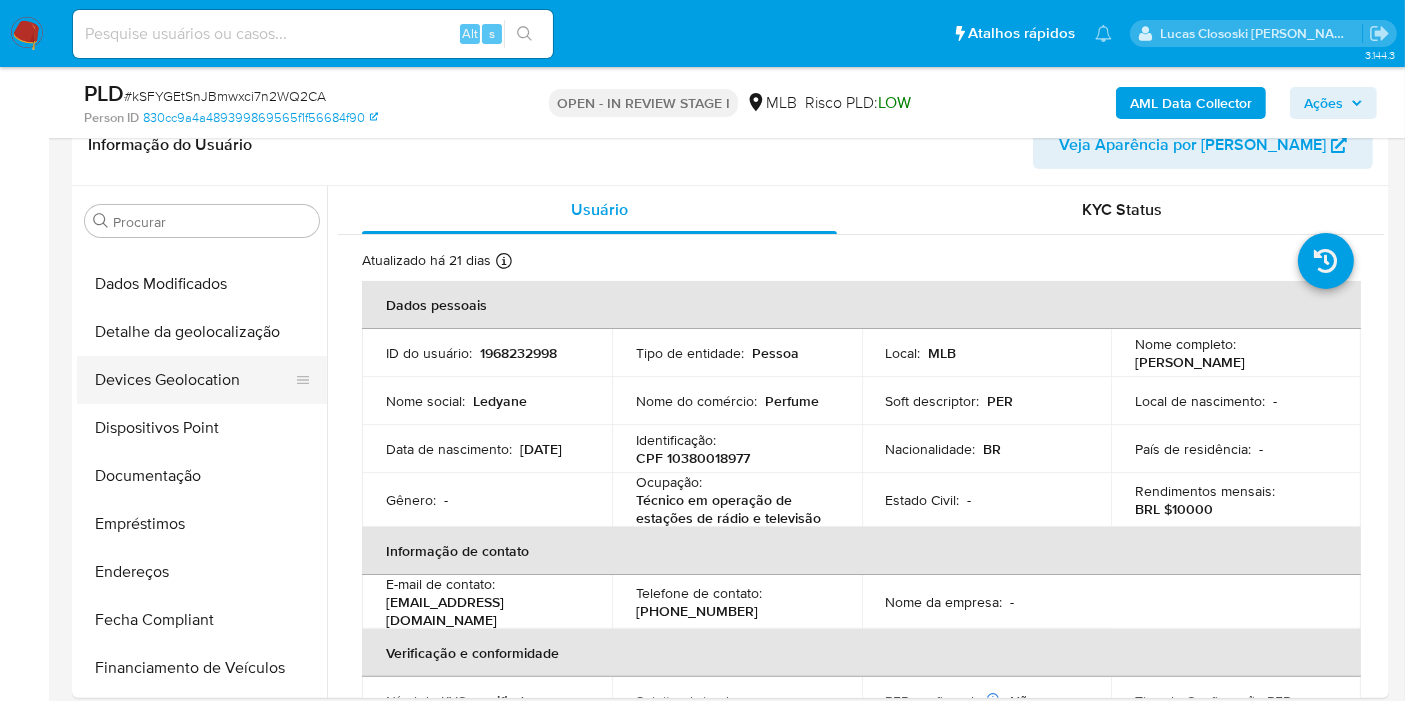 click on "Devices Geolocation" at bounding box center [194, 380] 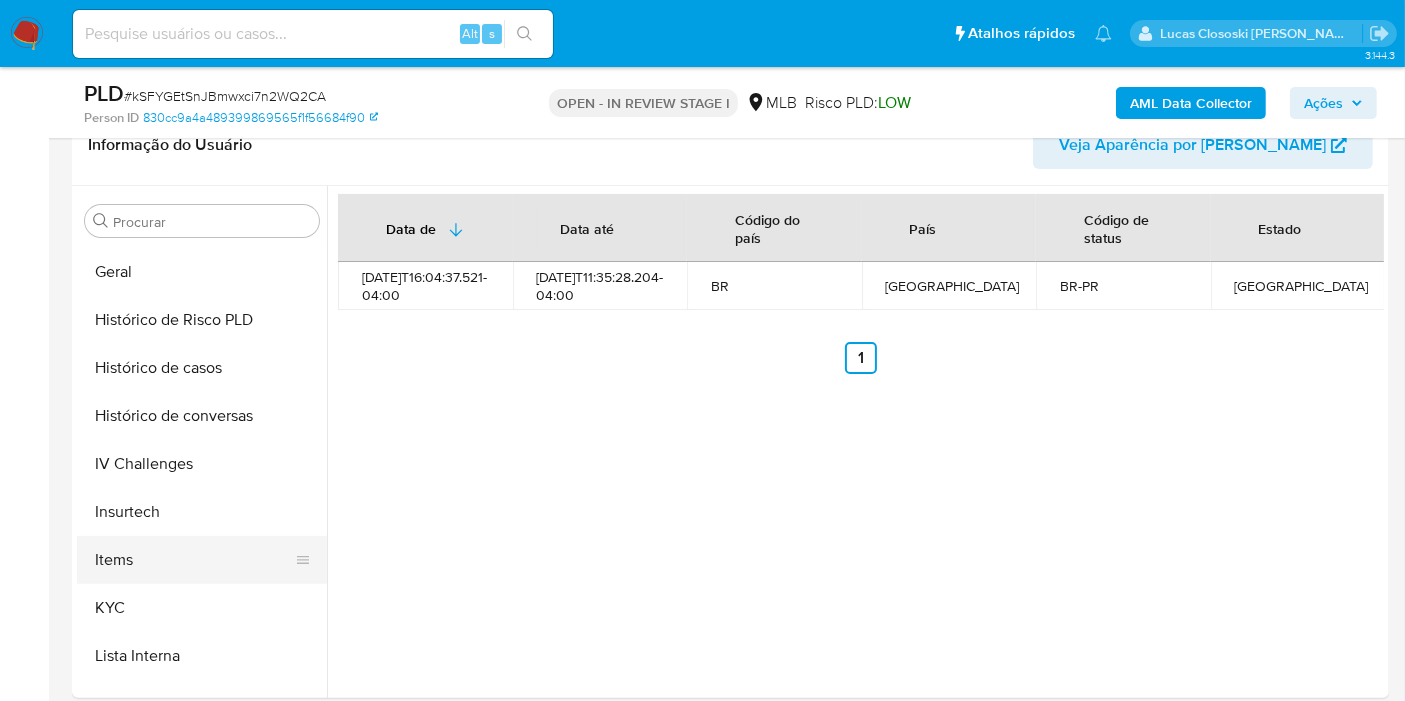 scroll, scrollTop: 844, scrollLeft: 0, axis: vertical 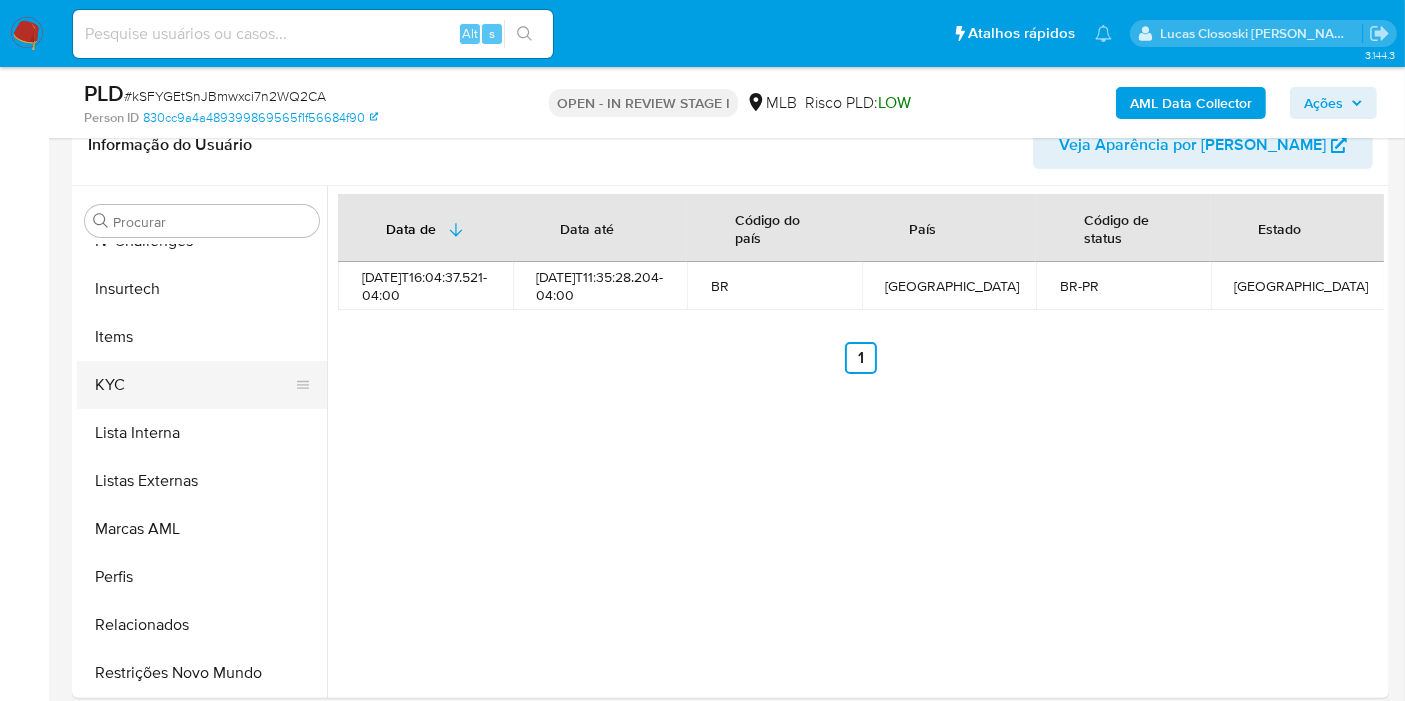 click on "KYC" at bounding box center (194, 385) 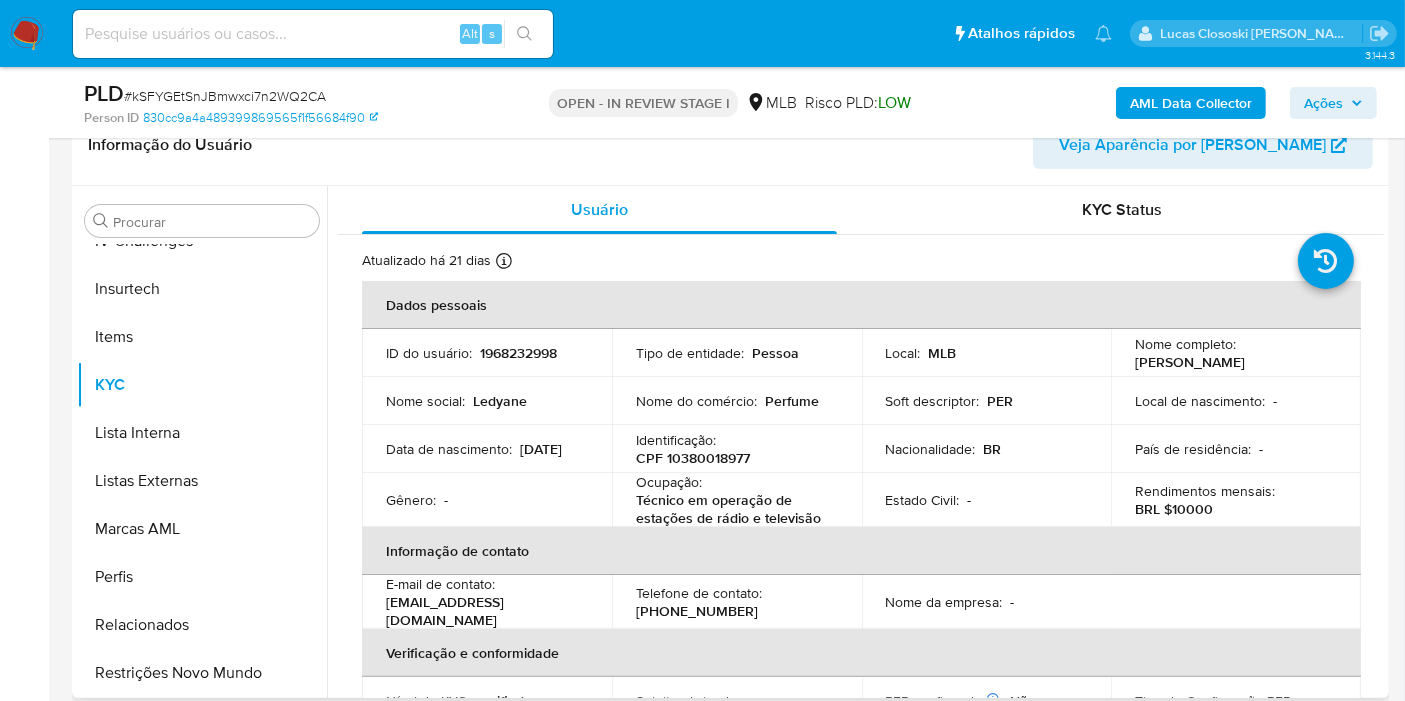 click on "CPF 10380018977" at bounding box center (693, 458) 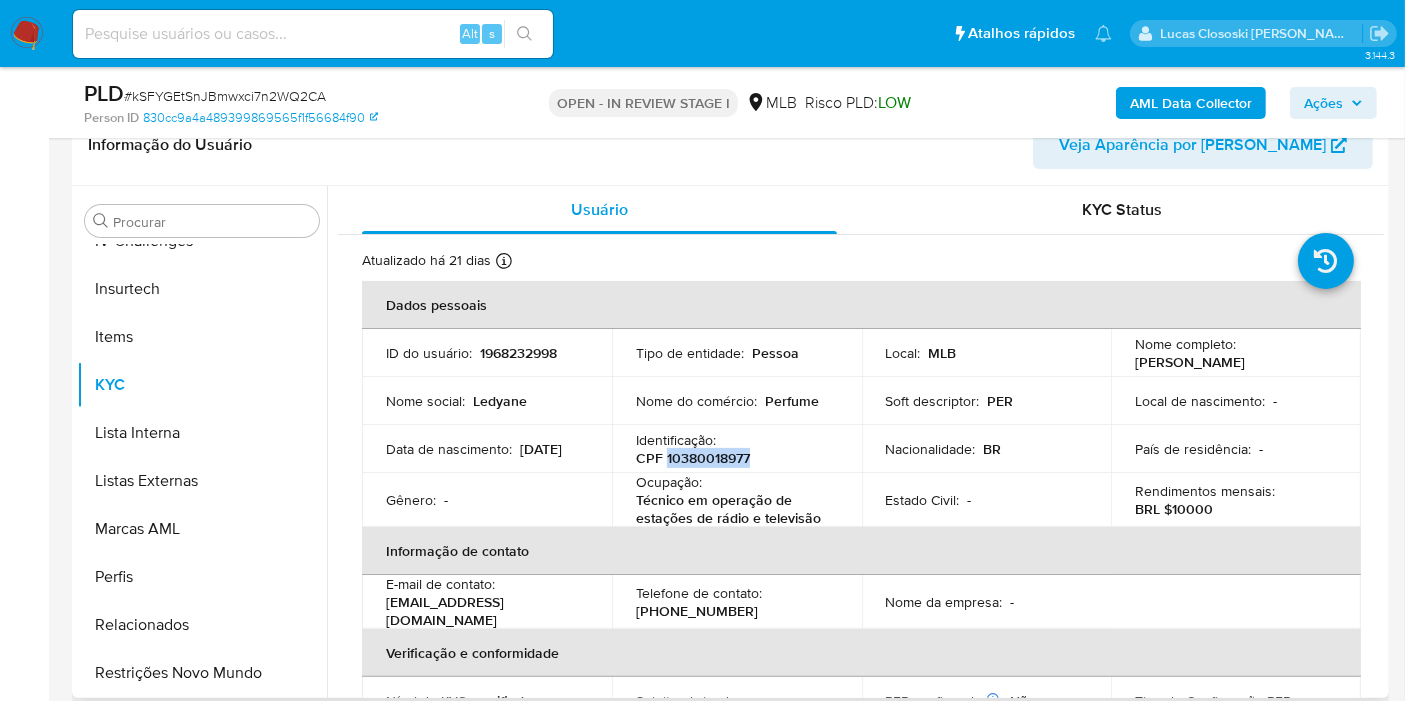 click on "CPF 10380018977" at bounding box center (693, 458) 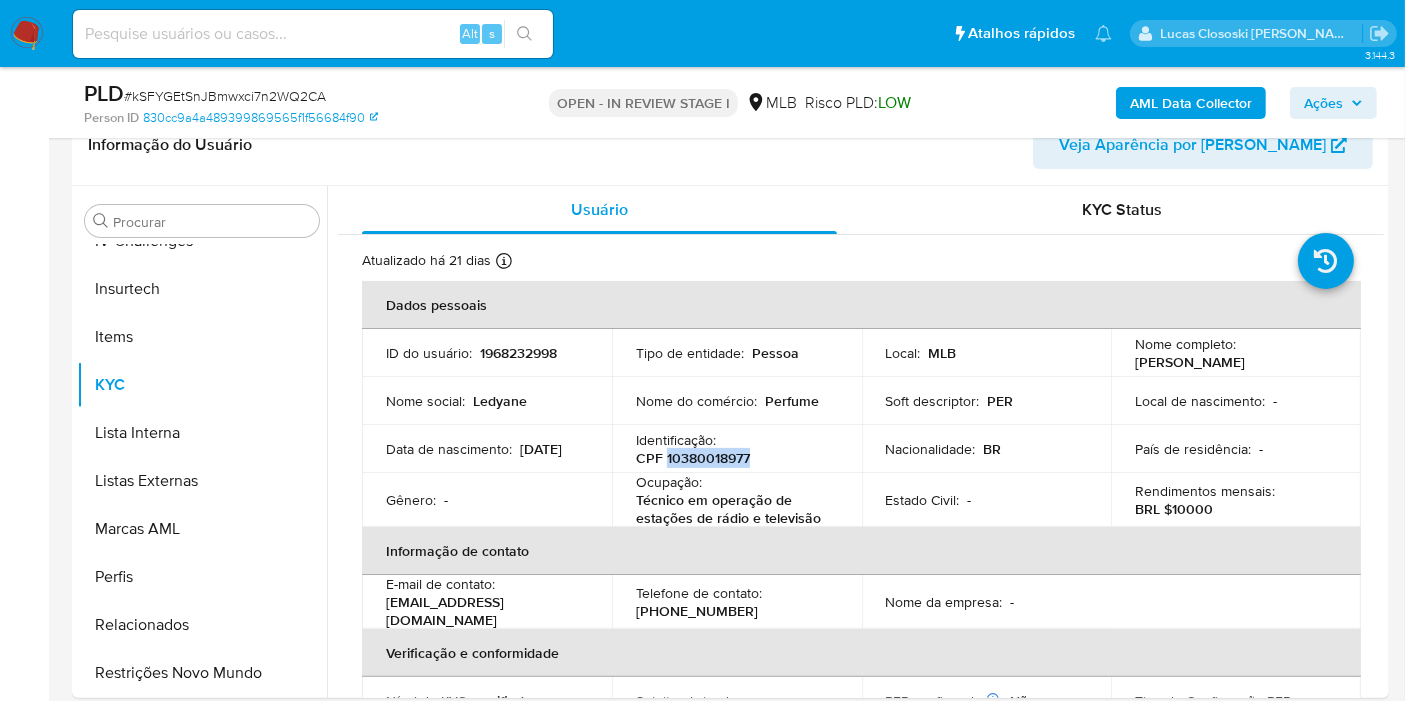 copy on "10380018977" 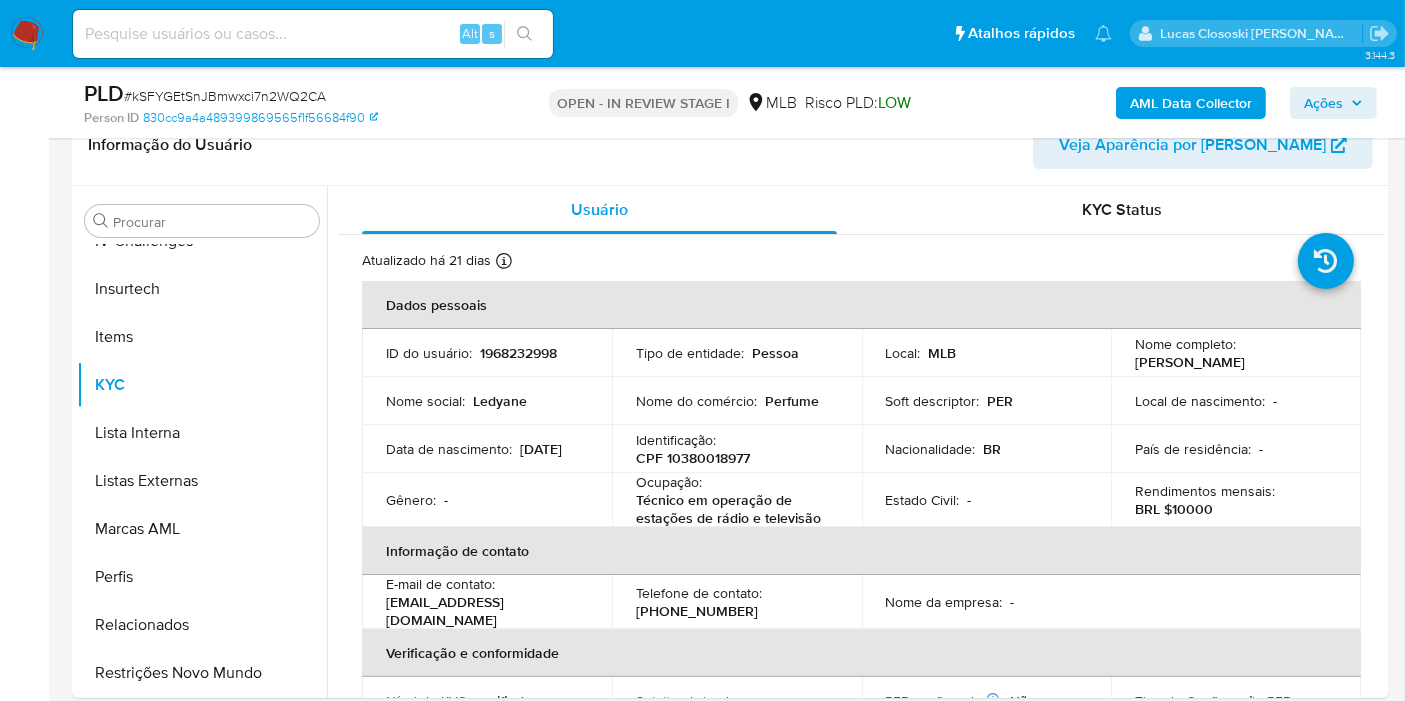 click on "# kSFYGEtSnJBmwxci7n2WQ2CA" at bounding box center [225, 96] 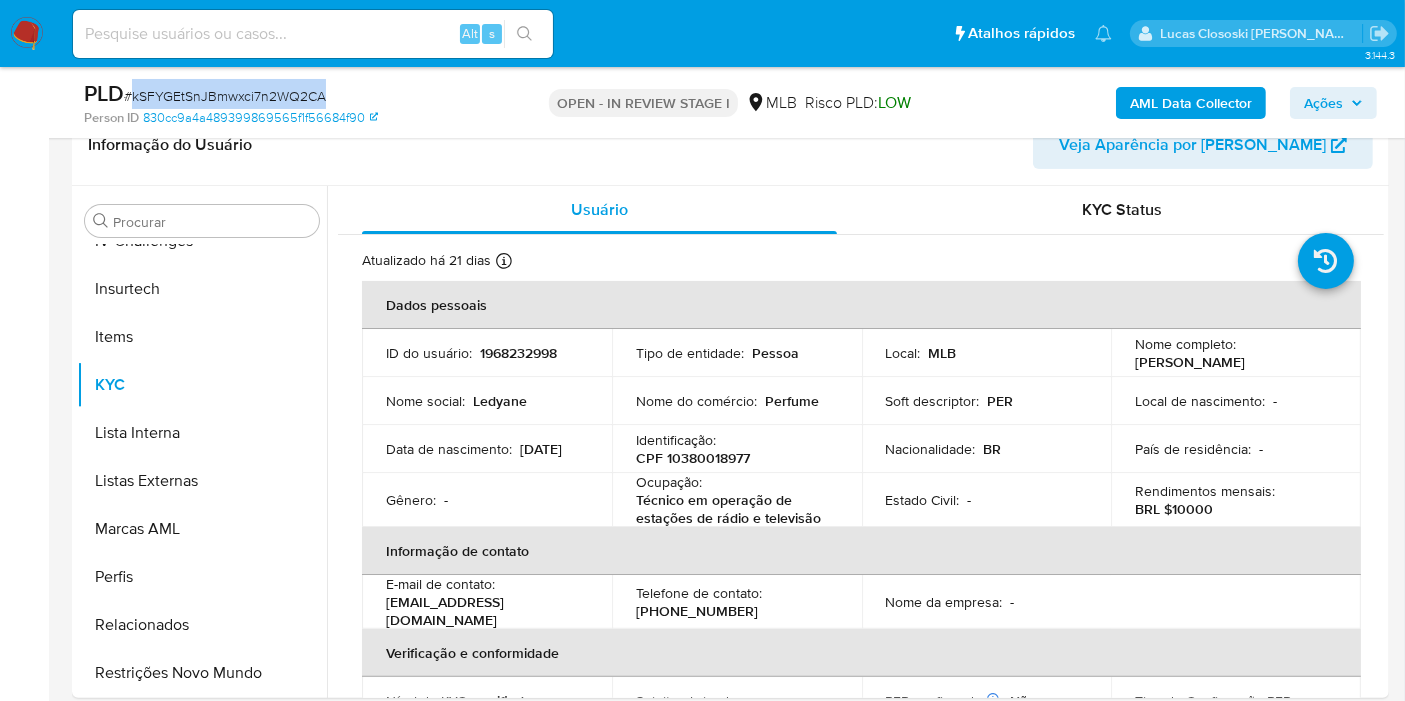 click on "# kSFYGEtSnJBmwxci7n2WQ2CA" at bounding box center (225, 96) 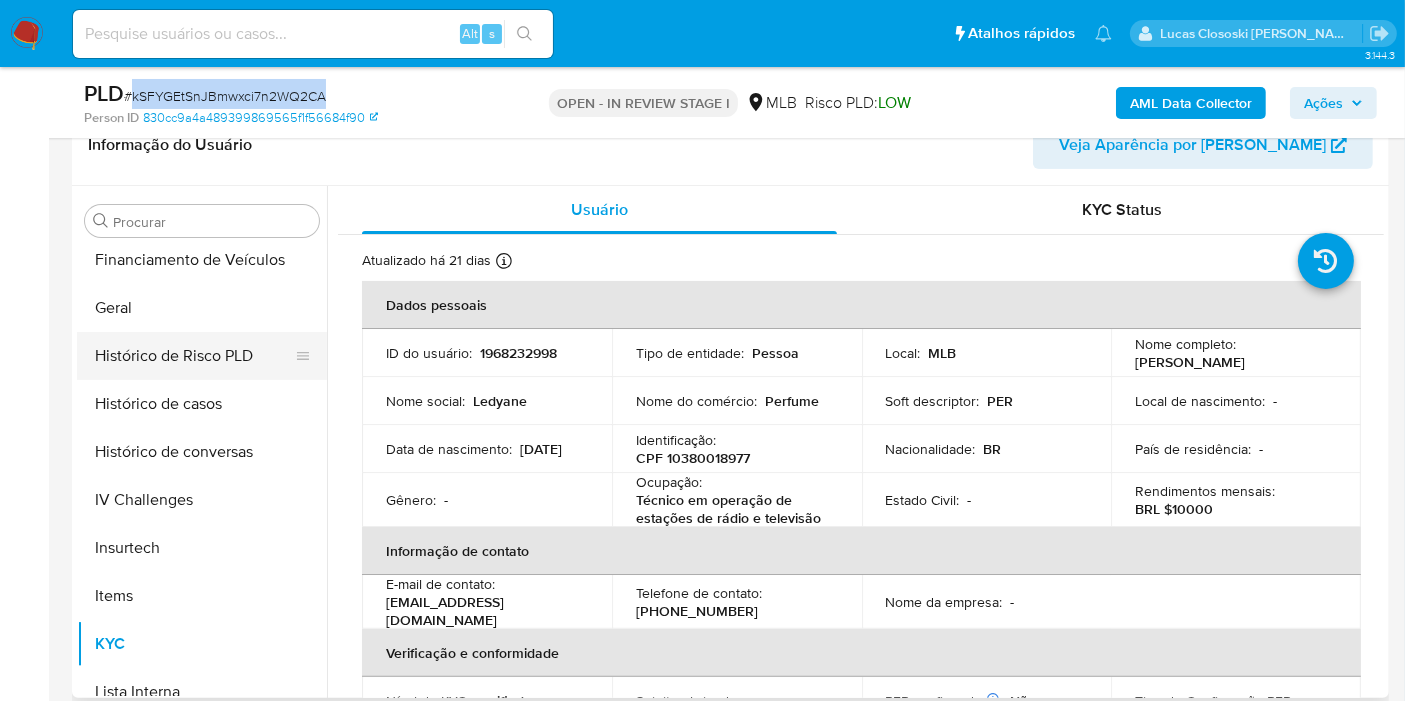 scroll, scrollTop: 511, scrollLeft: 0, axis: vertical 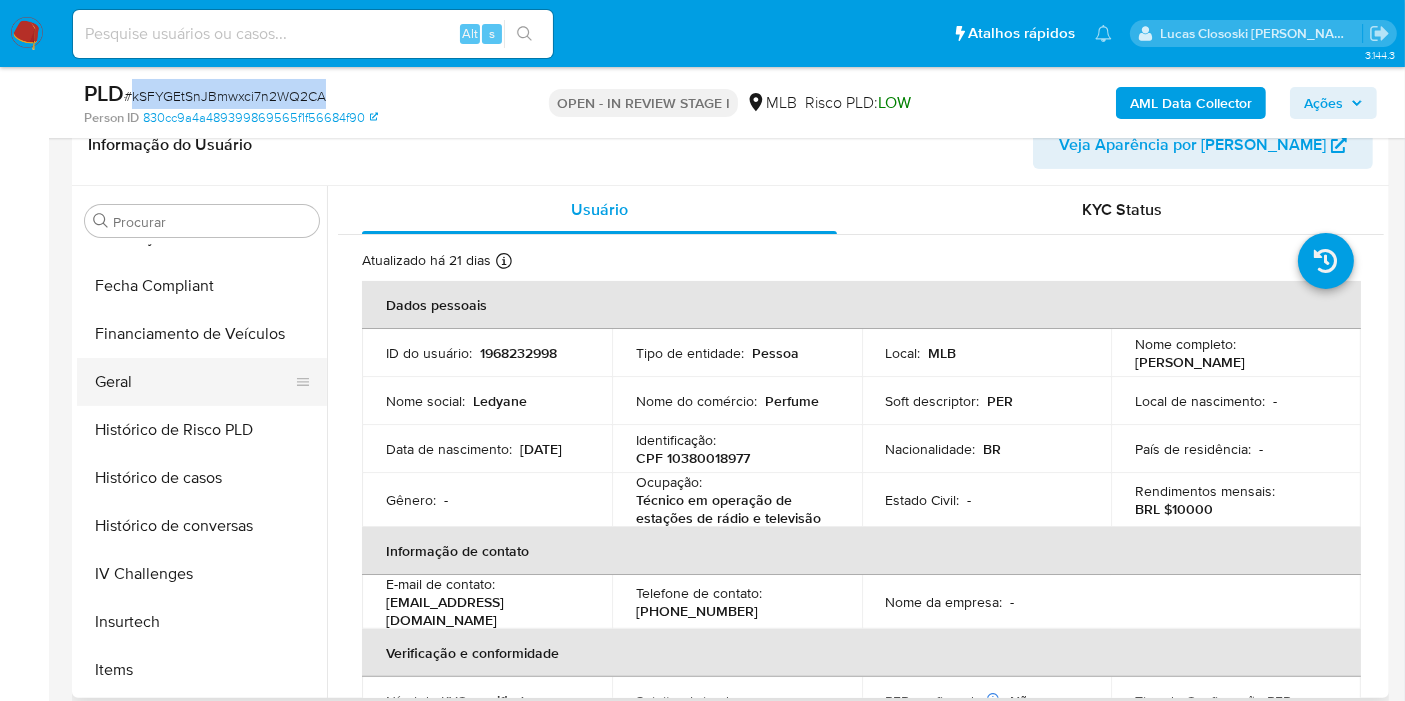 click on "Geral" at bounding box center [194, 382] 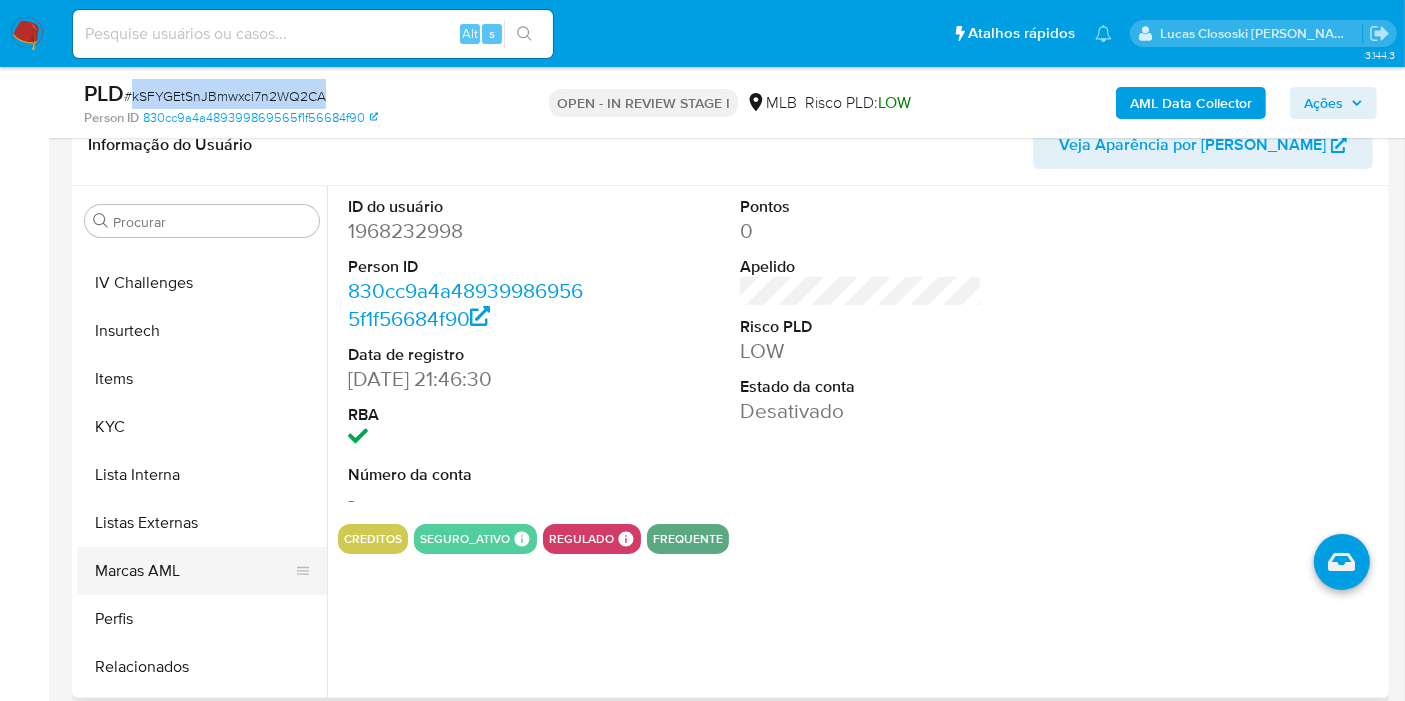 scroll, scrollTop: 844, scrollLeft: 0, axis: vertical 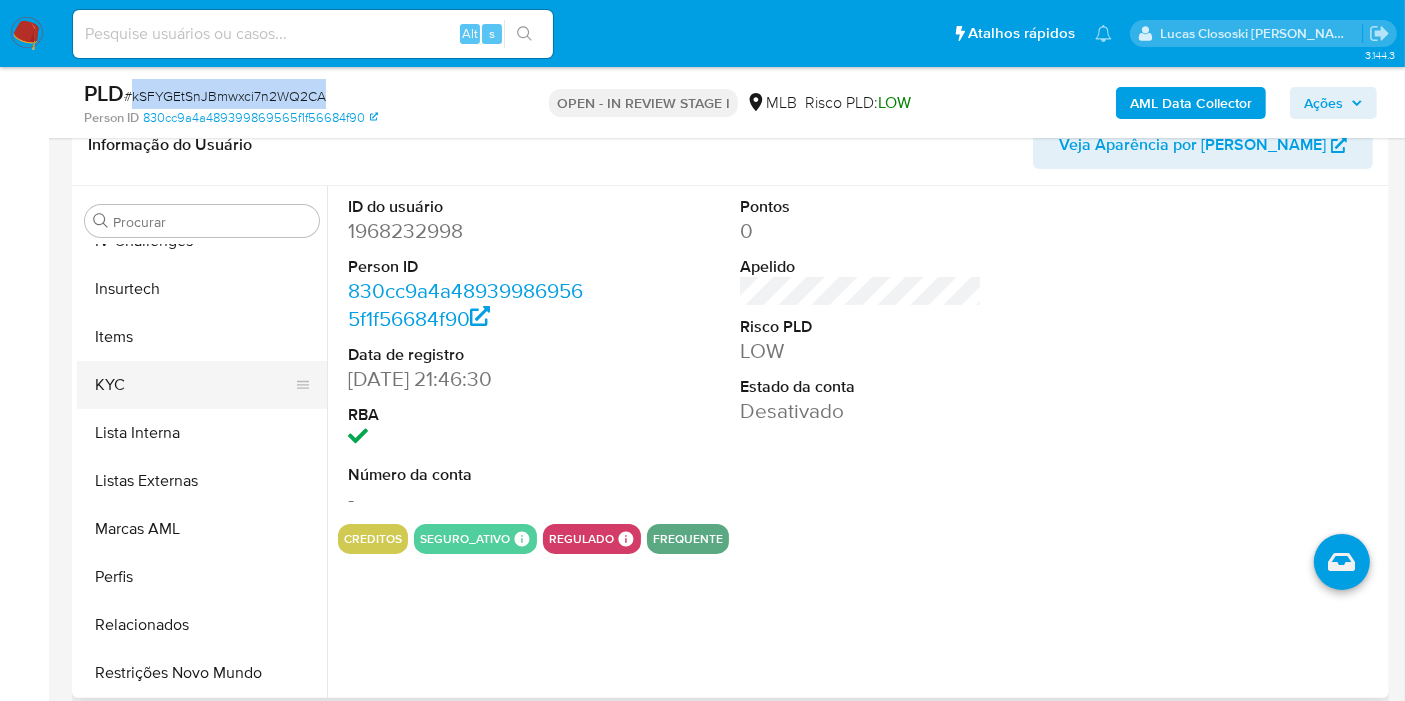 click on "KYC" at bounding box center (194, 385) 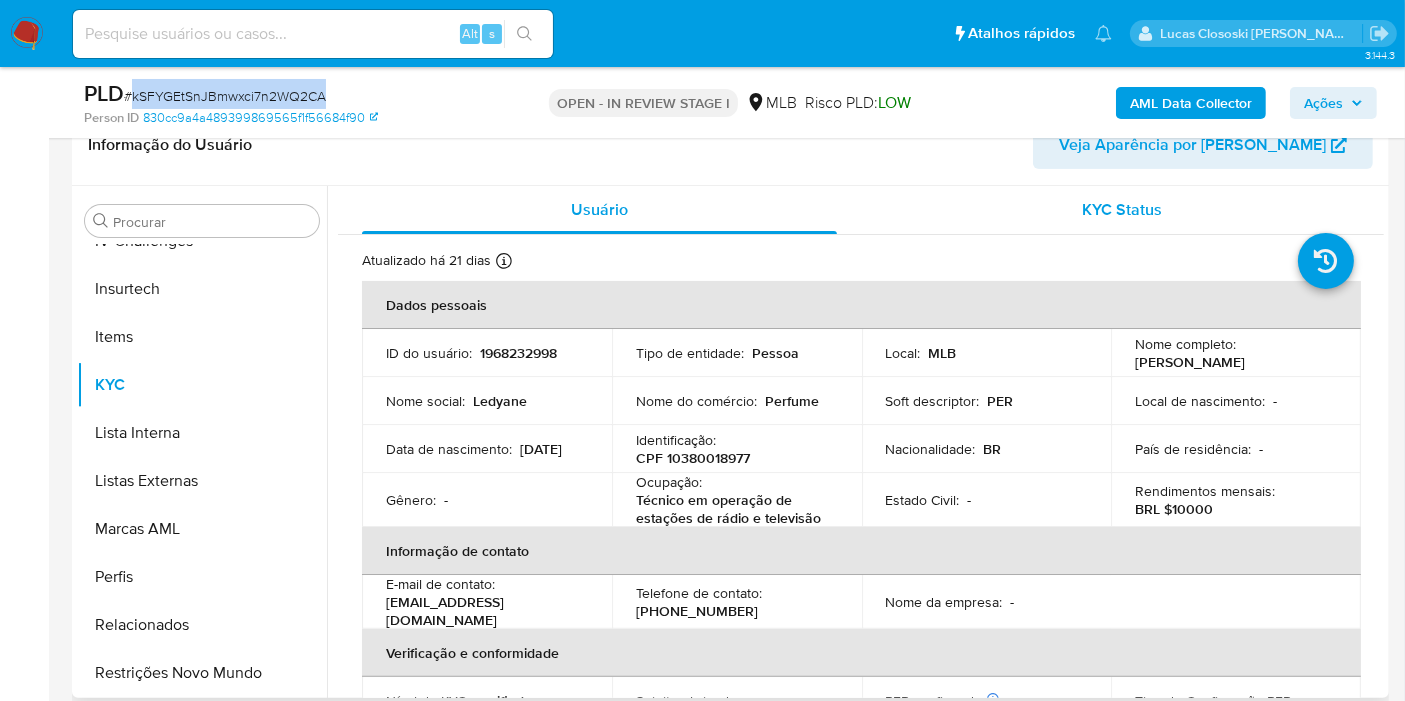 type 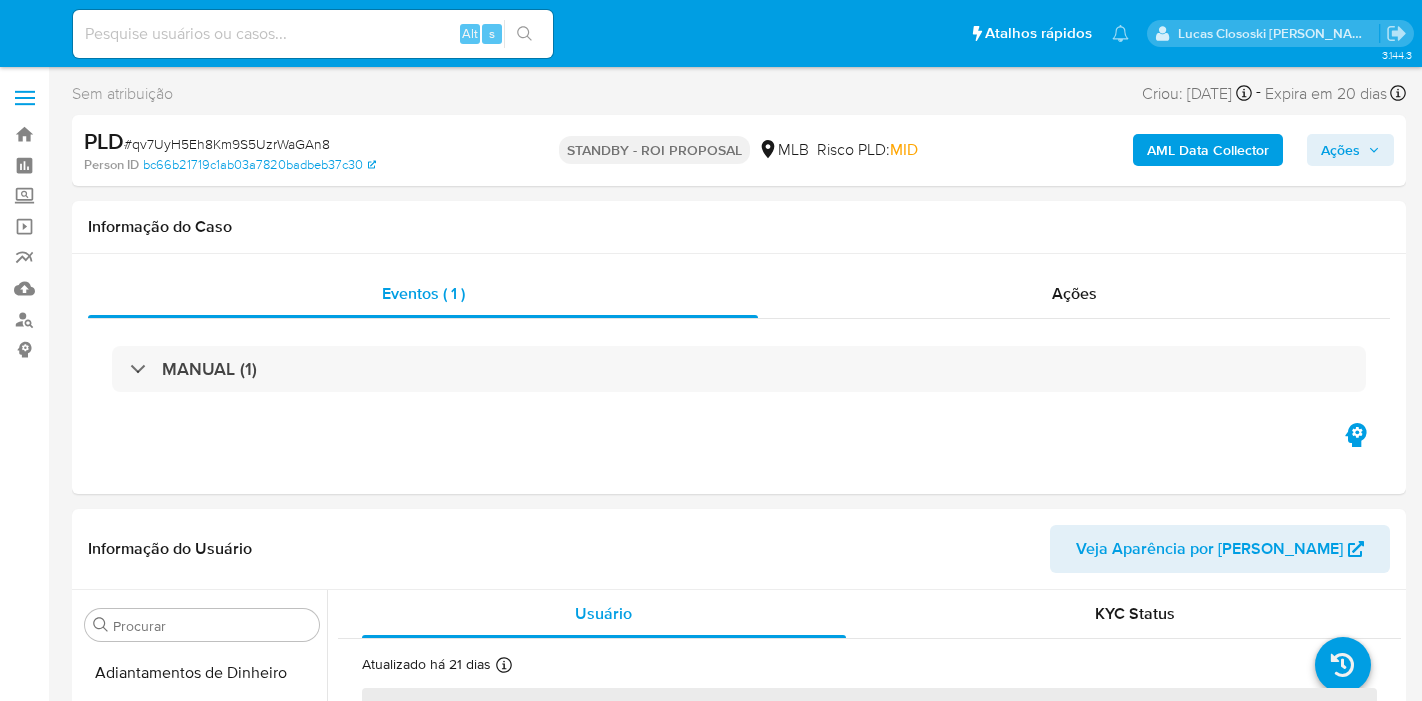 select on "10" 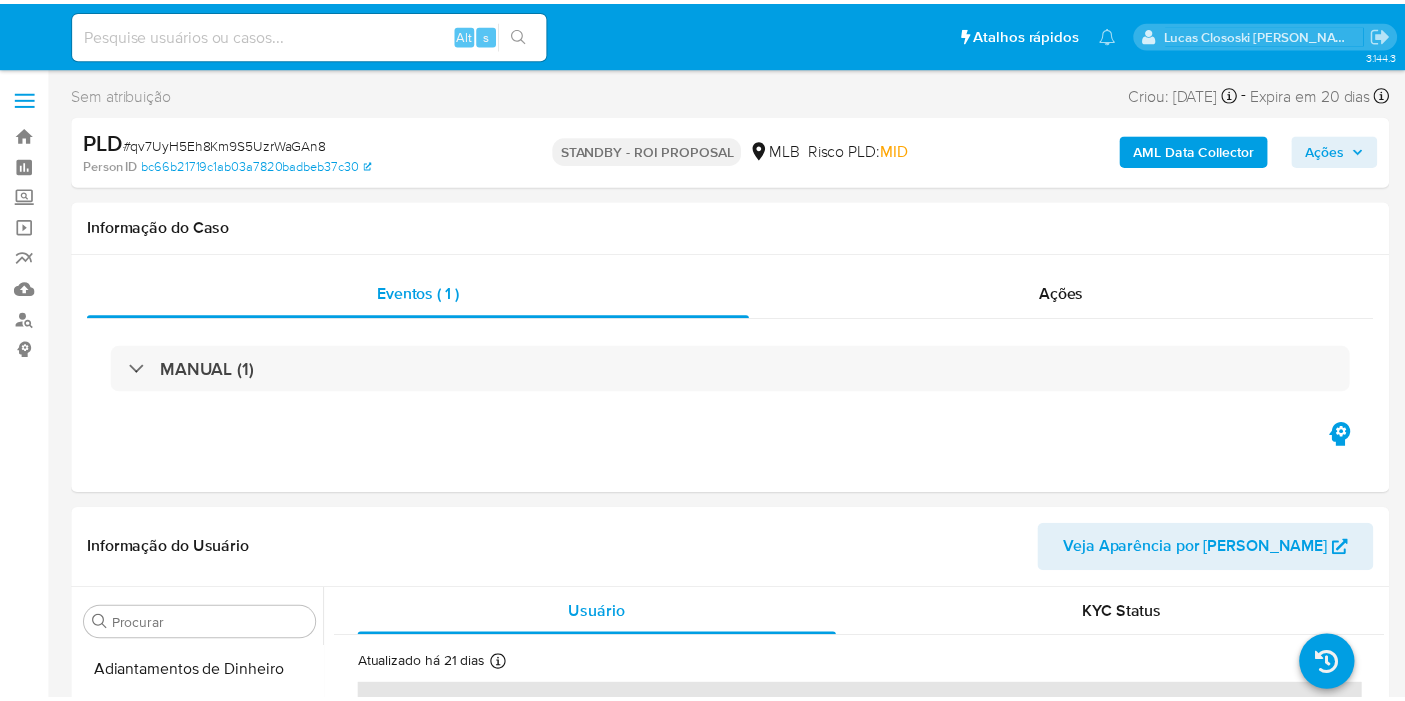 scroll, scrollTop: 0, scrollLeft: 0, axis: both 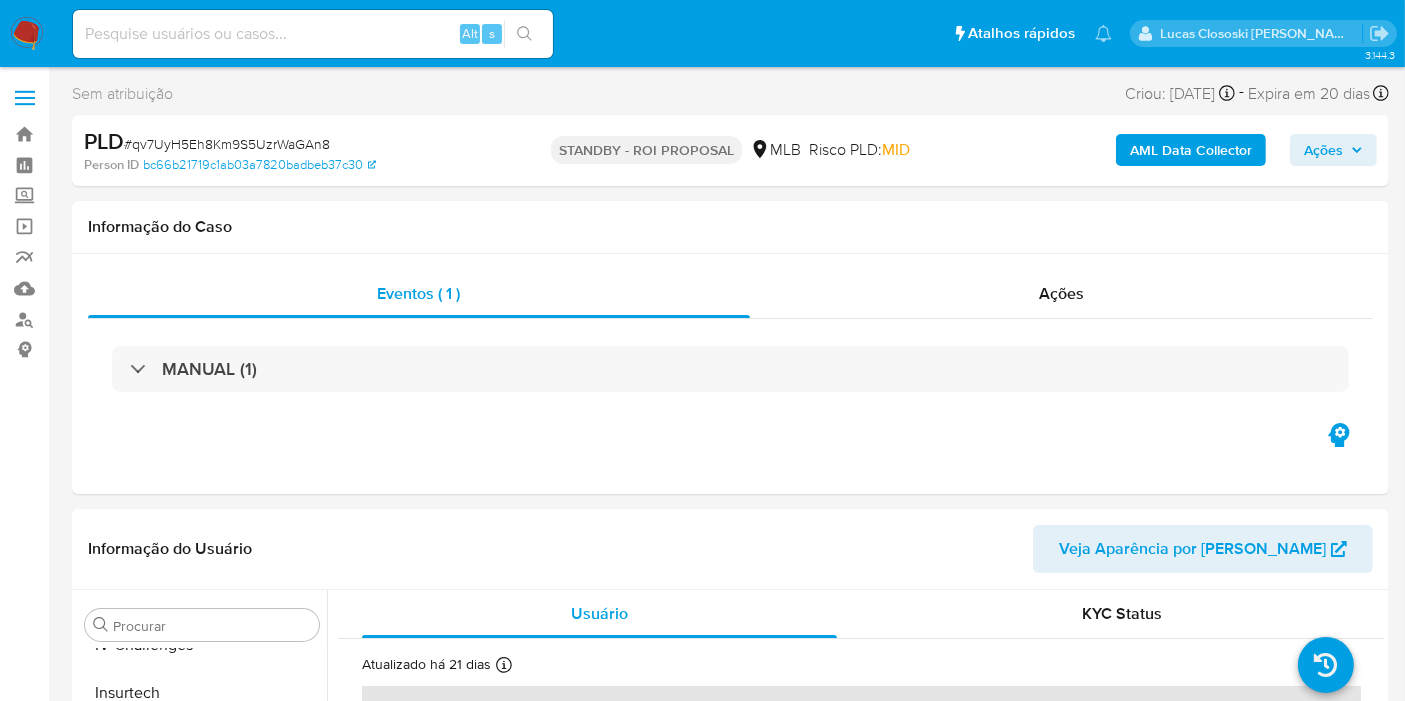click at bounding box center [27, 34] 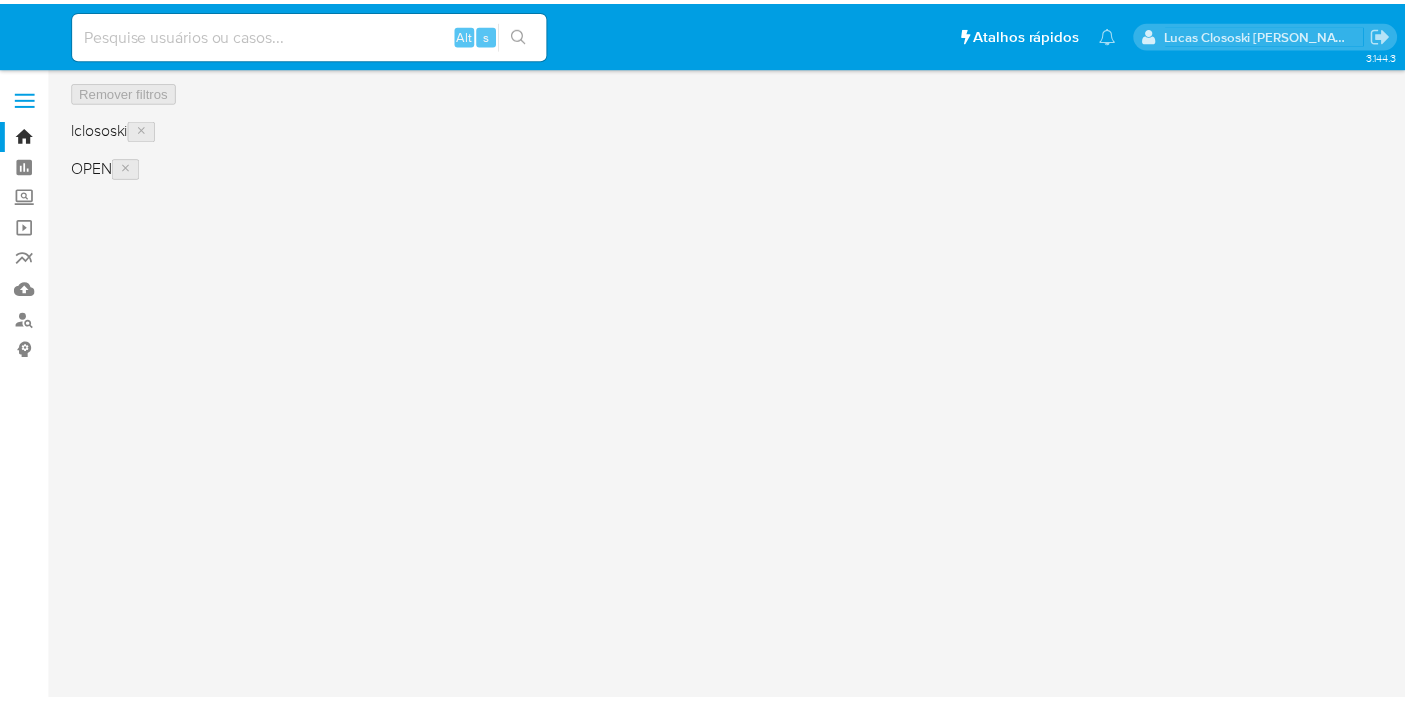 scroll, scrollTop: 0, scrollLeft: 0, axis: both 